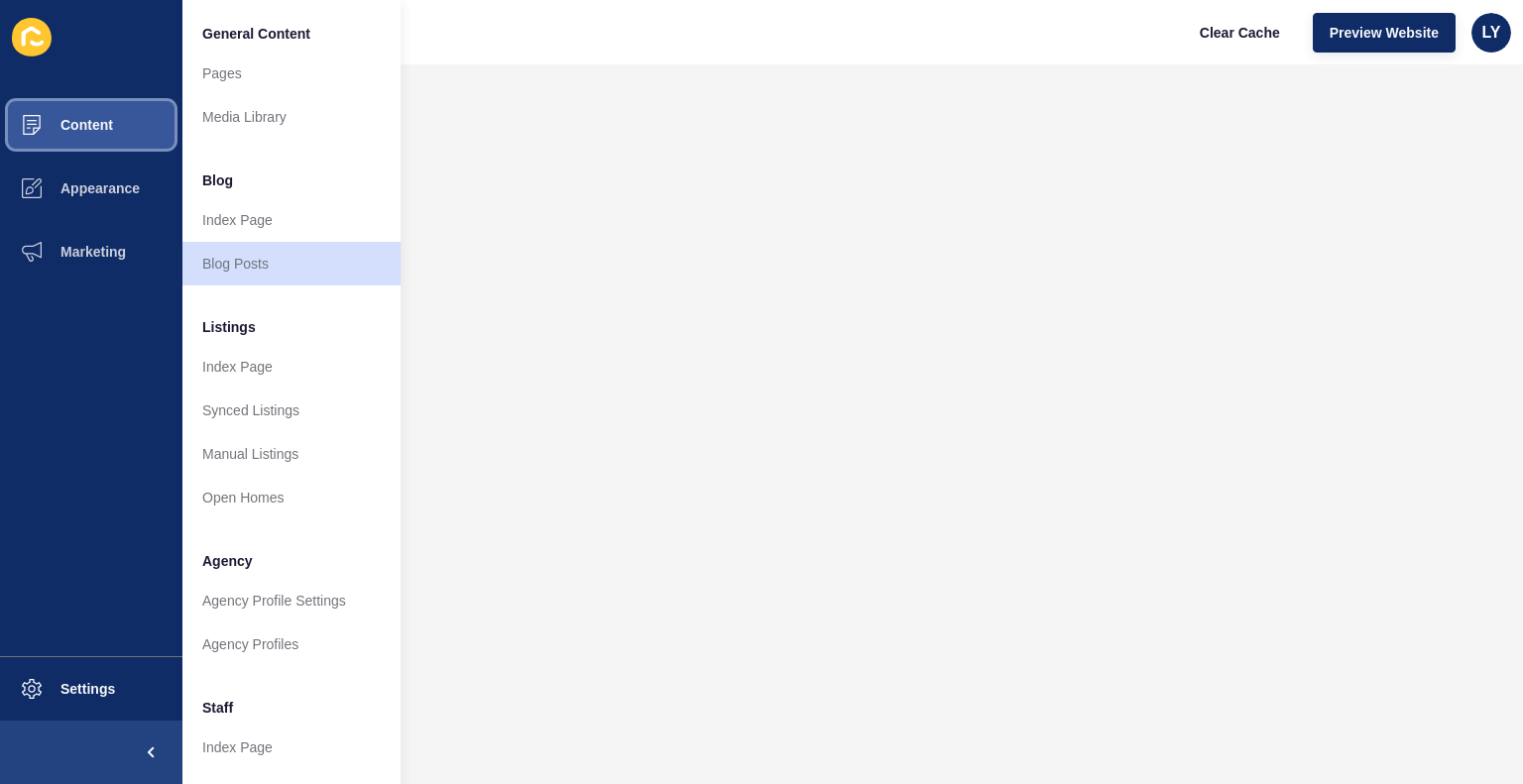 scroll, scrollTop: 0, scrollLeft: 0, axis: both 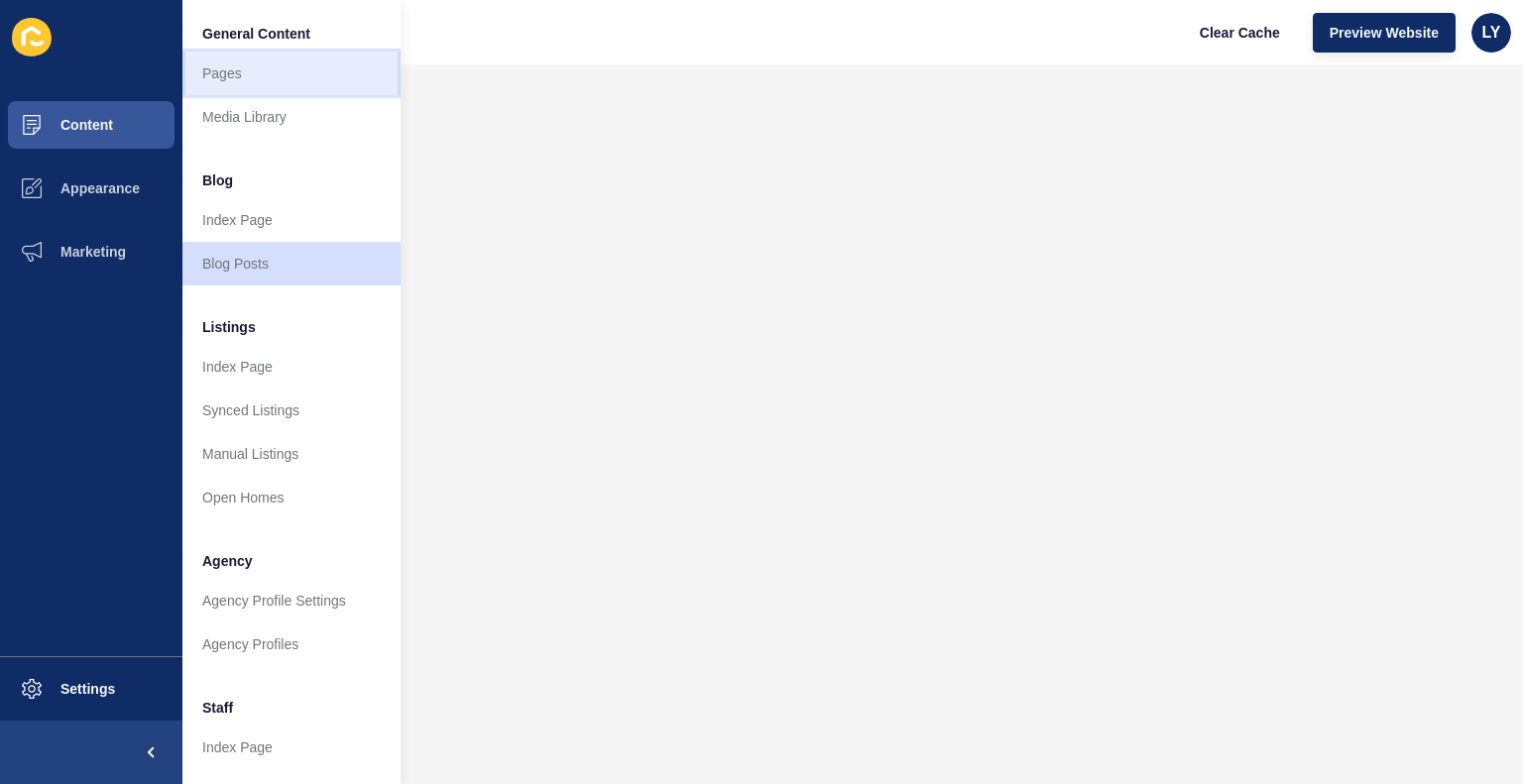 click on "Pages" at bounding box center (292, 73) 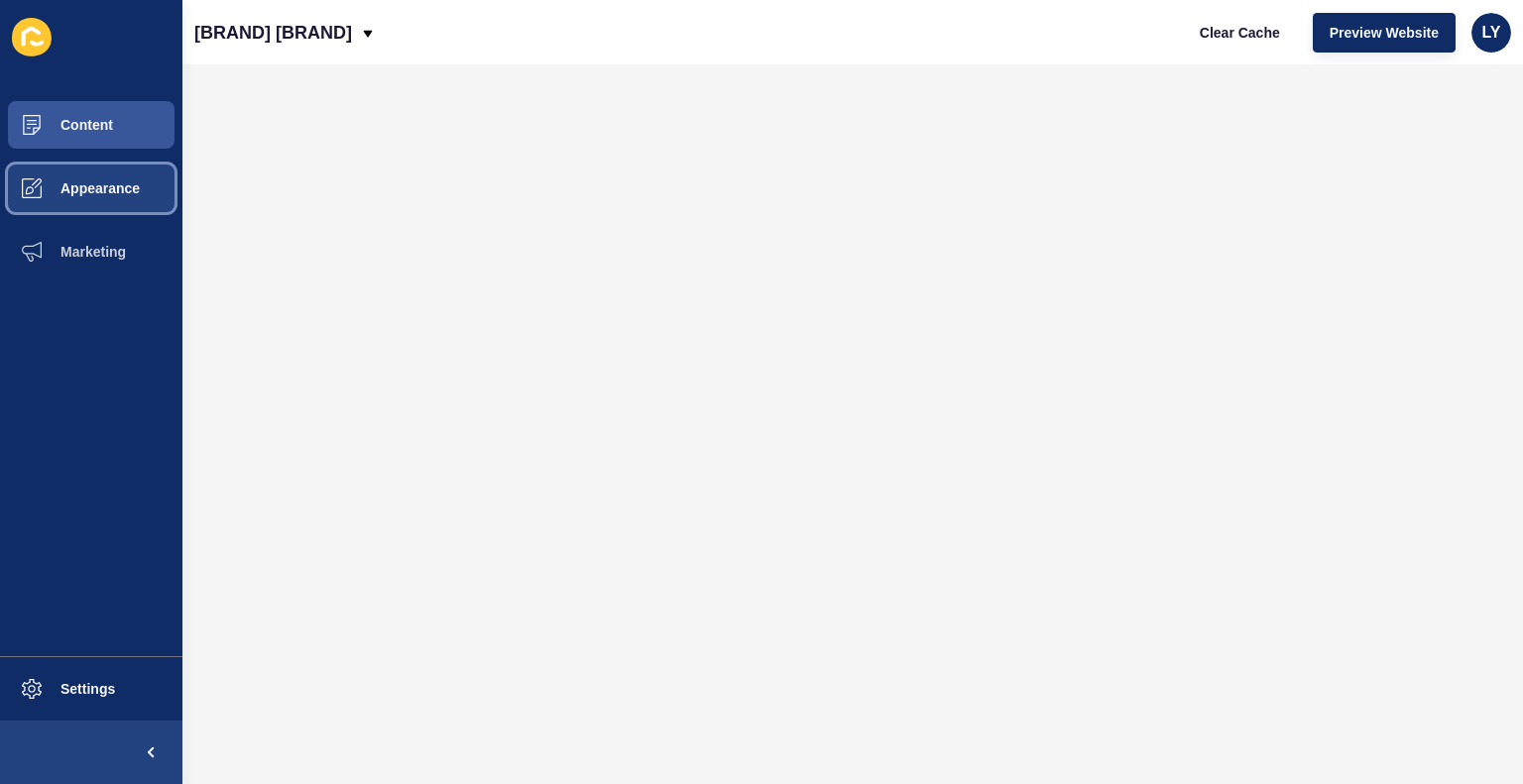 click on "Appearance" at bounding box center (68, 188) 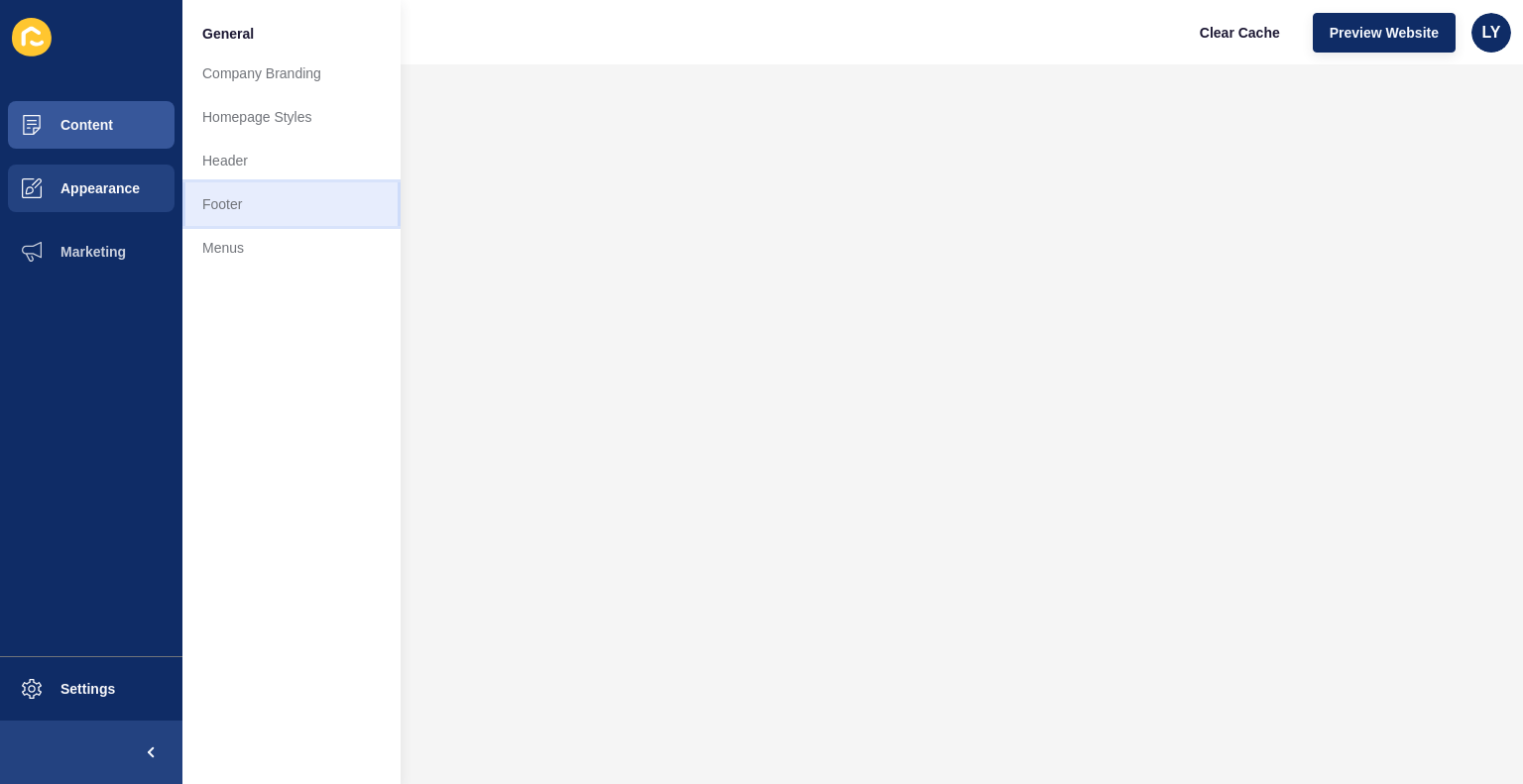 click on "Footer" at bounding box center [292, 204] 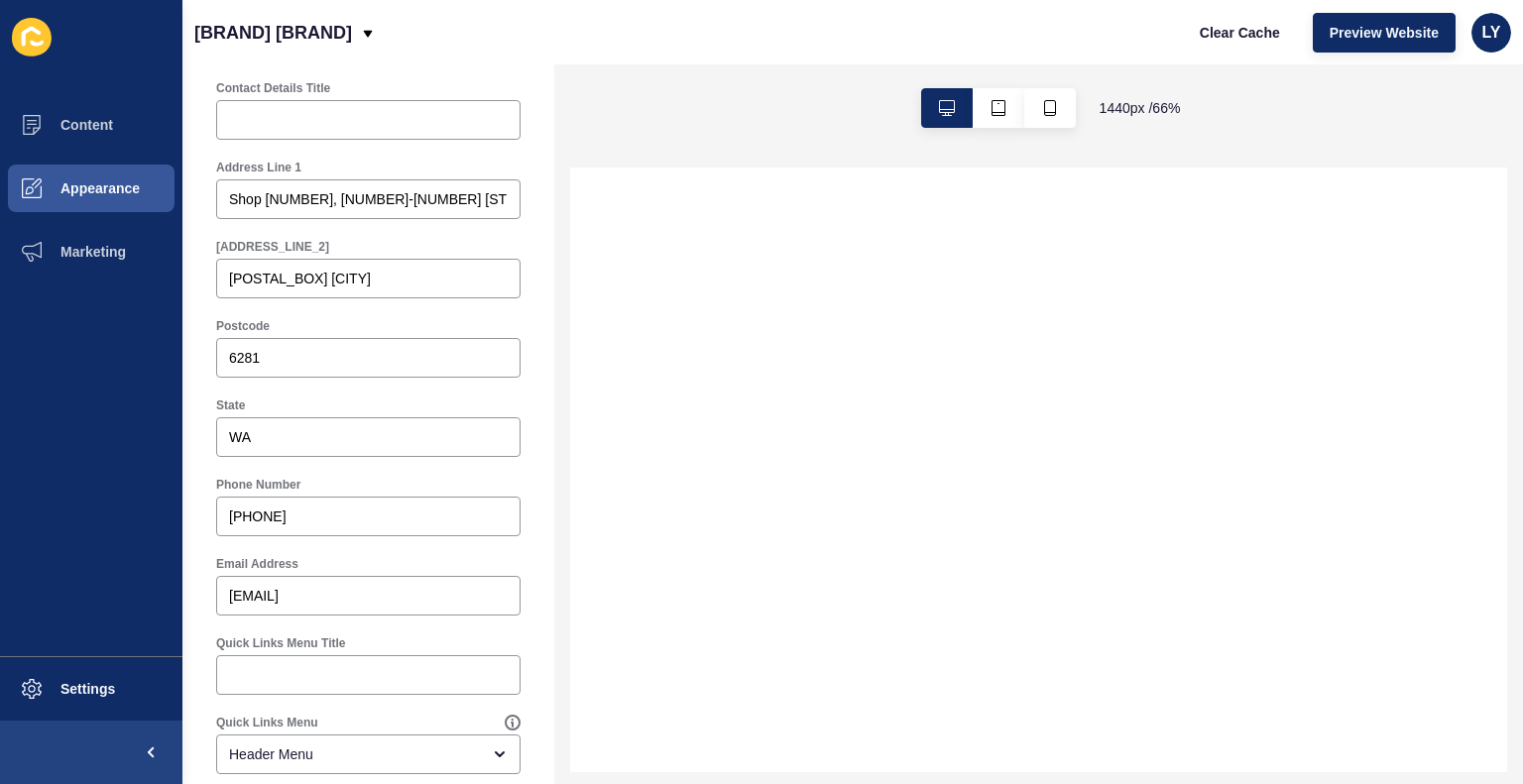 scroll, scrollTop: 634, scrollLeft: 0, axis: vertical 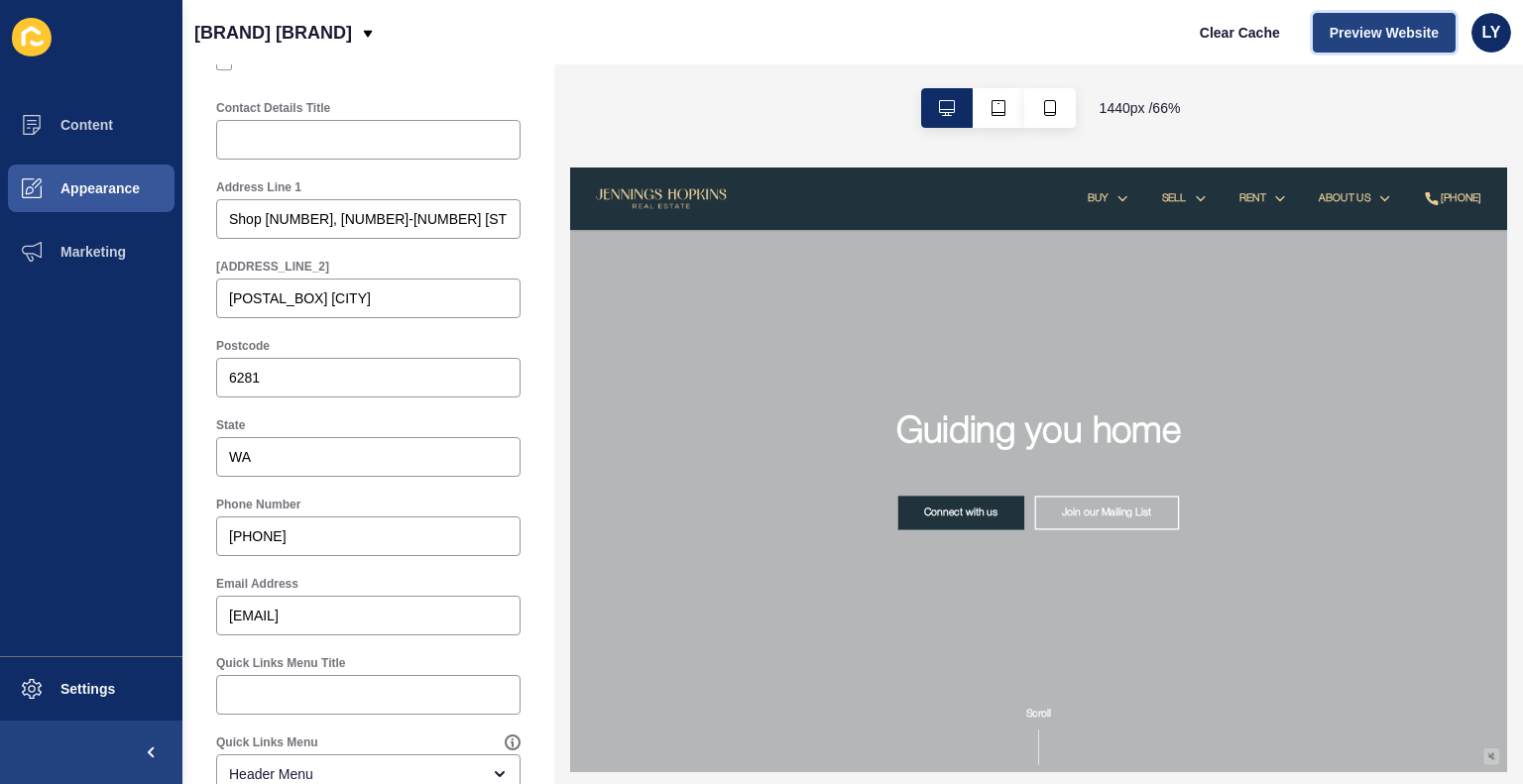 click on "Preview Website" at bounding box center [1384, 33] 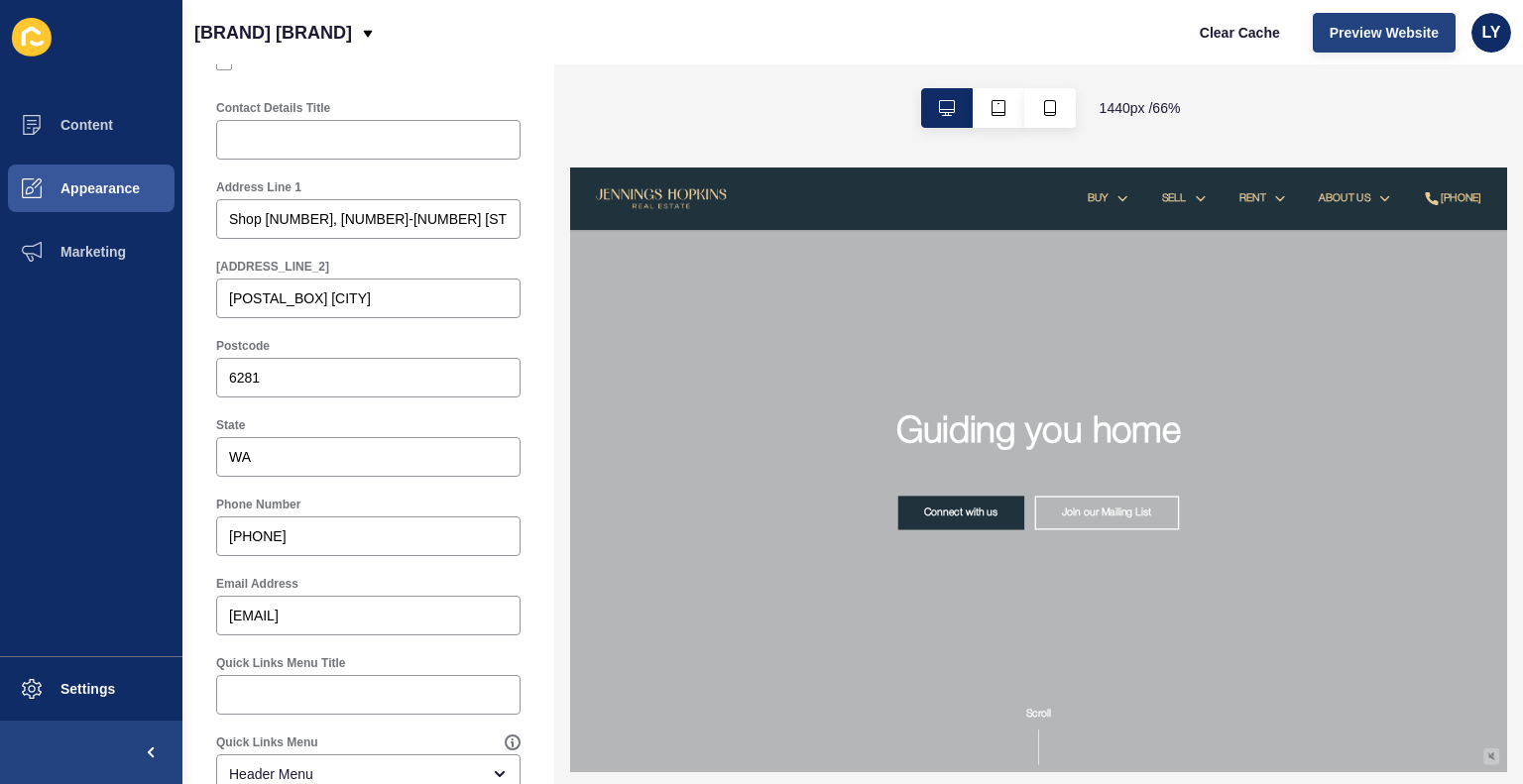 scroll, scrollTop: 0, scrollLeft: 0, axis: both 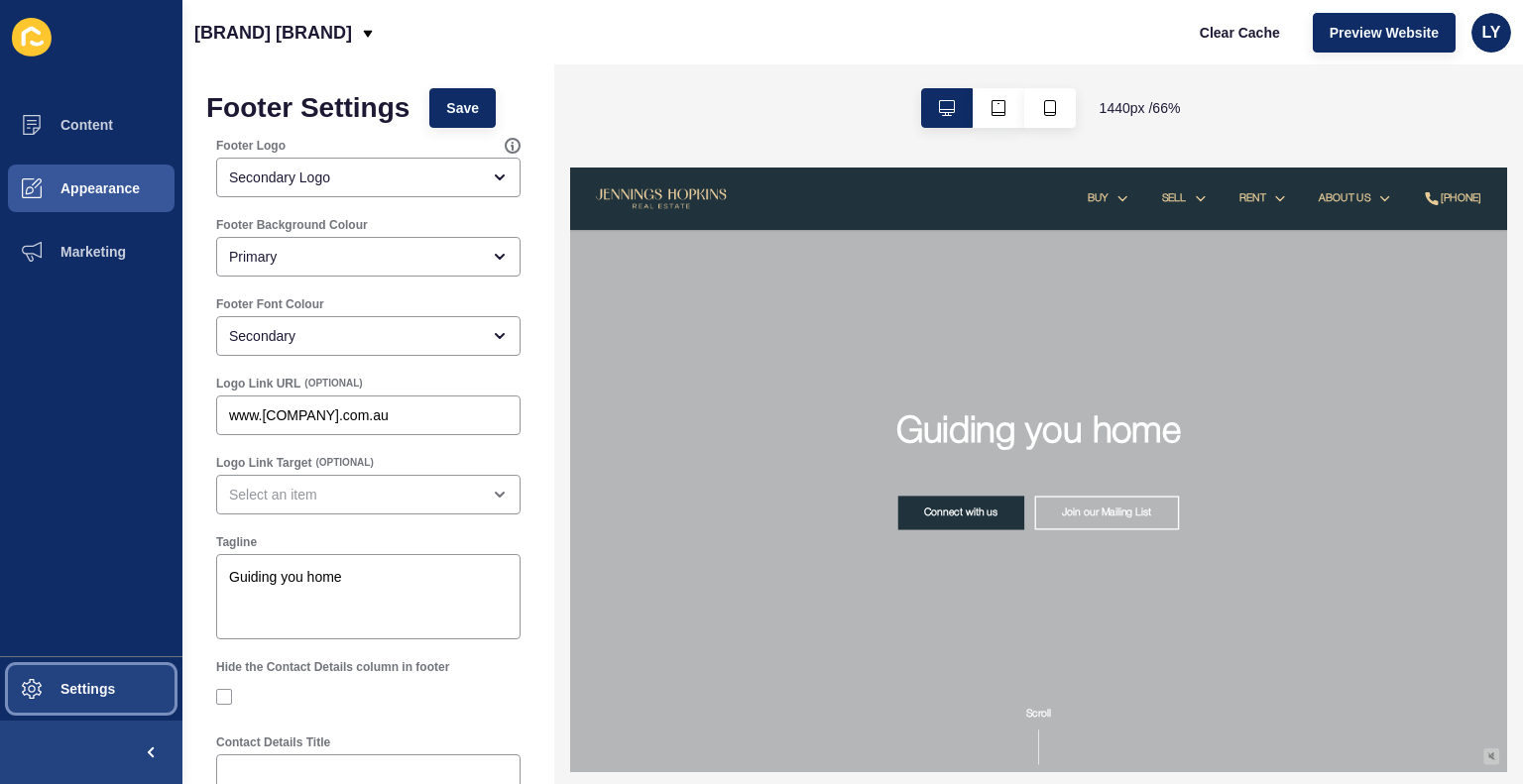 click on "Settings" at bounding box center [56, 689] 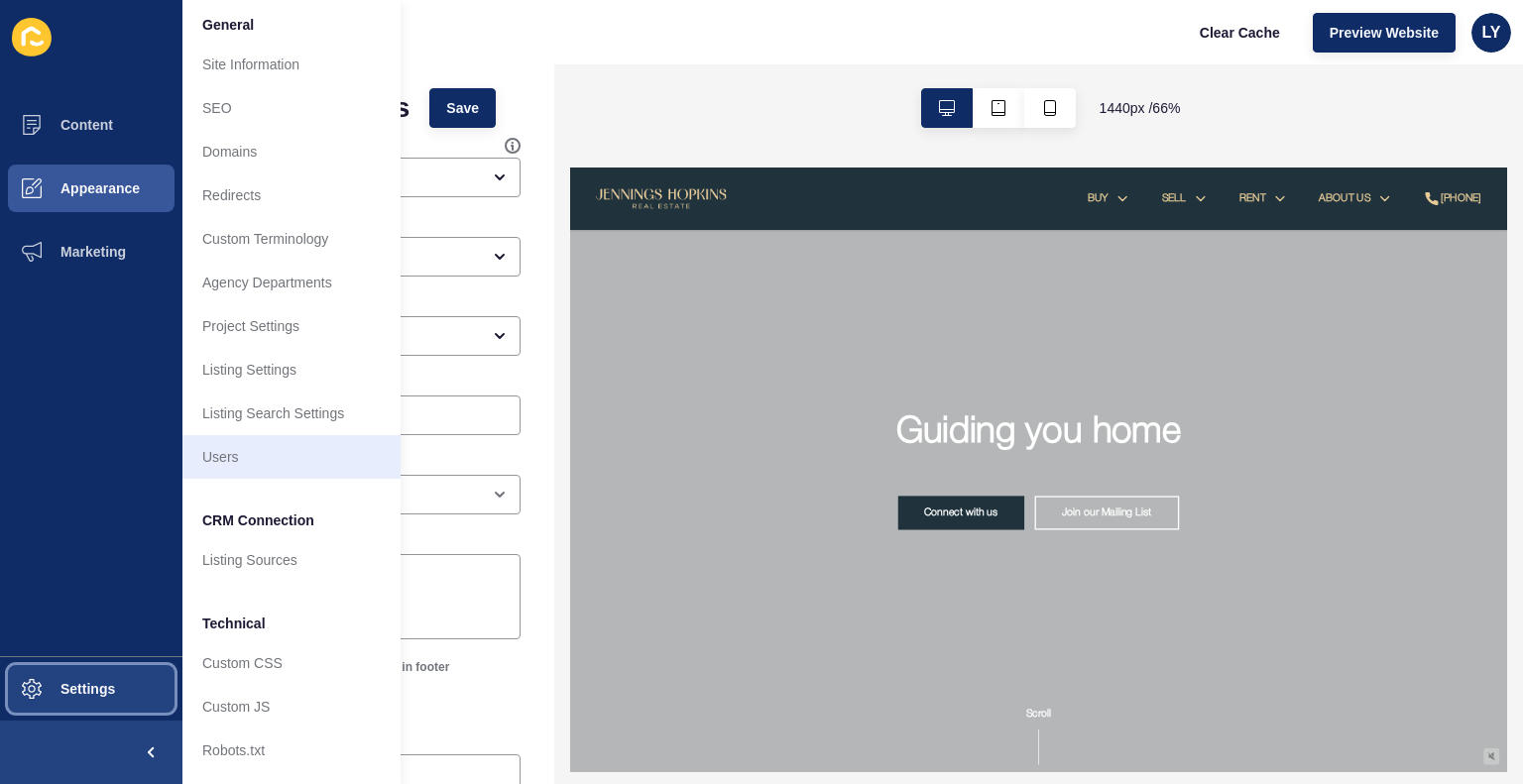scroll, scrollTop: 0, scrollLeft: 0, axis: both 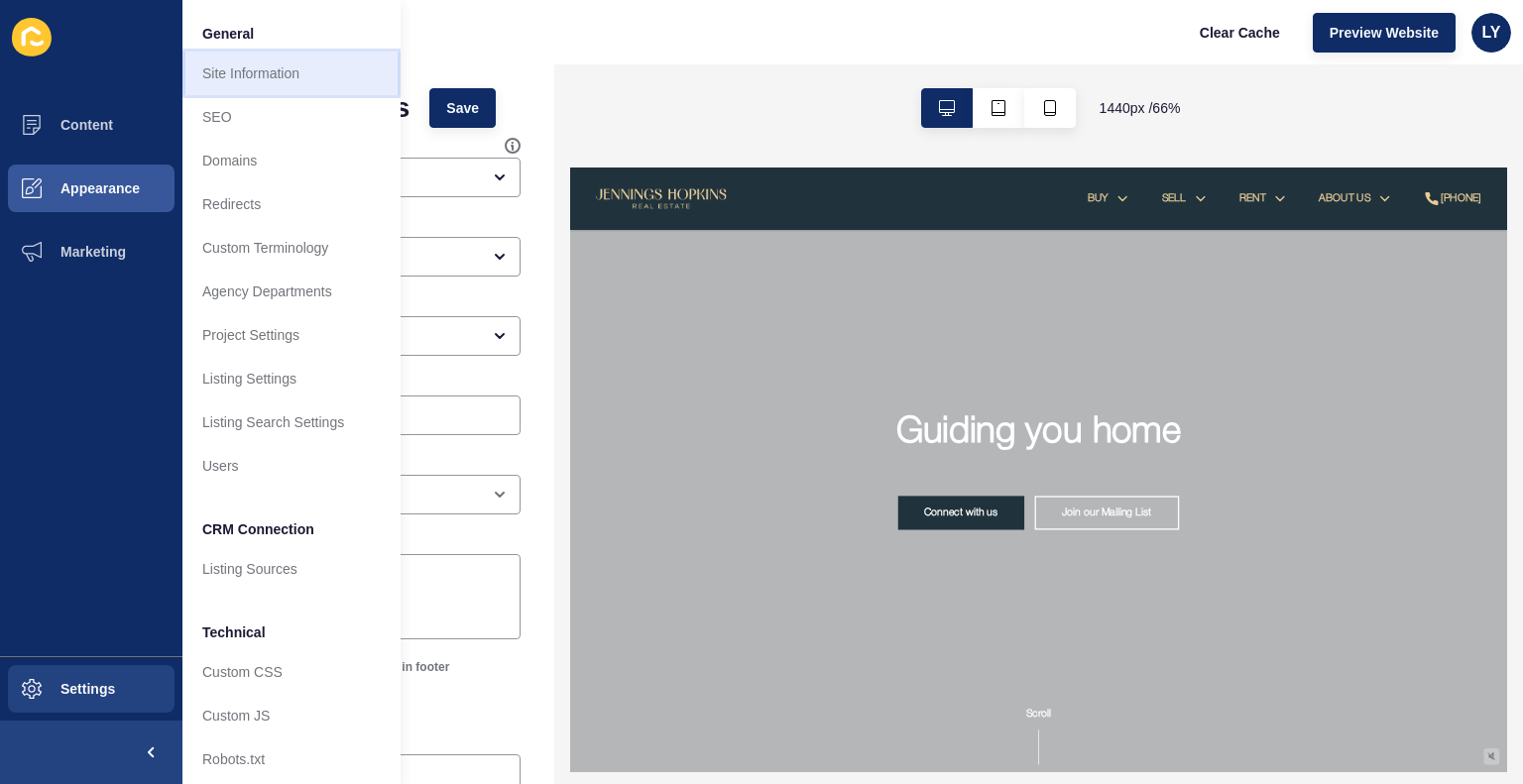 click on "Site Information" at bounding box center (292, 73) 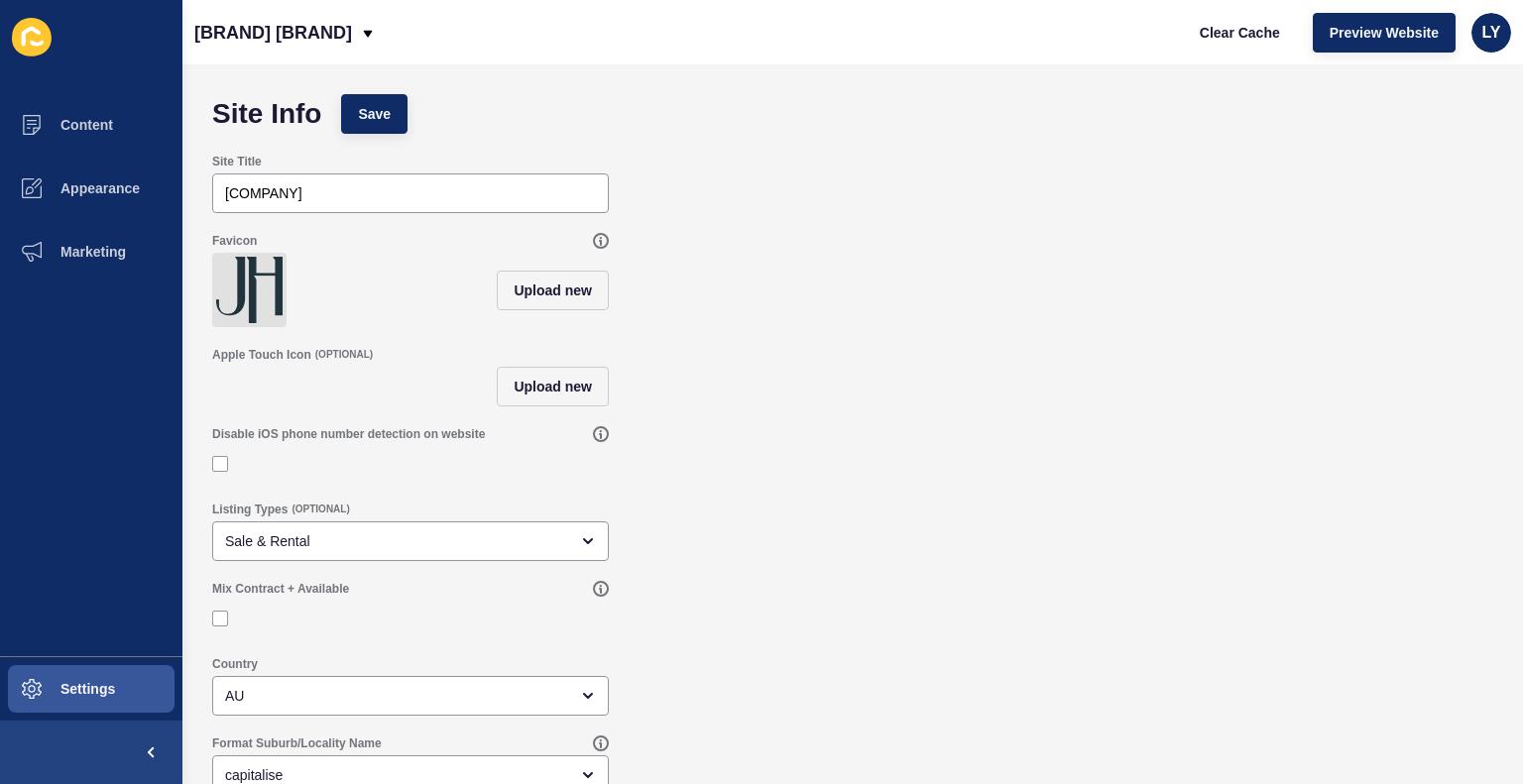 scroll, scrollTop: 36, scrollLeft: 0, axis: vertical 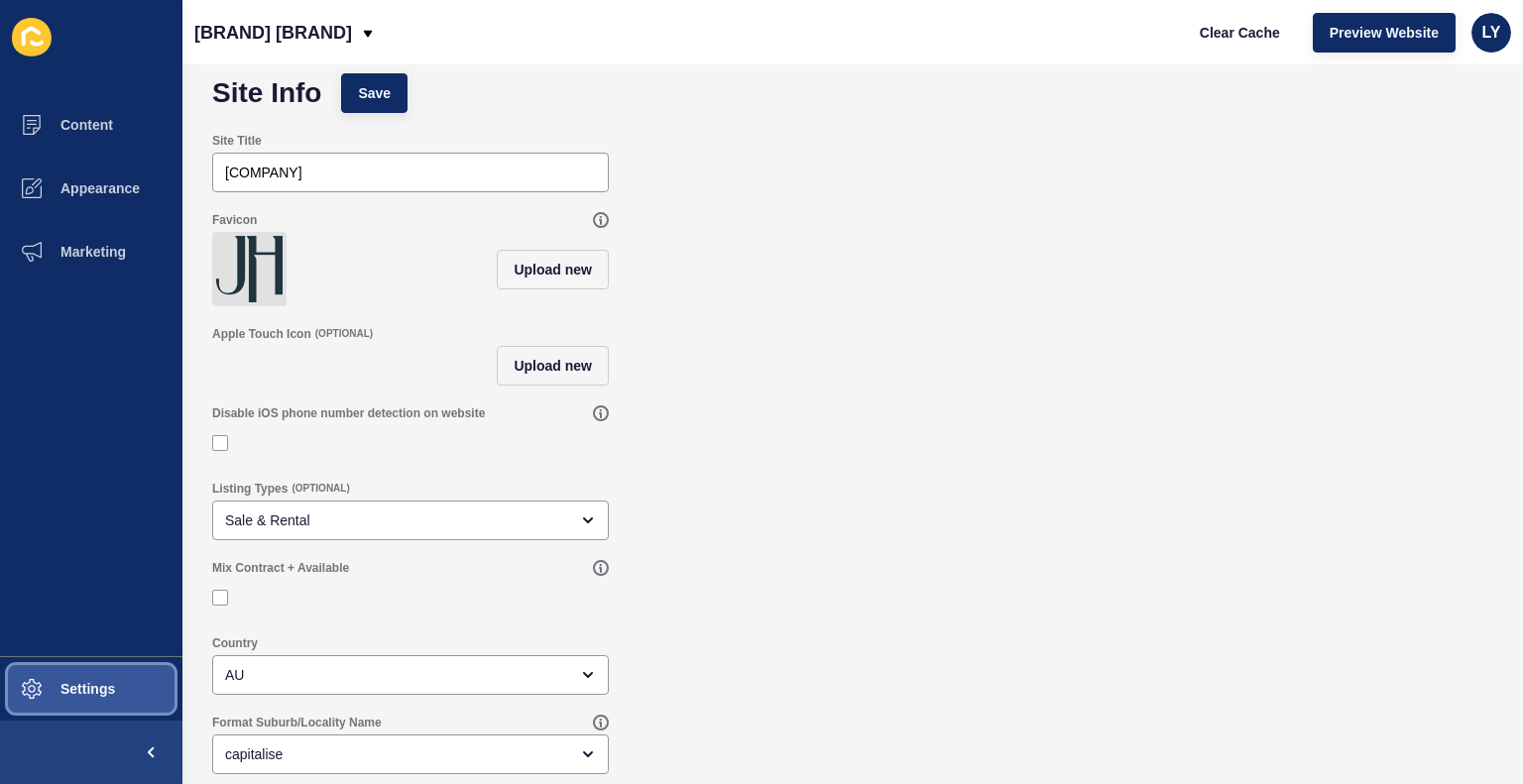 click on "Settings" at bounding box center [56, 689] 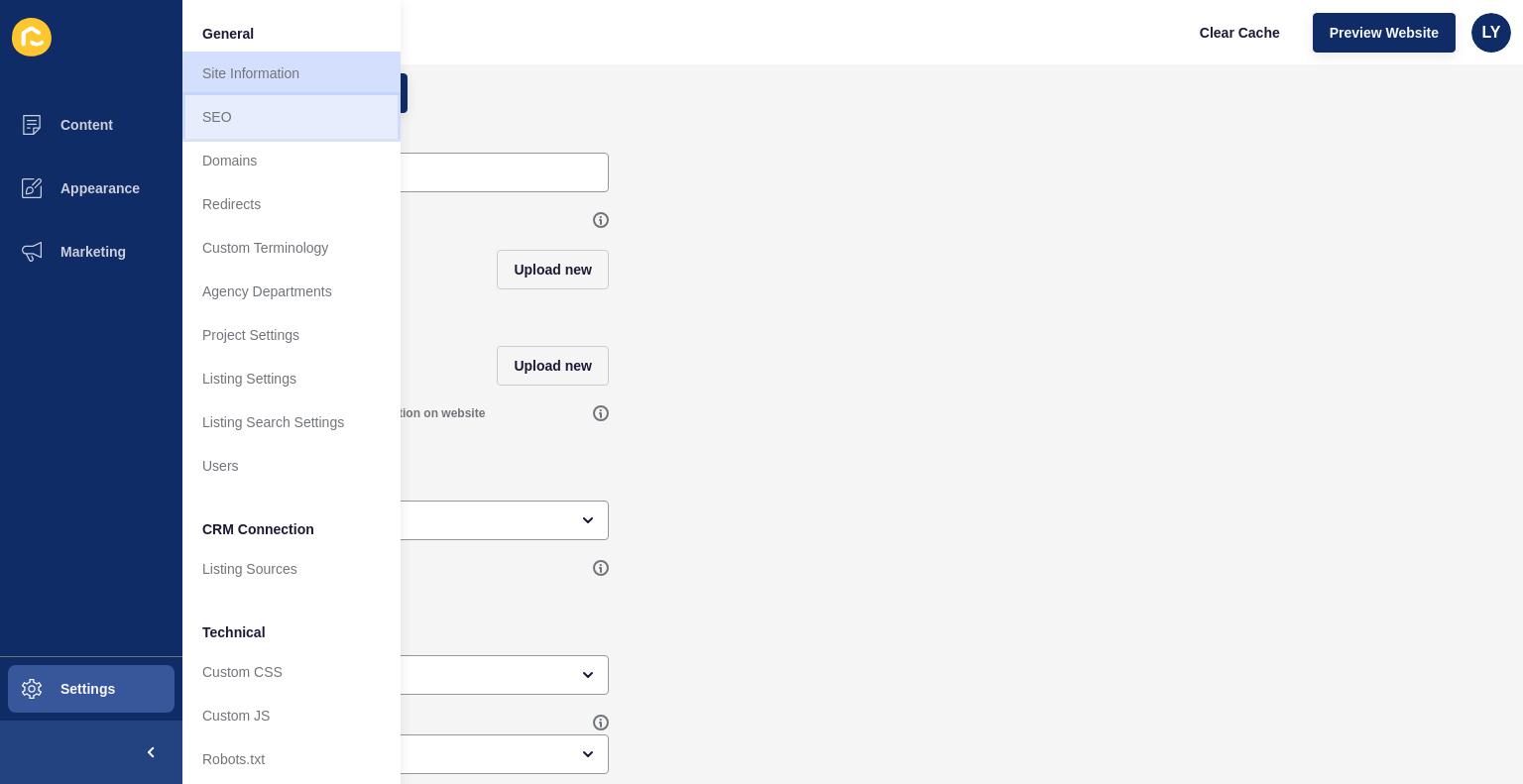 click on "SEO" at bounding box center [292, 117] 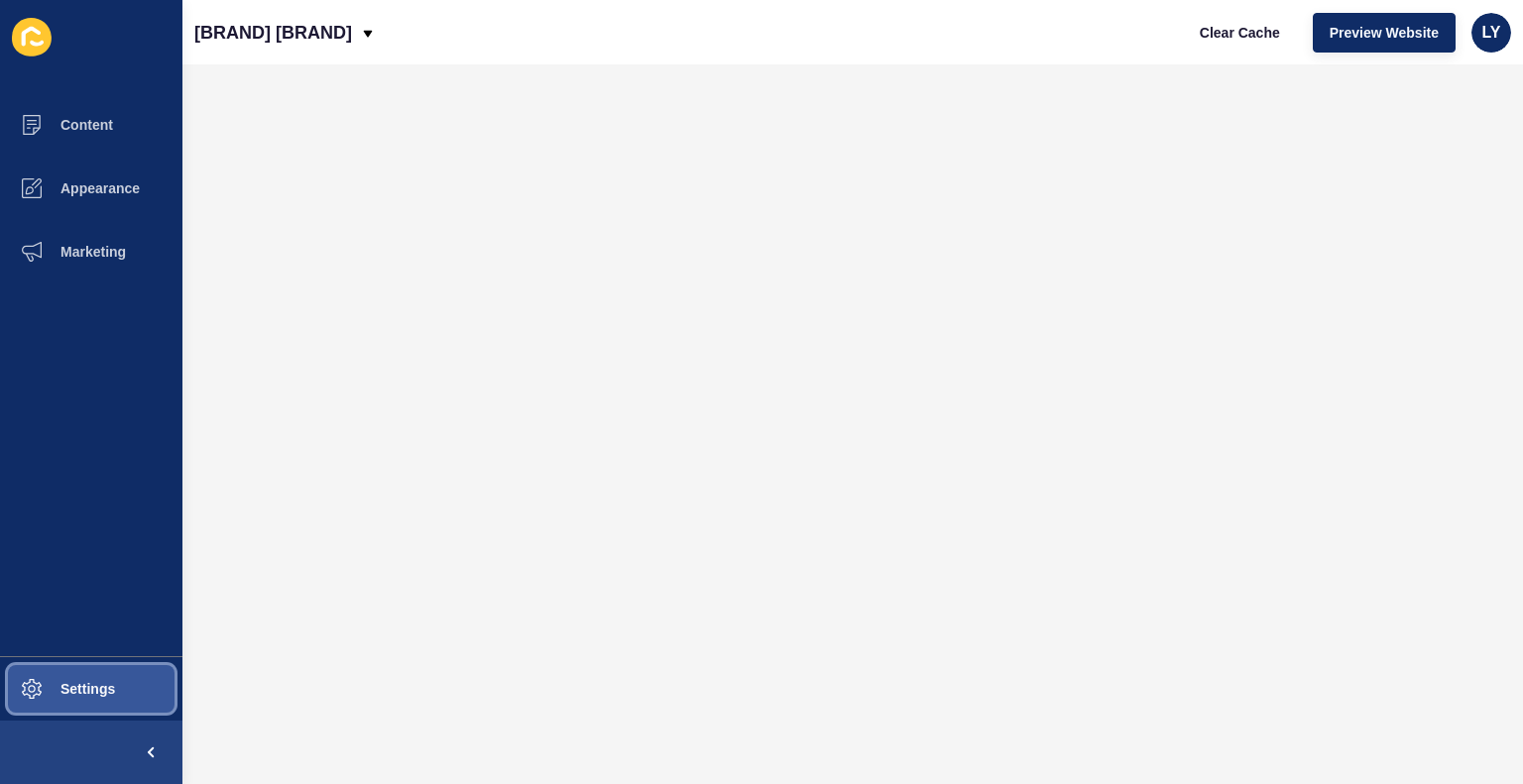 click on "Settings" at bounding box center [56, 689] 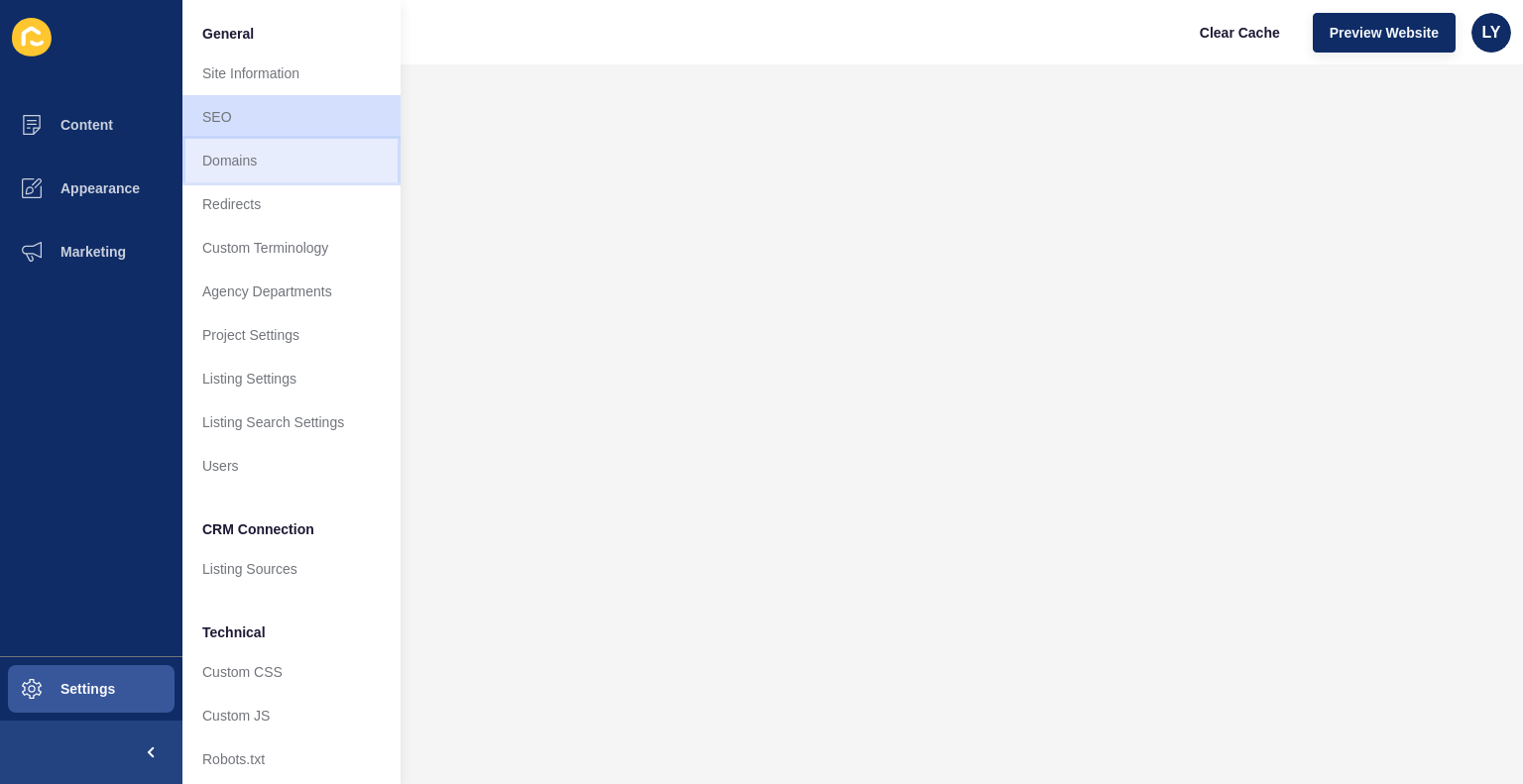 click on "Domains" at bounding box center (292, 161) 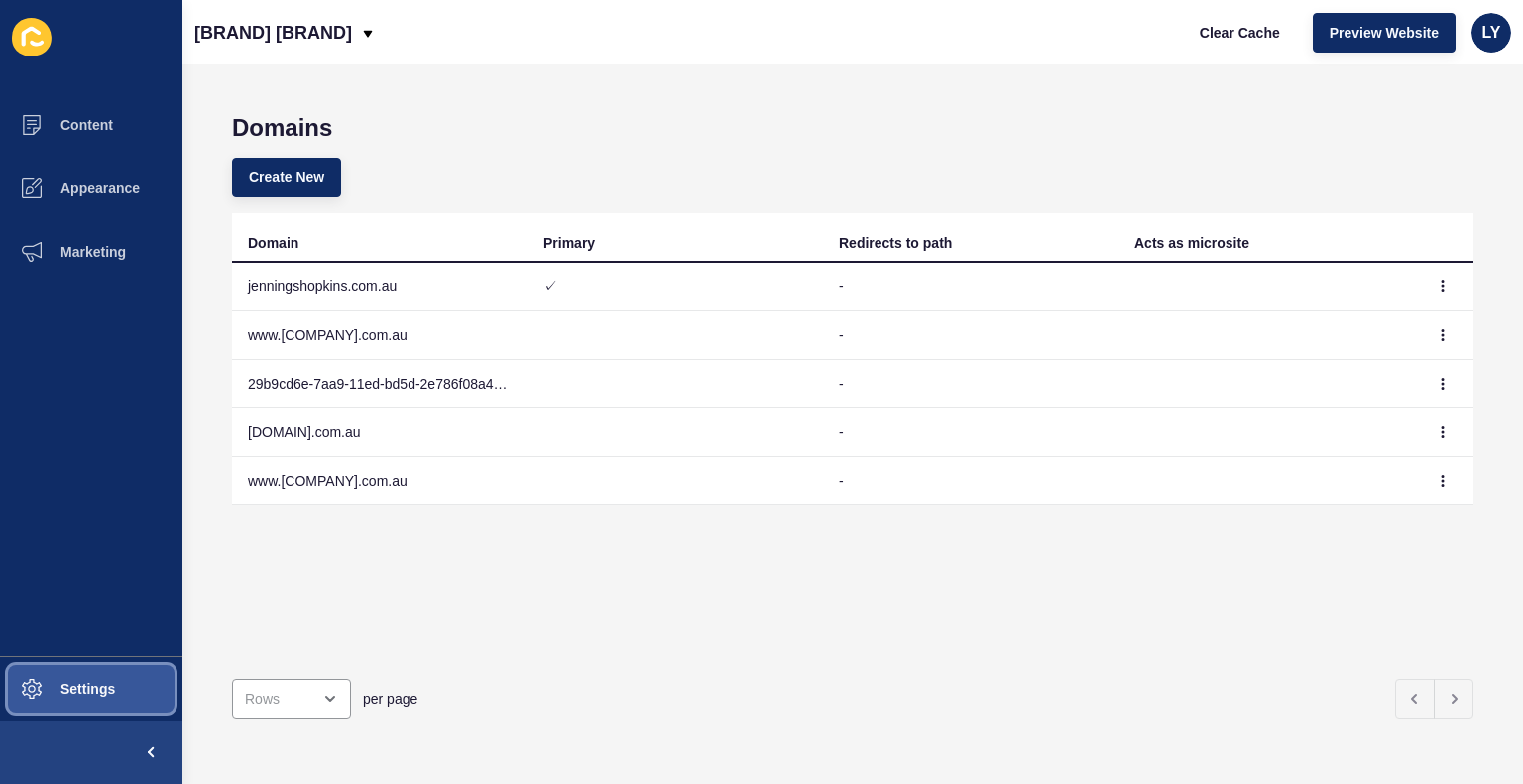 click on "Settings" at bounding box center (56, 689) 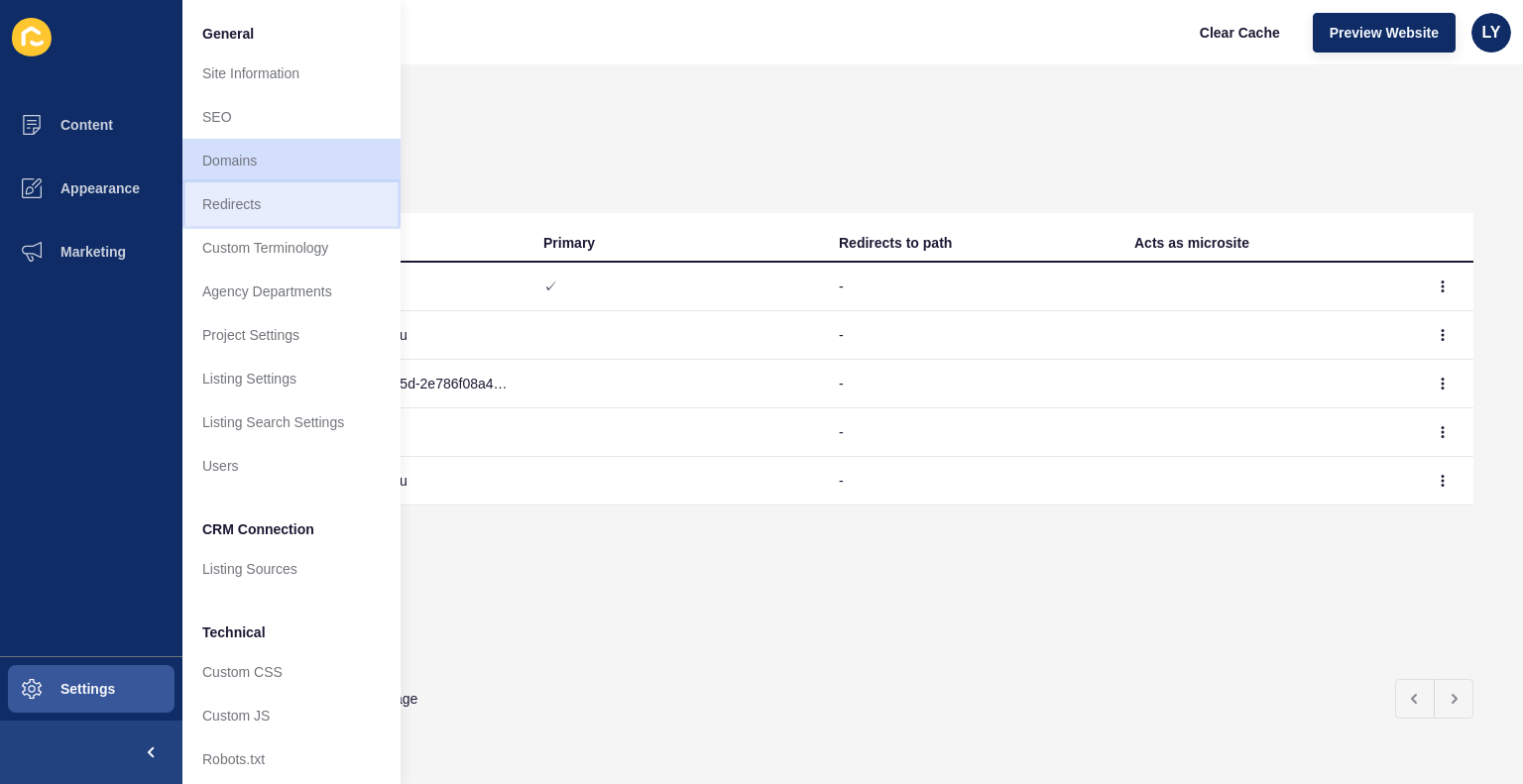 click on "Redirects" at bounding box center (292, 204) 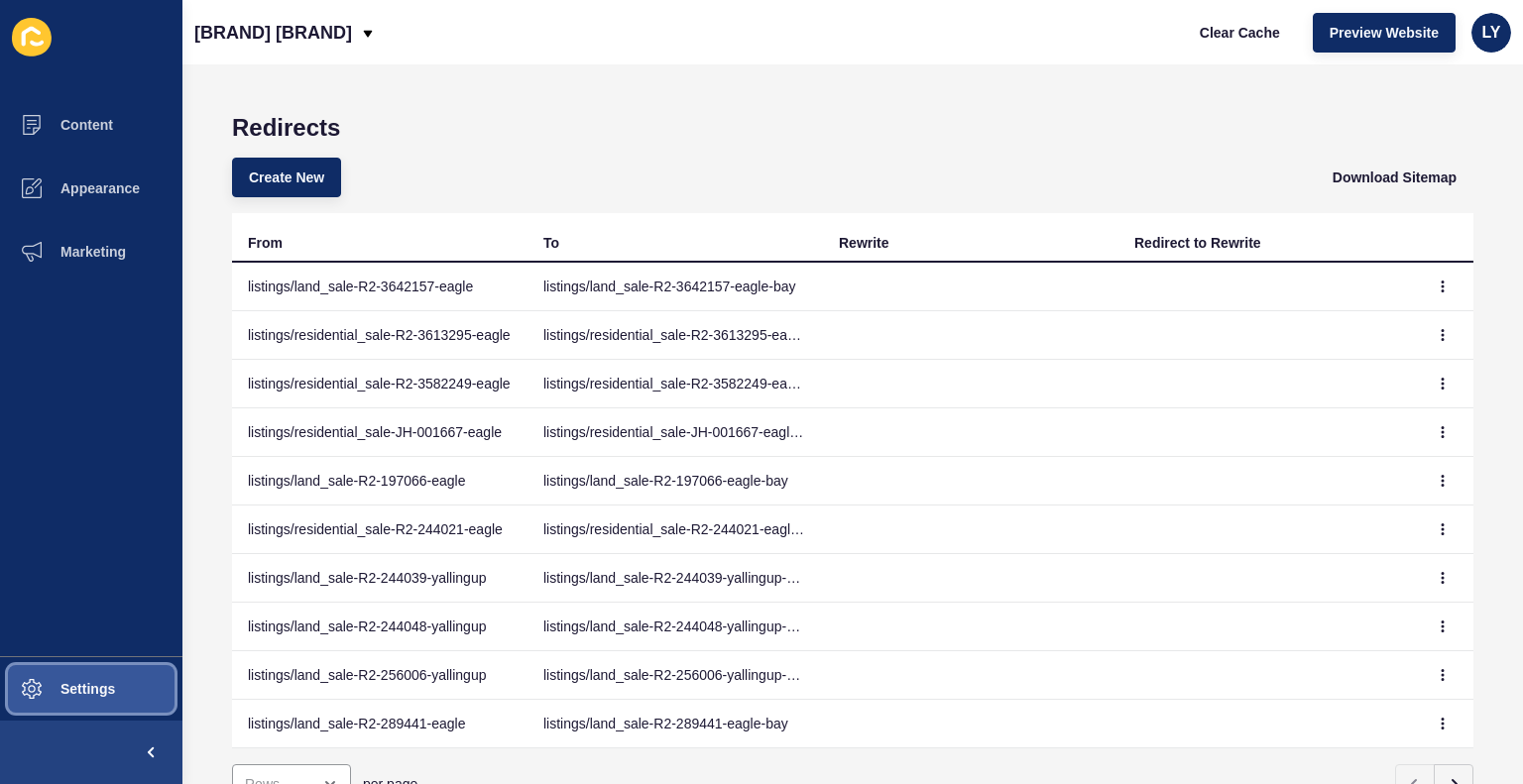 click on "Settings" at bounding box center [56, 689] 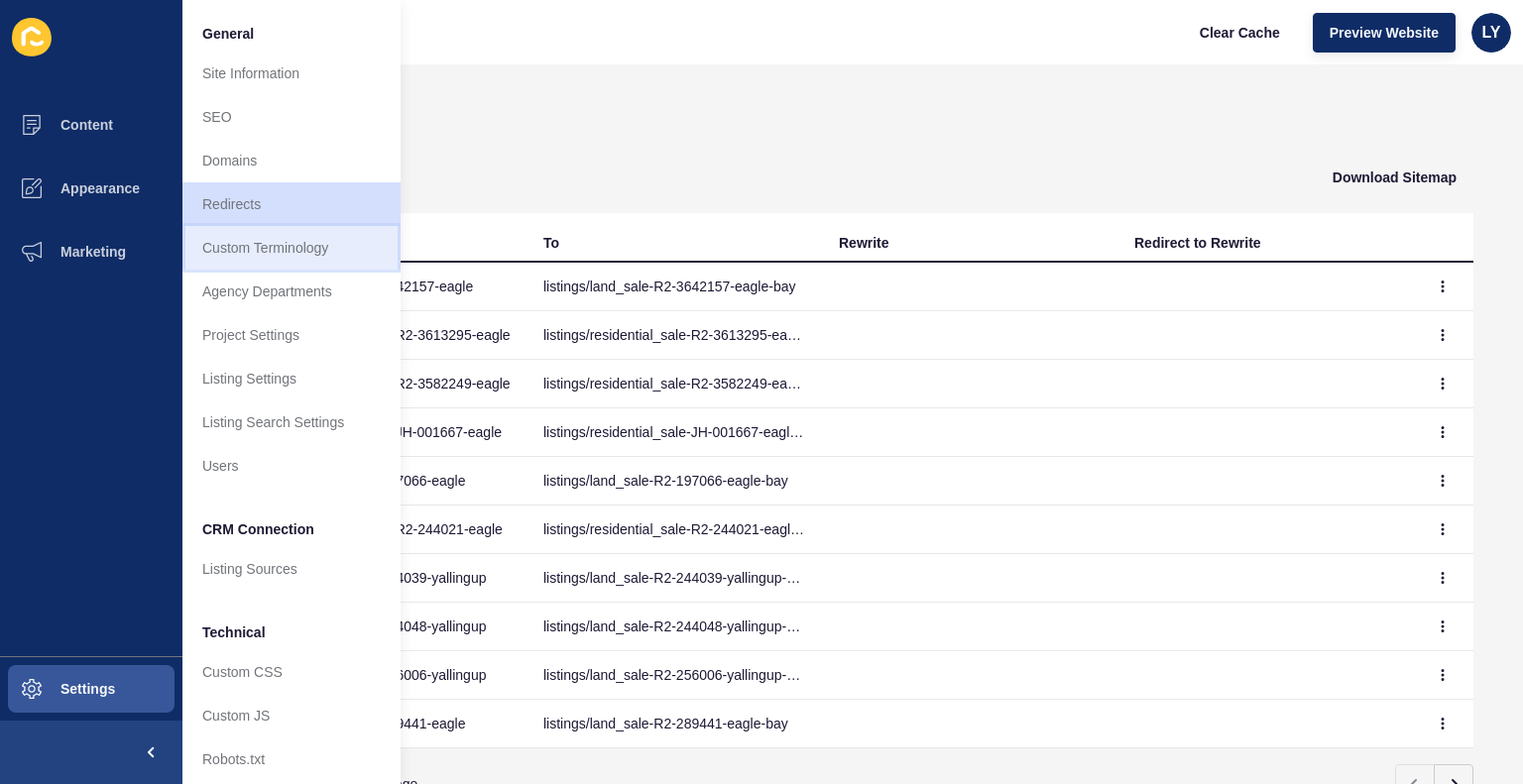 click on "Custom Terminology" at bounding box center (292, 248) 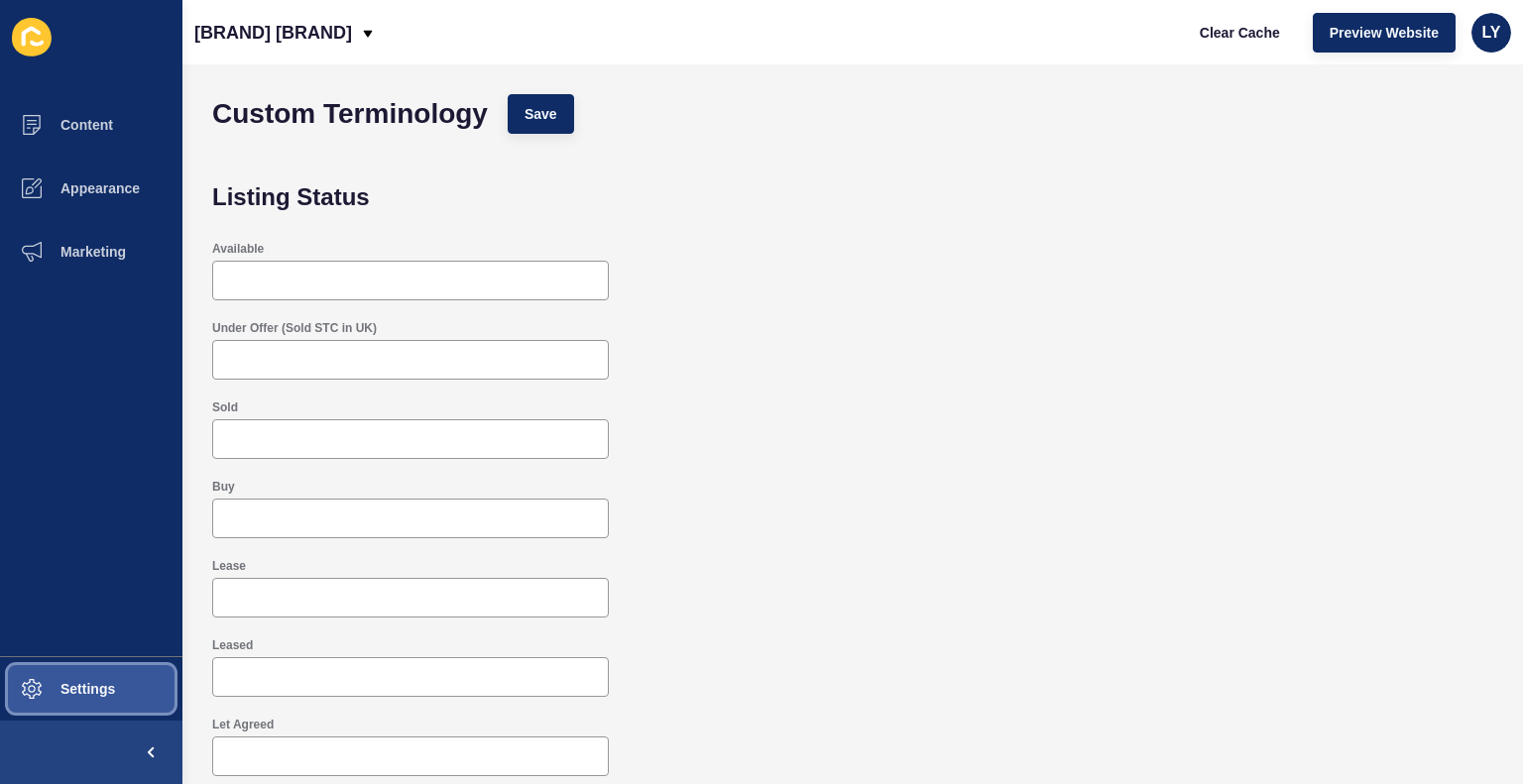 click on "Settings" at bounding box center [91, 689] 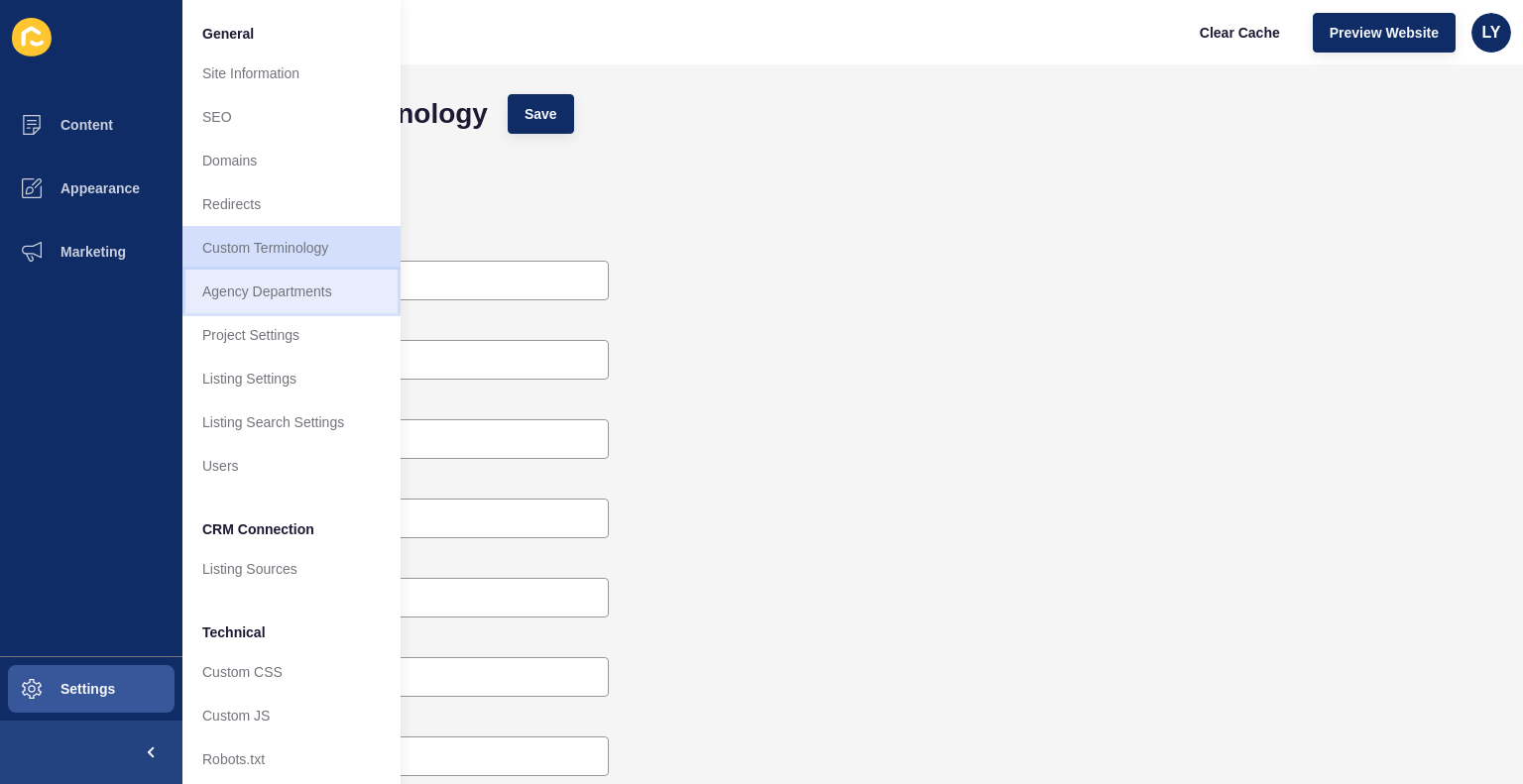 click on "Agency Departments" at bounding box center [292, 291] 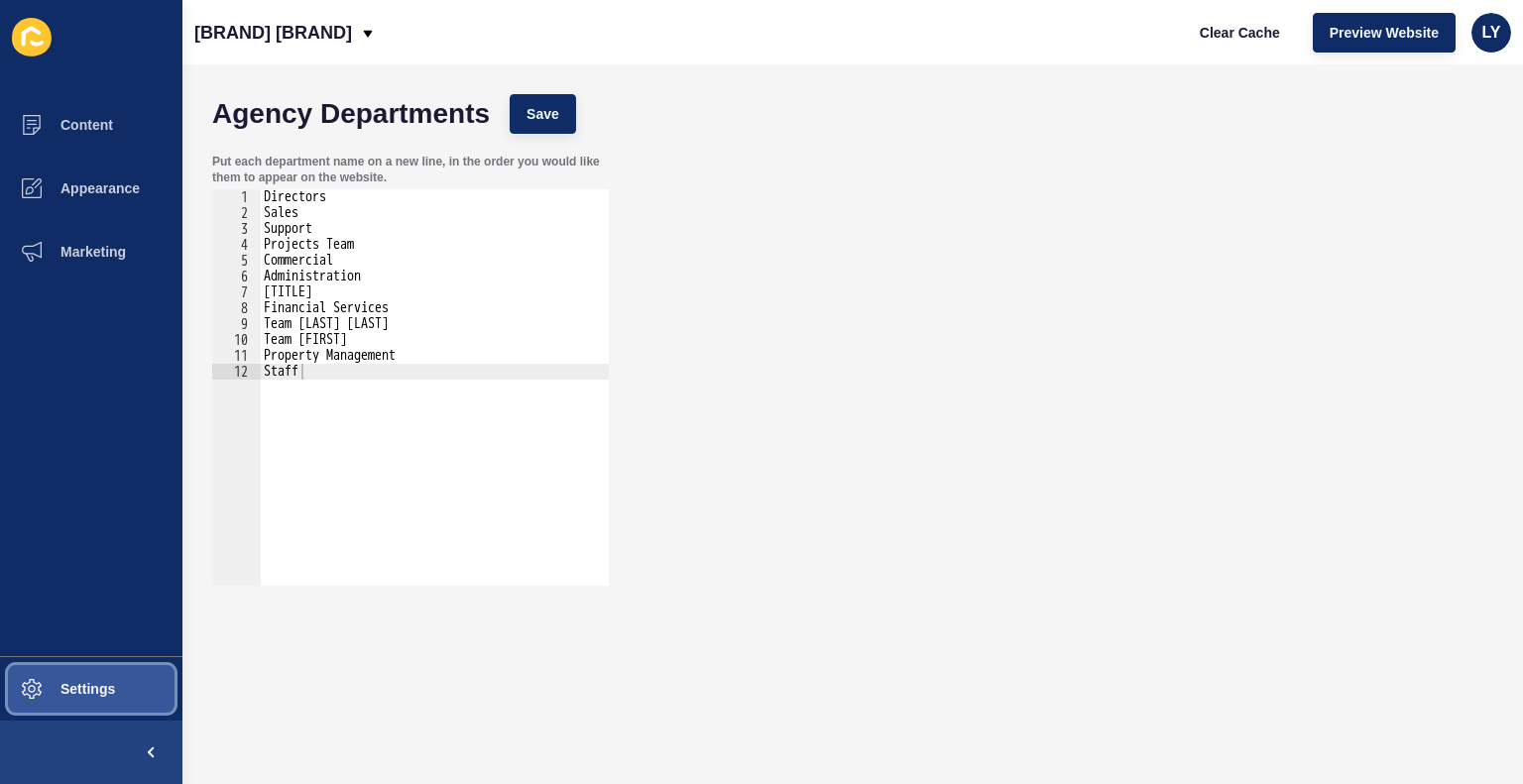 click on "Settings" at bounding box center [91, 689] 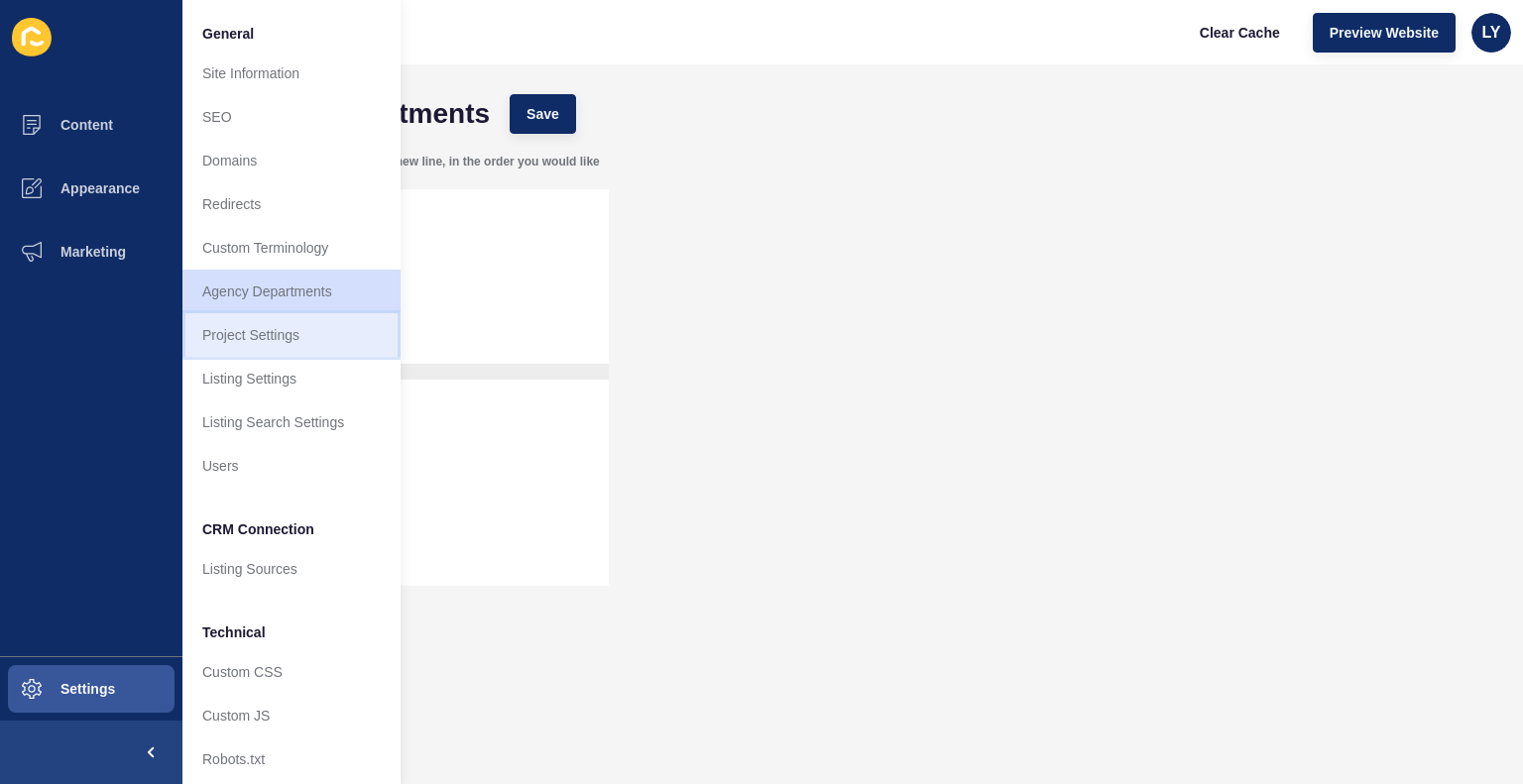 click on "Project Settings" at bounding box center [292, 335] 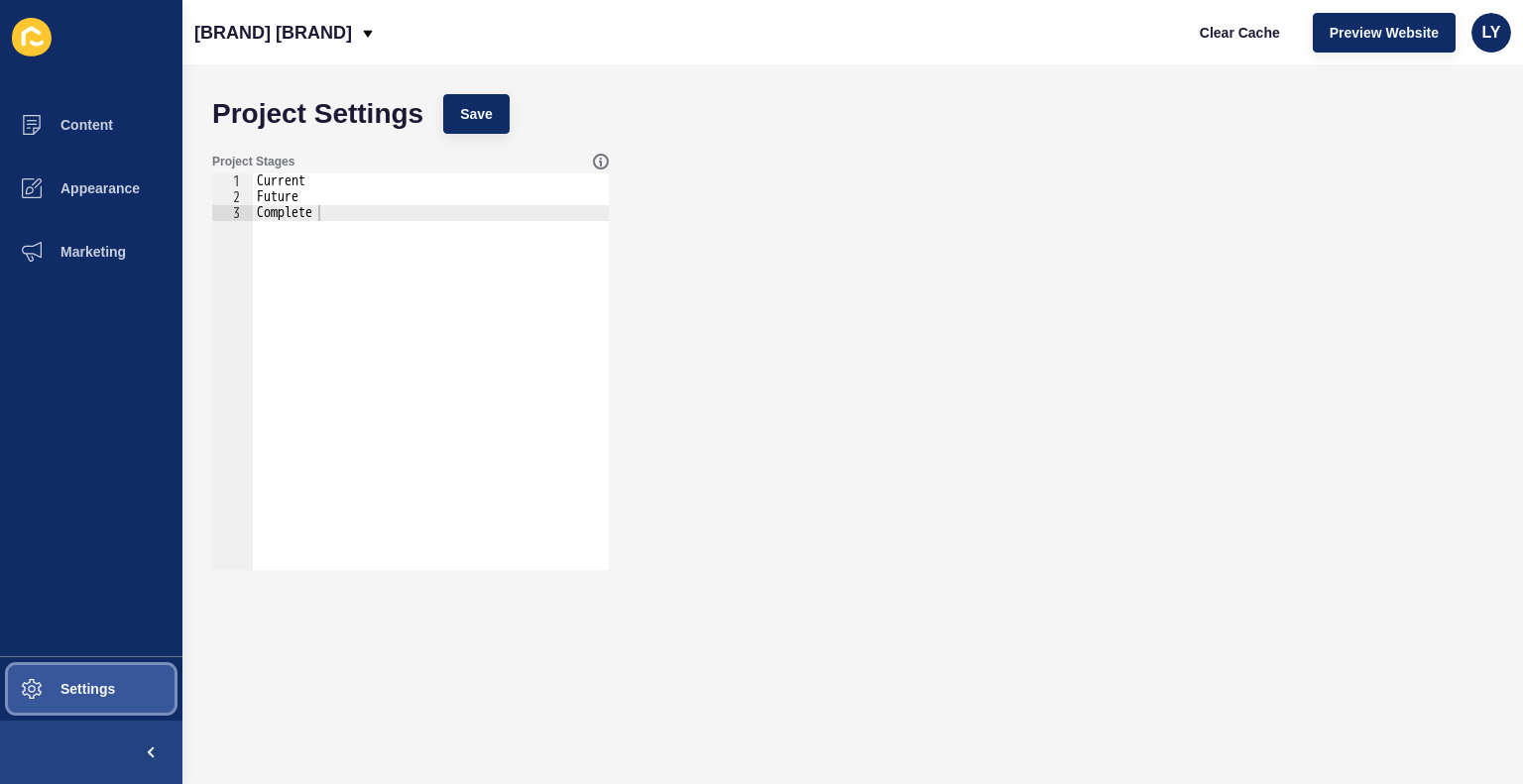 click on "Settings" at bounding box center [91, 689] 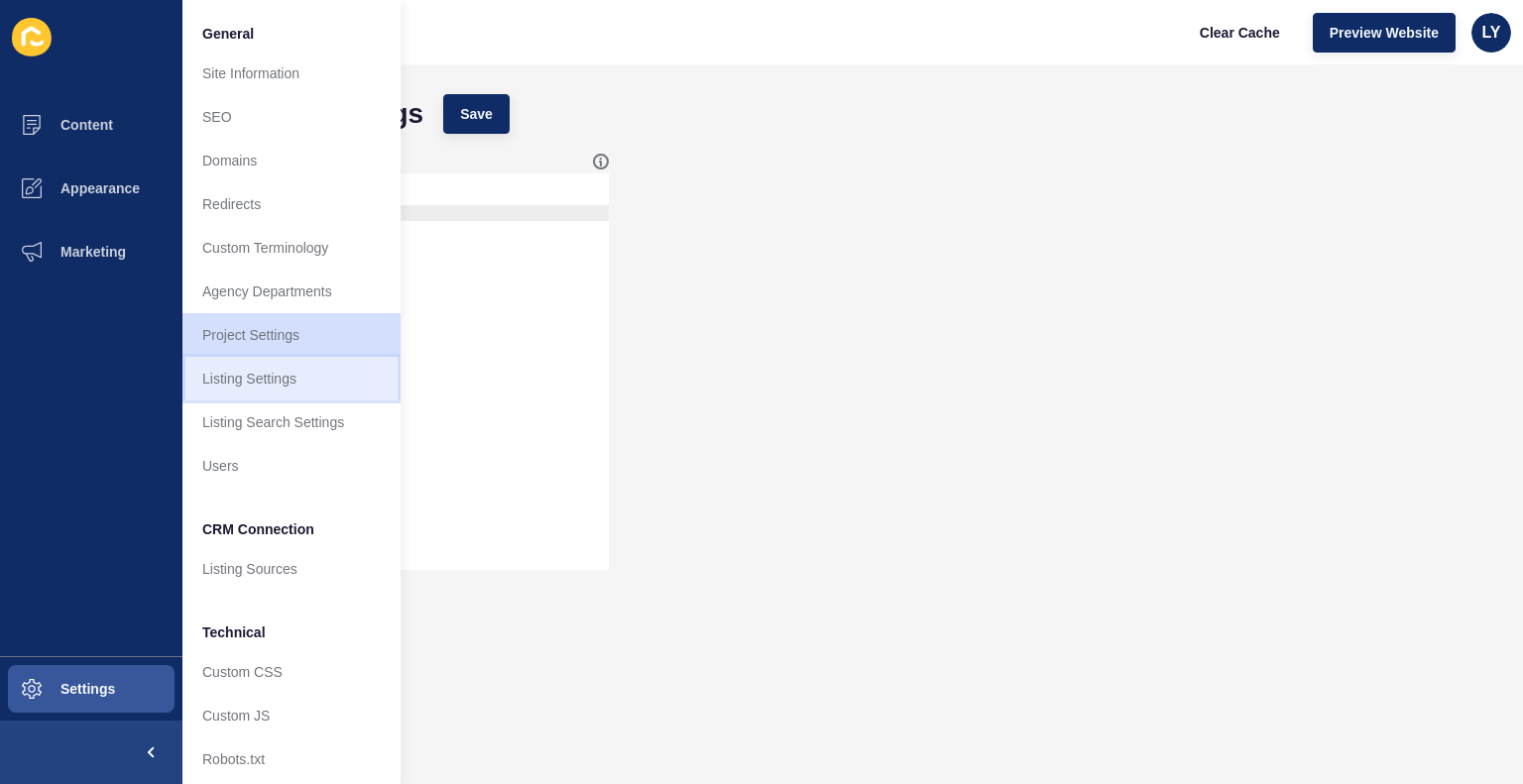 click on "Listing Settings" at bounding box center [292, 379] 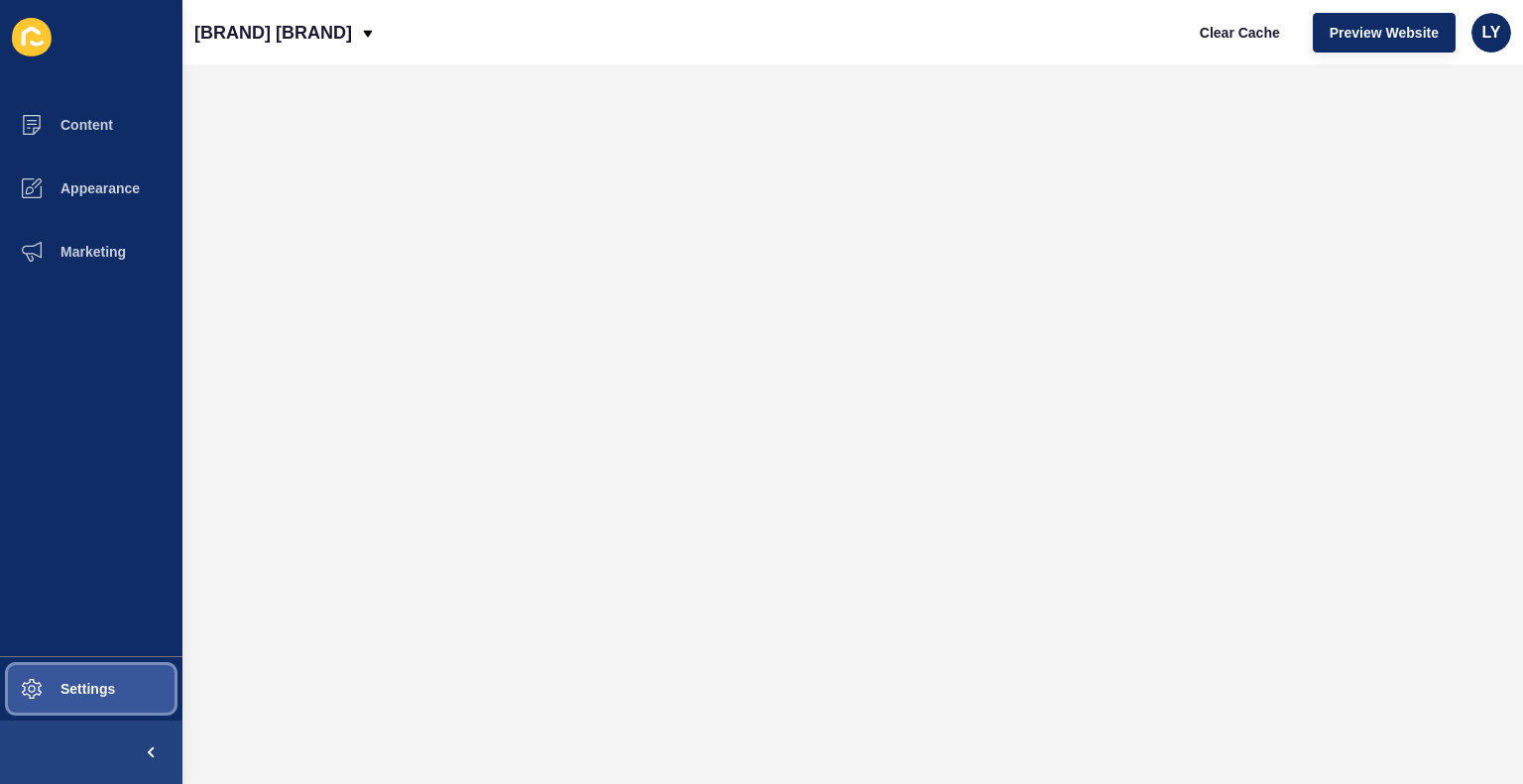 click at bounding box center (32, 689) 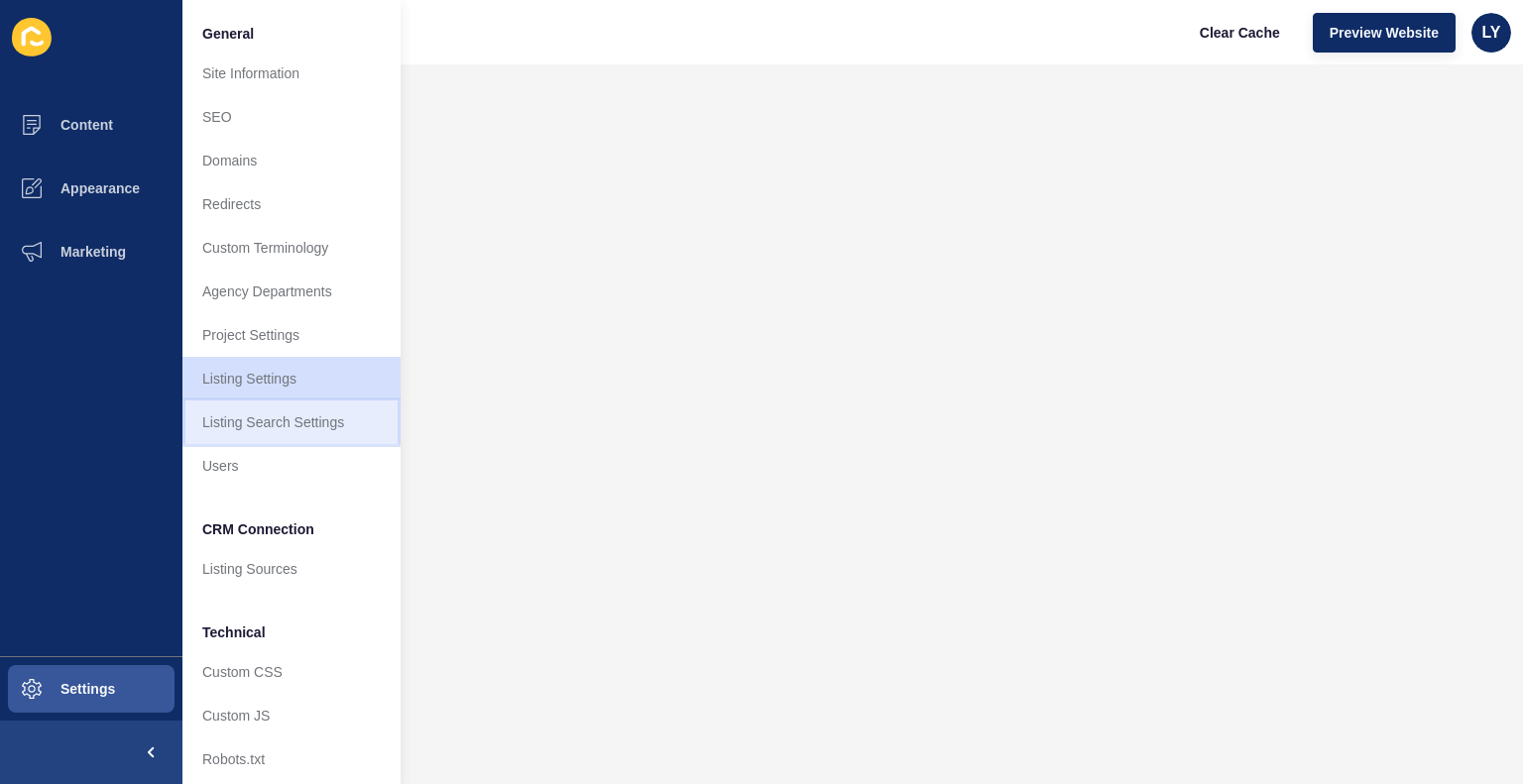 click on "Listing Search Settings" at bounding box center [292, 422] 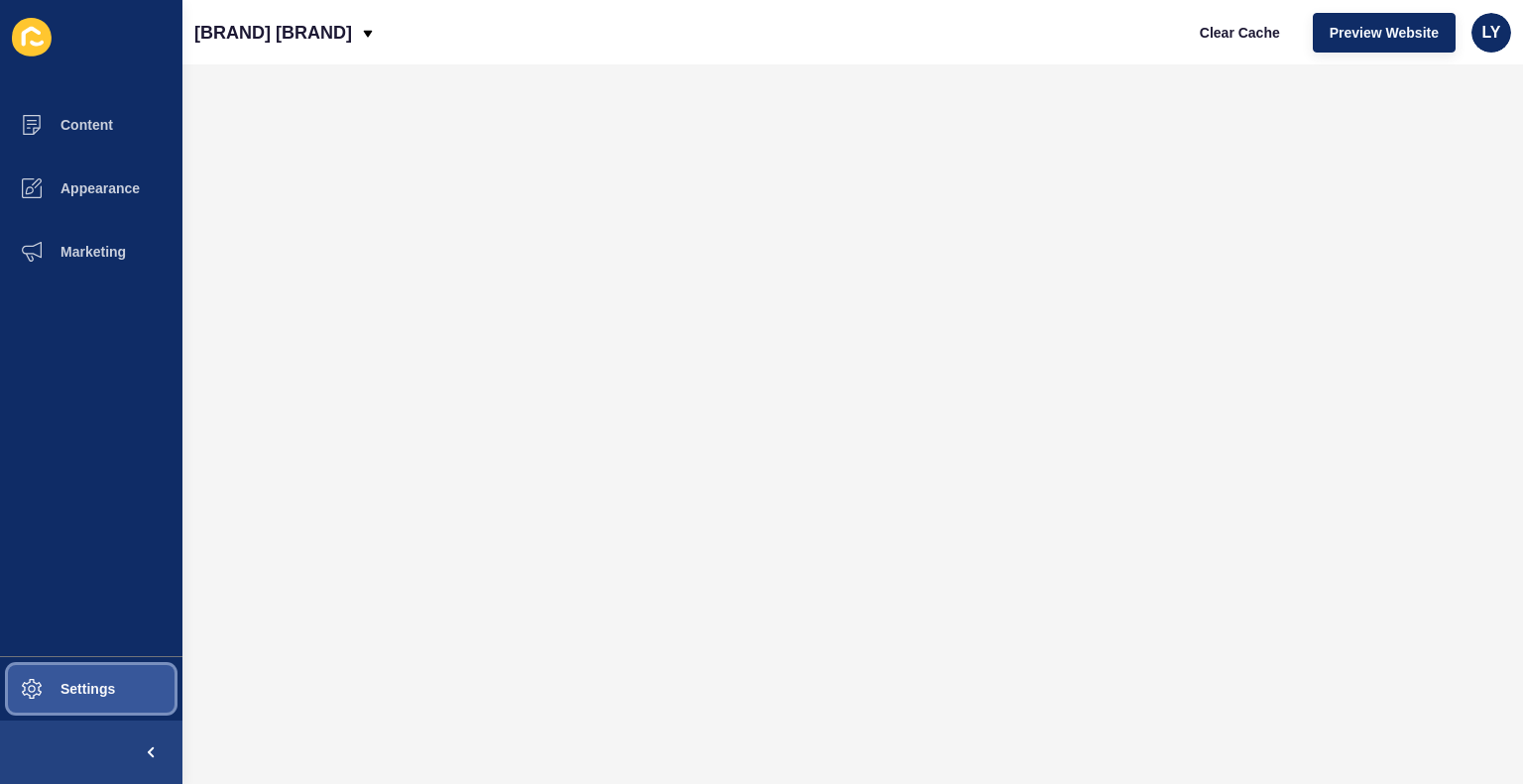 click on "Settings" at bounding box center (91, 689) 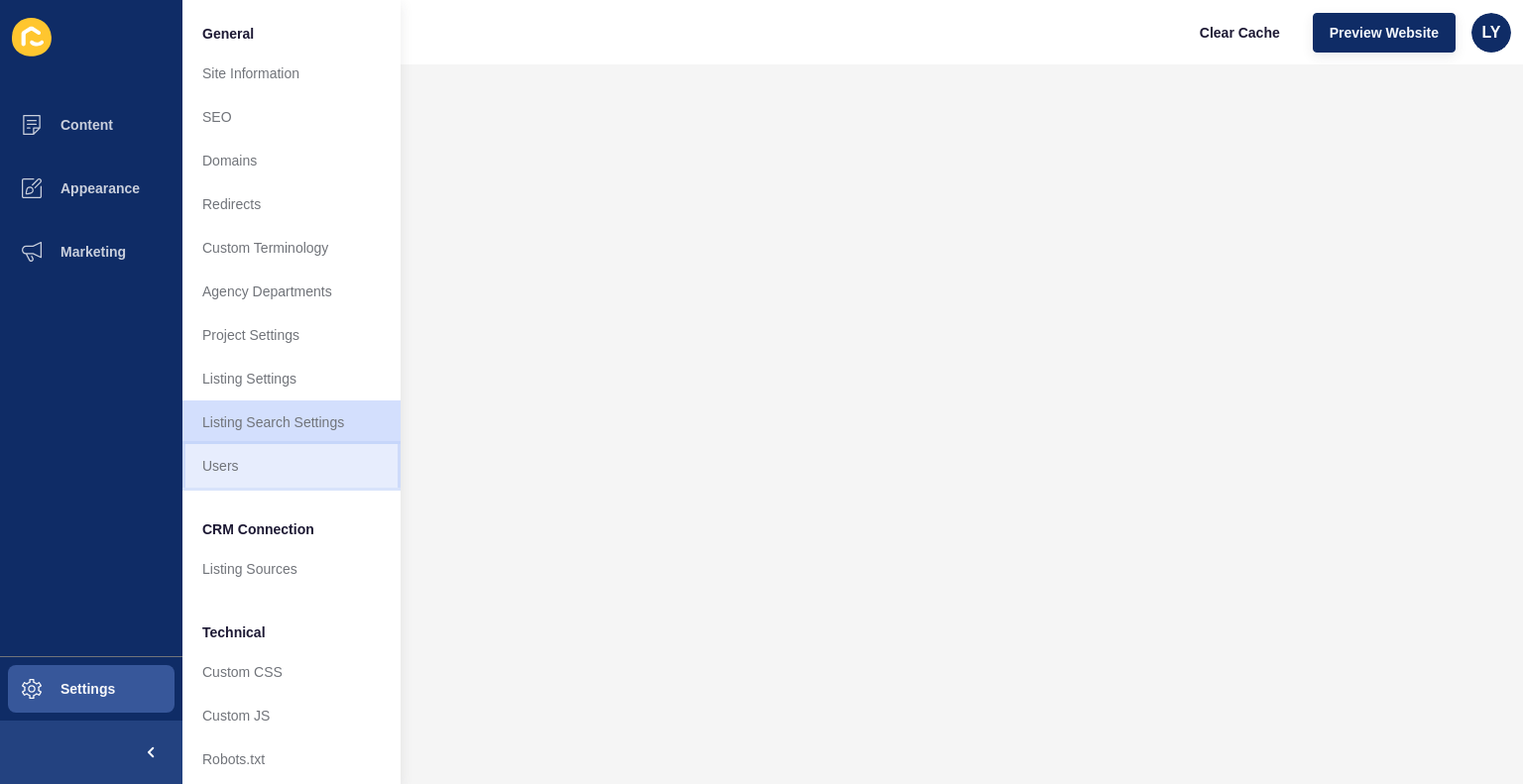 click on "Users" at bounding box center [292, 466] 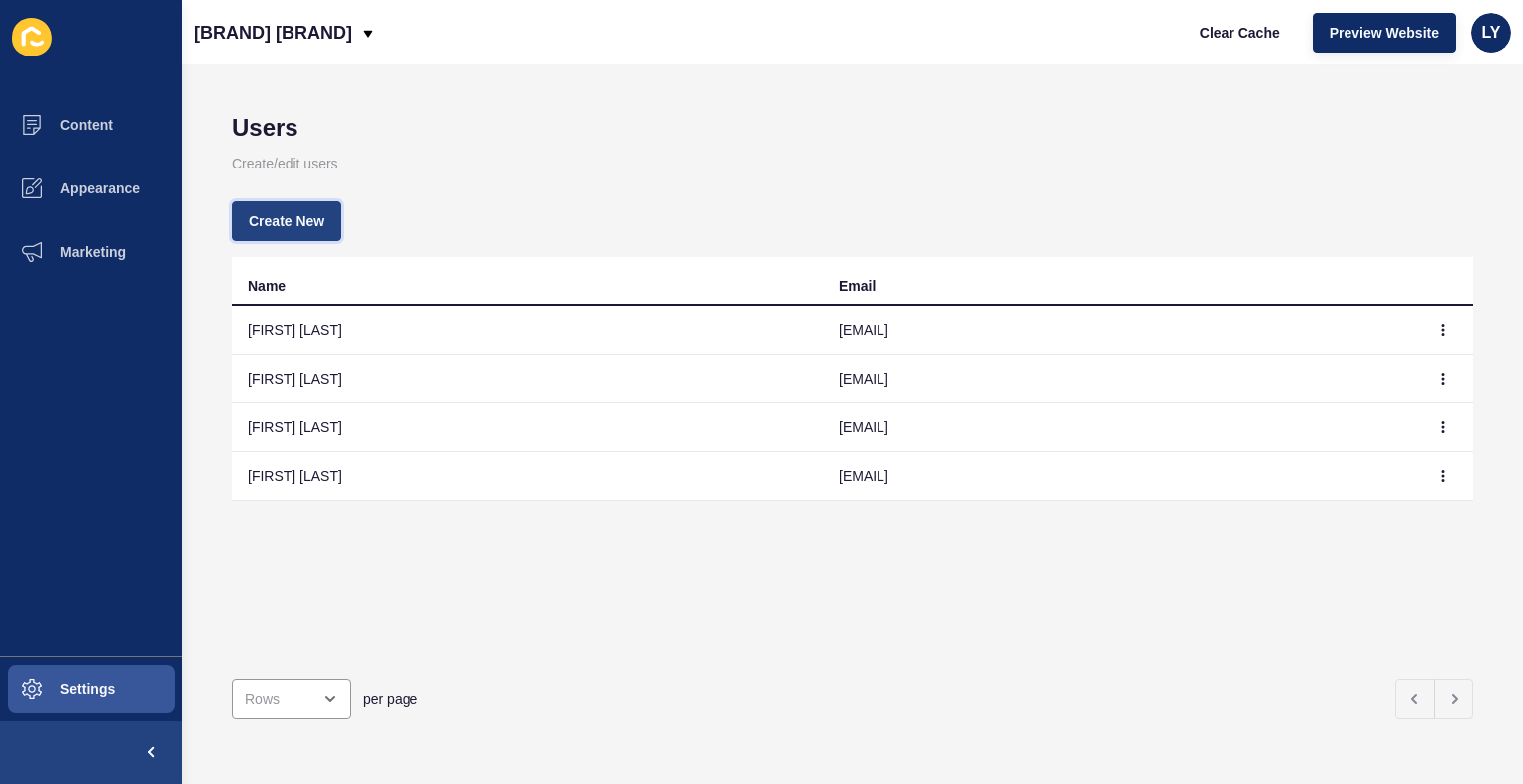 click on "Create New" at bounding box center (287, 221) 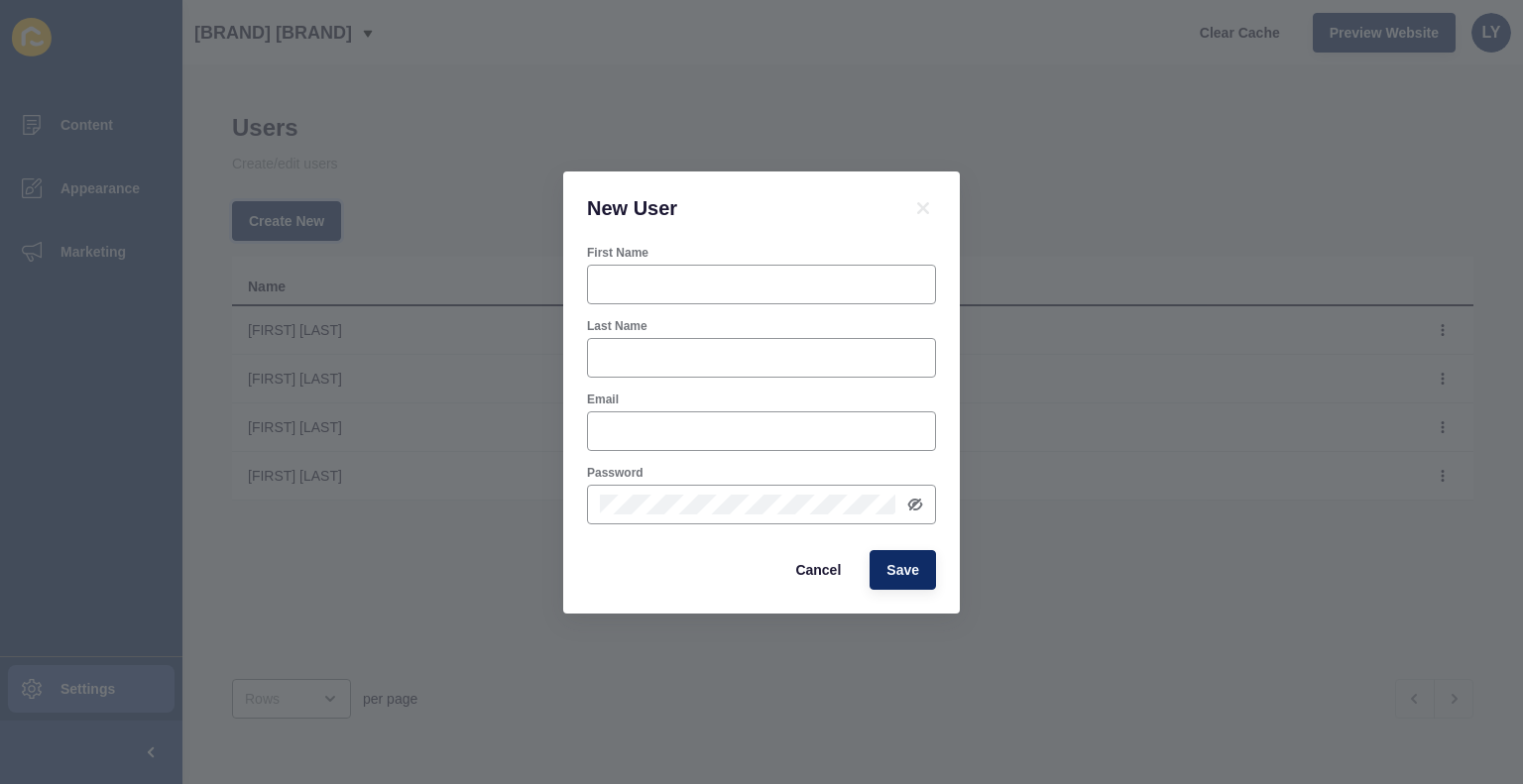 type 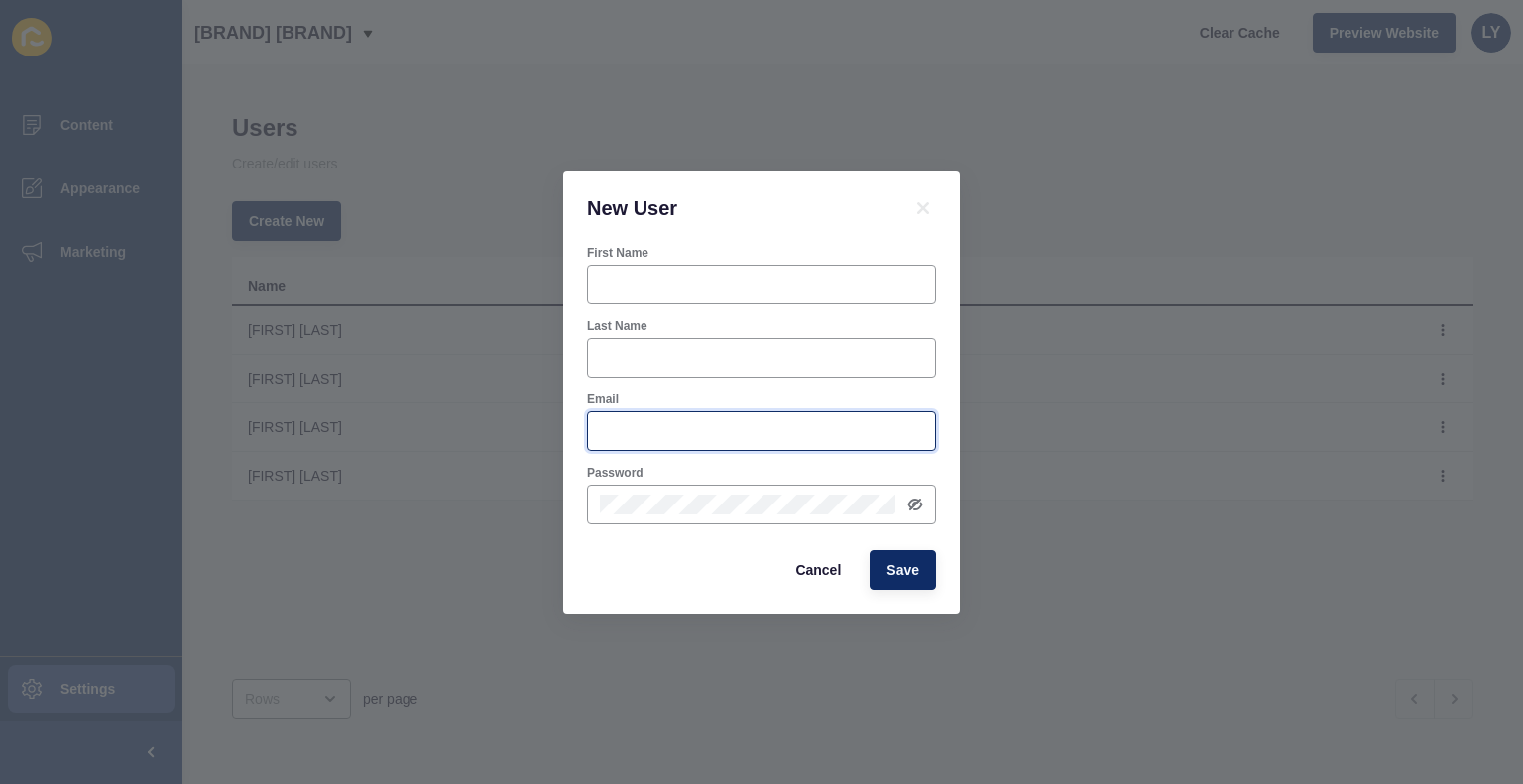 type on "donna@jhyrealty.com.au" 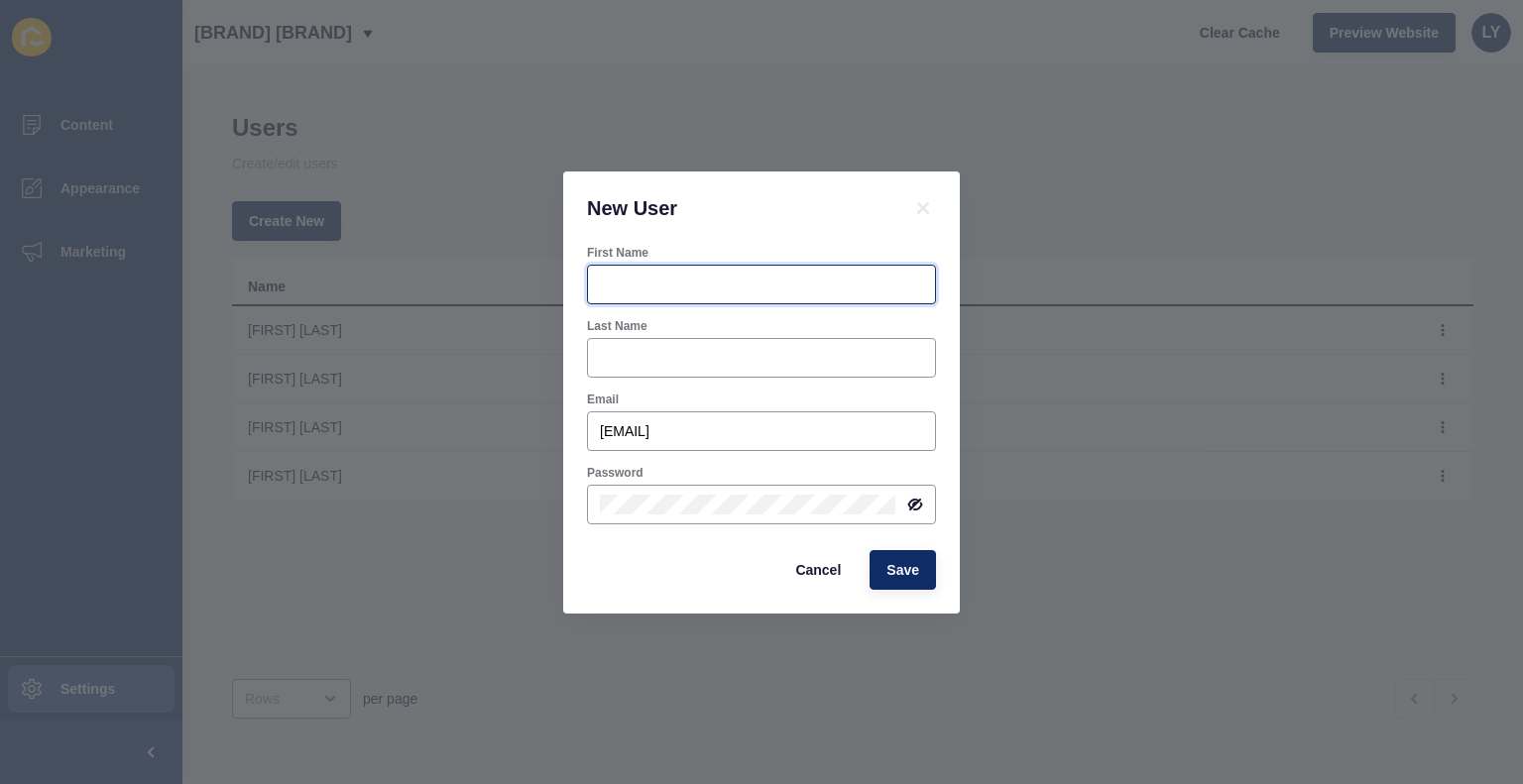 click on "First Name" at bounding box center [762, 284] 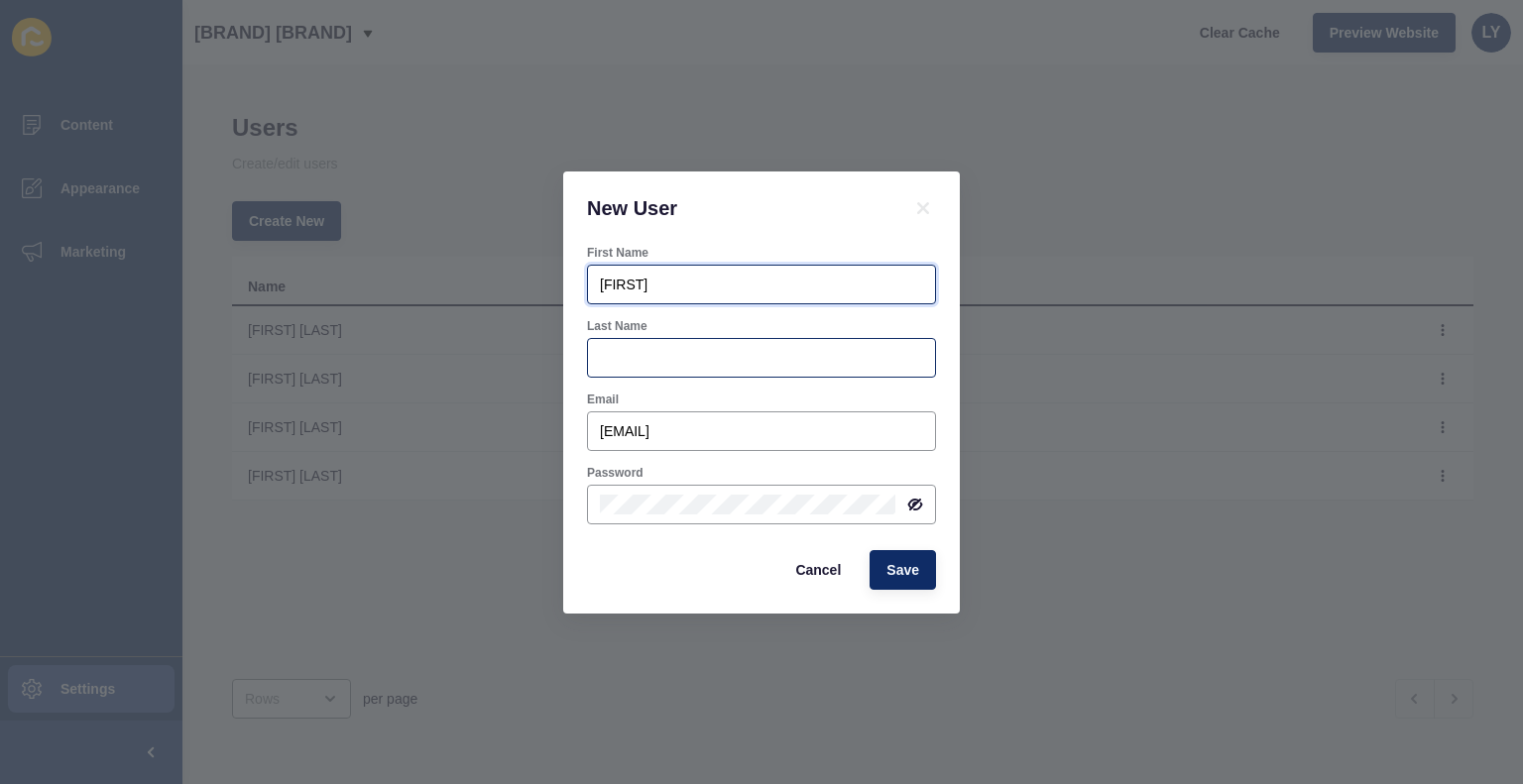 type on "Gemma" 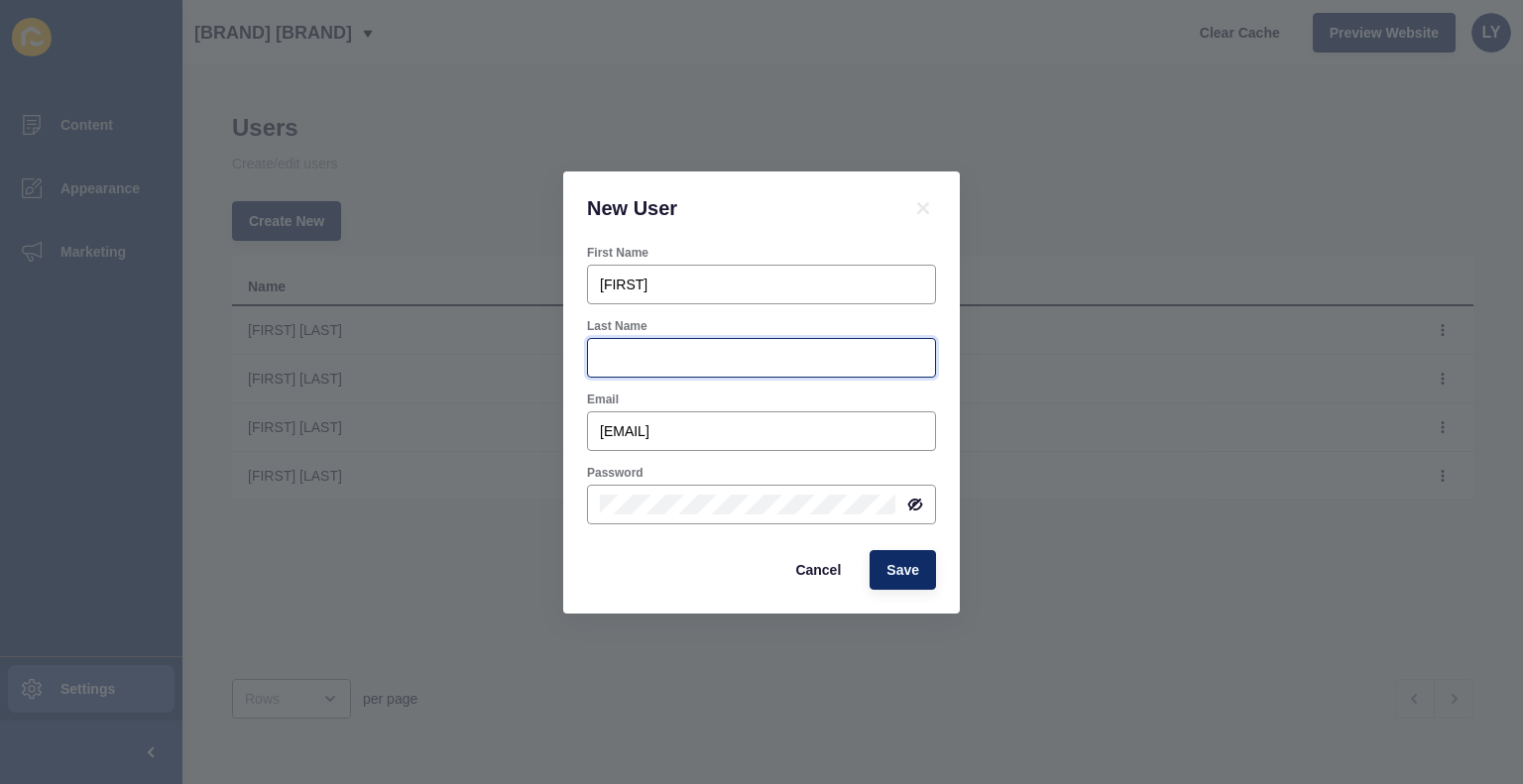click on "Last Name" at bounding box center (762, 358) 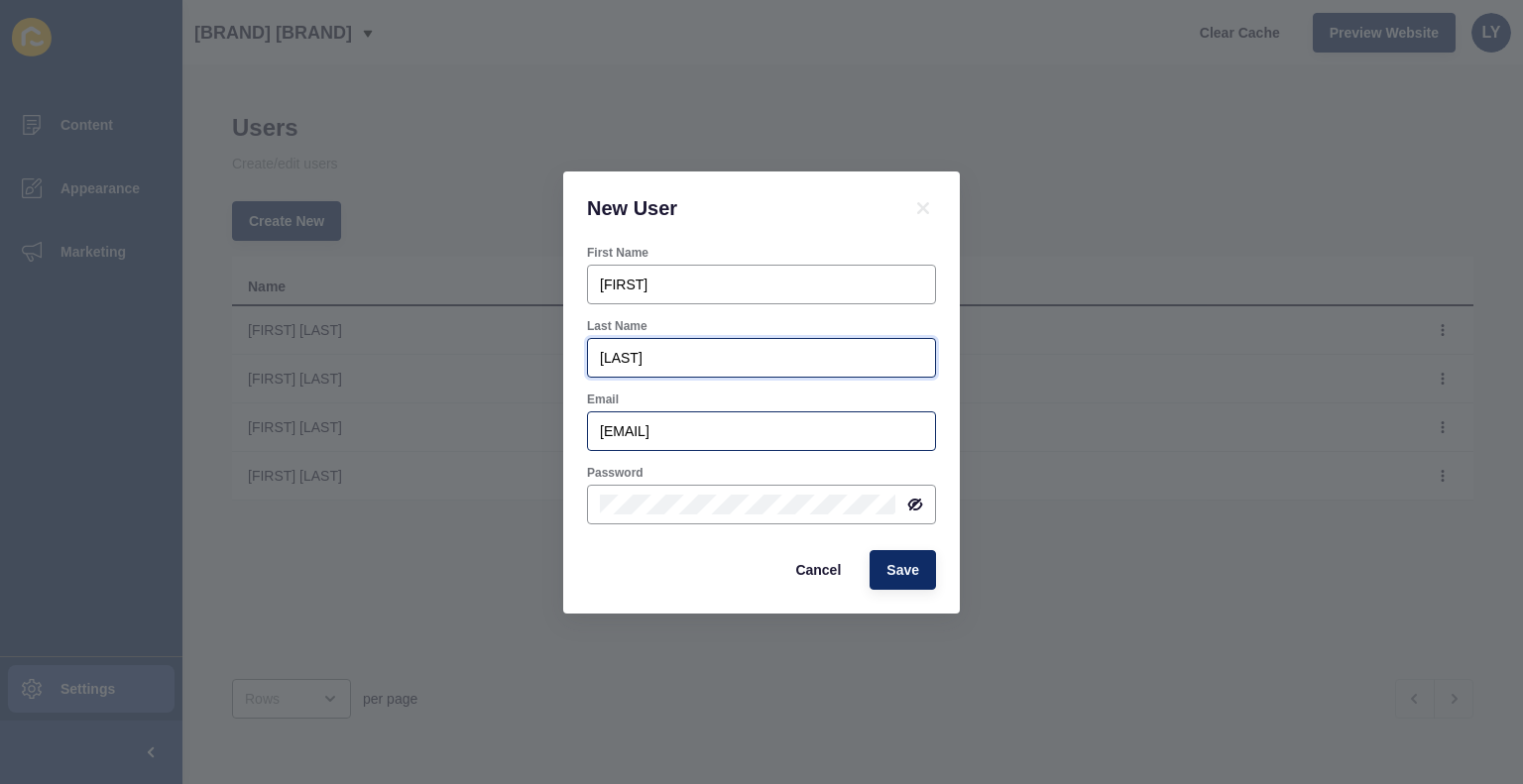 type on "Scheibling" 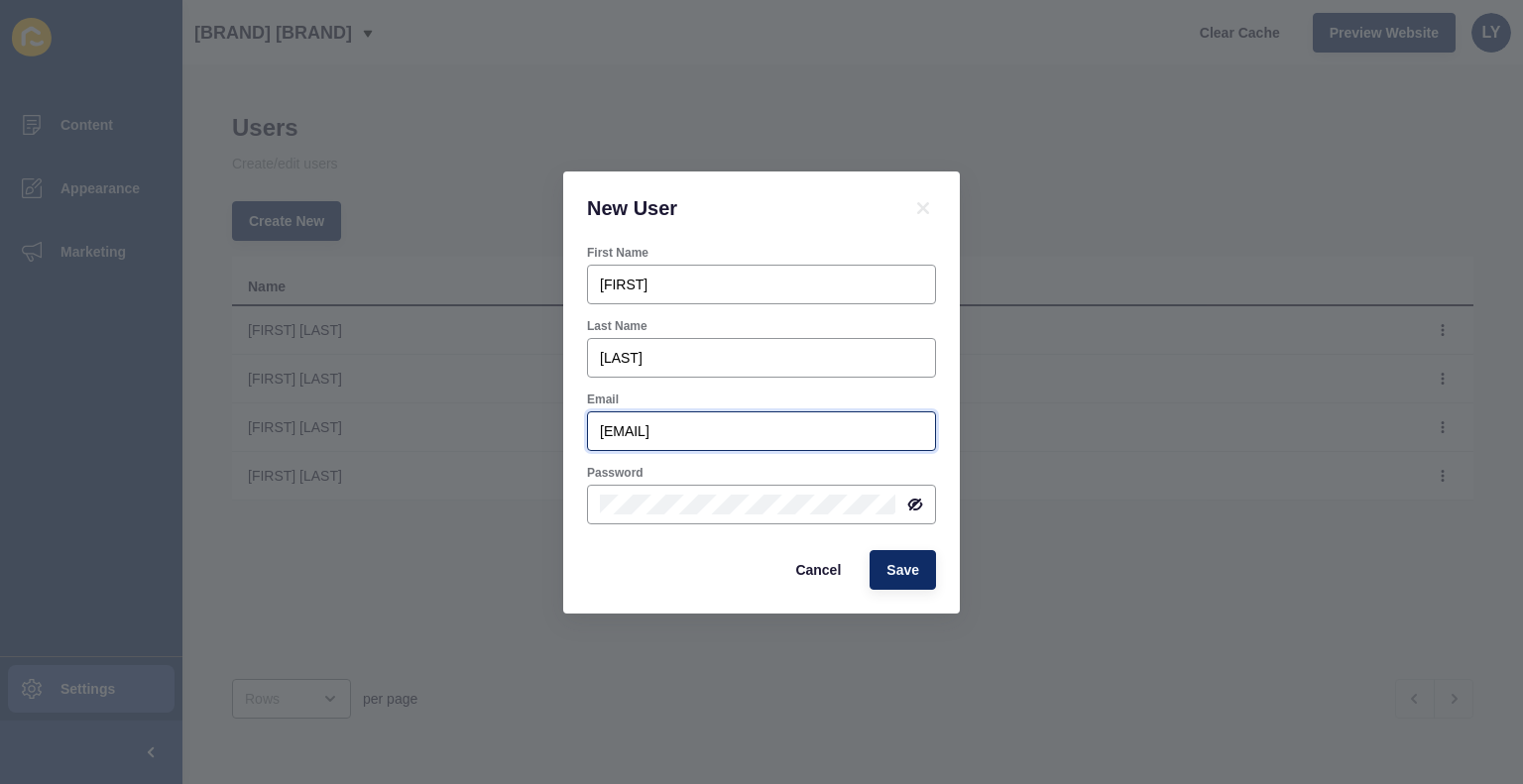 drag, startPoint x: 641, startPoint y: 431, endPoint x: 568, endPoint y: 434, distance: 73.061618 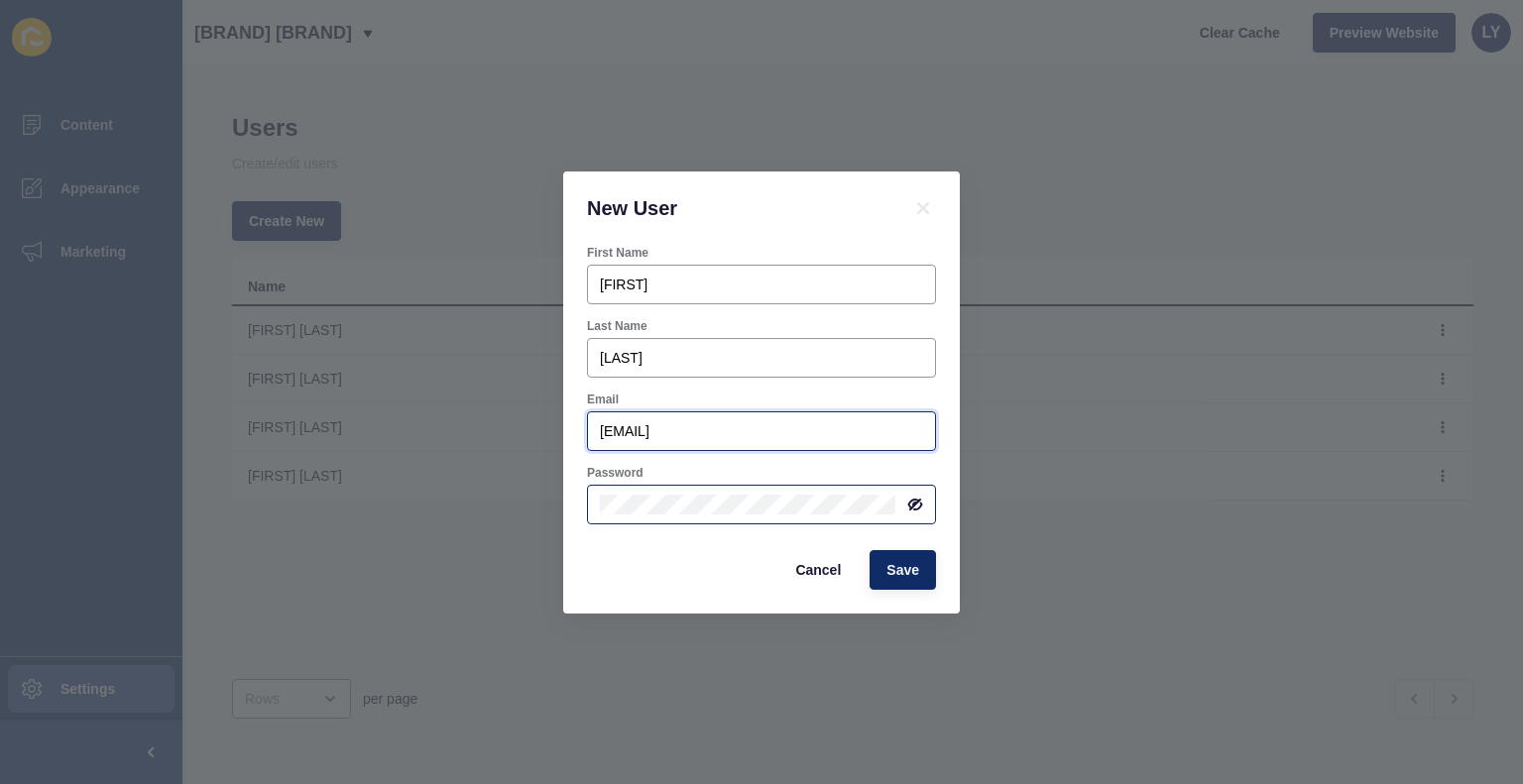 type on "gemma@jenningshopkins.com.au" 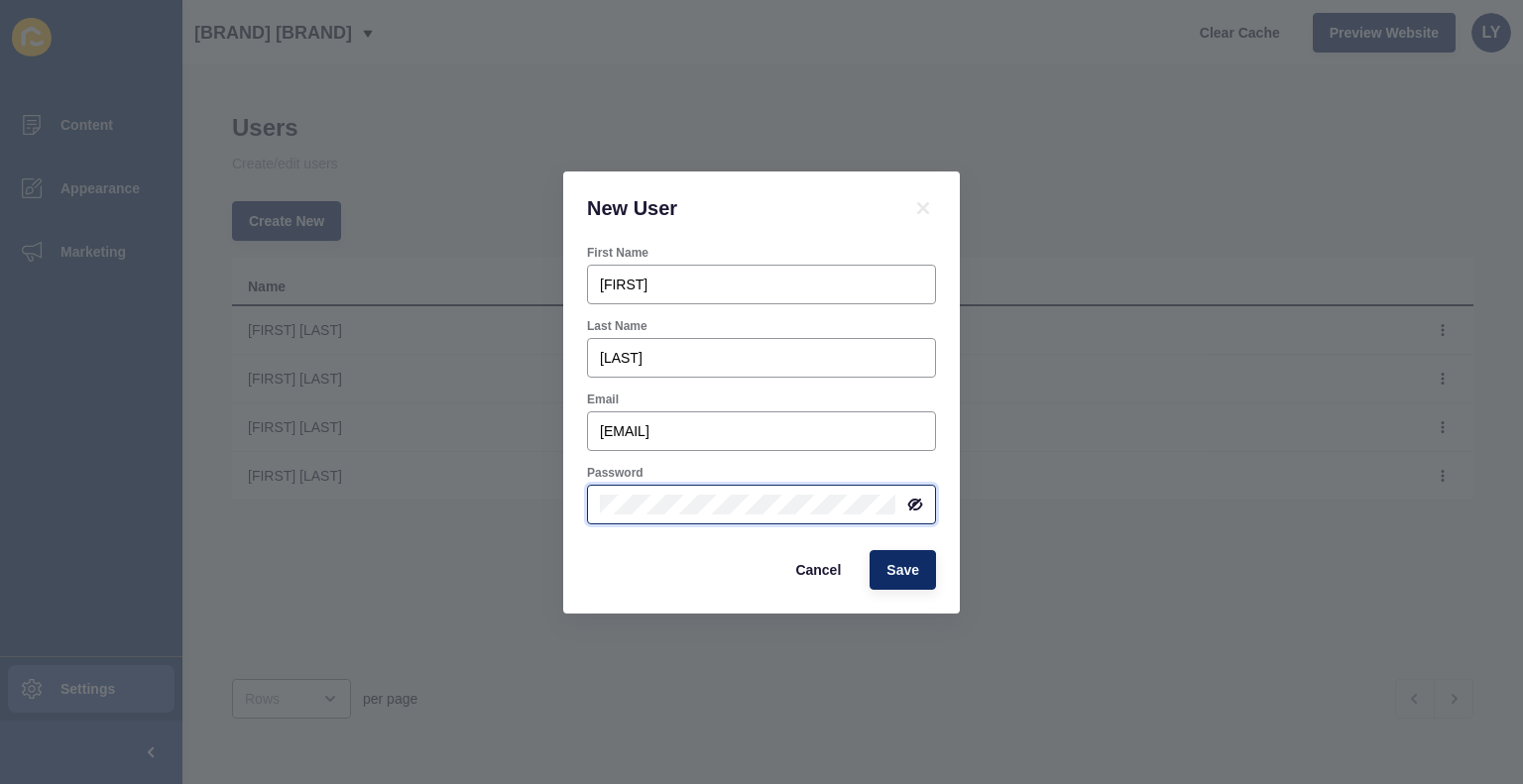 click on "New User First Name Gemma Last Name Scheibling Email gemma@jenningshopkins.com.au Password Cancel Save" at bounding box center (762, 392) 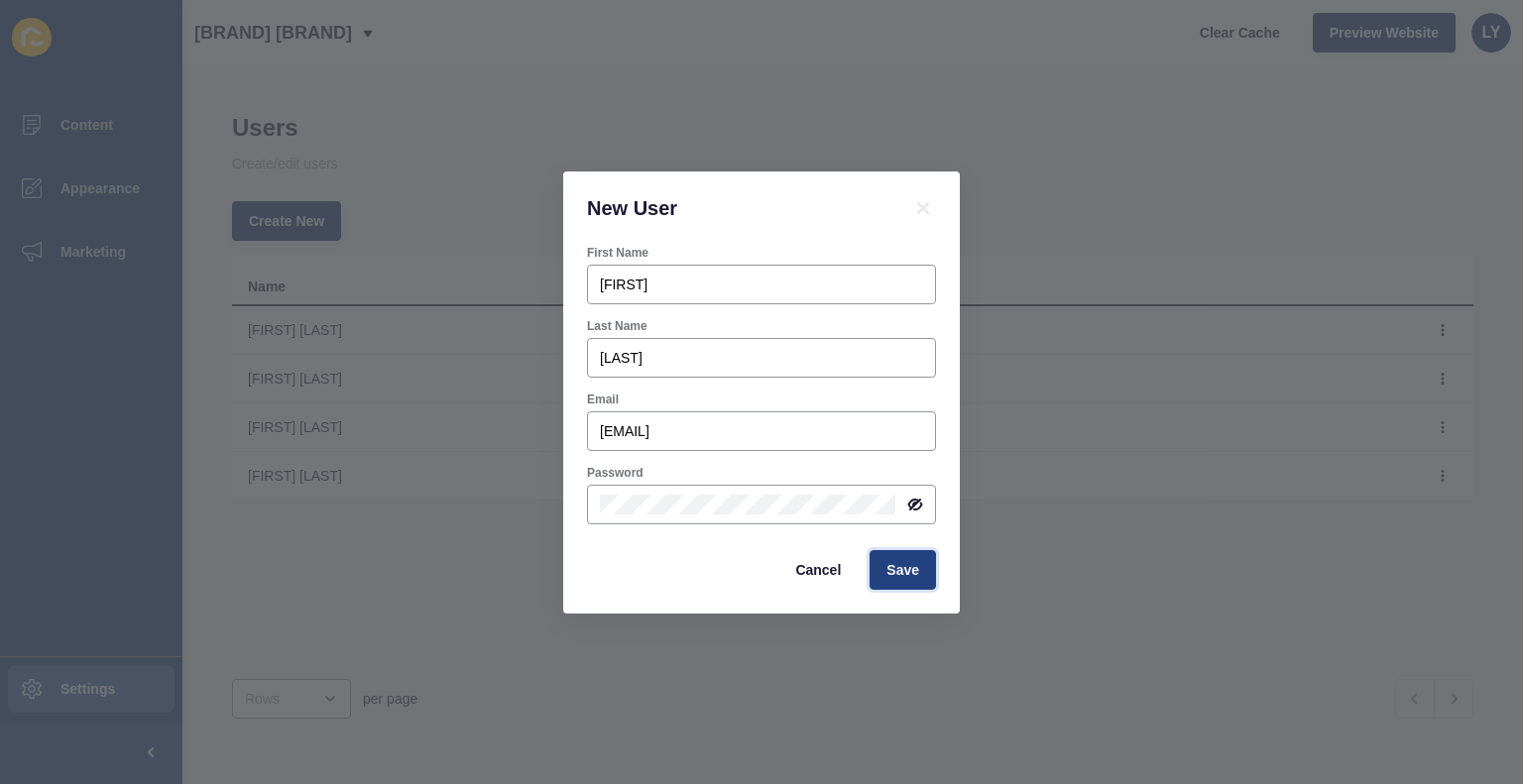 click on "Save" at bounding box center [902, 570] 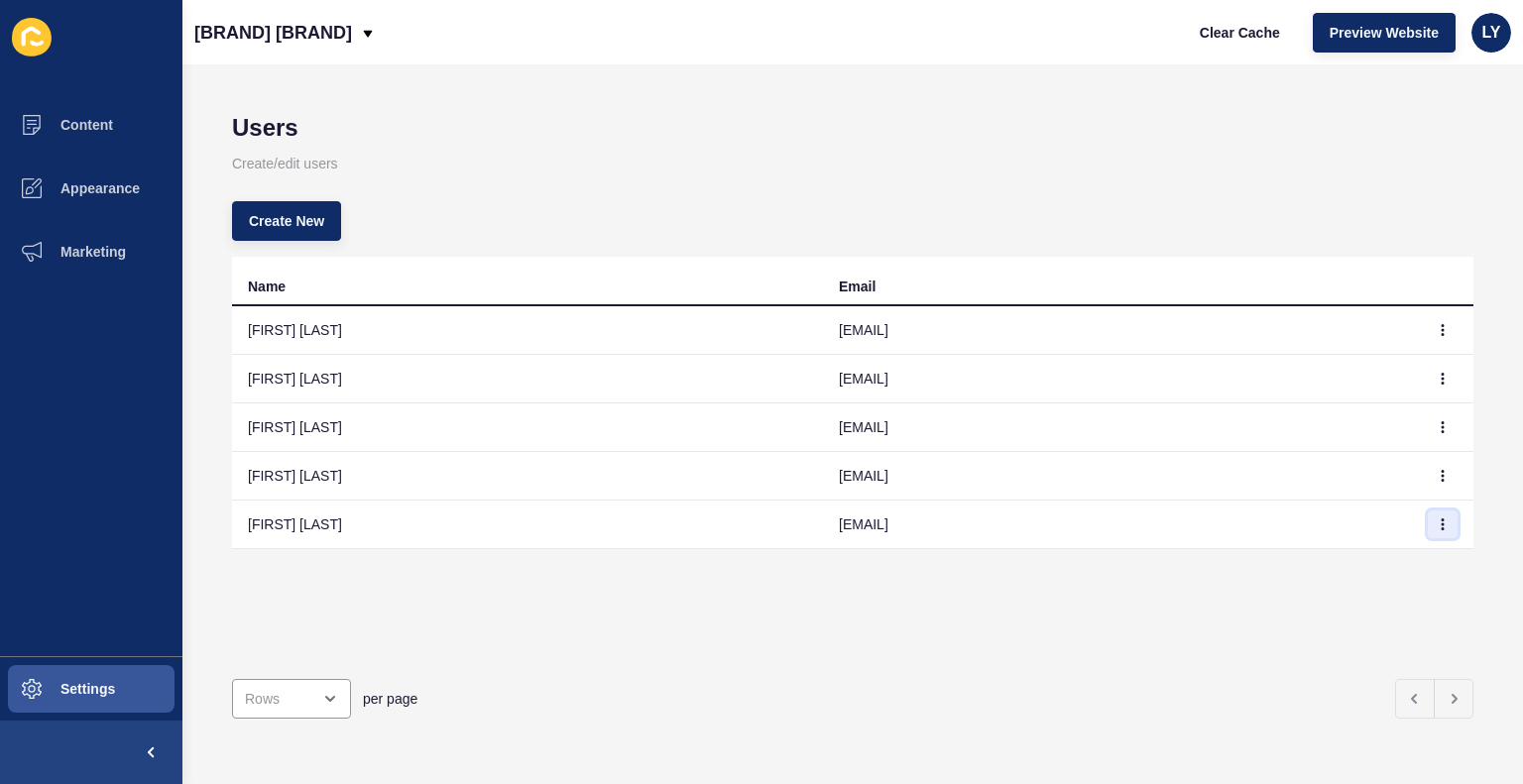 click at bounding box center (1443, 330) 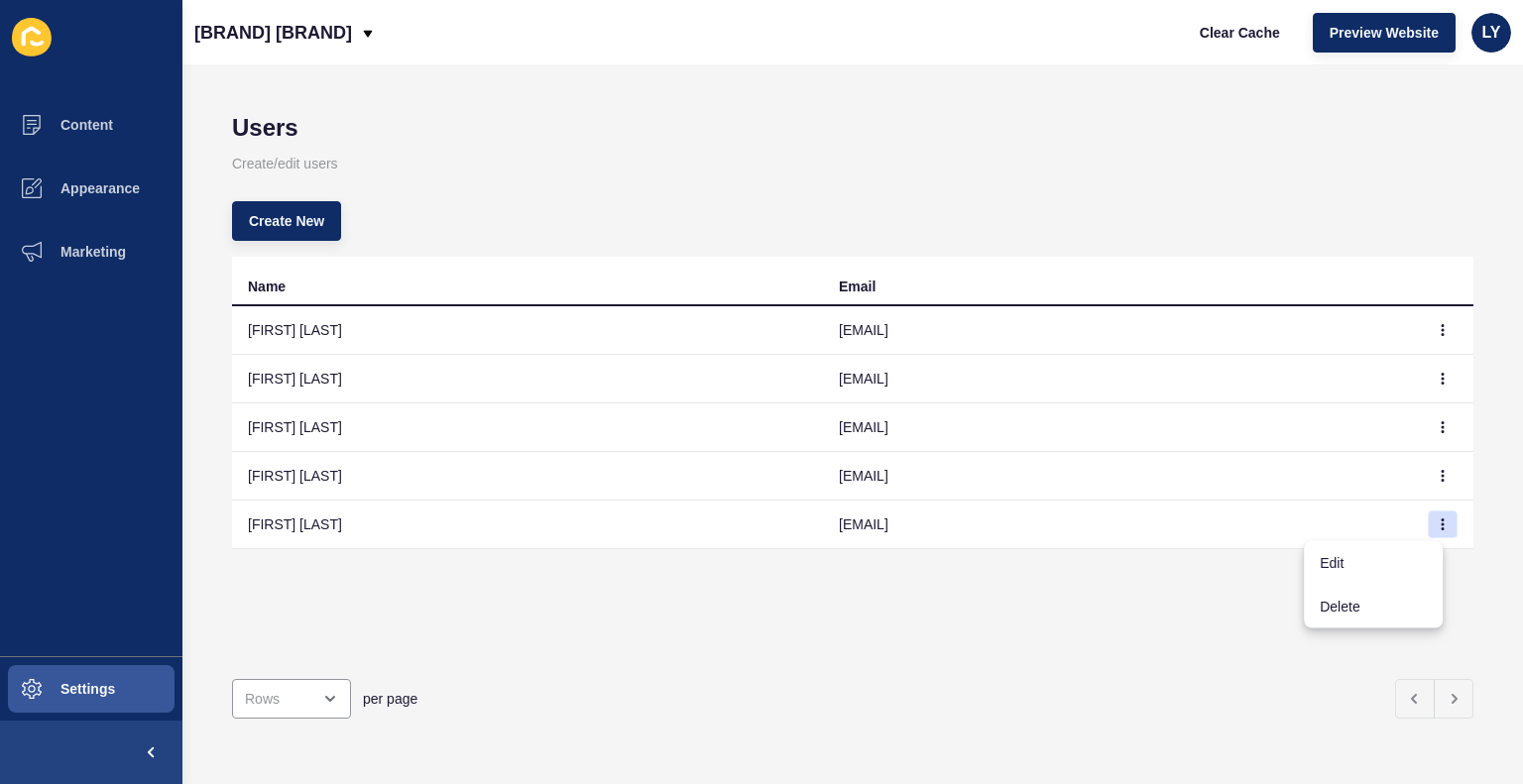 click on "Name Email   Lee York lee@jhyrealty.com.au Tenniel Harman-York tenniel@jhyrealty.com.au Donna Hoole donna@jhyrealty.com.au Eloise Jennings eloise@jhyrealty.com.au Gemma Scheibling gemma@jenningshopkins.com.au" at bounding box center (853, 460) 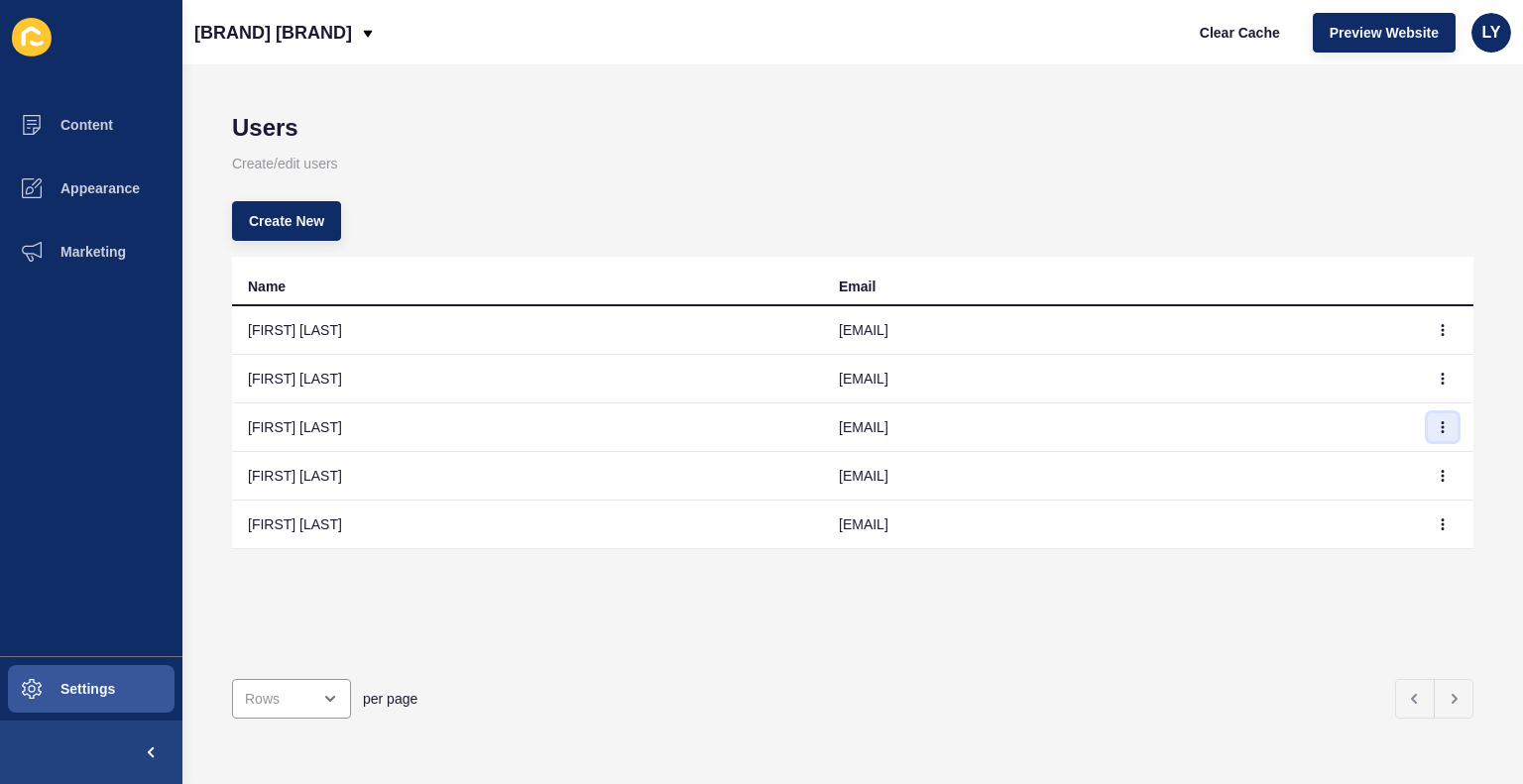 click at bounding box center (1443, 330) 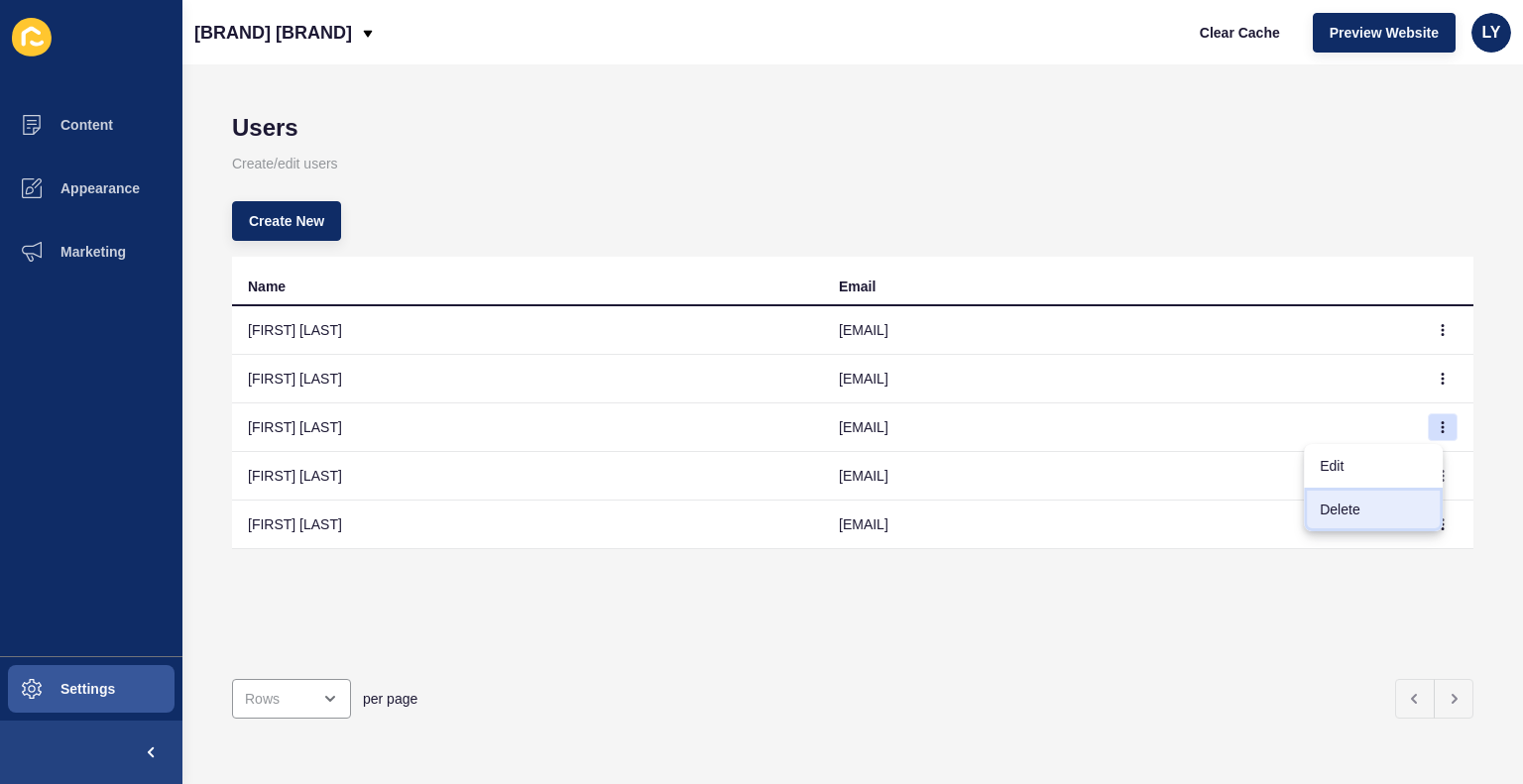 click on "Delete" at bounding box center [1373, 466] 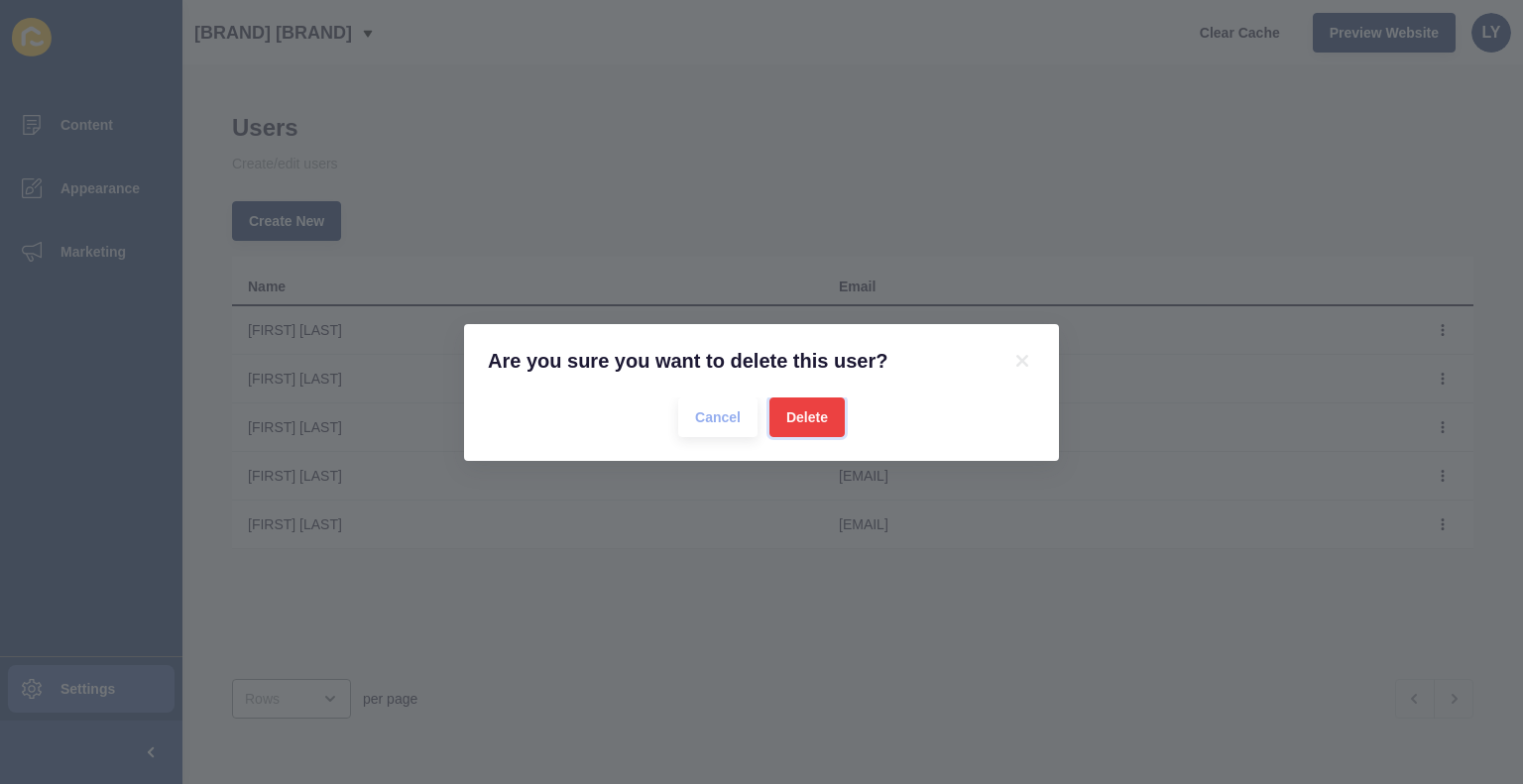 click on "Delete" at bounding box center (807, 417) 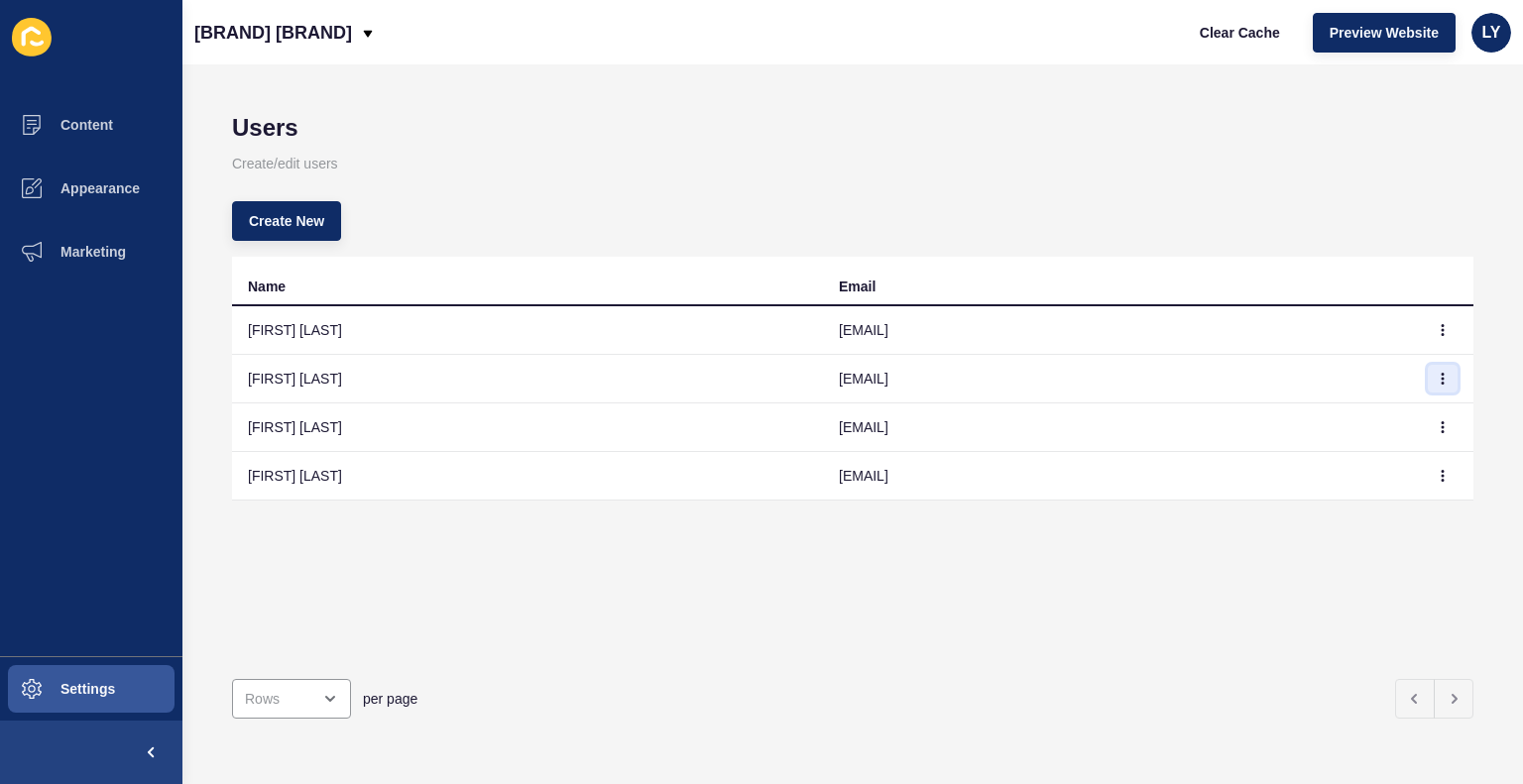 click at bounding box center (1443, 330) 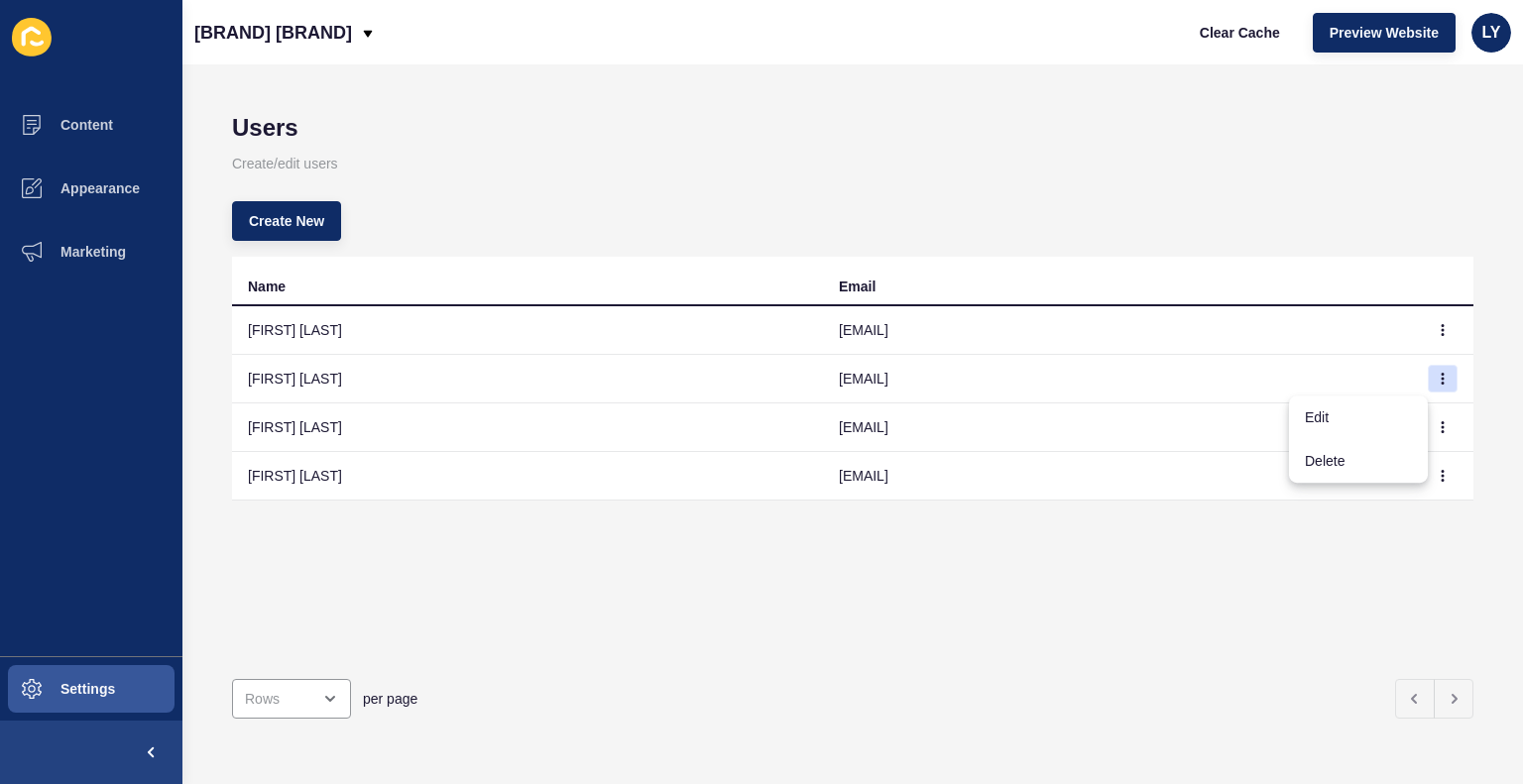 click on "Name Email   Lee York lee@jhyrealty.com.au Tenniel Harman-York tenniel@jhyrealty.com.au Eloise Jennings eloise@jhyrealty.com.au Gemma Scheibling gemma@jenningshopkins.com.au" at bounding box center (853, 460) 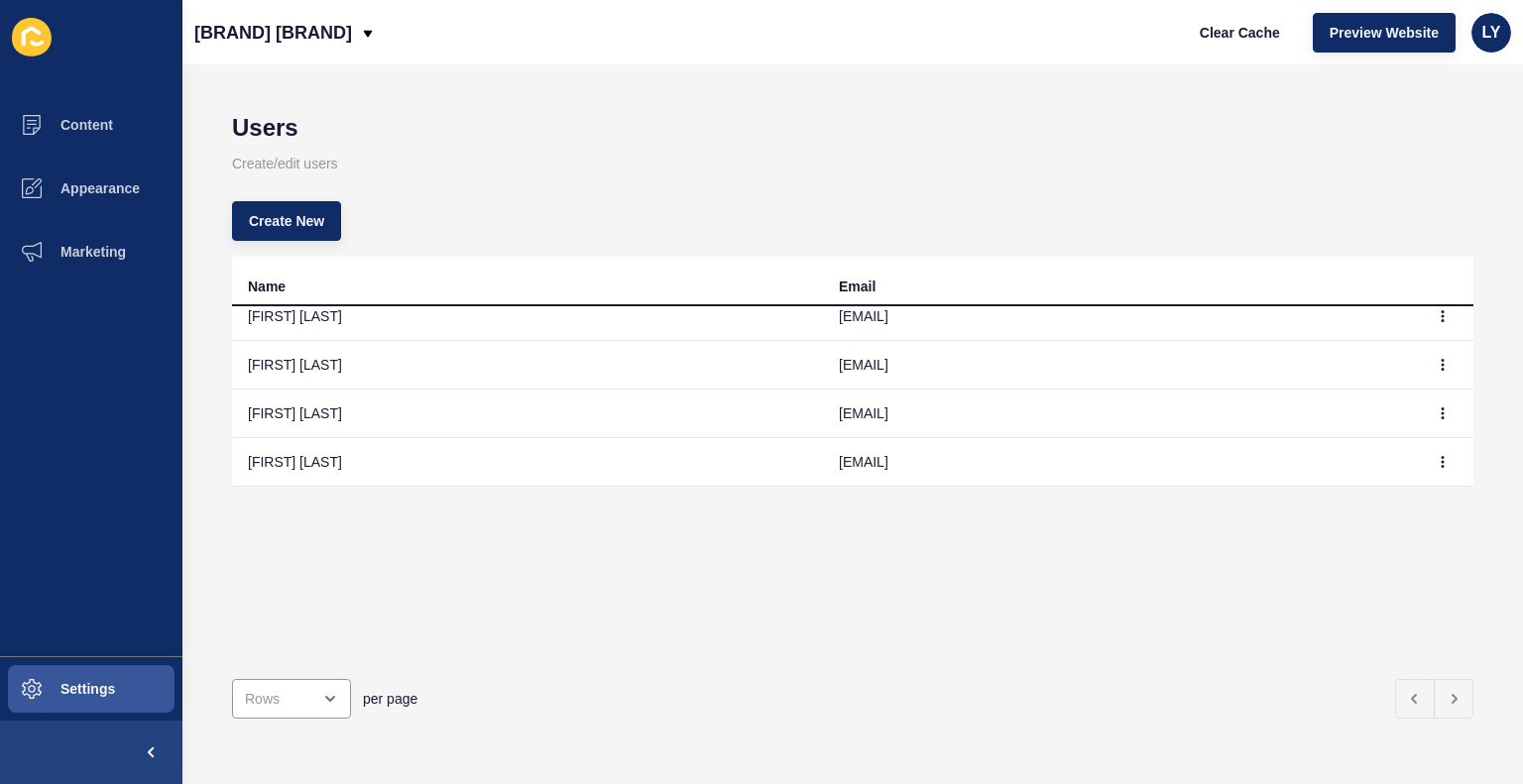 scroll, scrollTop: 0, scrollLeft: 0, axis: both 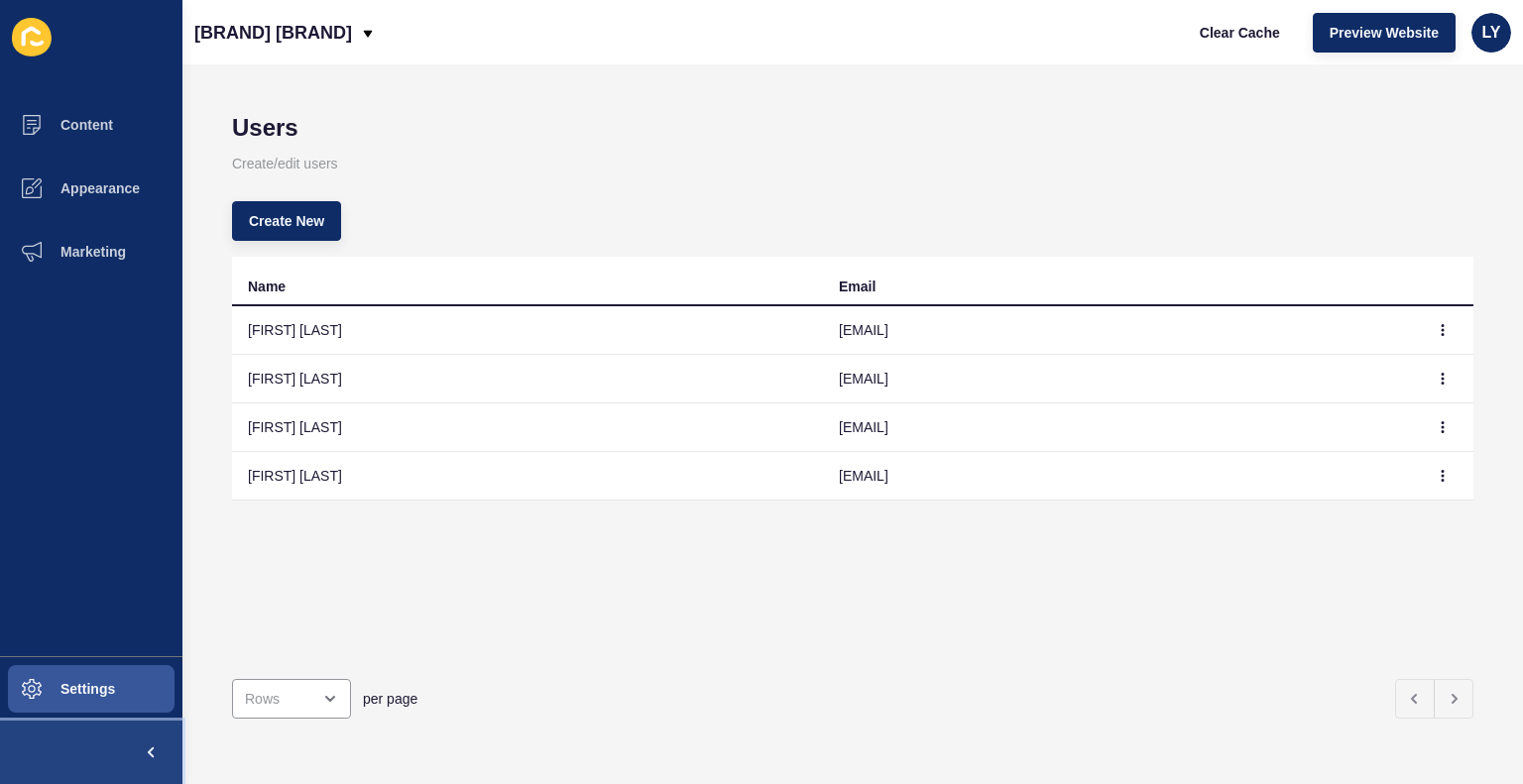 click at bounding box center (151, 752) 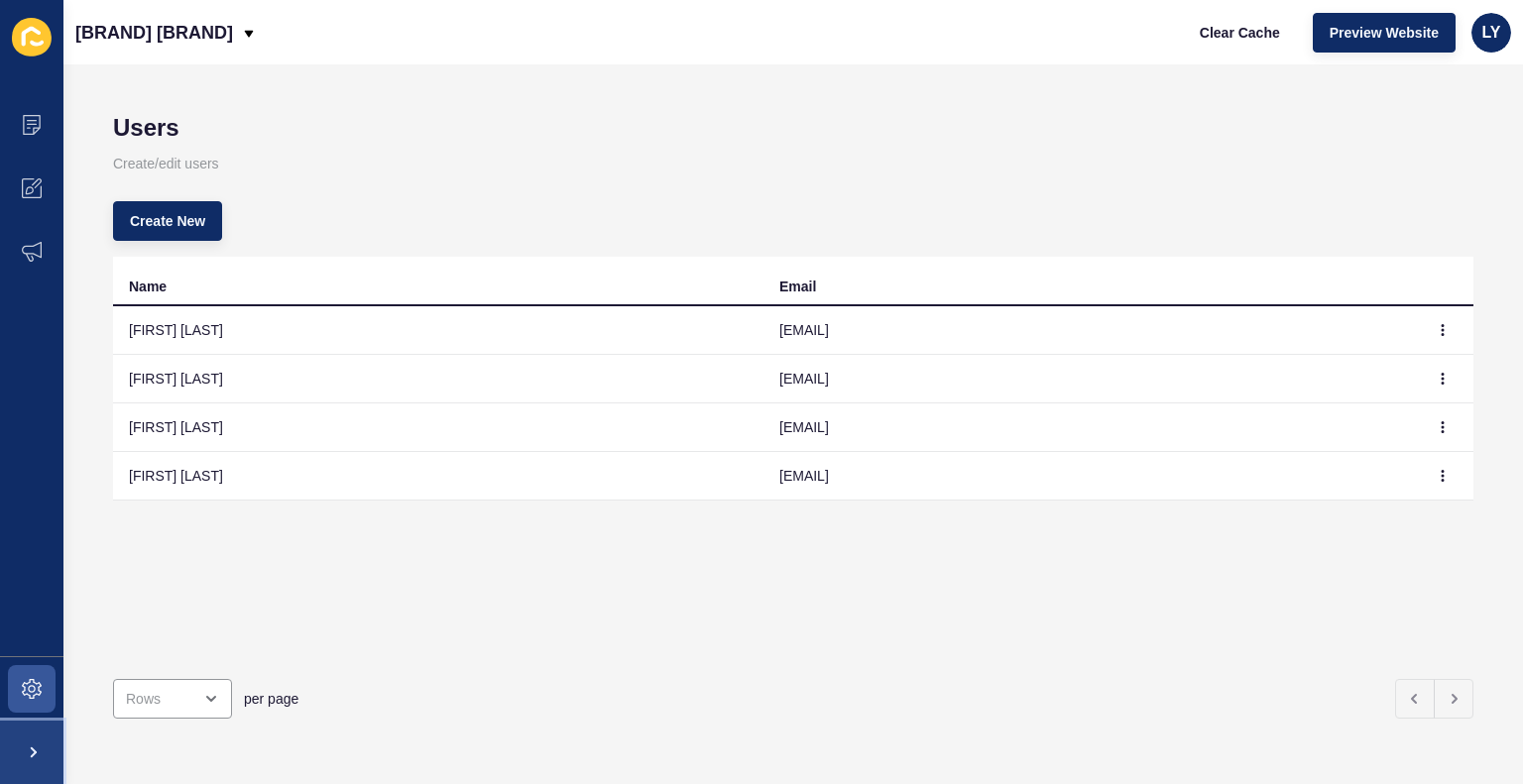 click at bounding box center (32, 752) 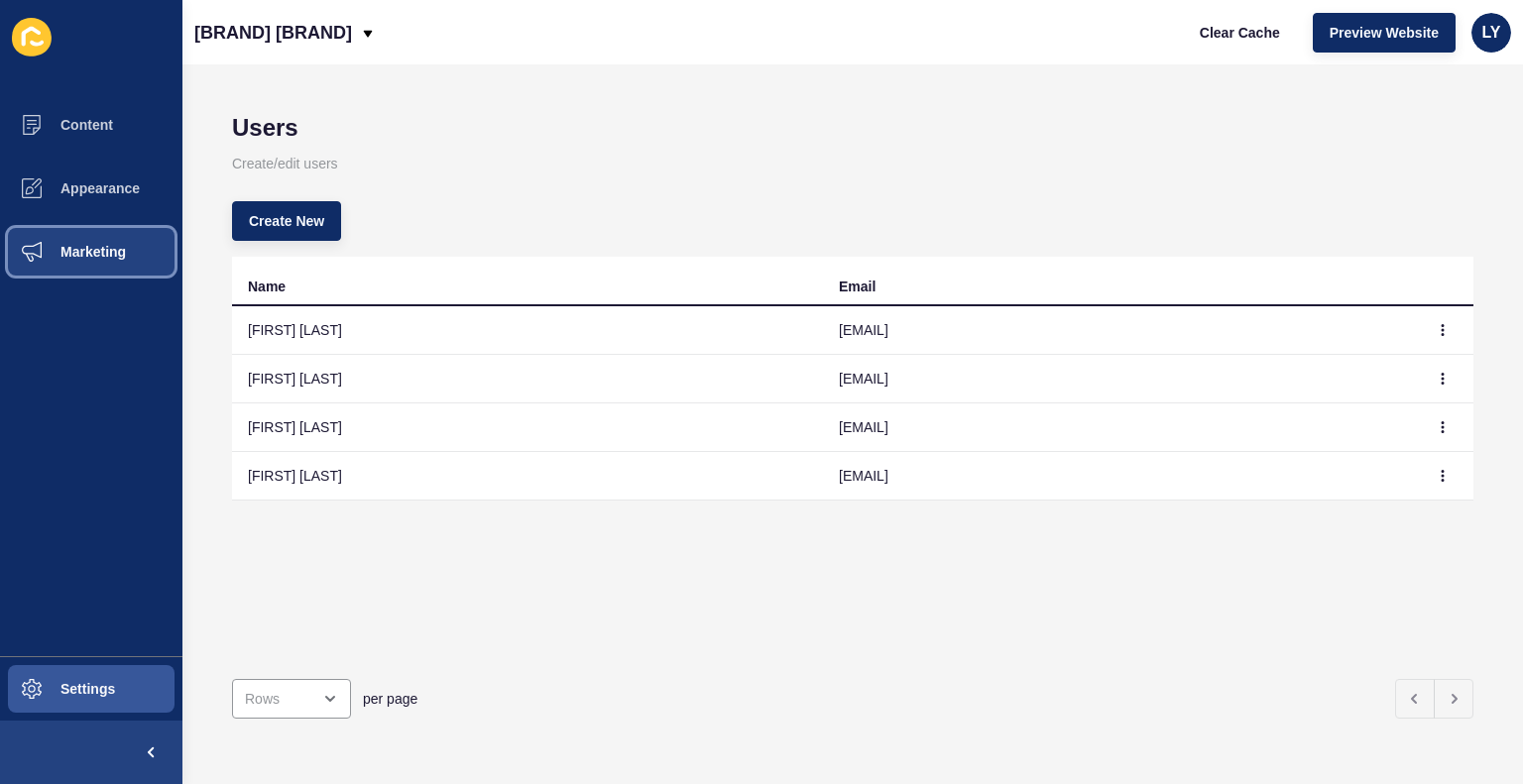 click on "Marketing" at bounding box center (61, 252) 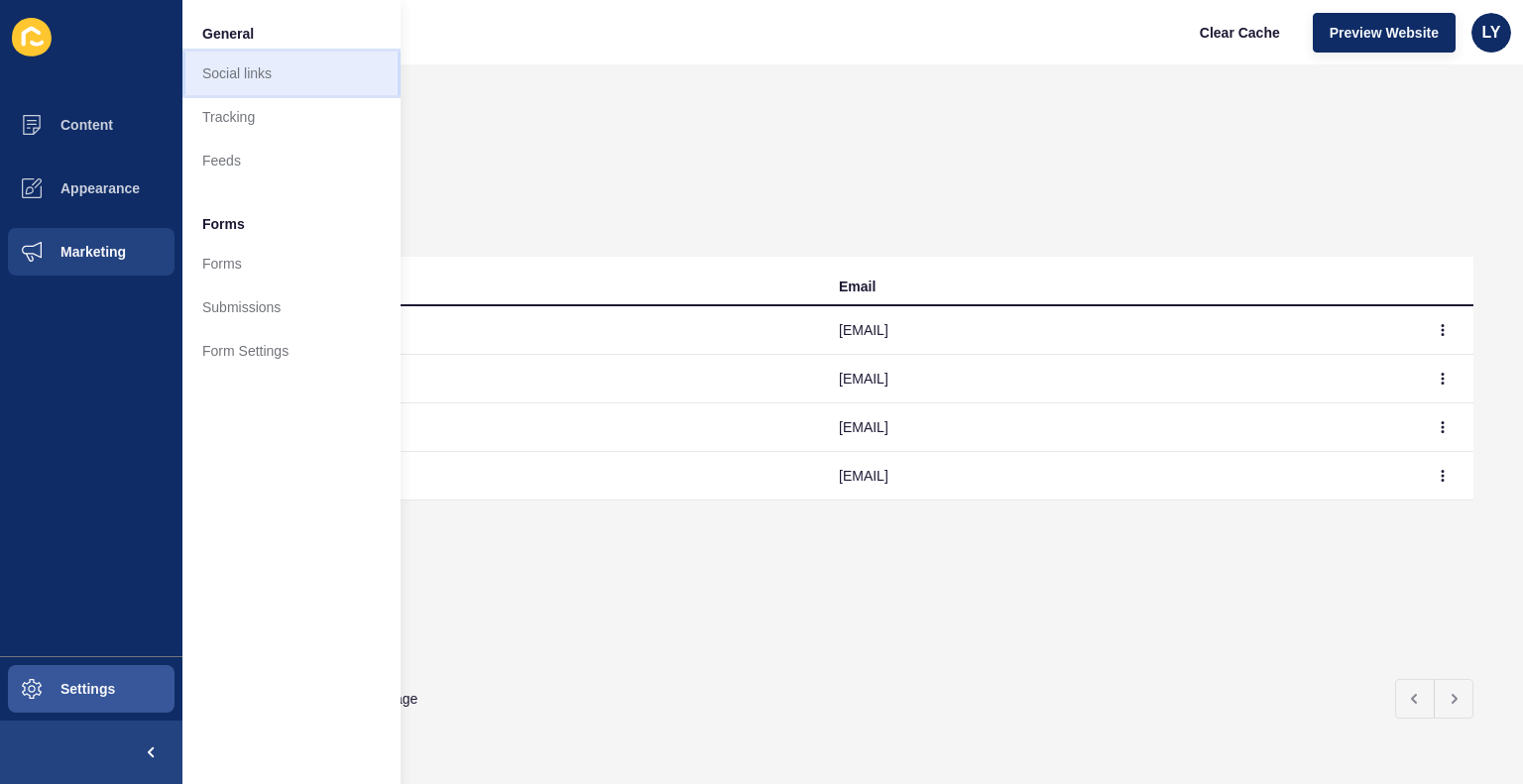 click on "Social links" at bounding box center (292, 73) 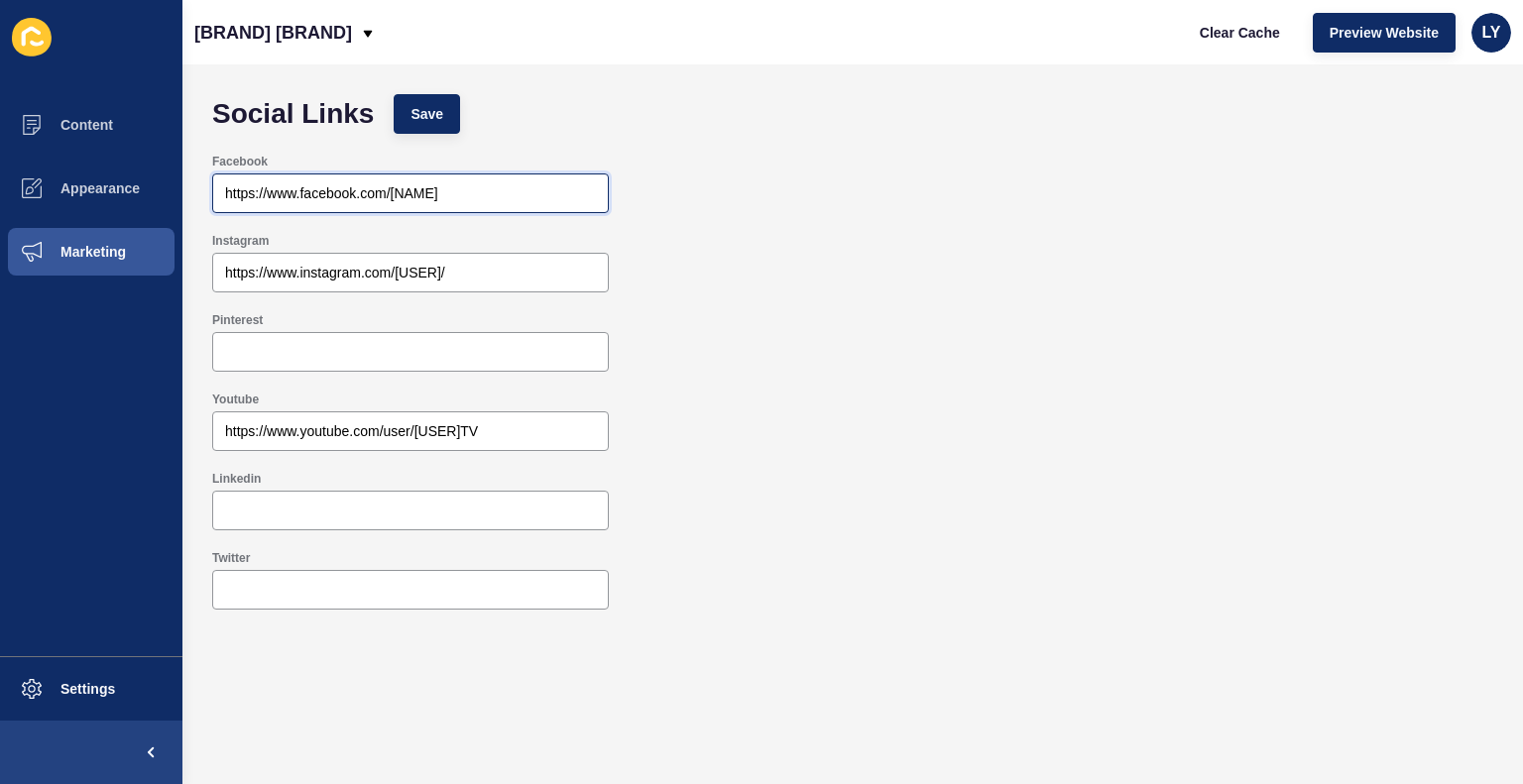 drag, startPoint x: 448, startPoint y: 194, endPoint x: 397, endPoint y: 190, distance: 51.156622 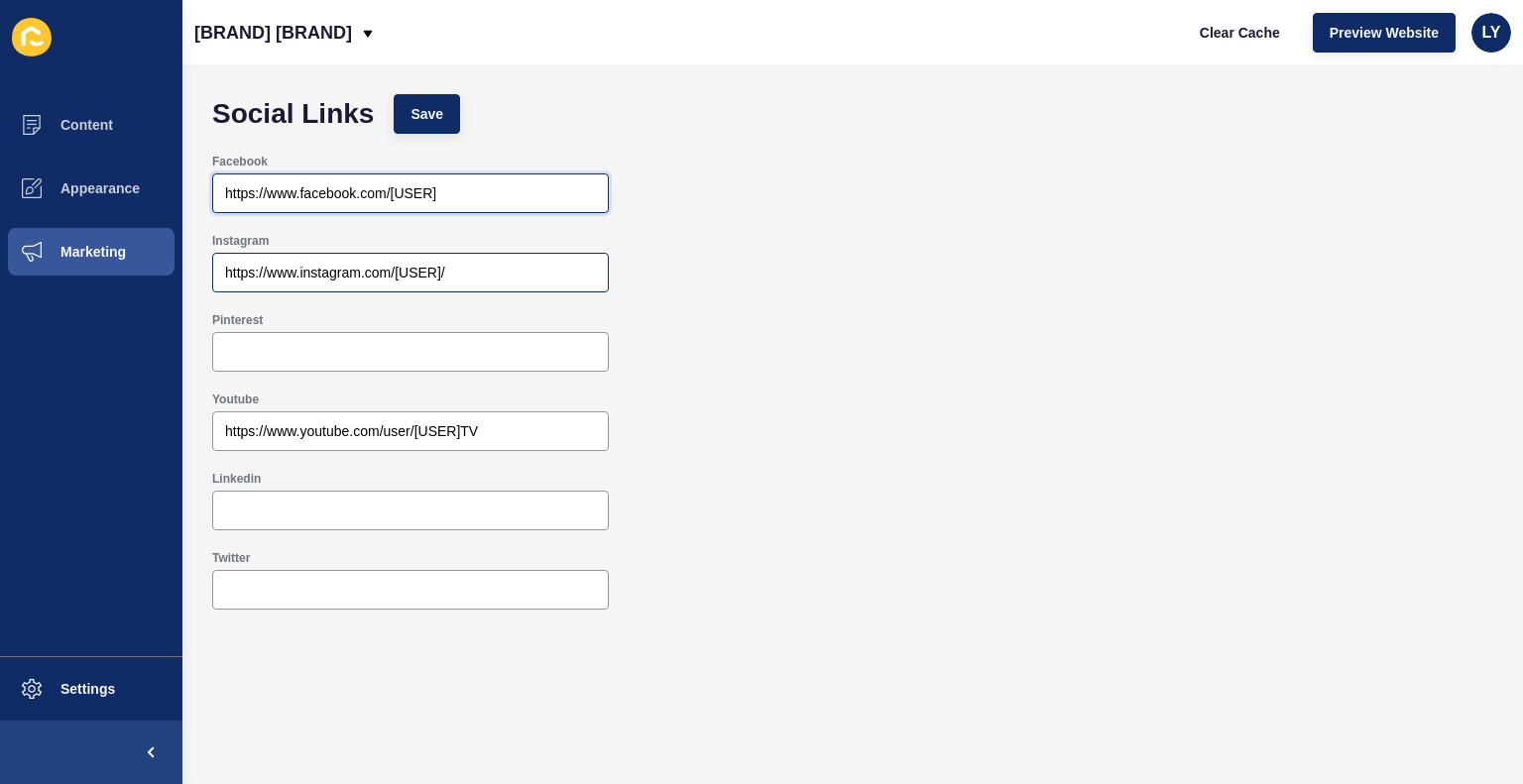 type on "https://www.facebook.com/jenningshopkins" 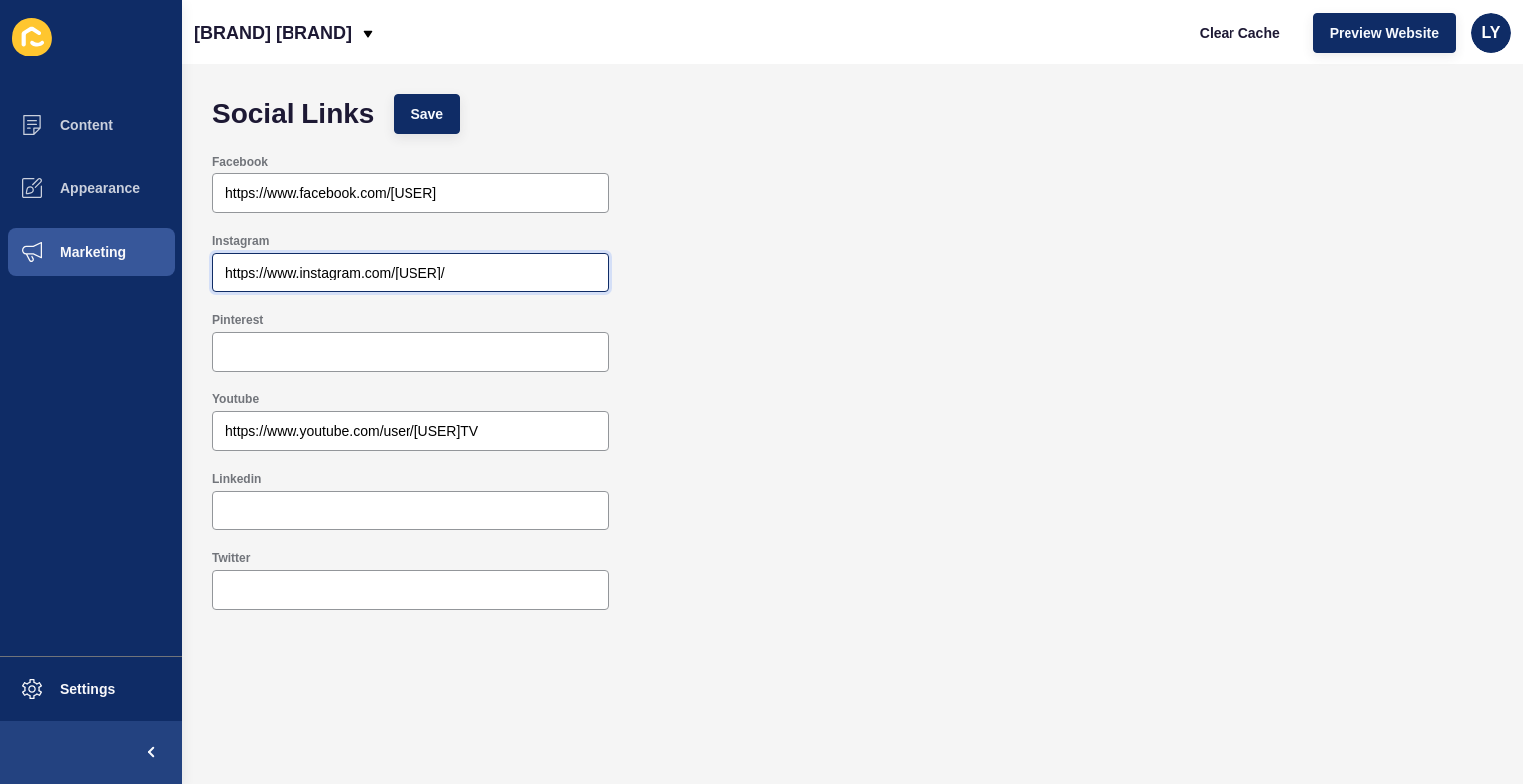 drag, startPoint x: 507, startPoint y: 264, endPoint x: 399, endPoint y: 269, distance: 108.11568 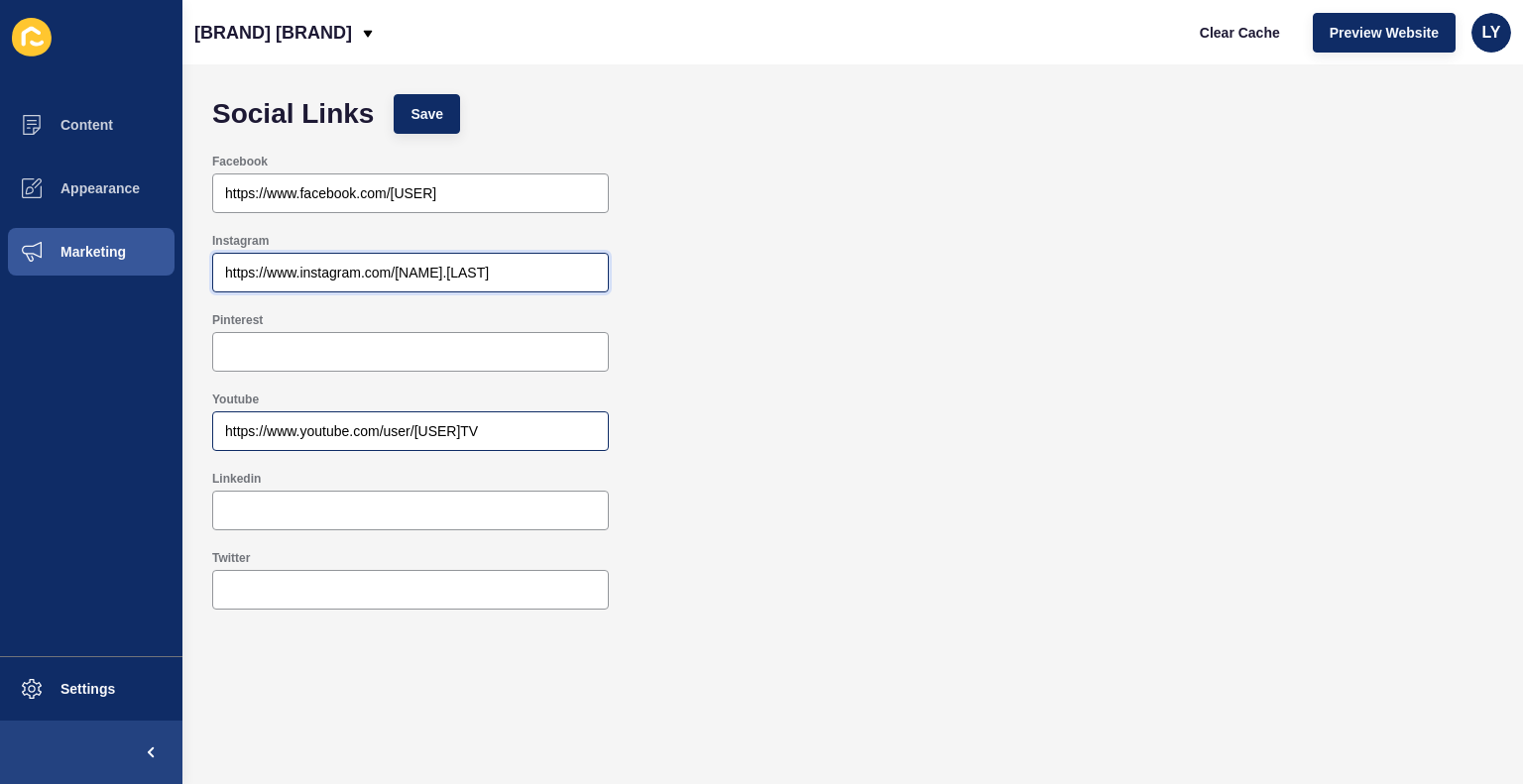 type on "https://www.instagram.com/jennings.hopkins" 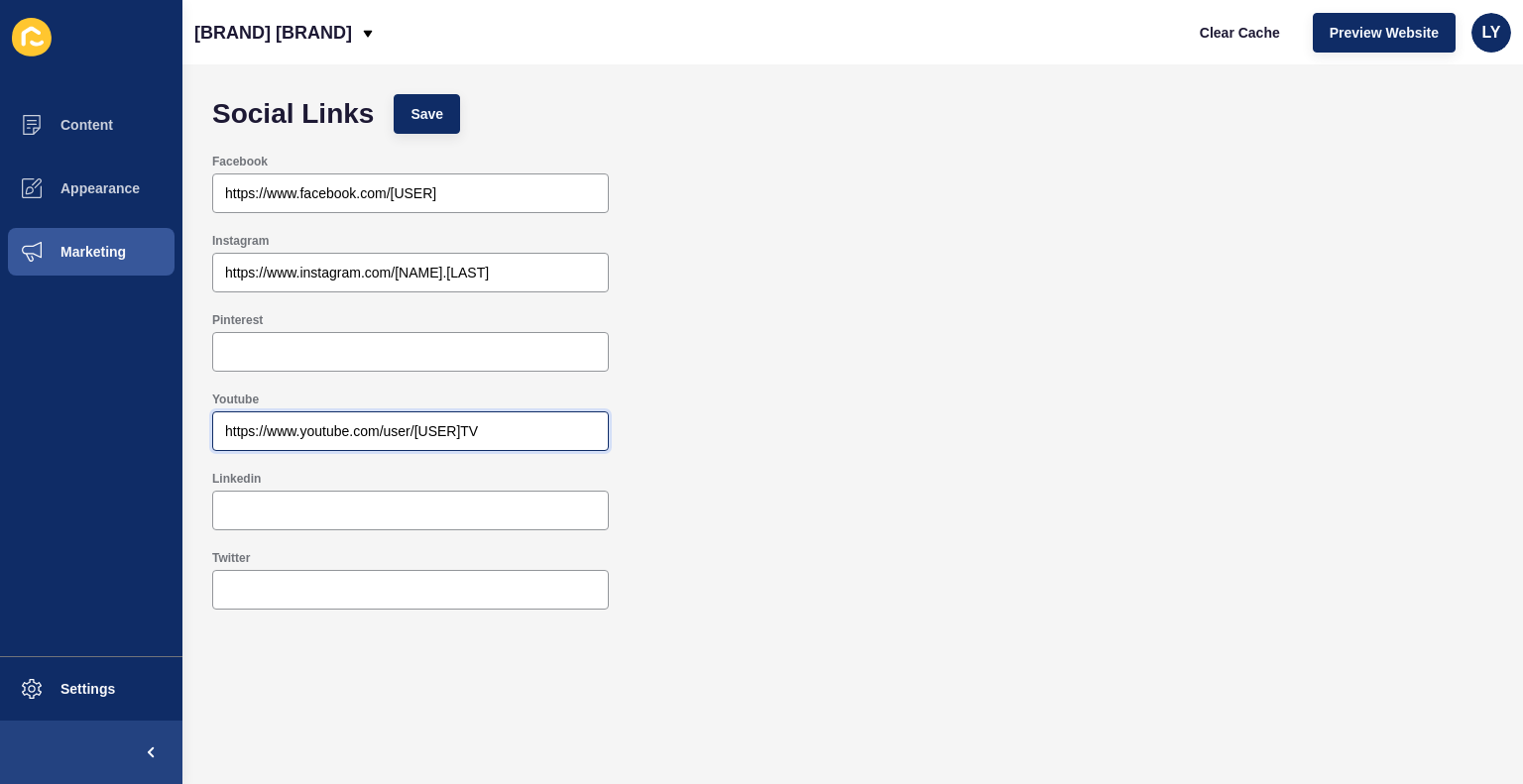 drag, startPoint x: 526, startPoint y: 427, endPoint x: 416, endPoint y: 430, distance: 110.0409 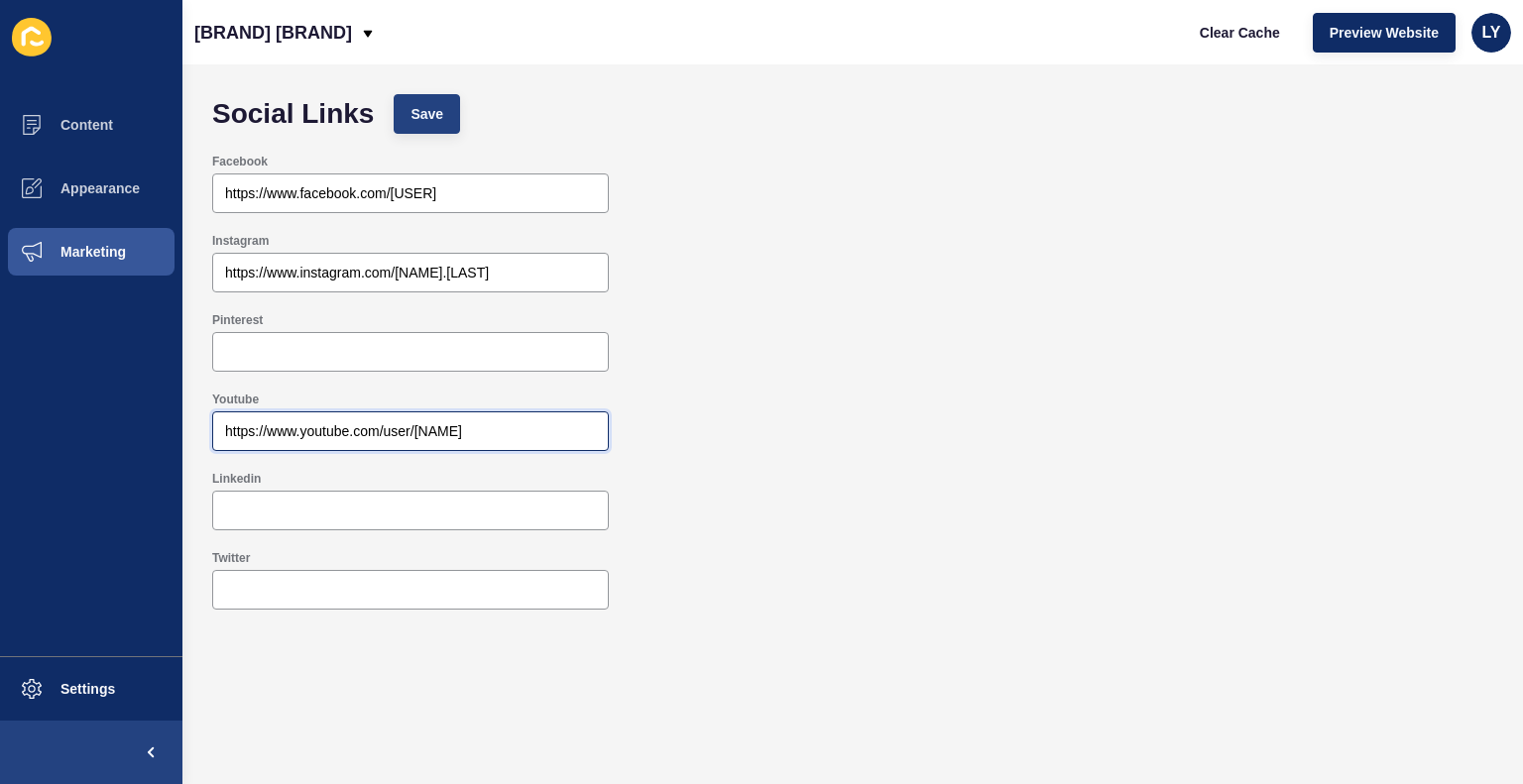 type on "https://www.youtube.com/user/jenningshopkins" 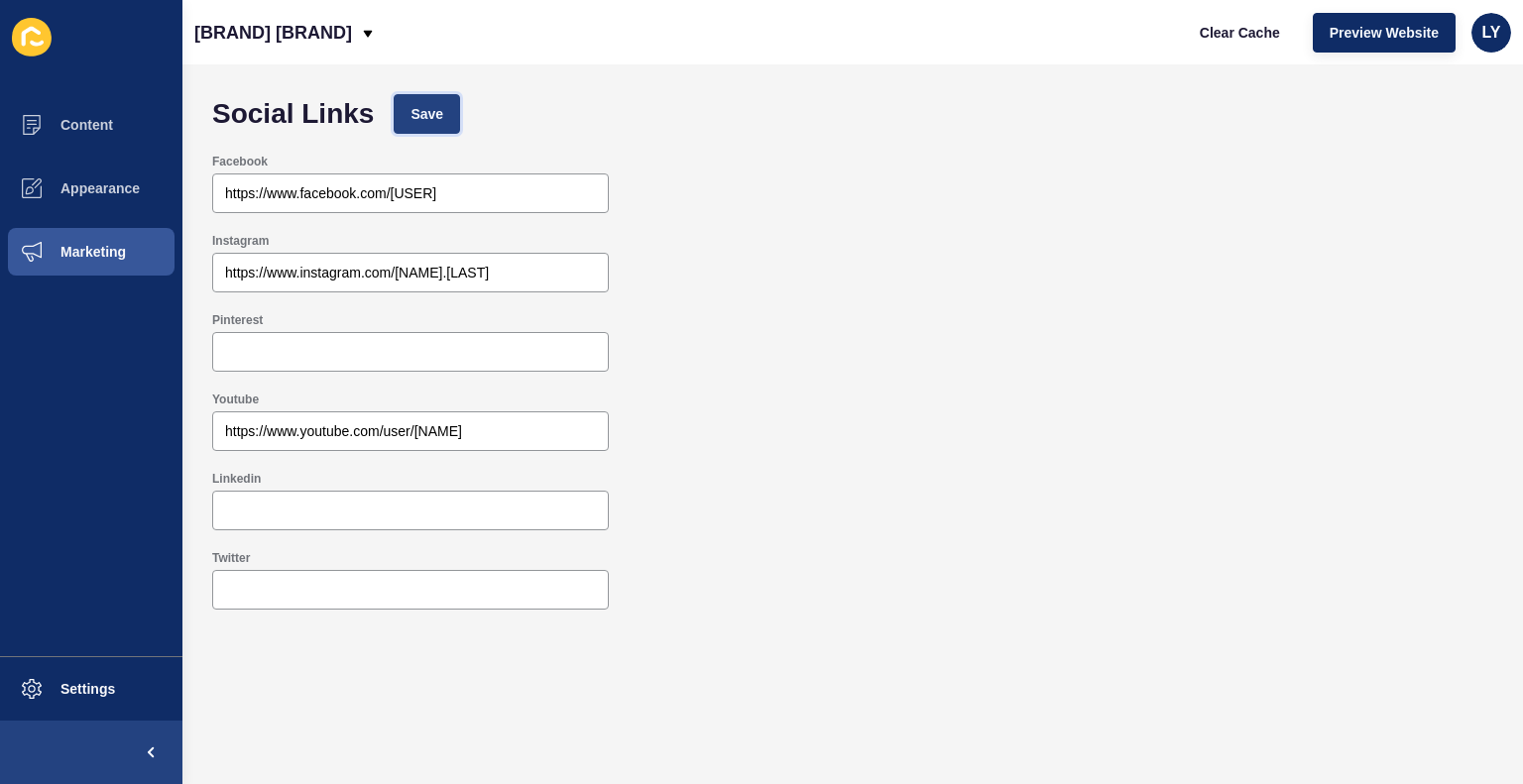 click on "Save" at bounding box center (426, 114) 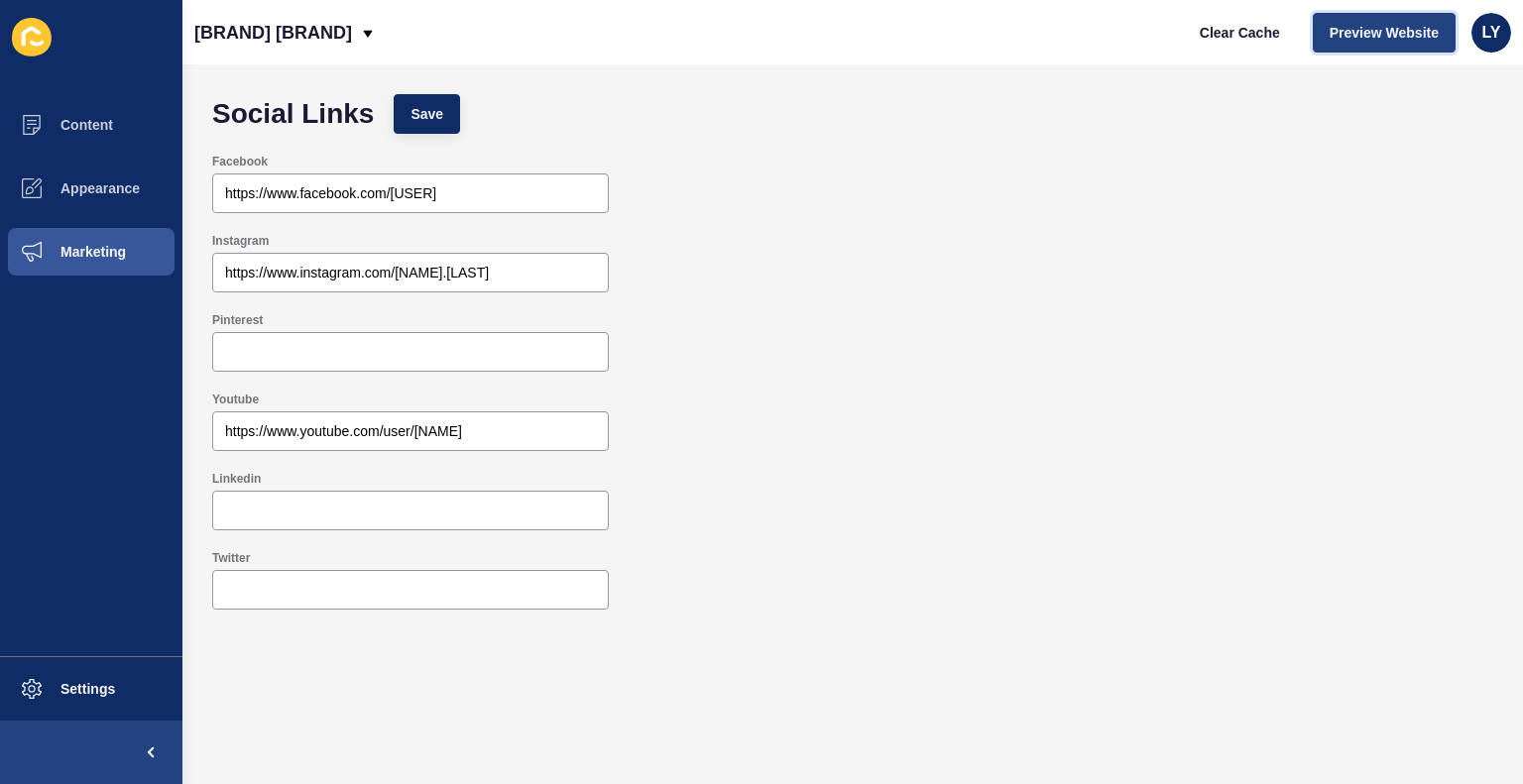 click on "Preview Website" at bounding box center [1384, 33] 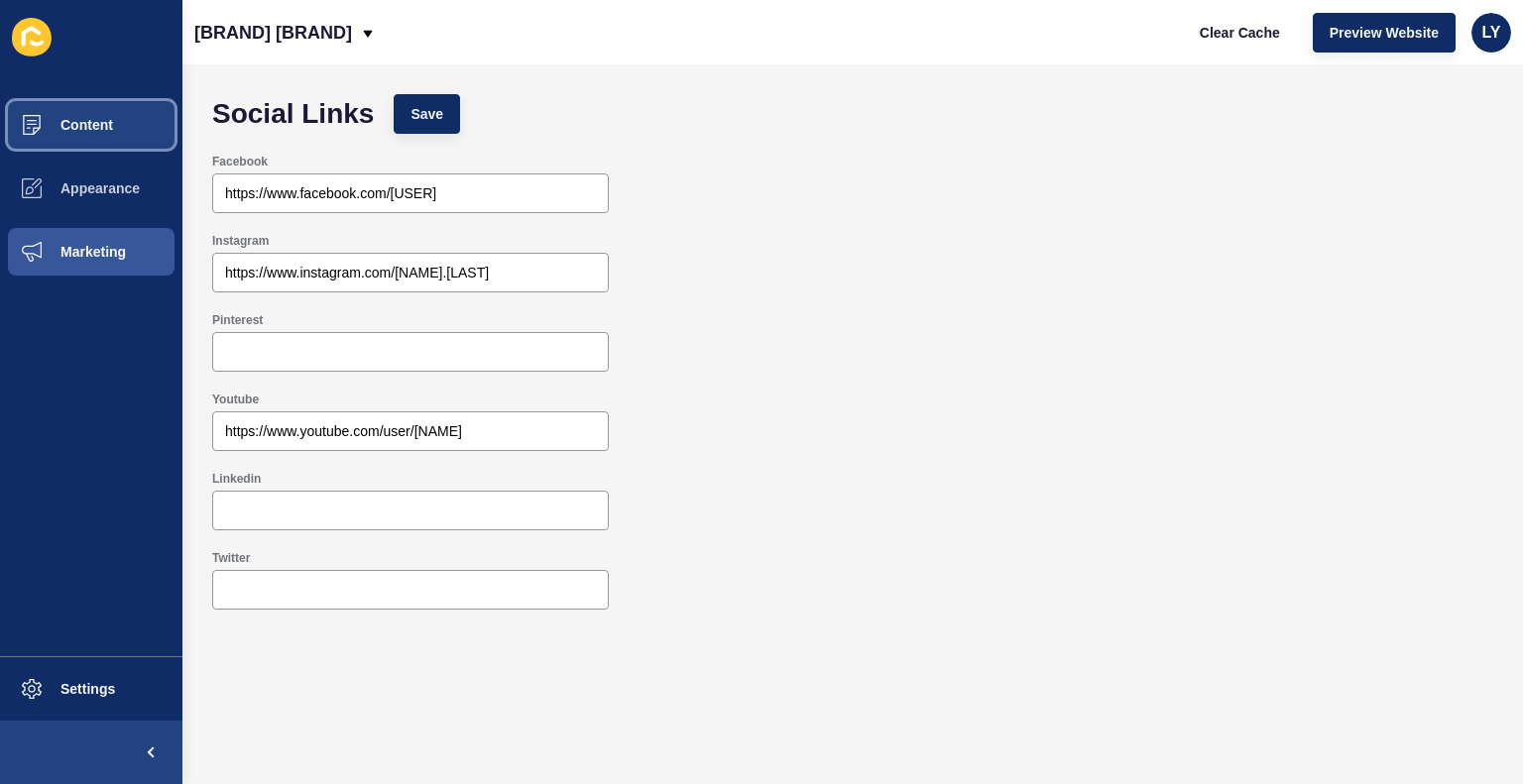click on "Content" at bounding box center [91, 125] 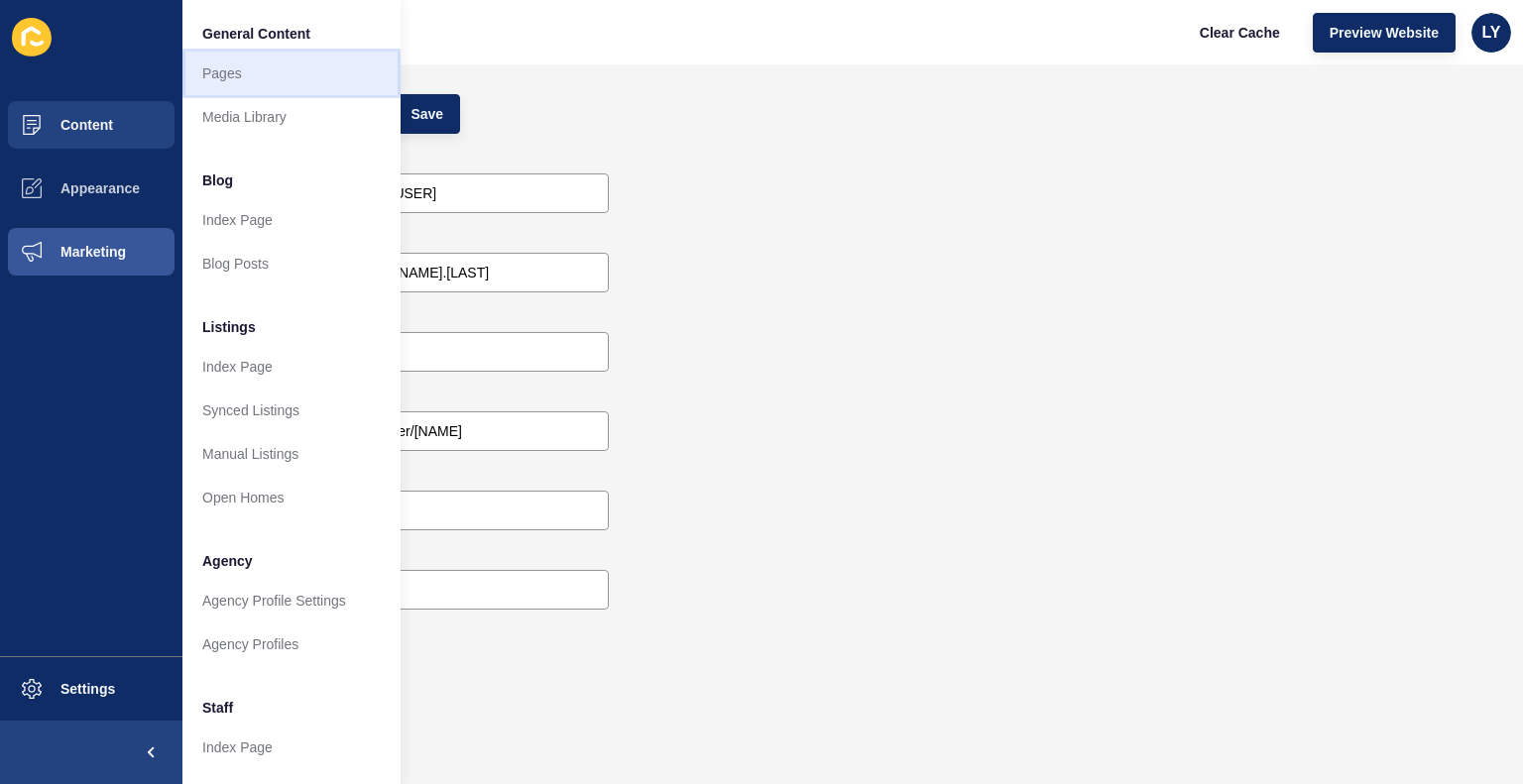 click on "Pages" at bounding box center (292, 73) 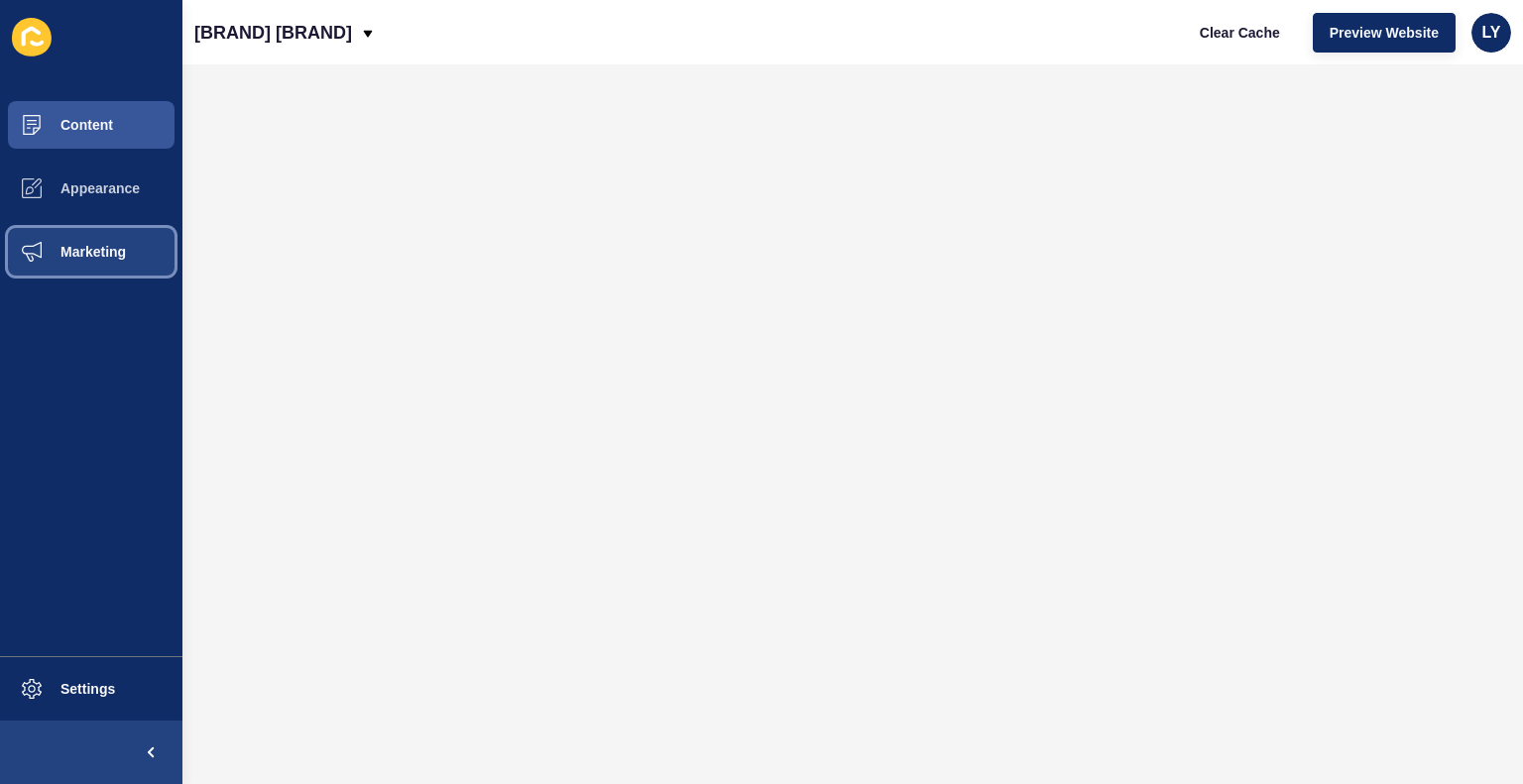 drag, startPoint x: 87, startPoint y: 255, endPoint x: 91, endPoint y: 229, distance: 26.305893 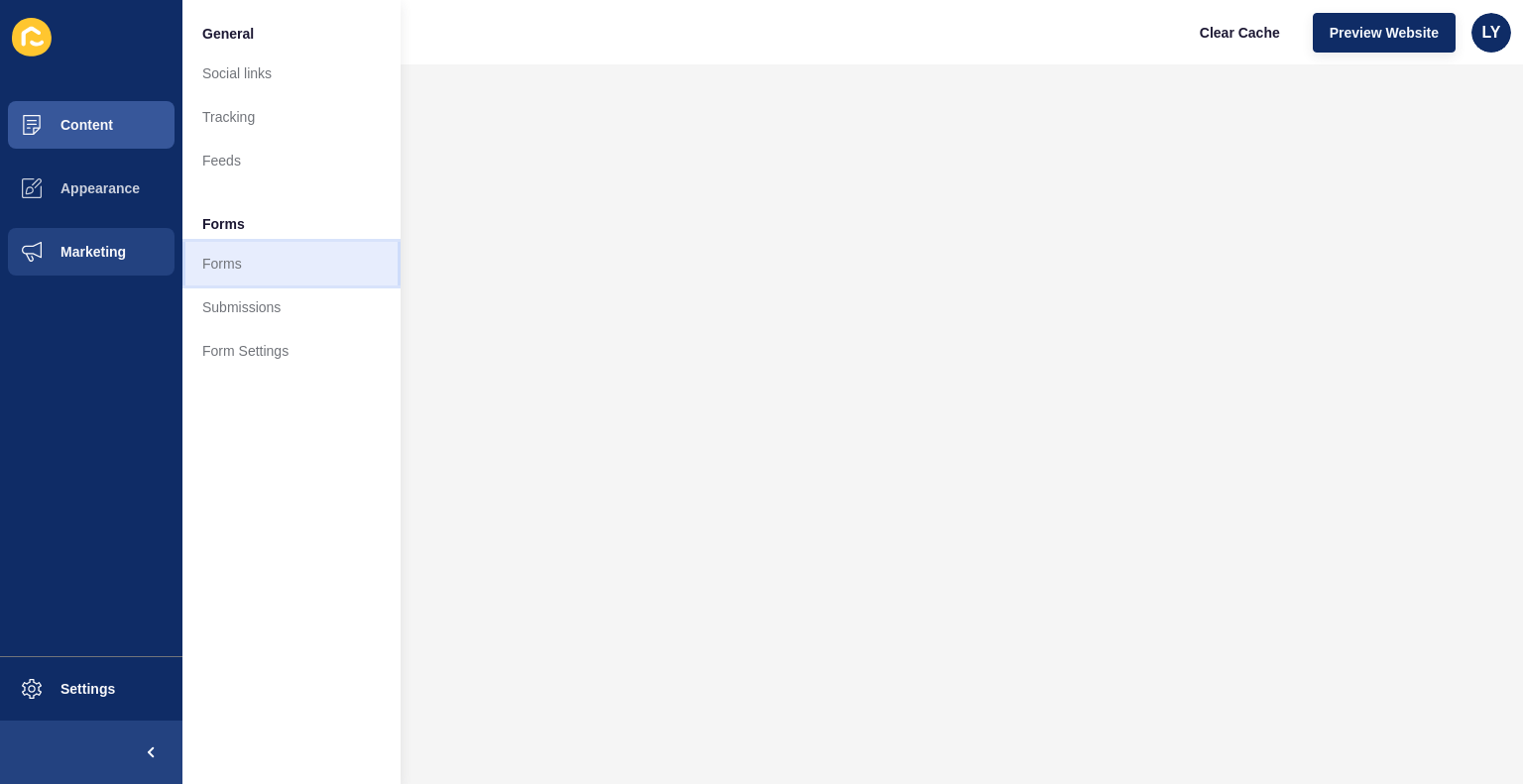 click on "Forms" at bounding box center [292, 264] 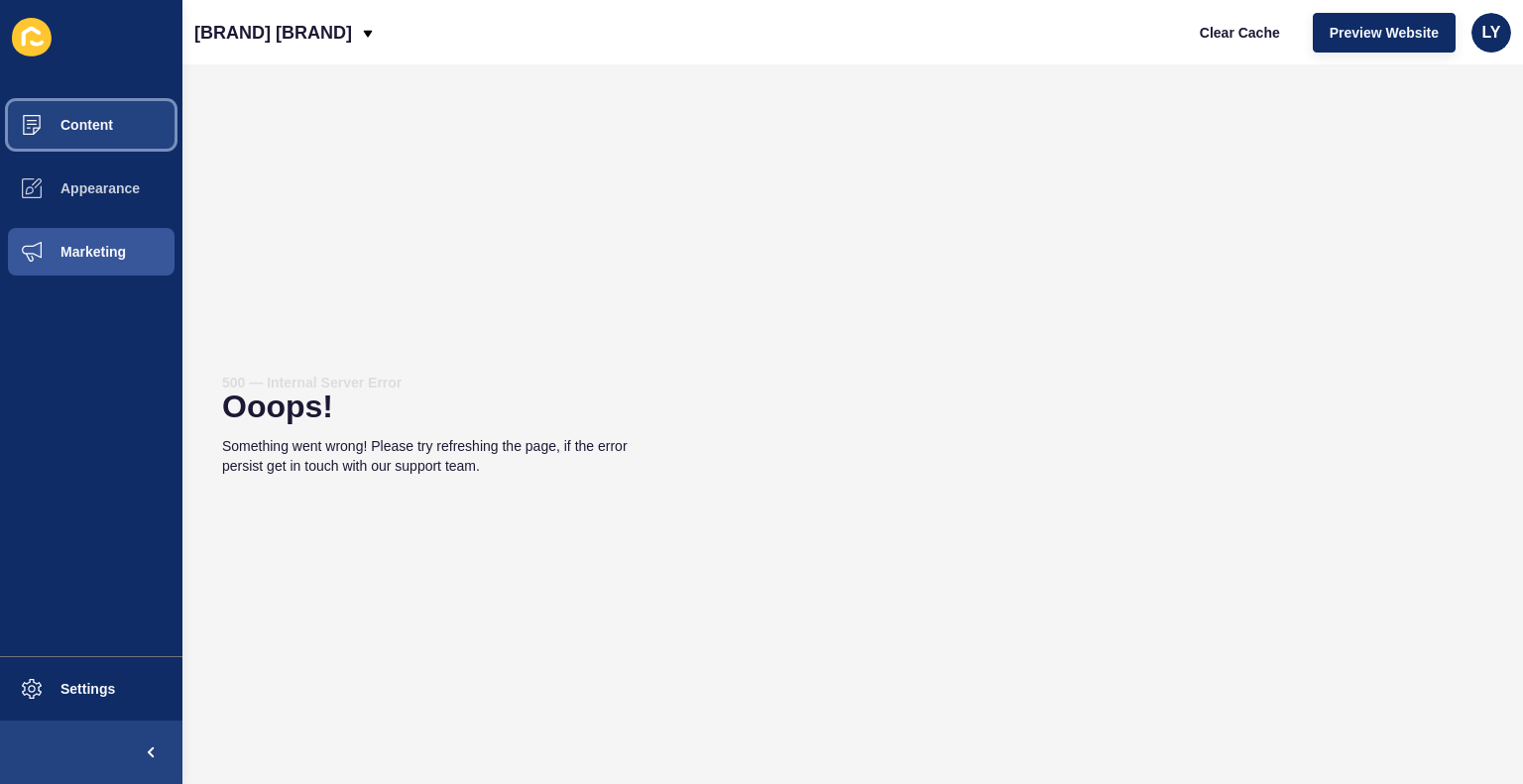 click on "Content" at bounding box center [91, 125] 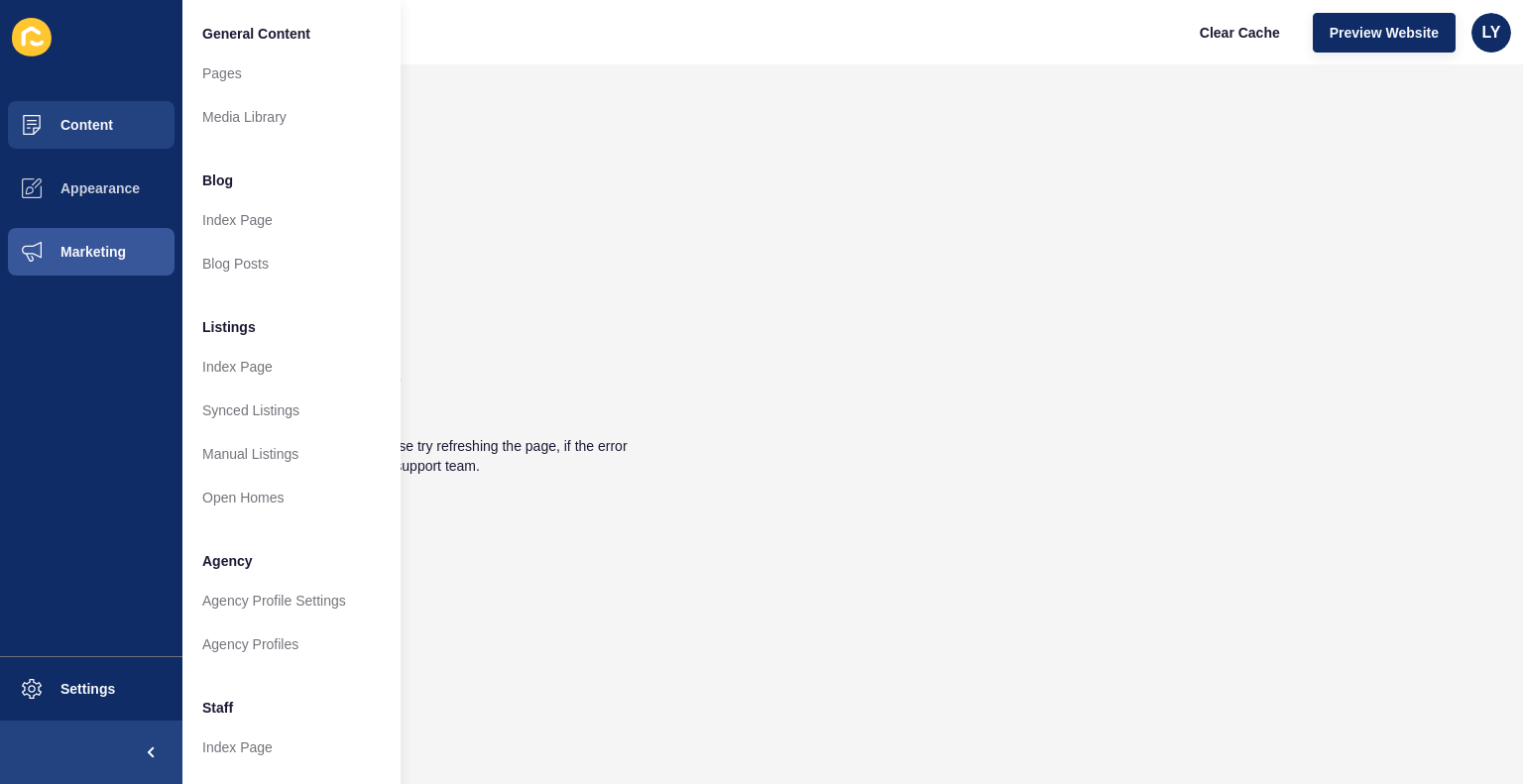 click on "500 — Internal Server Error Ooops! Something went wrong! Please try refreshing the page, if the error persist get in touch with our support team." at bounding box center [445, 424] 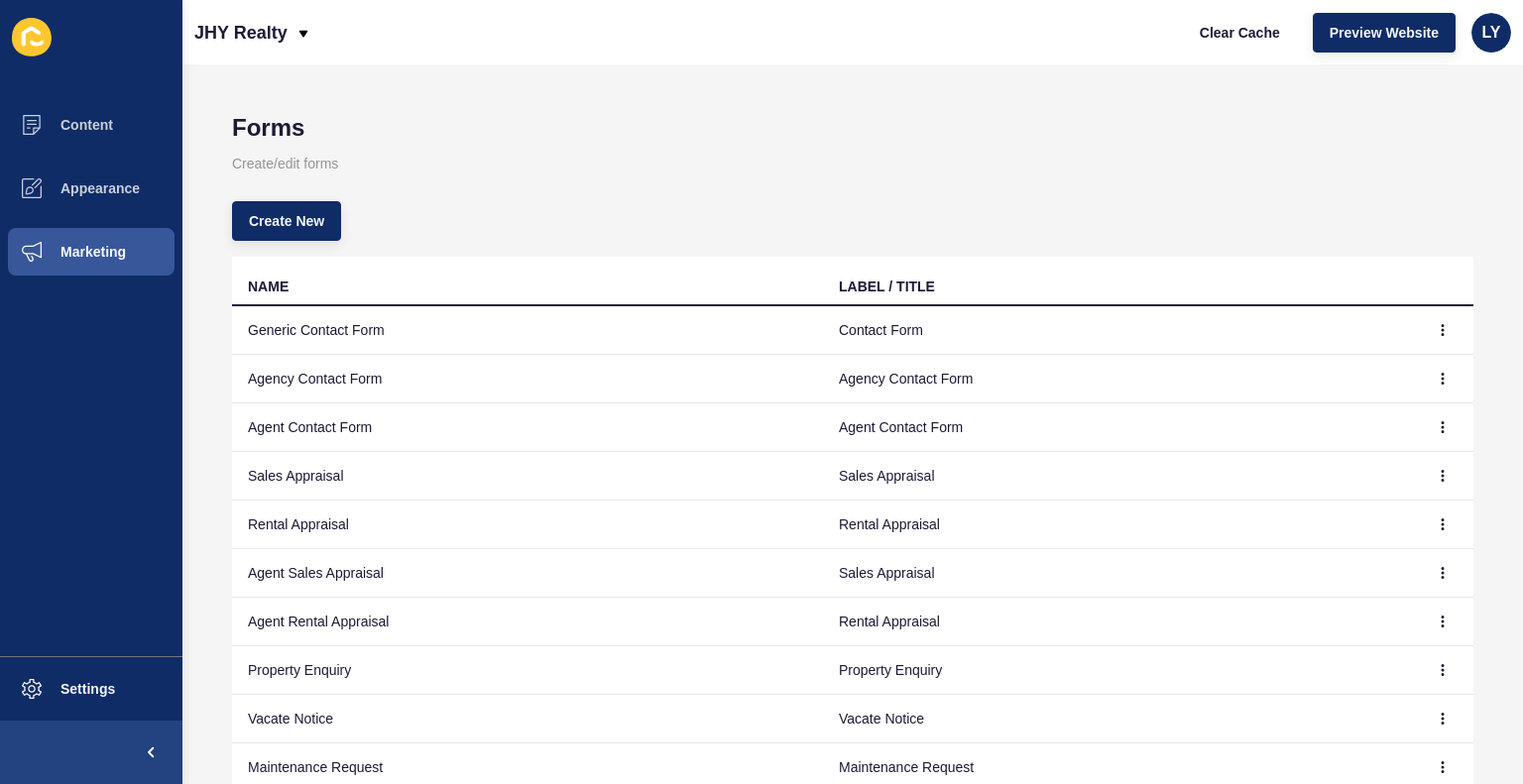 scroll, scrollTop: 0, scrollLeft: 0, axis: both 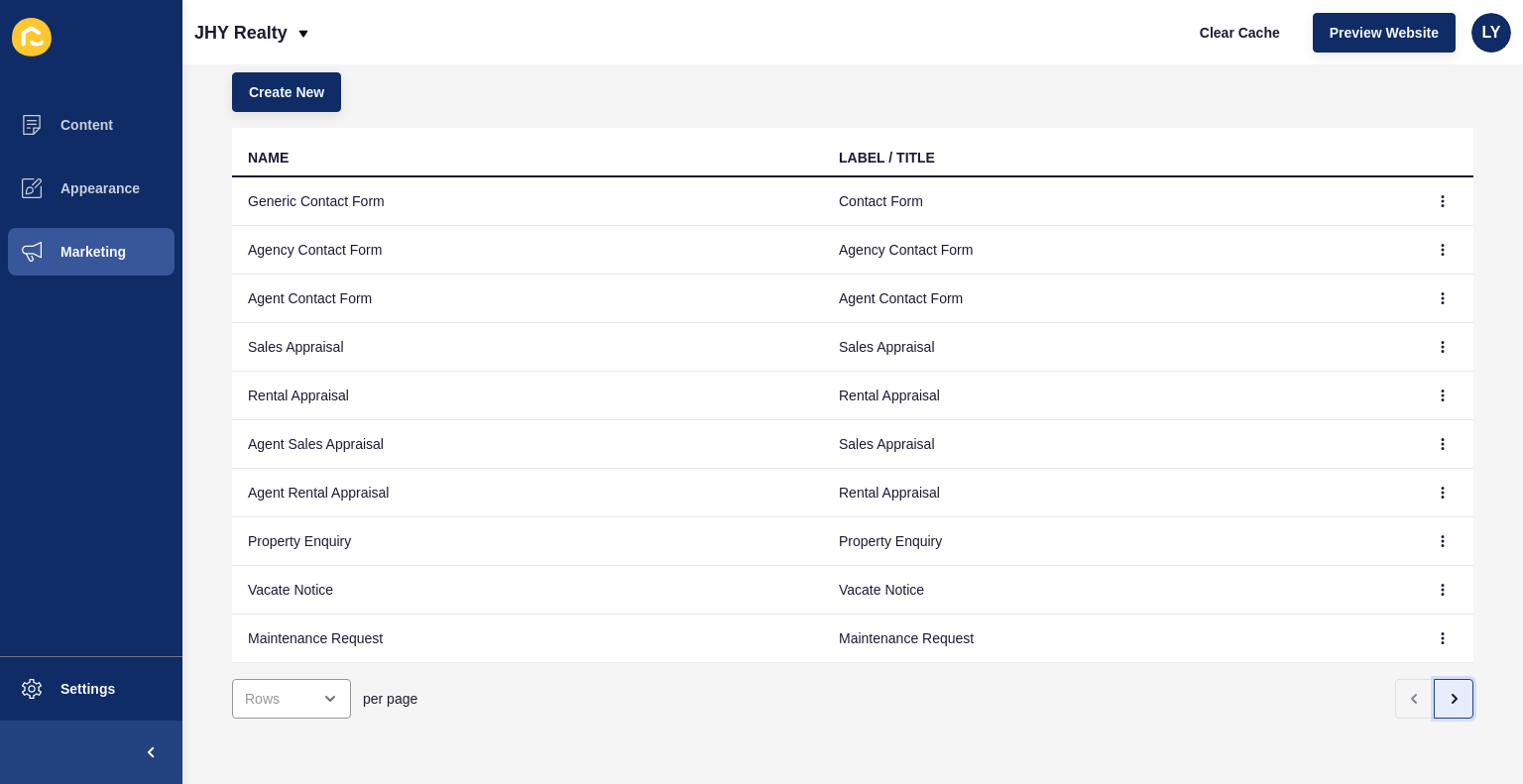 click at bounding box center (1454, 699) 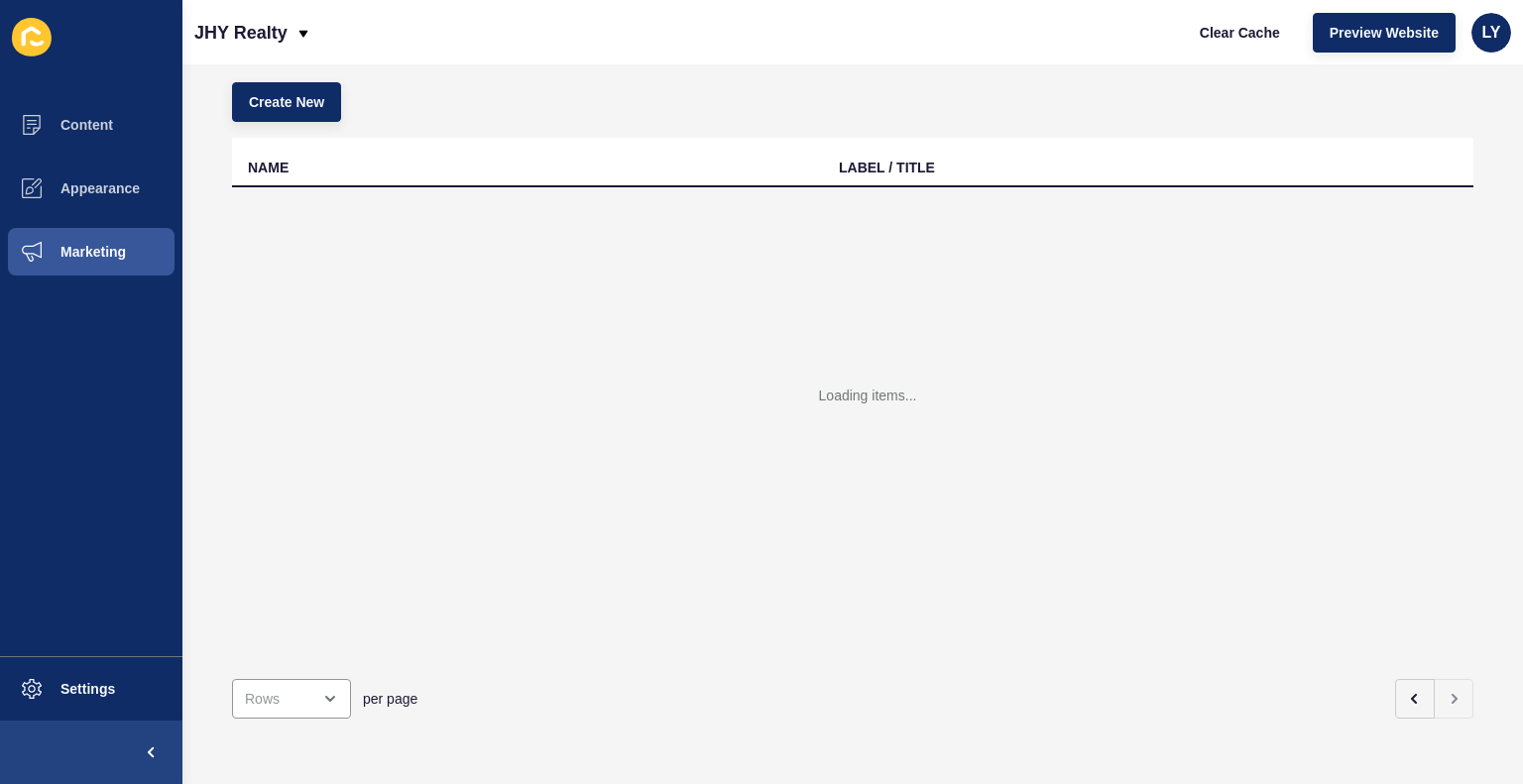 scroll, scrollTop: 44, scrollLeft: 0, axis: vertical 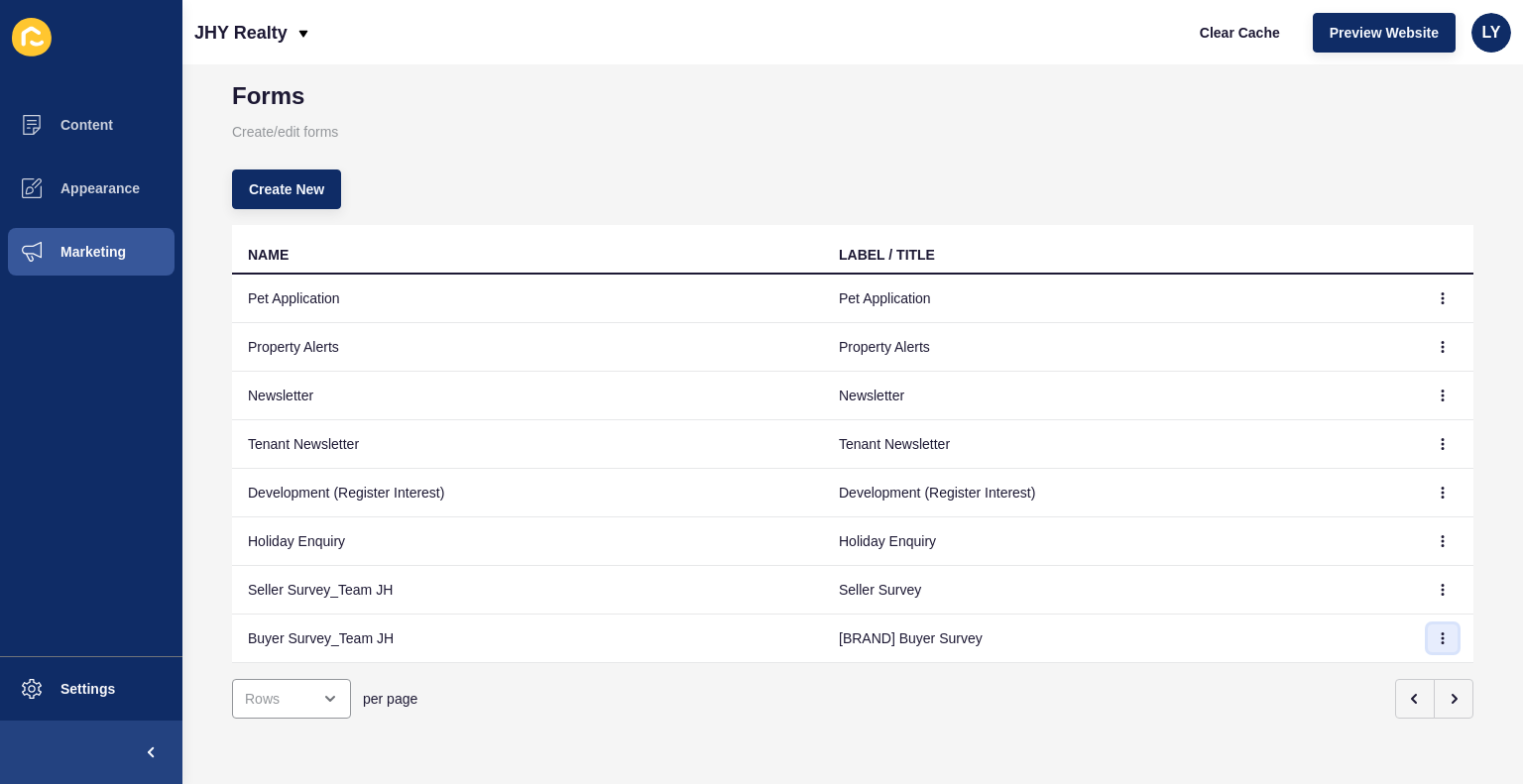 click at bounding box center [1443, 298] 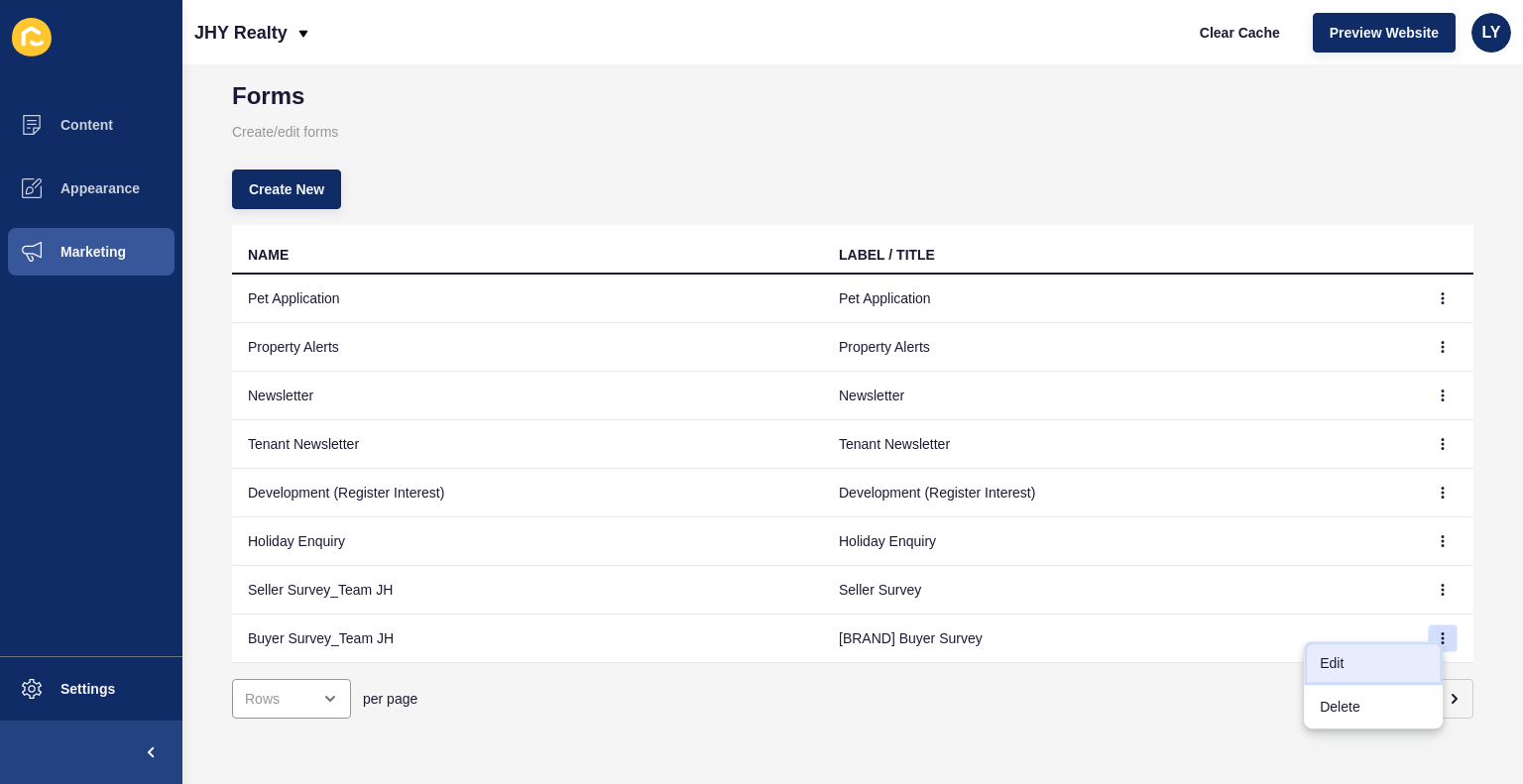 click on "Edit" at bounding box center [1373, 663] 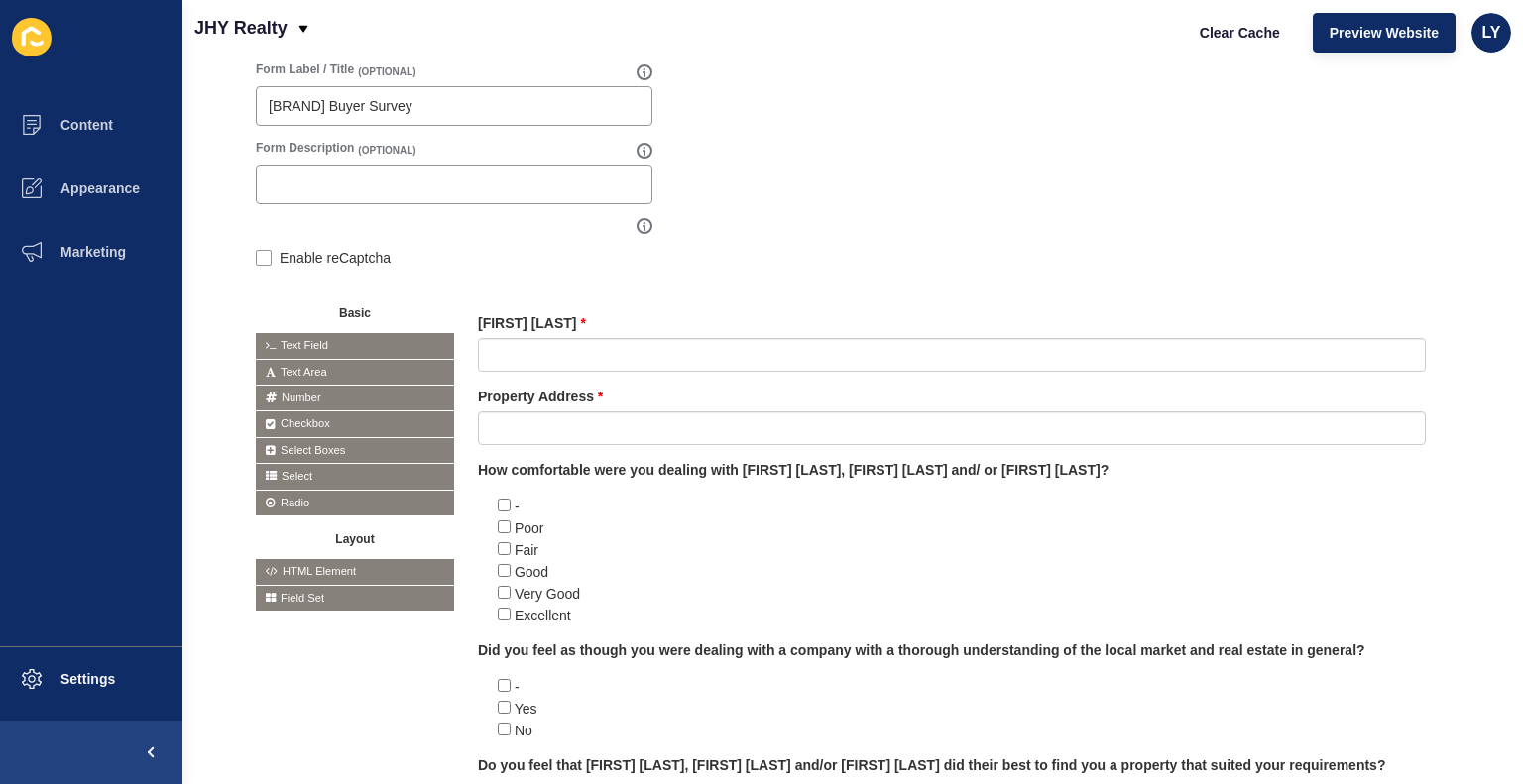 scroll, scrollTop: 333, scrollLeft: 0, axis: vertical 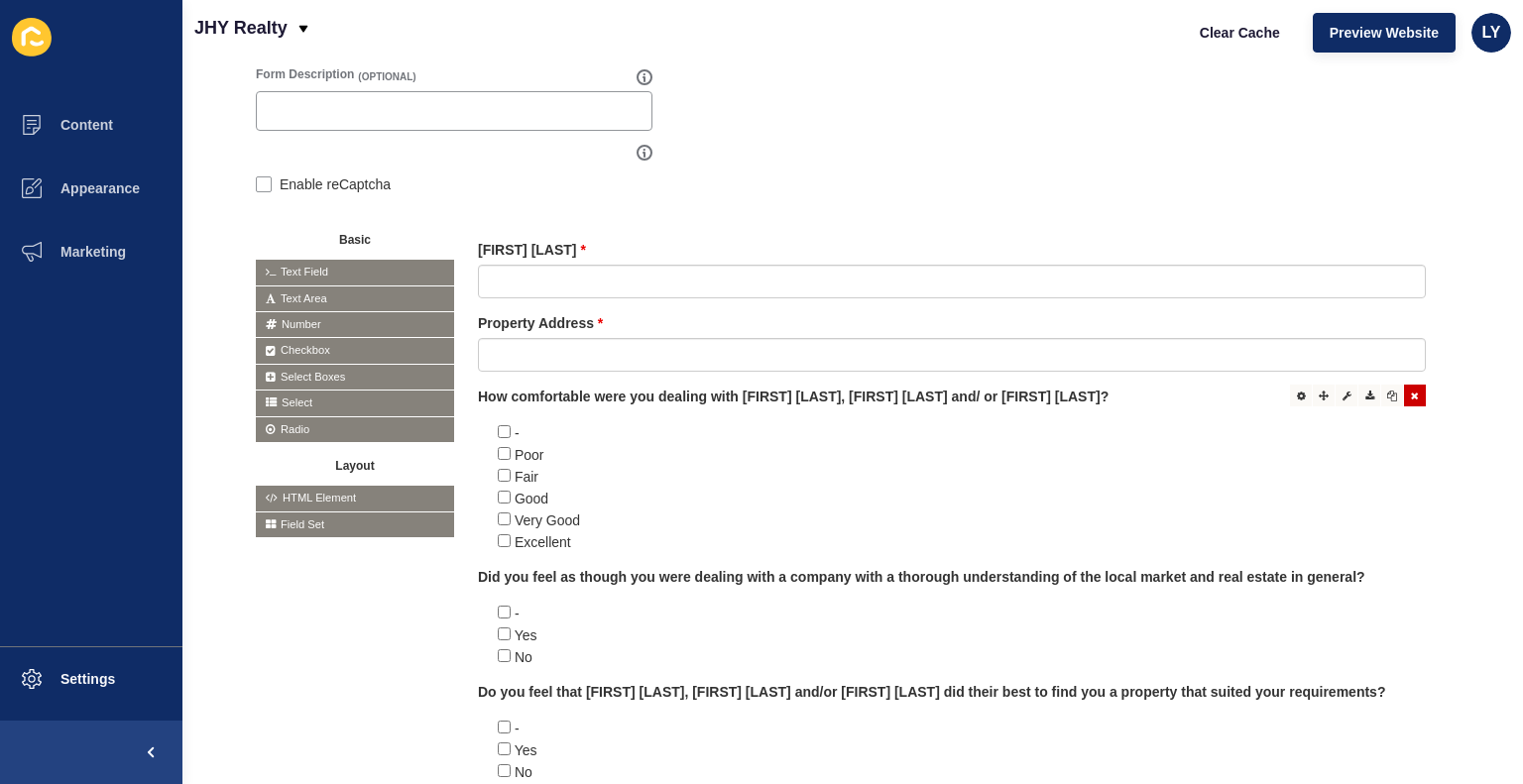 click on "How comfortable were you dealing with [FIRST] [LAST], [FIRST] [LAST] and/ or [FIRST] [LAST]?" at bounding box center (793, 396) 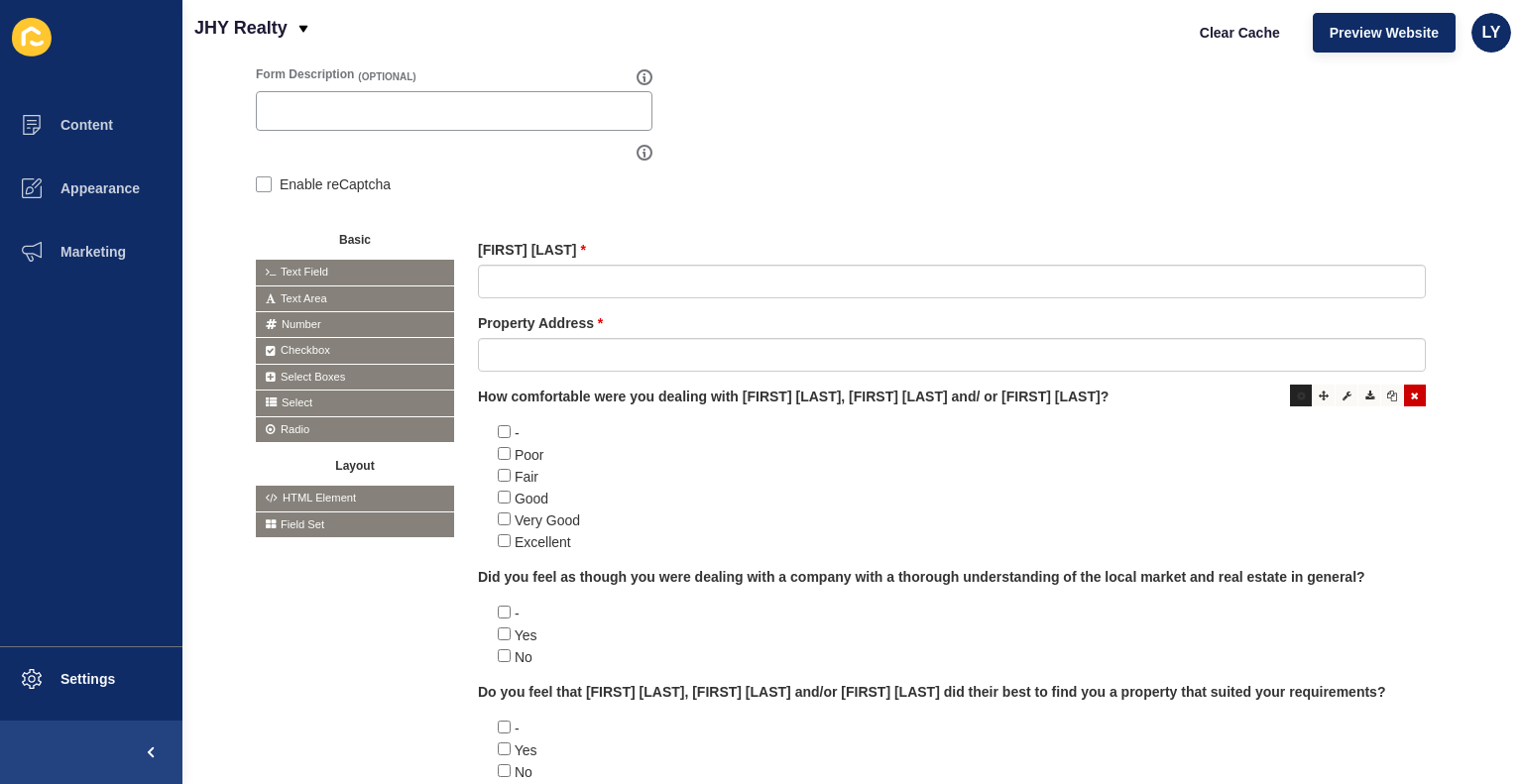click at bounding box center [1301, 395] 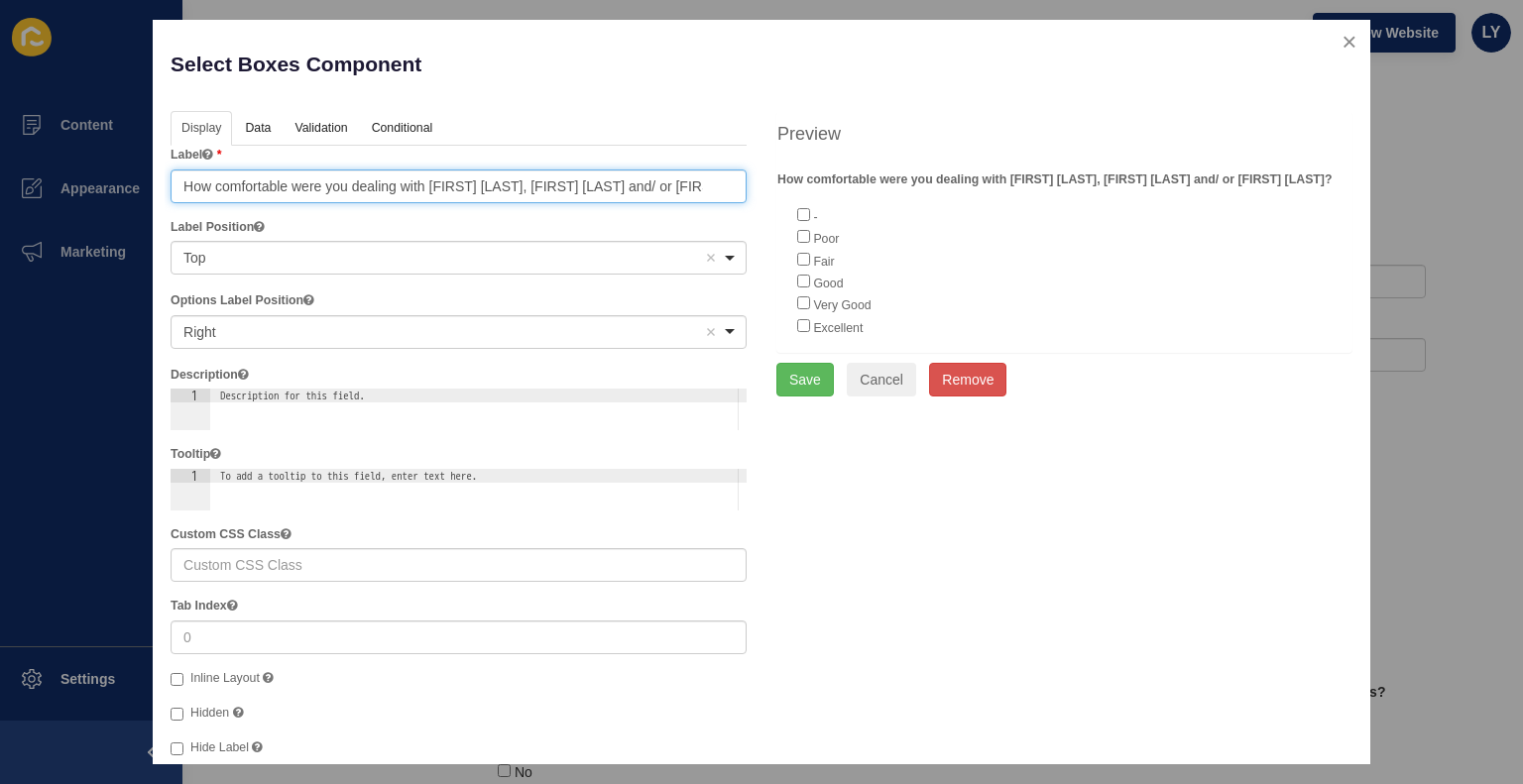 click on "How comfortable were you dealing with [FIRST] [LAST], [FIRST] [LAST] and/ or [FIRST] [LAST]?" at bounding box center (458, 186) 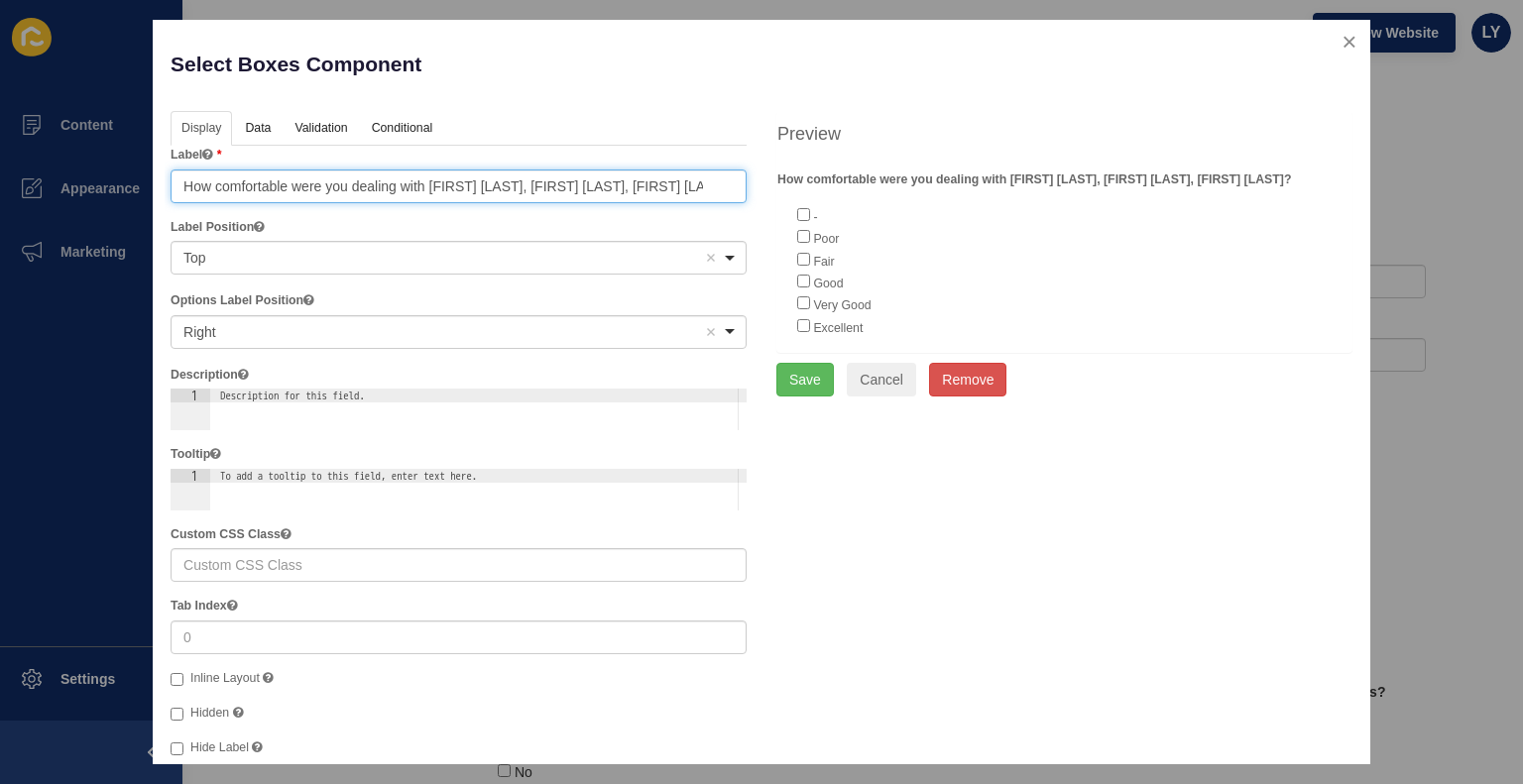 click on "How comfortable were you dealing with [FIRST] [LAST], [FIRST] [LAST], [FIRST] [LAST]?" at bounding box center [458, 186] 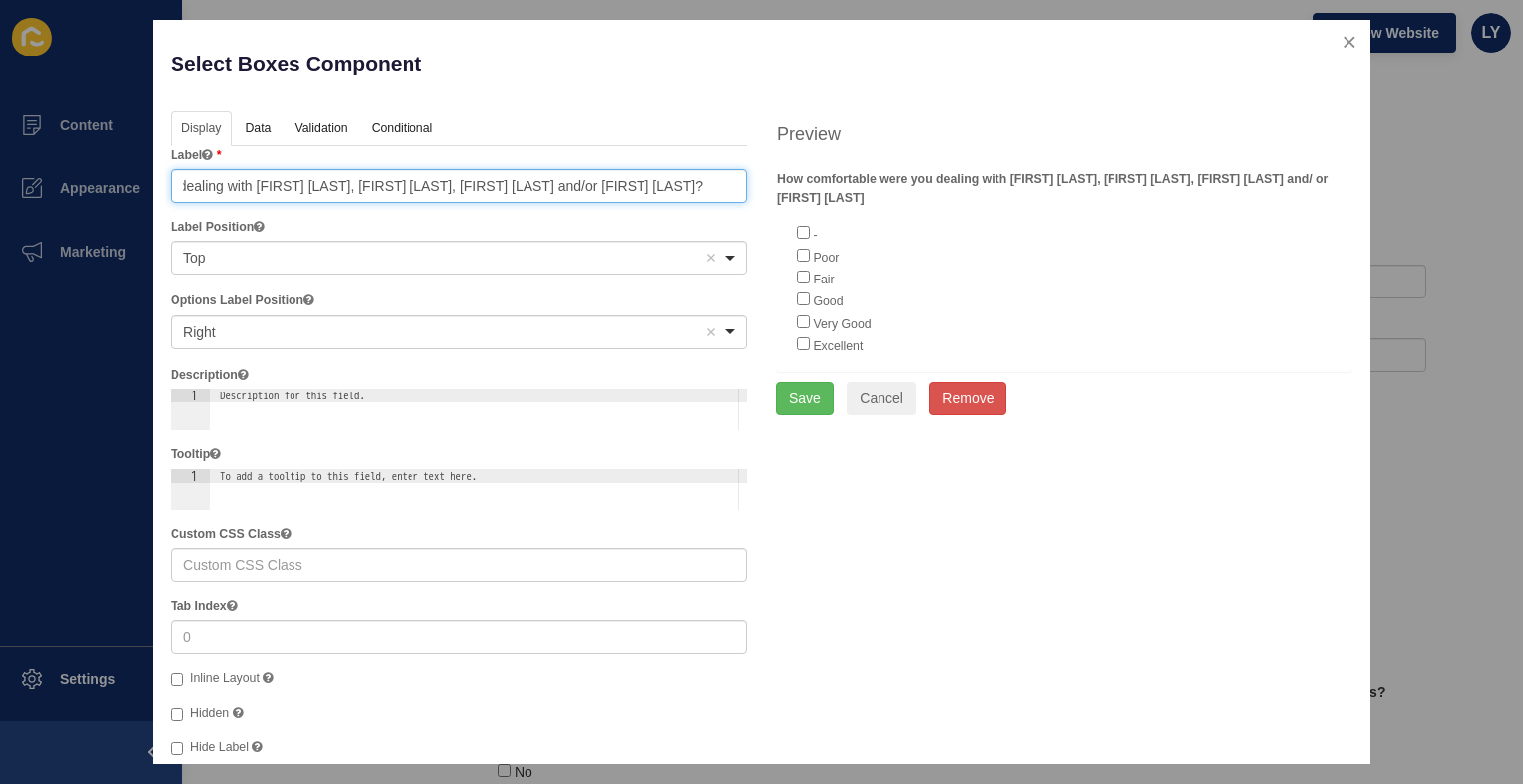 scroll, scrollTop: 0, scrollLeft: 197, axis: horizontal 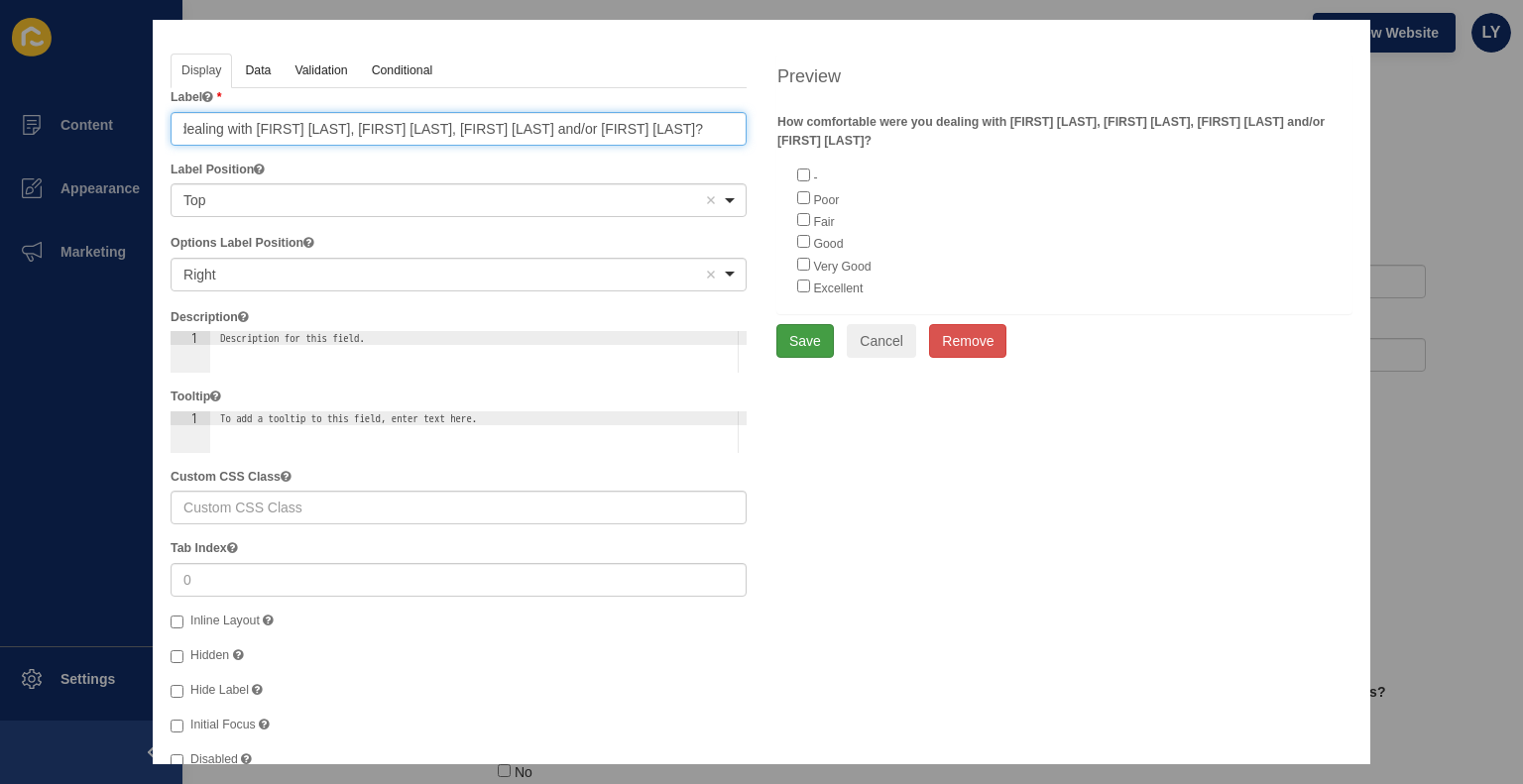 type on "How comfortable were you dealing with [FIRST] [LAST], [FIRST] [LAST], [FIRST] [LAST] and/or [FIRST] [LAST]?" 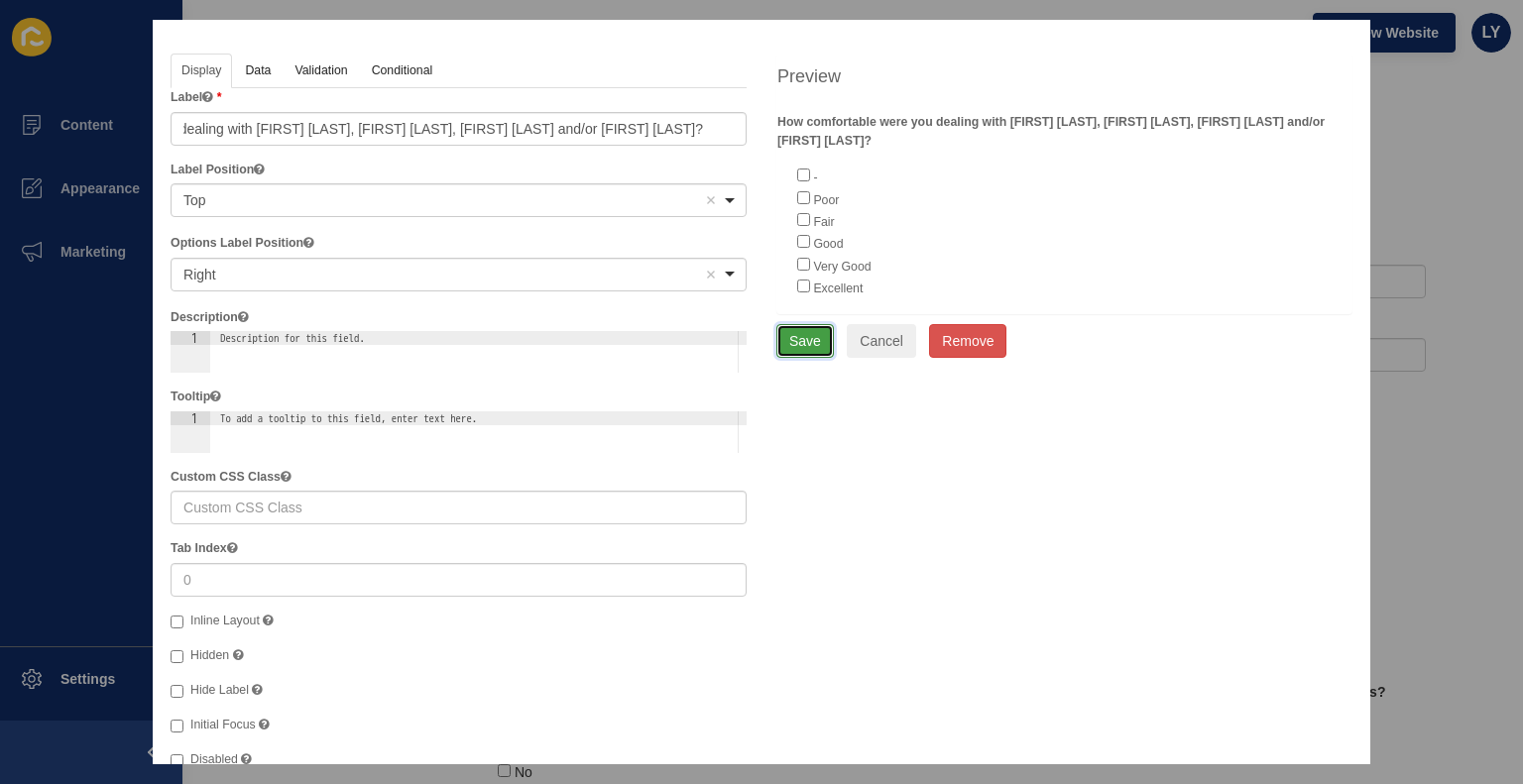 click on "Save" at bounding box center [805, 341] 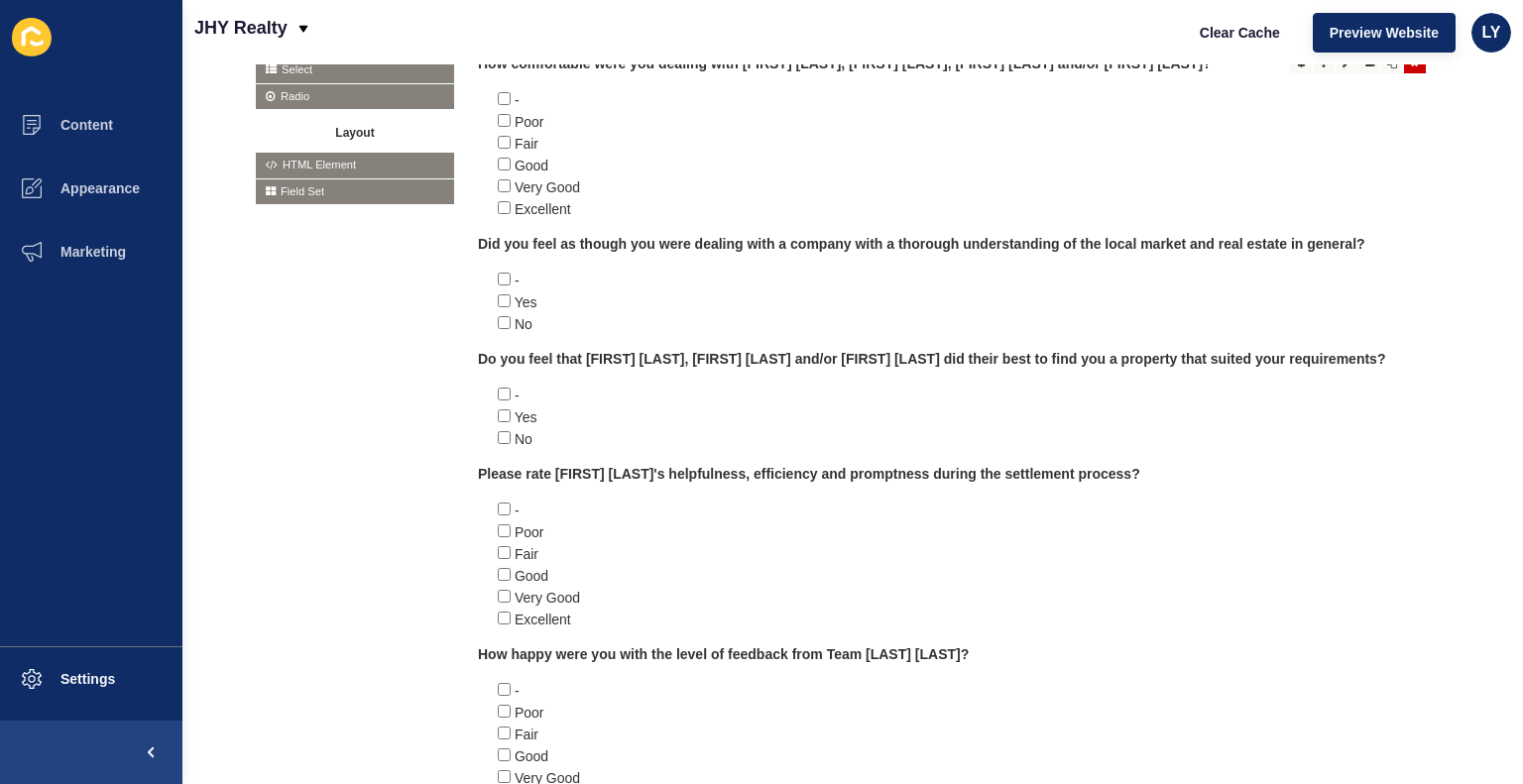 scroll, scrollTop: 669, scrollLeft: 0, axis: vertical 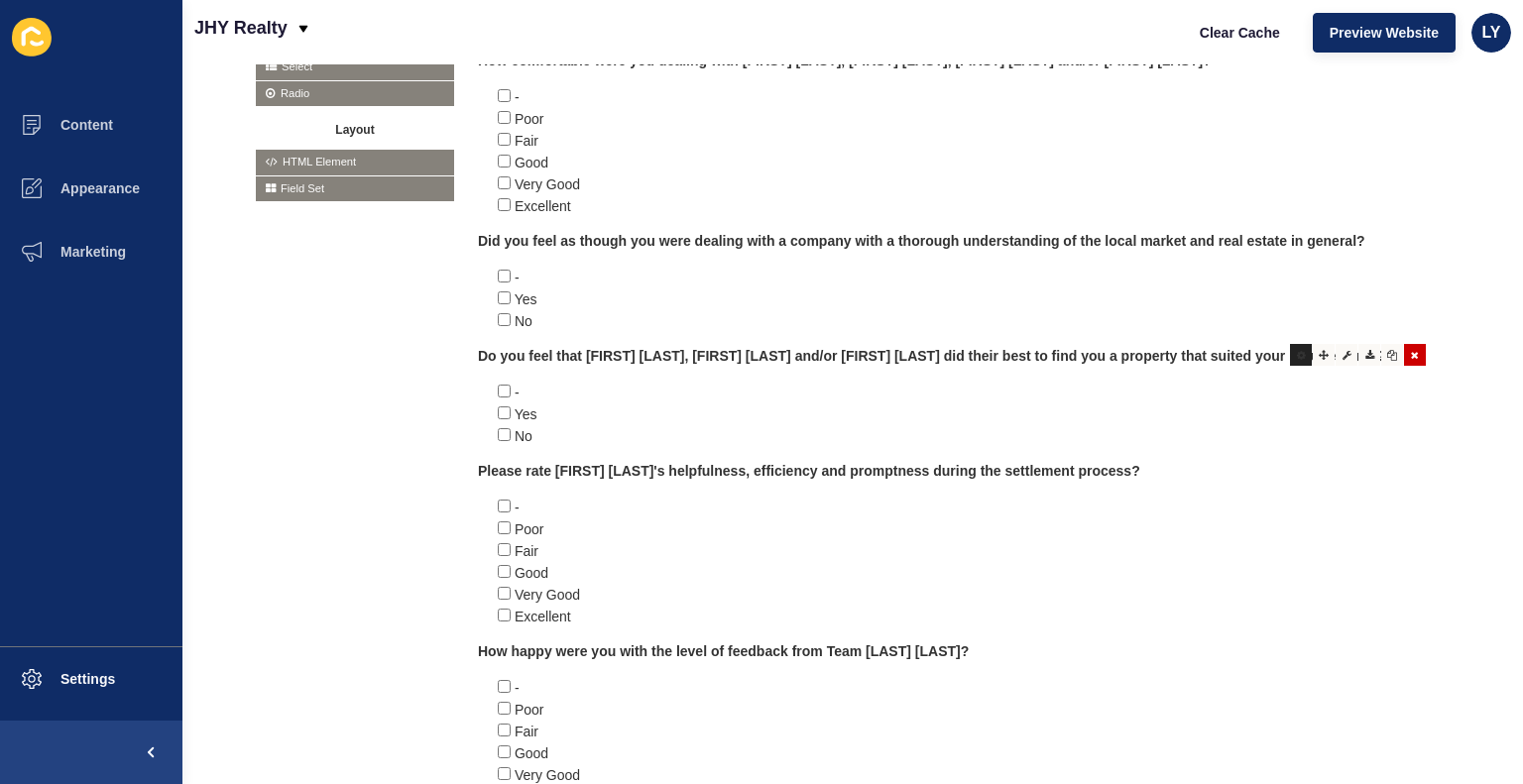 click at bounding box center [1301, 355] 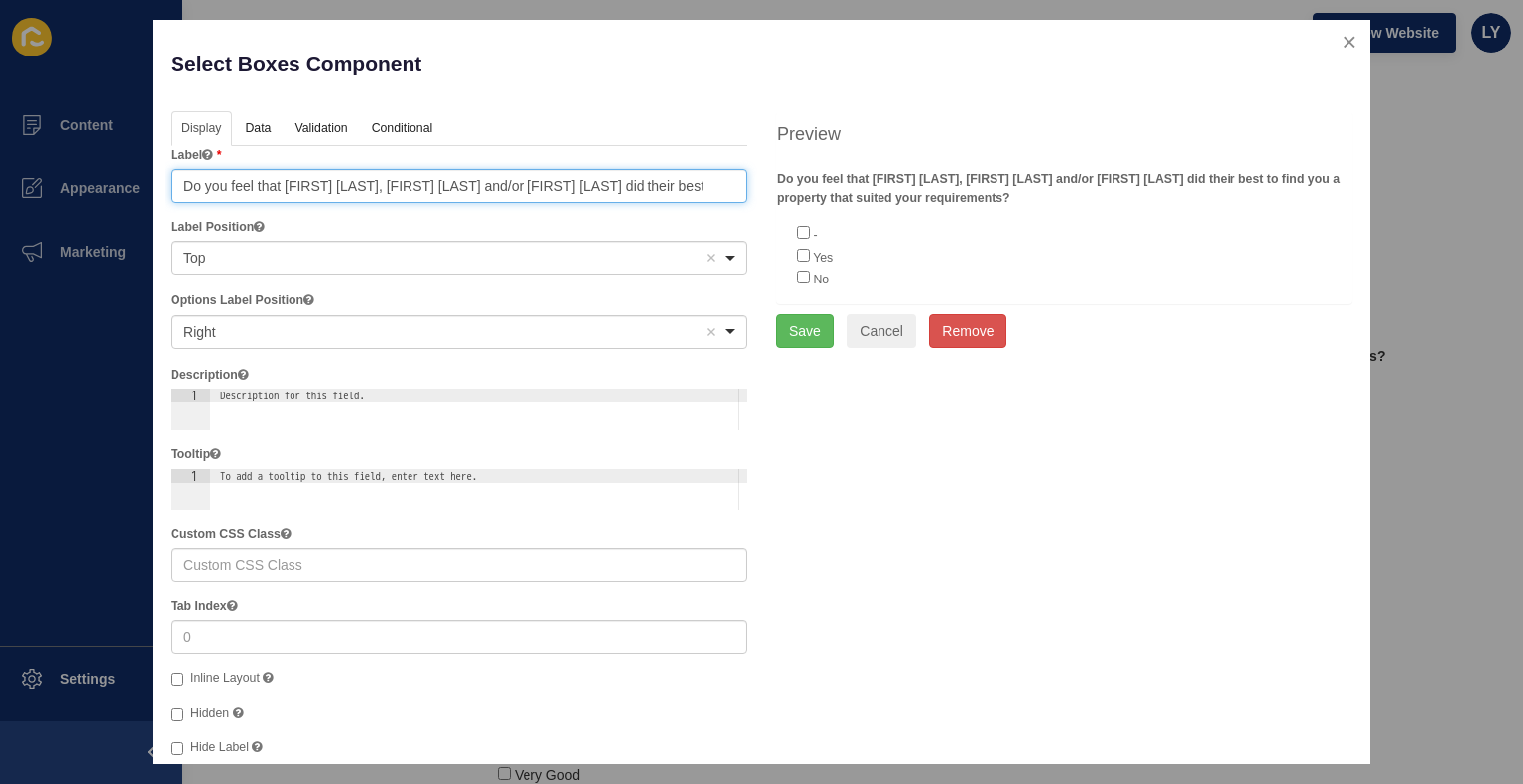 drag, startPoint x: 424, startPoint y: 185, endPoint x: 381, endPoint y: 182, distance: 43.104524 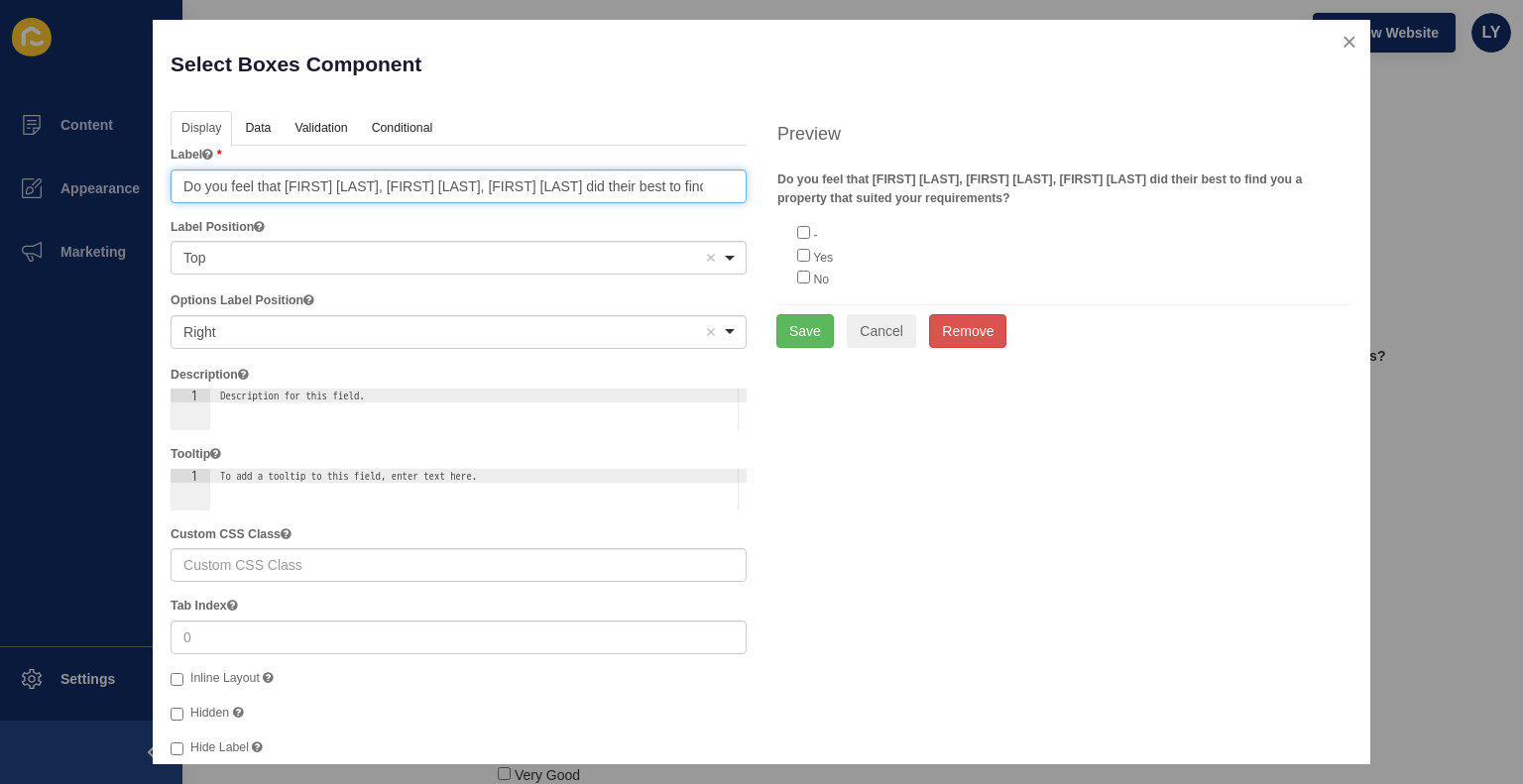 click on "Do you feel that [FIRST] [LAST], [FIRST] [LAST], [FIRST] [LAST] did their best to find you a property that suited your requirements?" at bounding box center (458, 186) 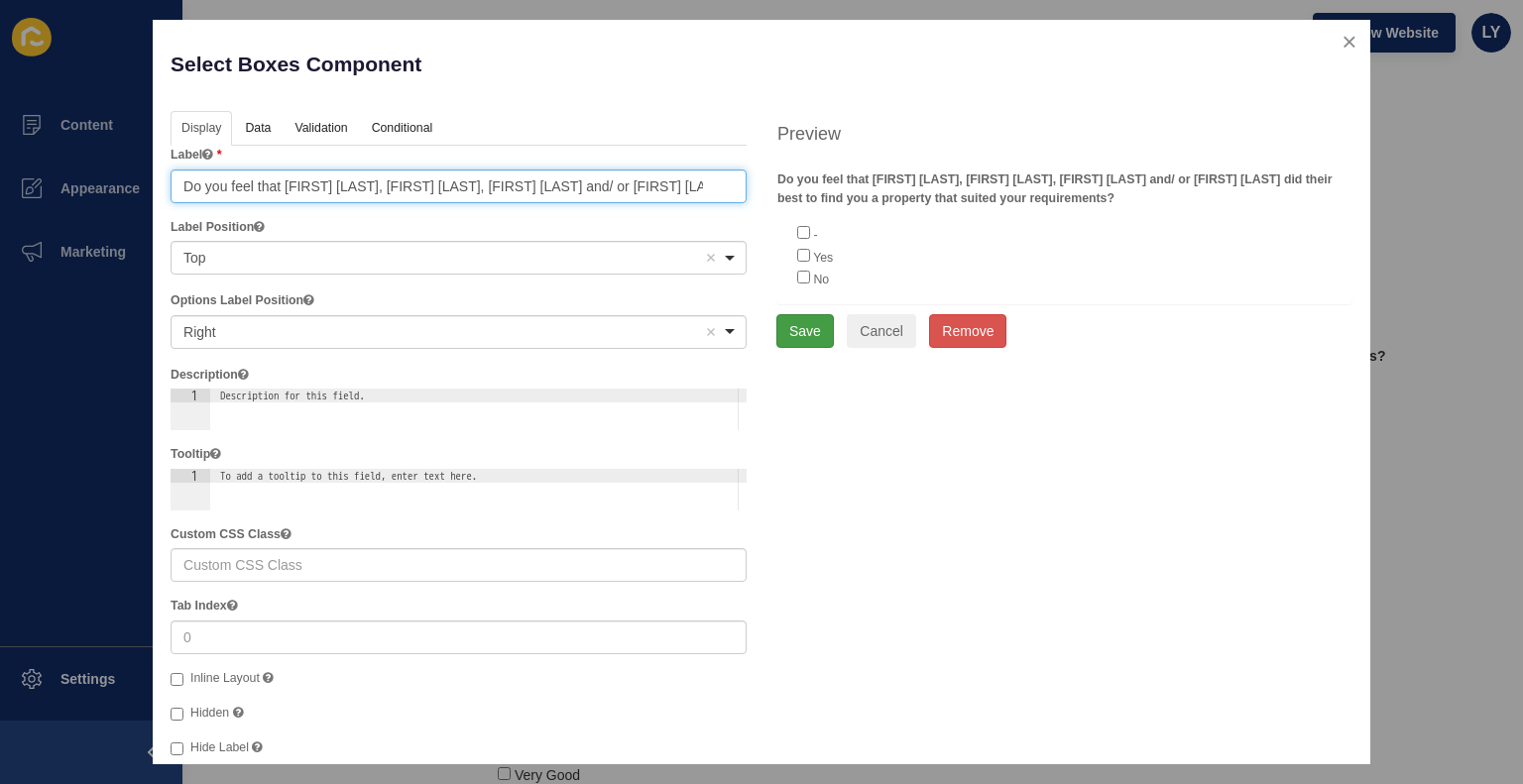 type on "Do you feel that [FIRST] [LAST], [FIRST] [LAST], [FIRST] [LAST] and/ or [FIRST] [LAST] did their best to find you a property that suited your requirements?" 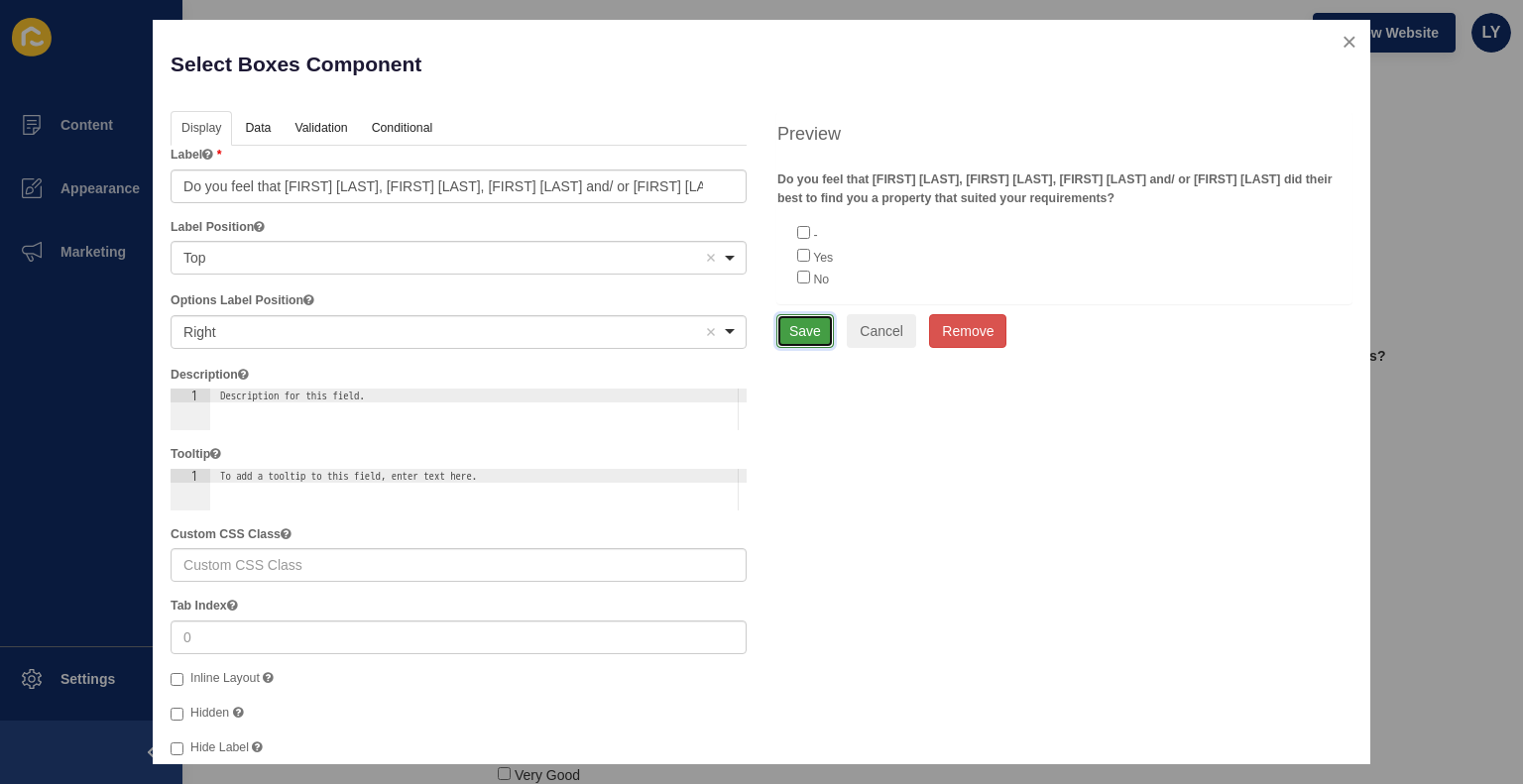 click on "Save" at bounding box center (805, 331) 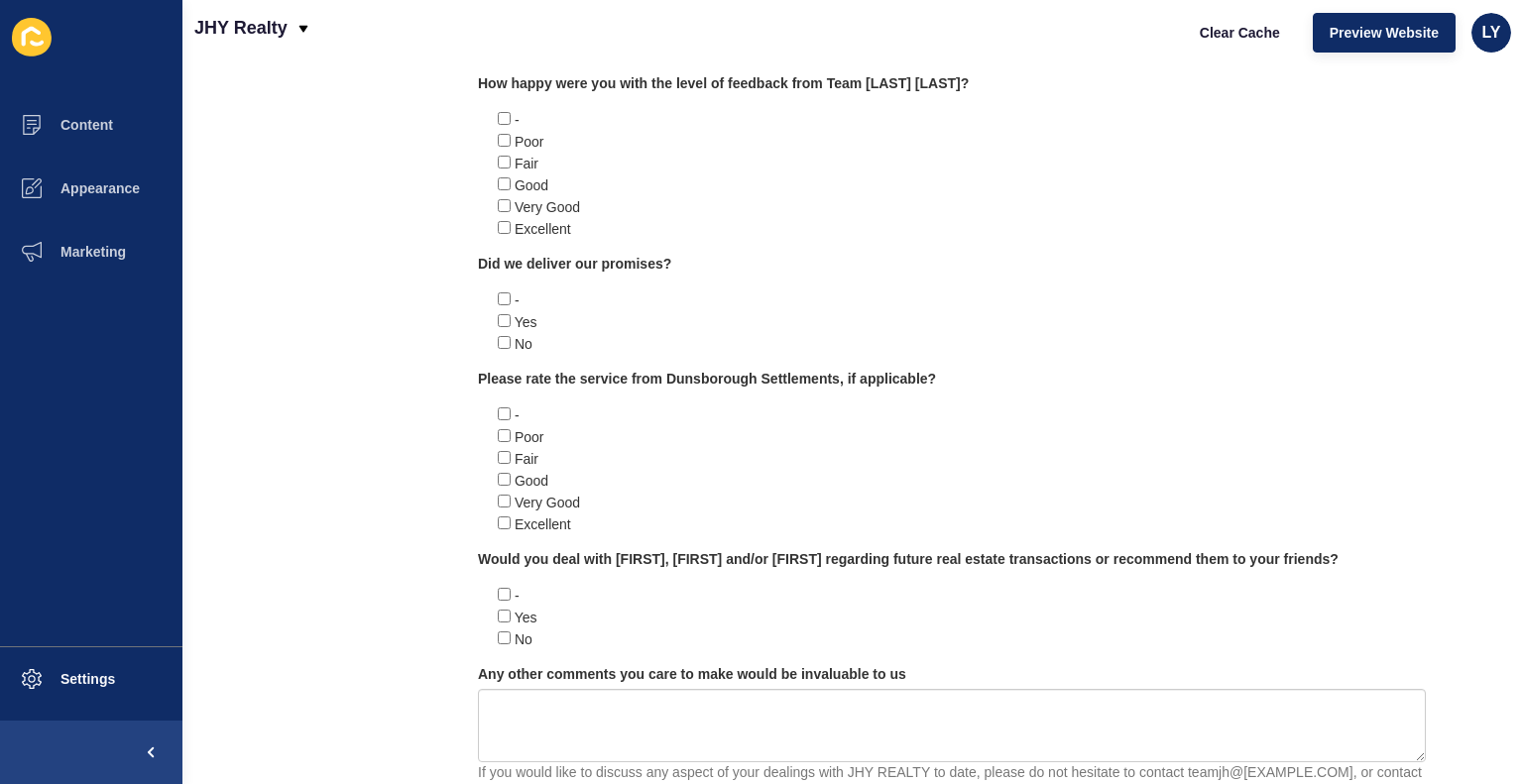 scroll, scrollTop: 1268, scrollLeft: 0, axis: vertical 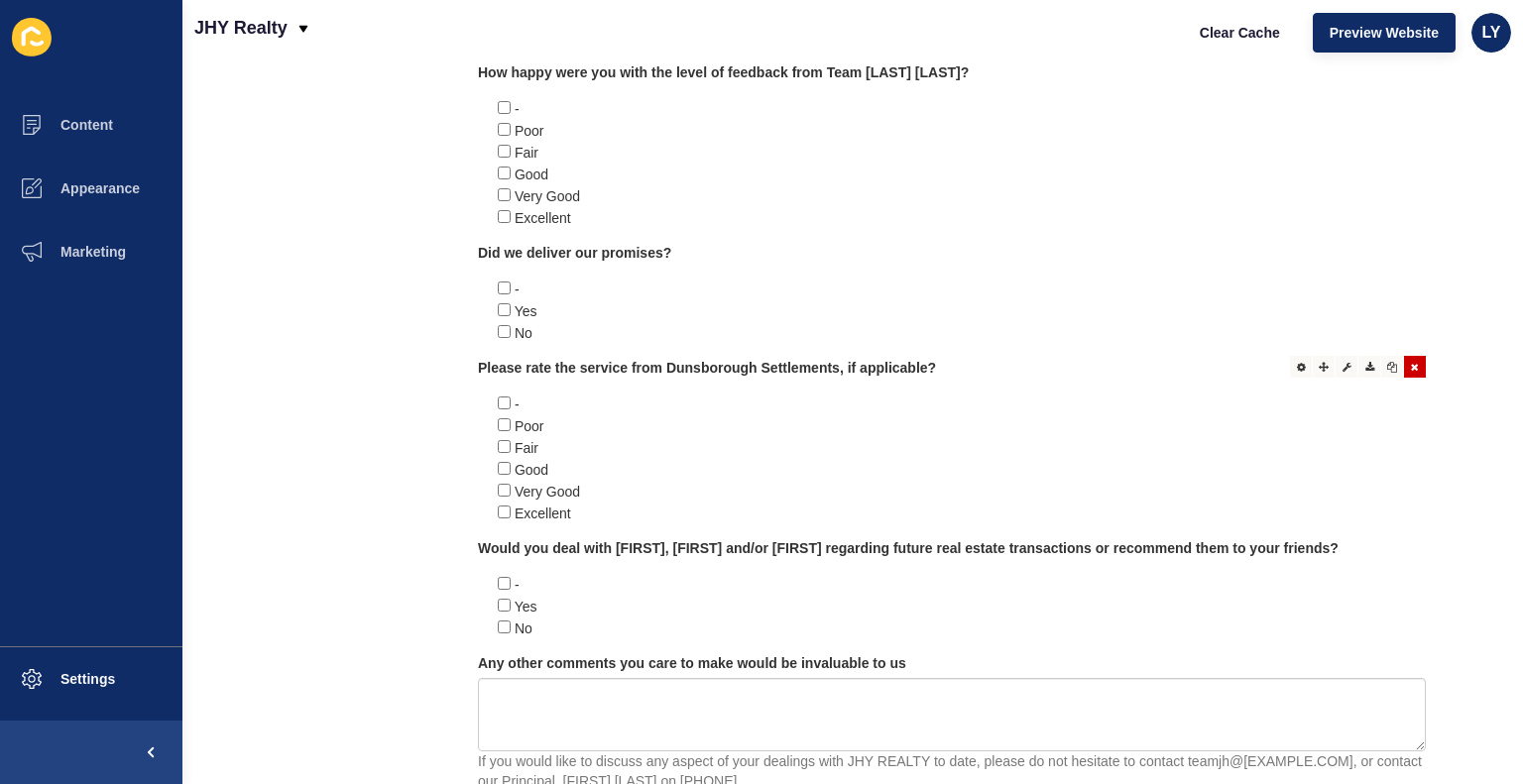 click at bounding box center [1415, 367] 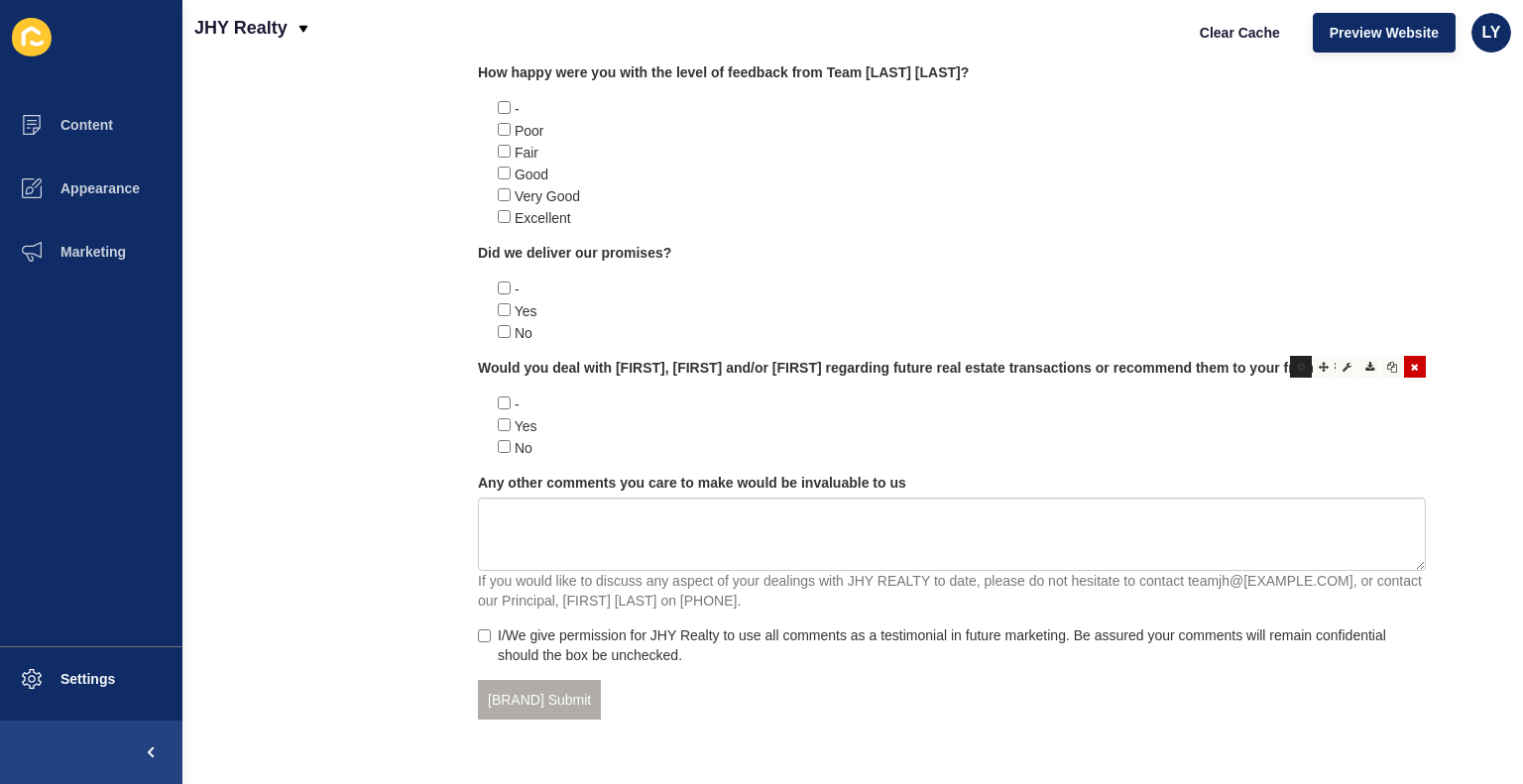 click at bounding box center [1301, 367] 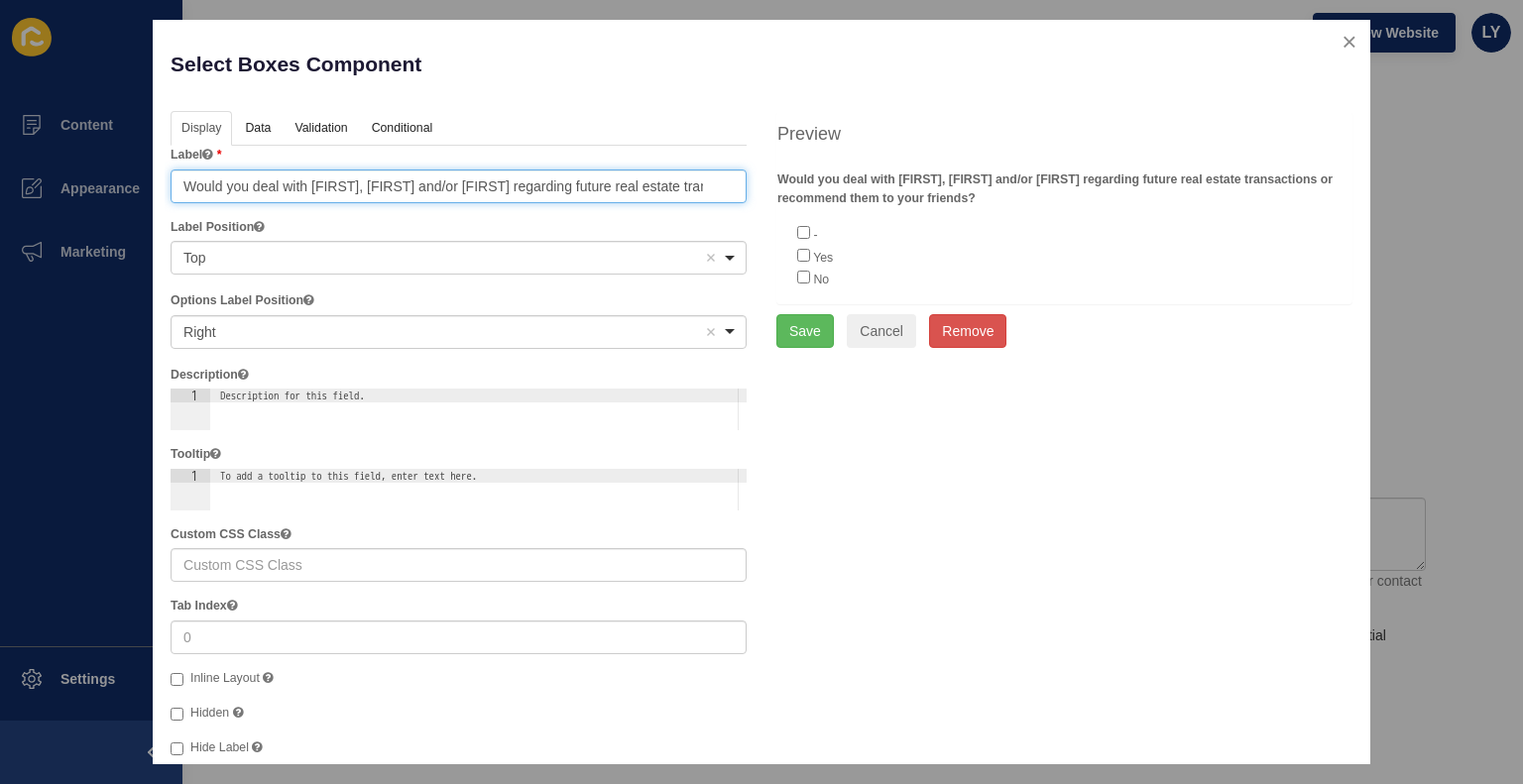 click on "Would you deal with [FIRST], [FIRST] and/or [FIRST] regarding future real estate transactions or recommend them to your friends?" at bounding box center [458, 186] 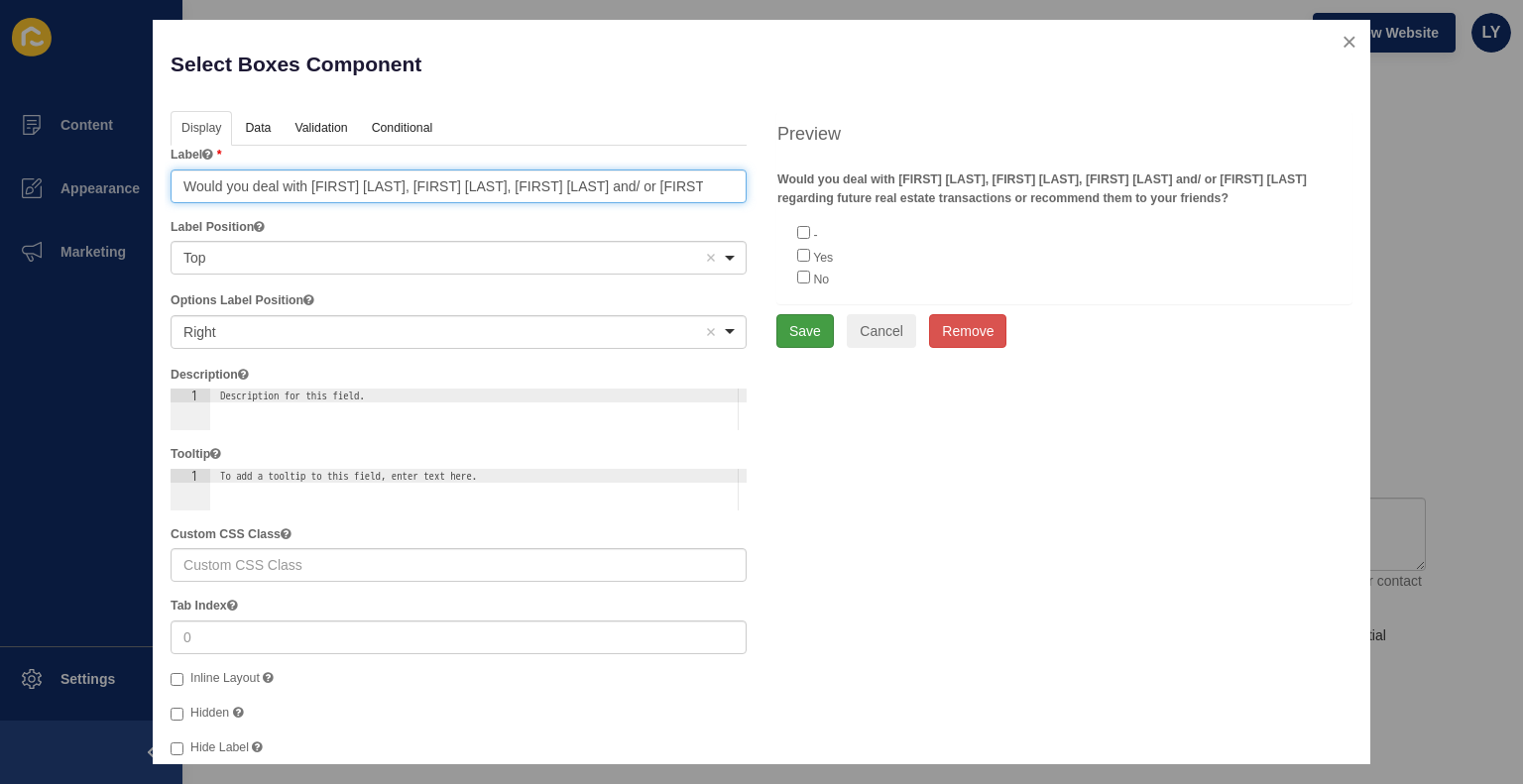 type on "Would you deal with [FIRST] [LAST], [FIRST] [LAST], [FIRST] [LAST] and/ or [FIRST] [LAST] regarding future real estate transactions or recommend them to your friends?" 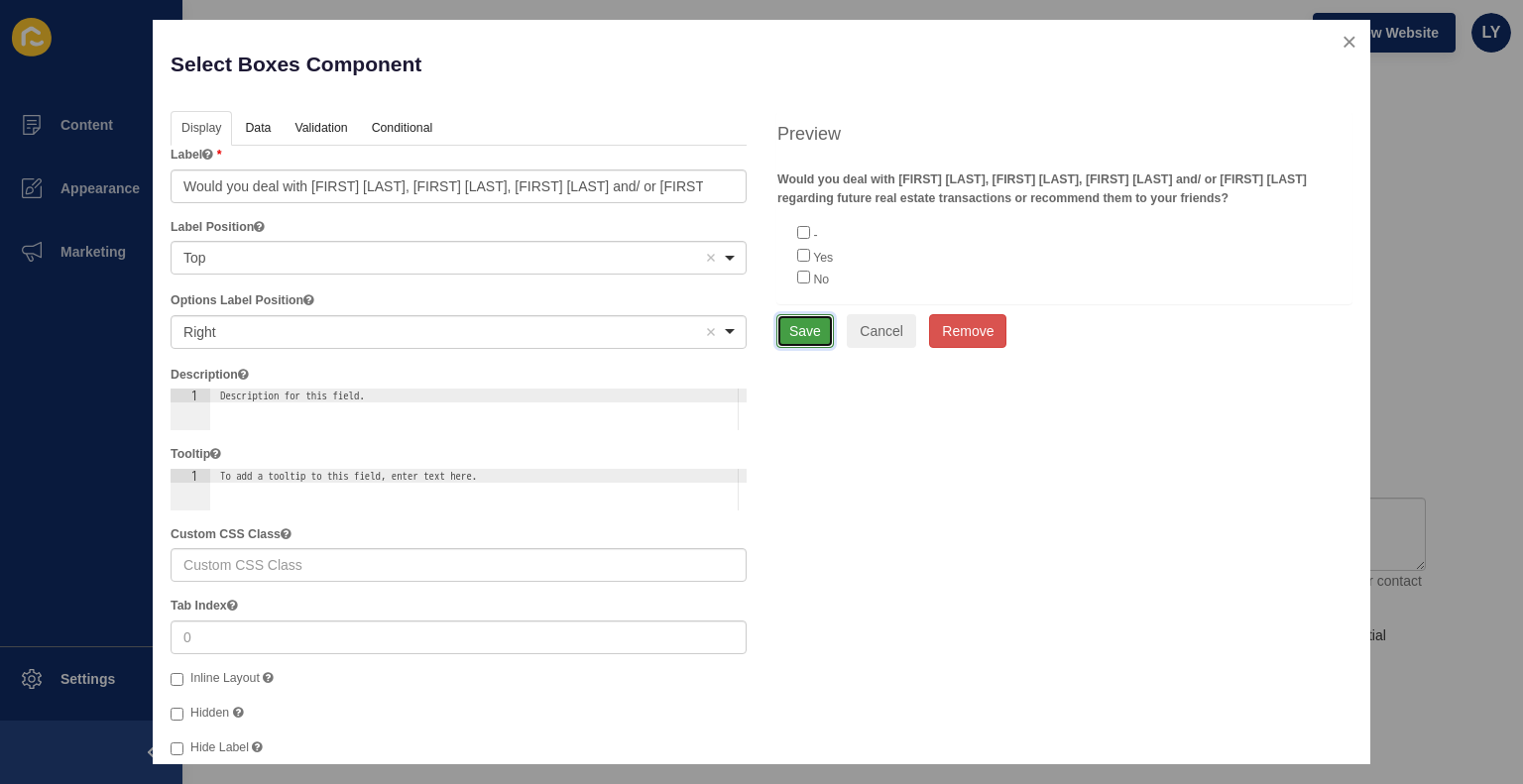 click on "Save" at bounding box center [805, 331] 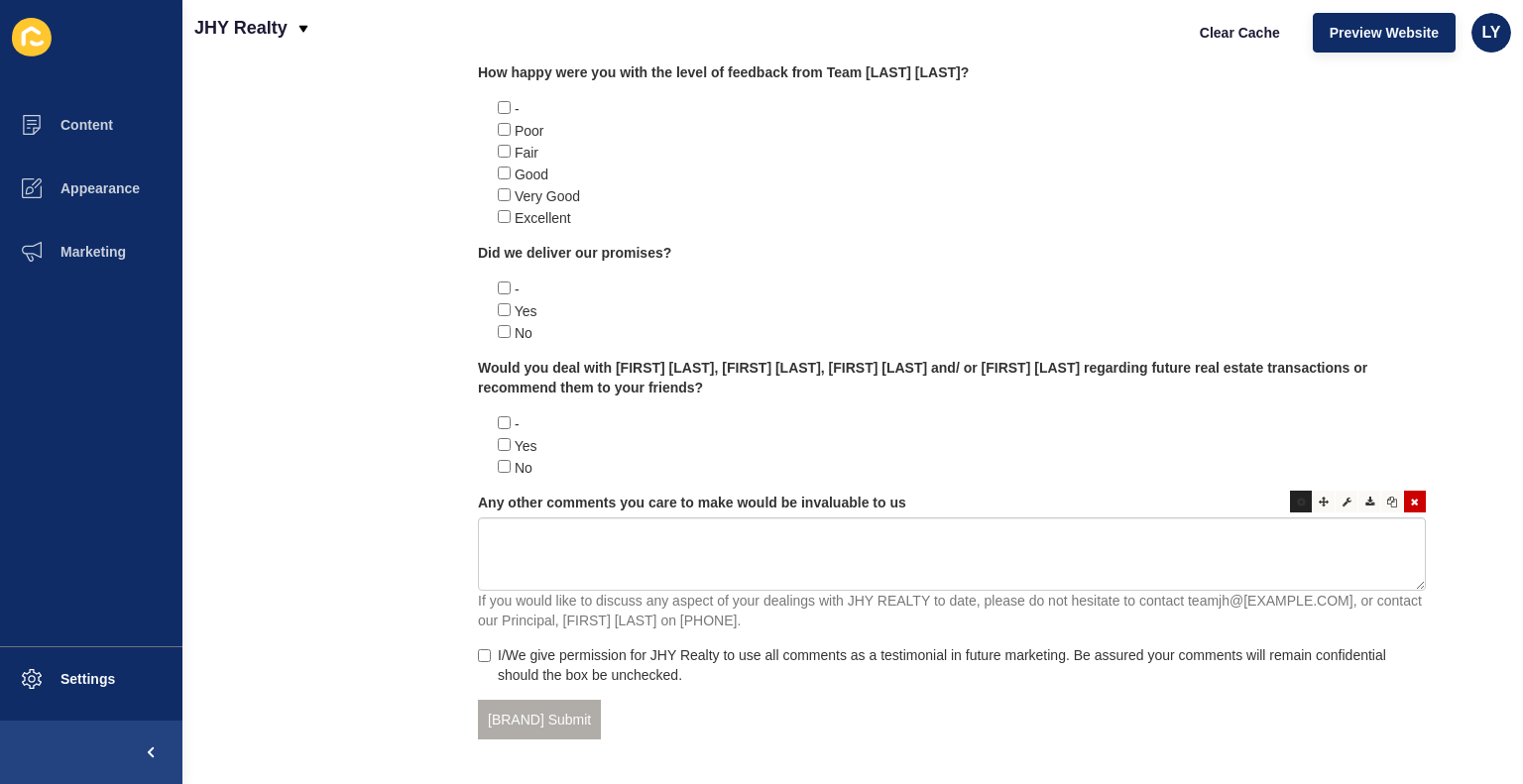 click at bounding box center [1301, 502] 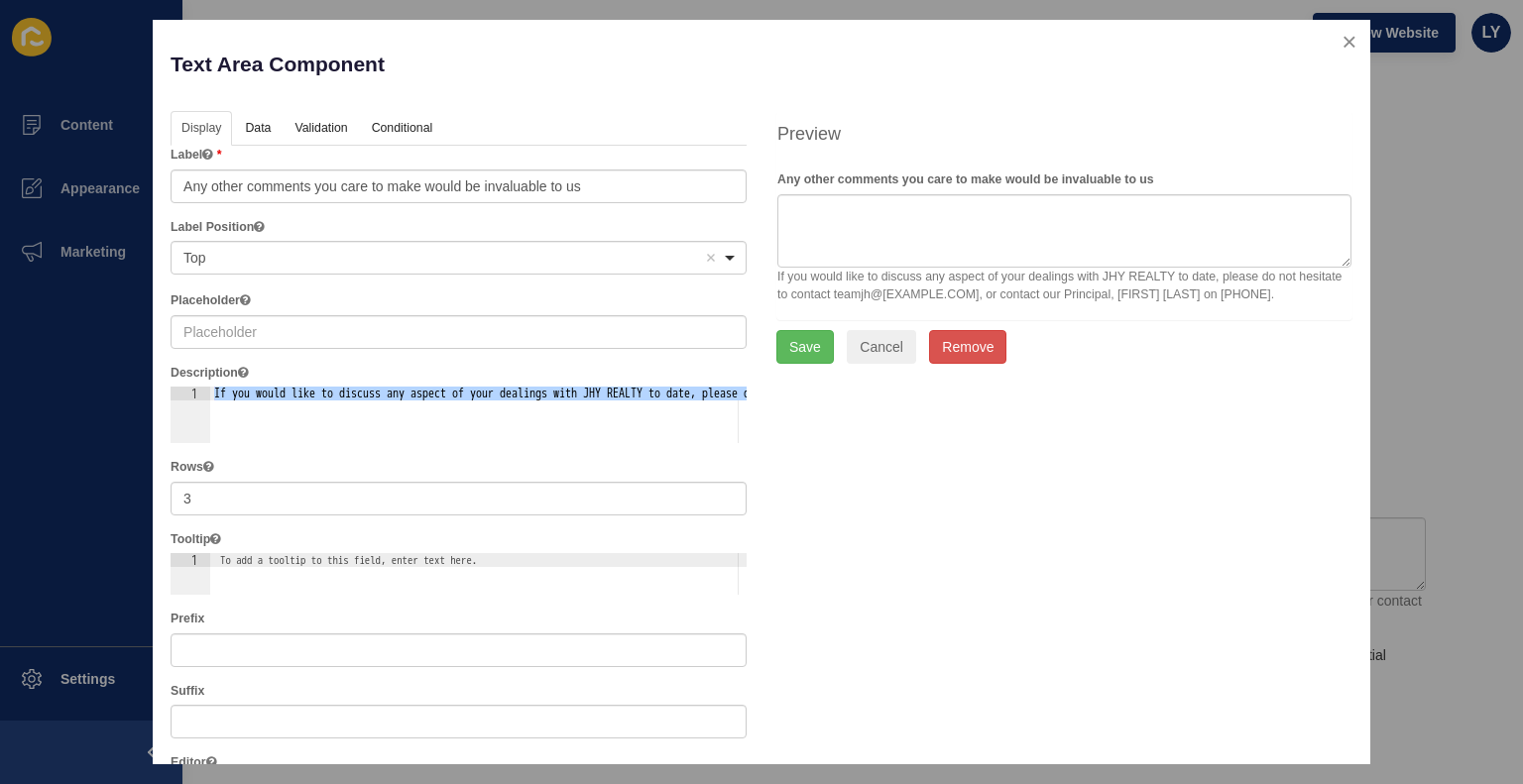 click on "If you would like to discuss any aspect of your dealings with JHY REALTY to date, please do not hesitate to contact teamjh@[EXAMPLE.COM], or contact our Principal, [FIRST] [LAST] on [PHONE]." at bounding box center (1064, 285) 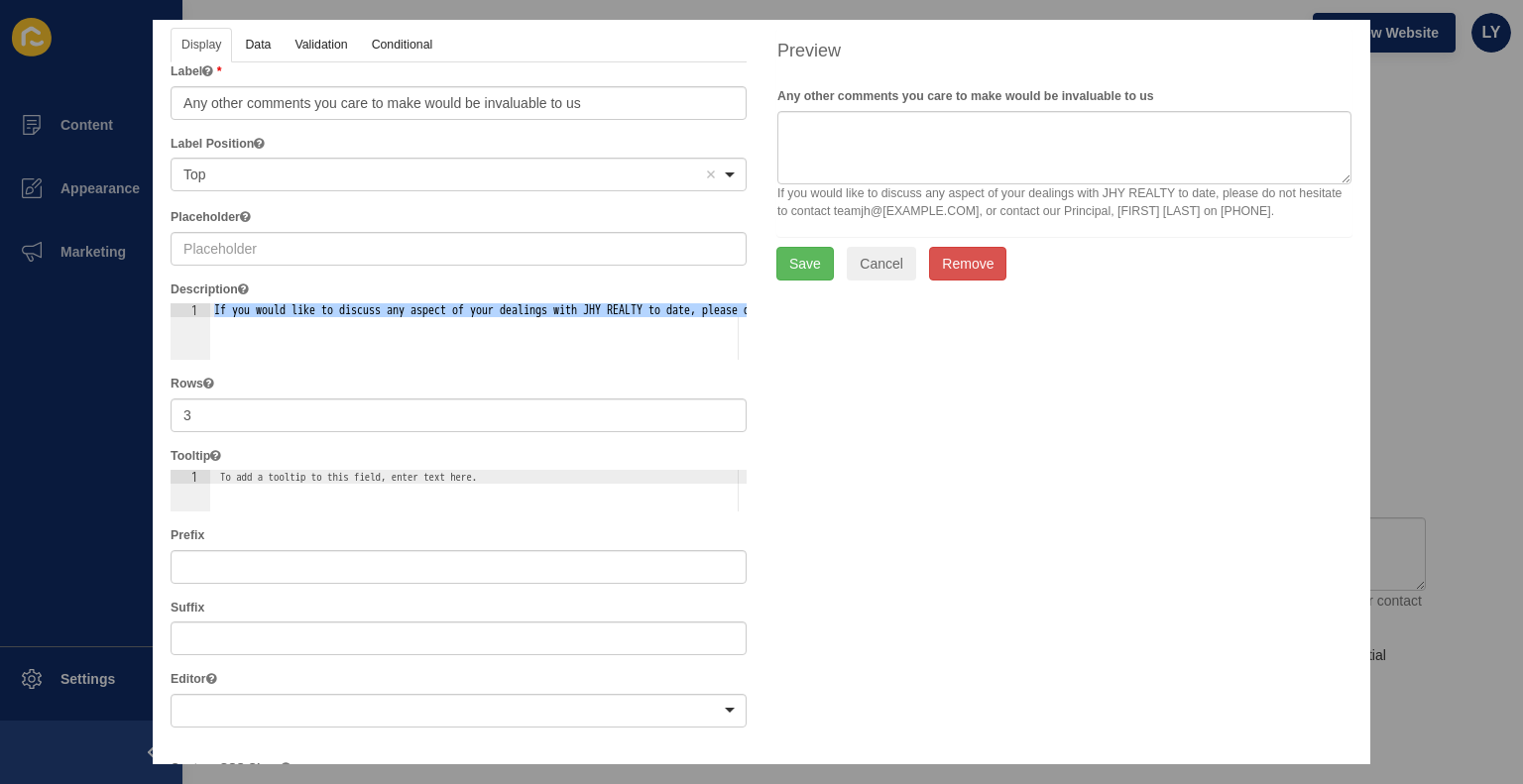 scroll, scrollTop: 87, scrollLeft: 0, axis: vertical 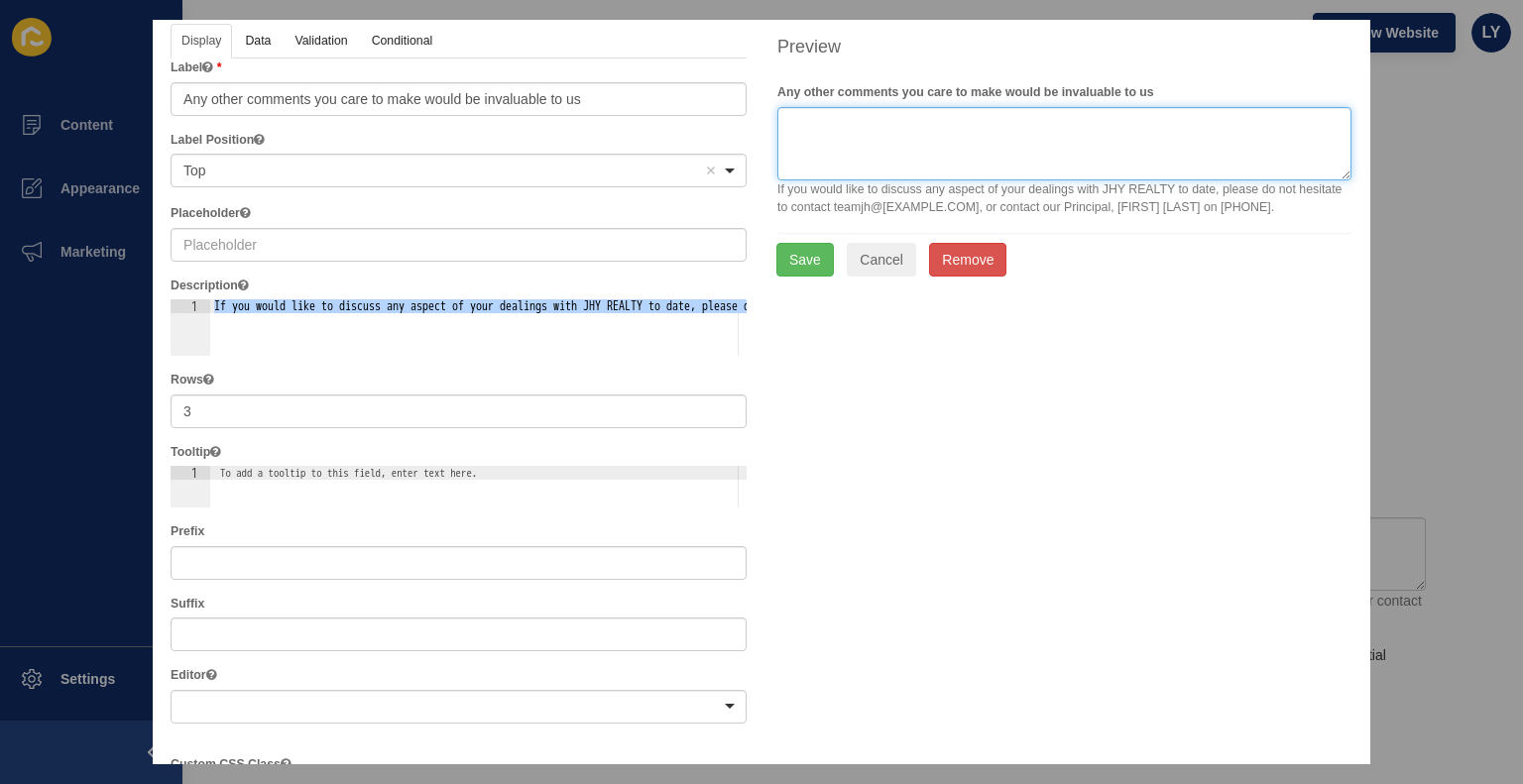 click at bounding box center (1064, 144) 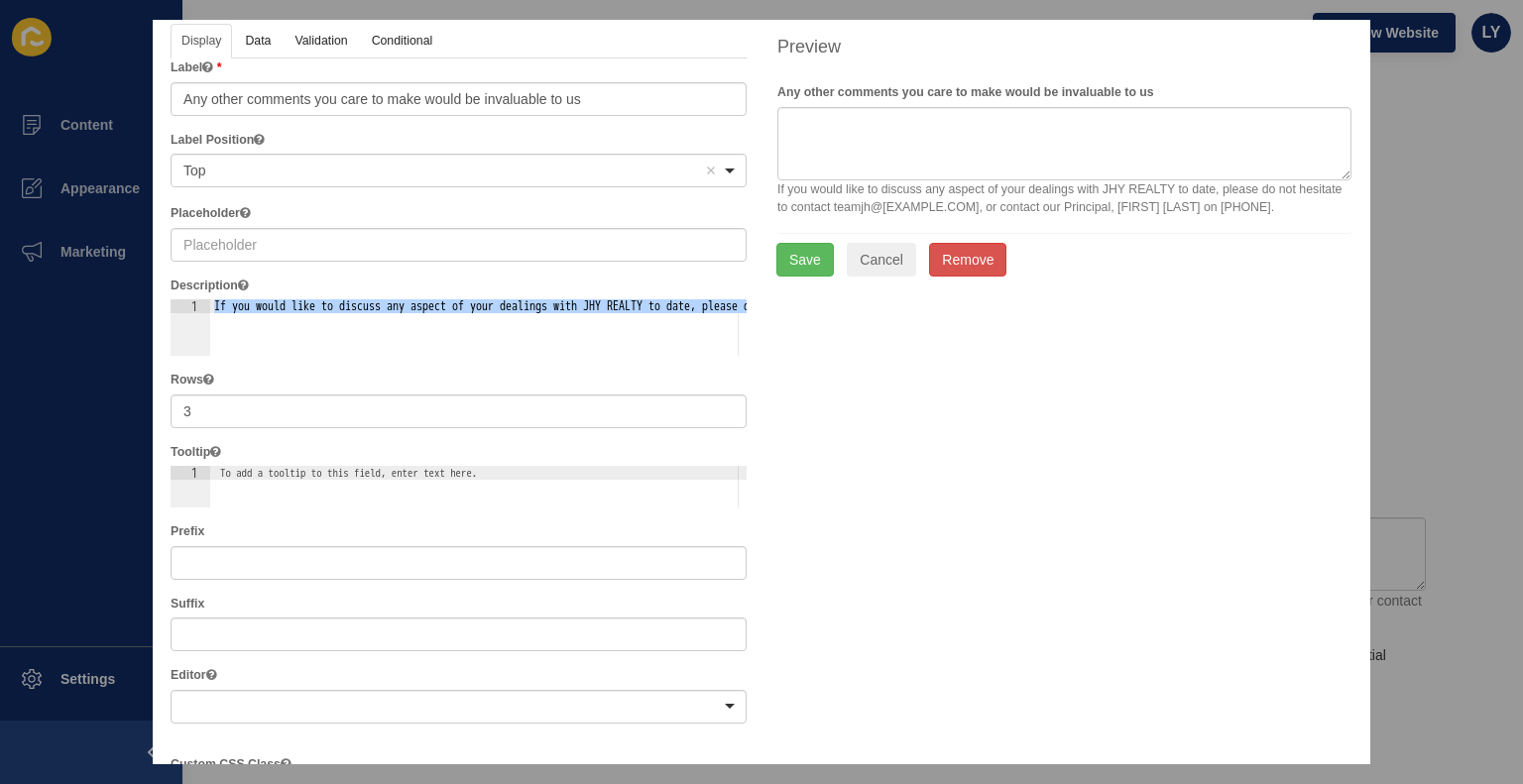 click on "If you would like to discuss any aspect of your dealings with JHY REALTY to date, please do not hesitate to contact teamjh@[EXAMPLE.COM], or contact our Principal, [FIRST] [LAST] on [PHONE]." at bounding box center [1064, 198] 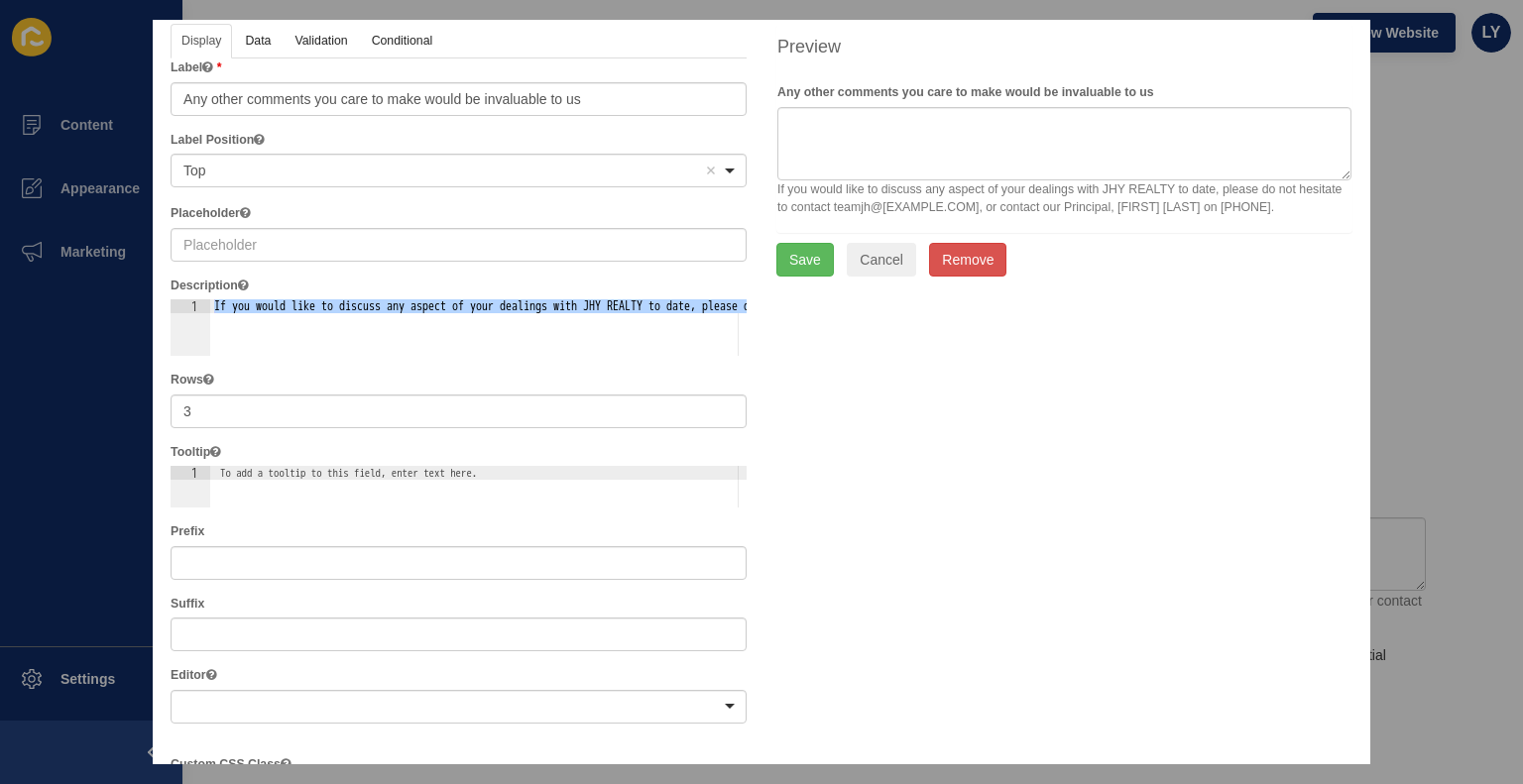 click on "If you would like to discuss any aspect of your dealings with JHY REALTY to date, please do not hesitate to contact teamjh@[EXAMPLE.COM], or contact our Principal, [FIRST] [LAST] on [PHONE]." at bounding box center (1064, 198) 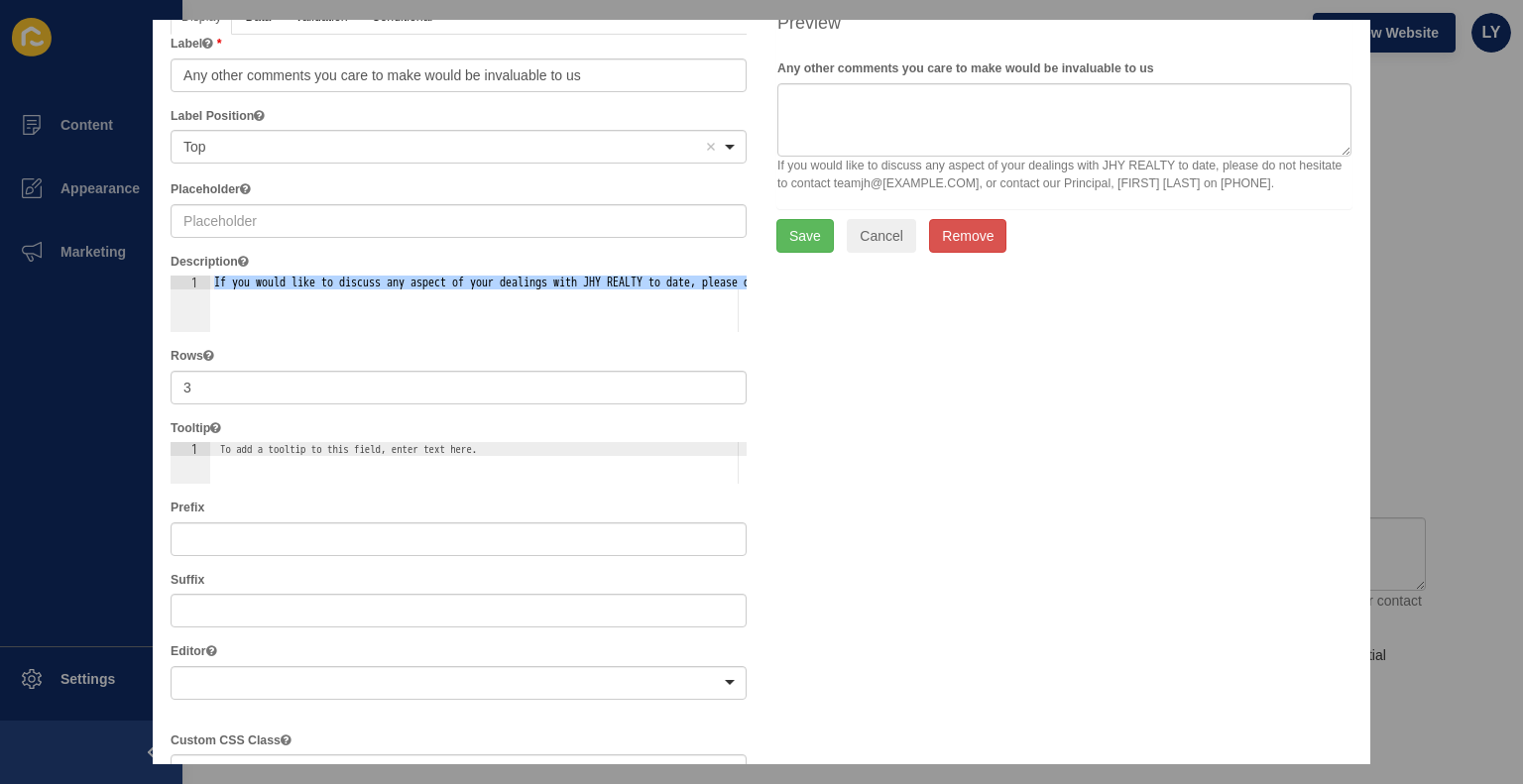 scroll, scrollTop: 0, scrollLeft: 0, axis: both 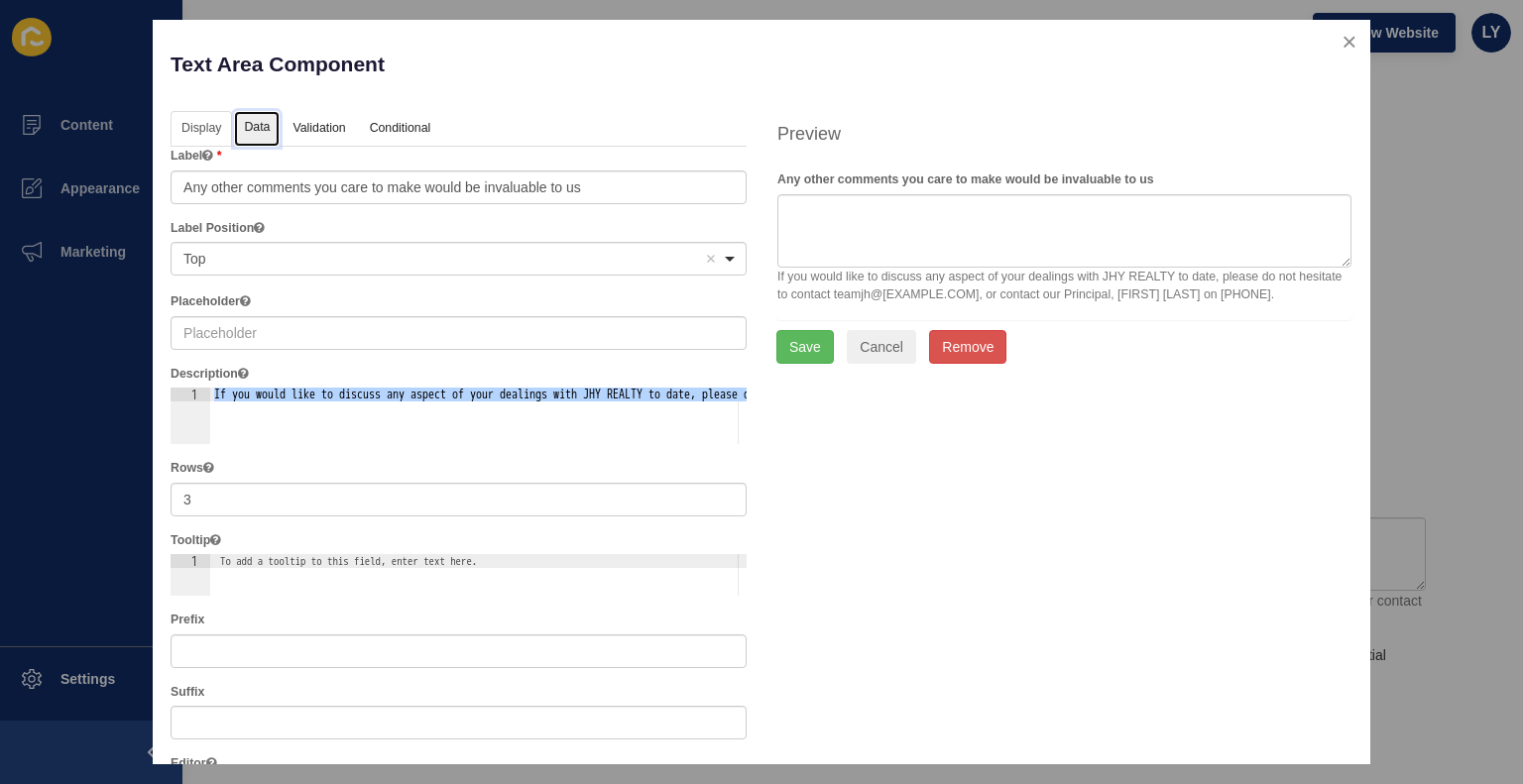 click on "Data" at bounding box center [257, 129] 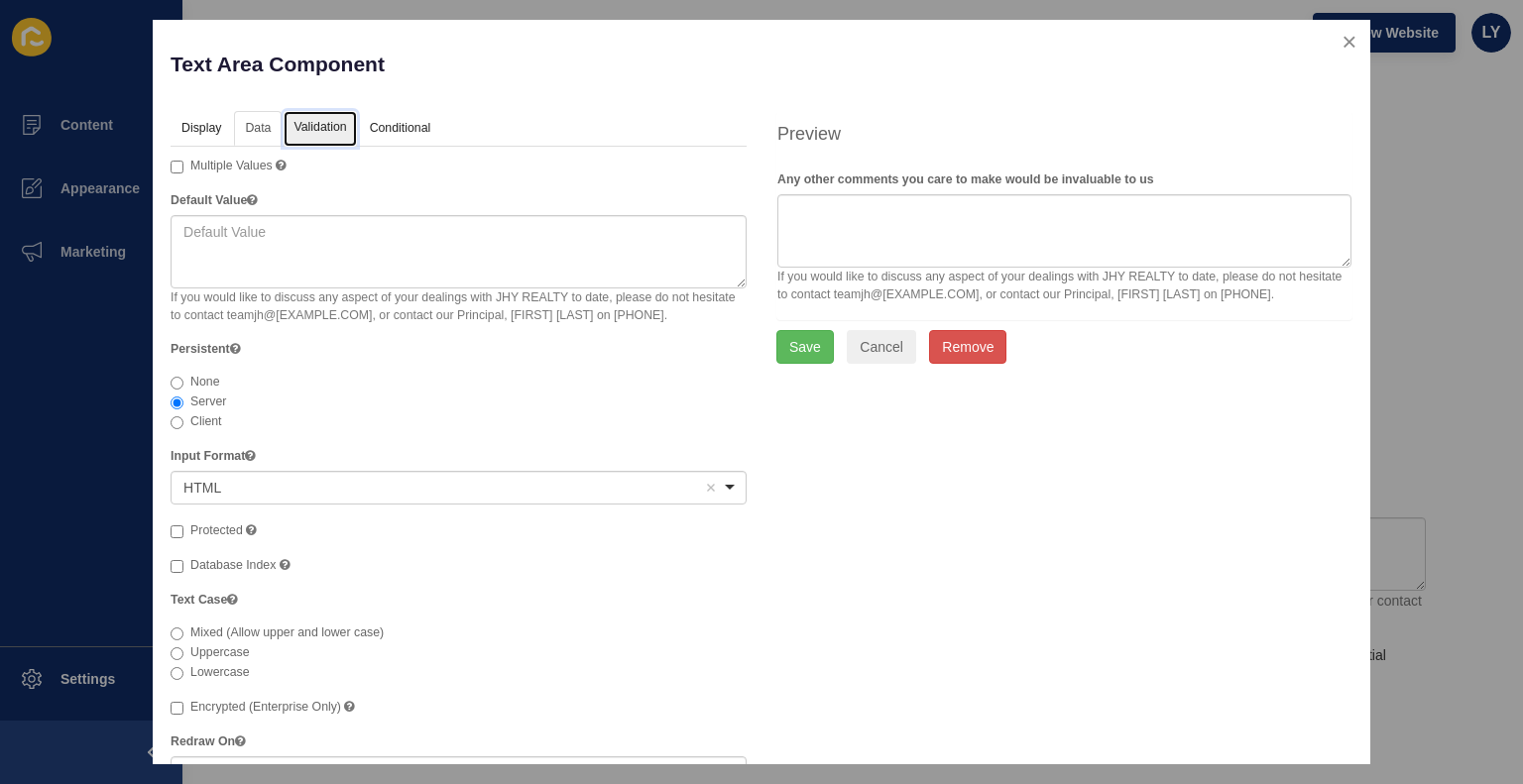 click on "Validation" at bounding box center (319, 129) 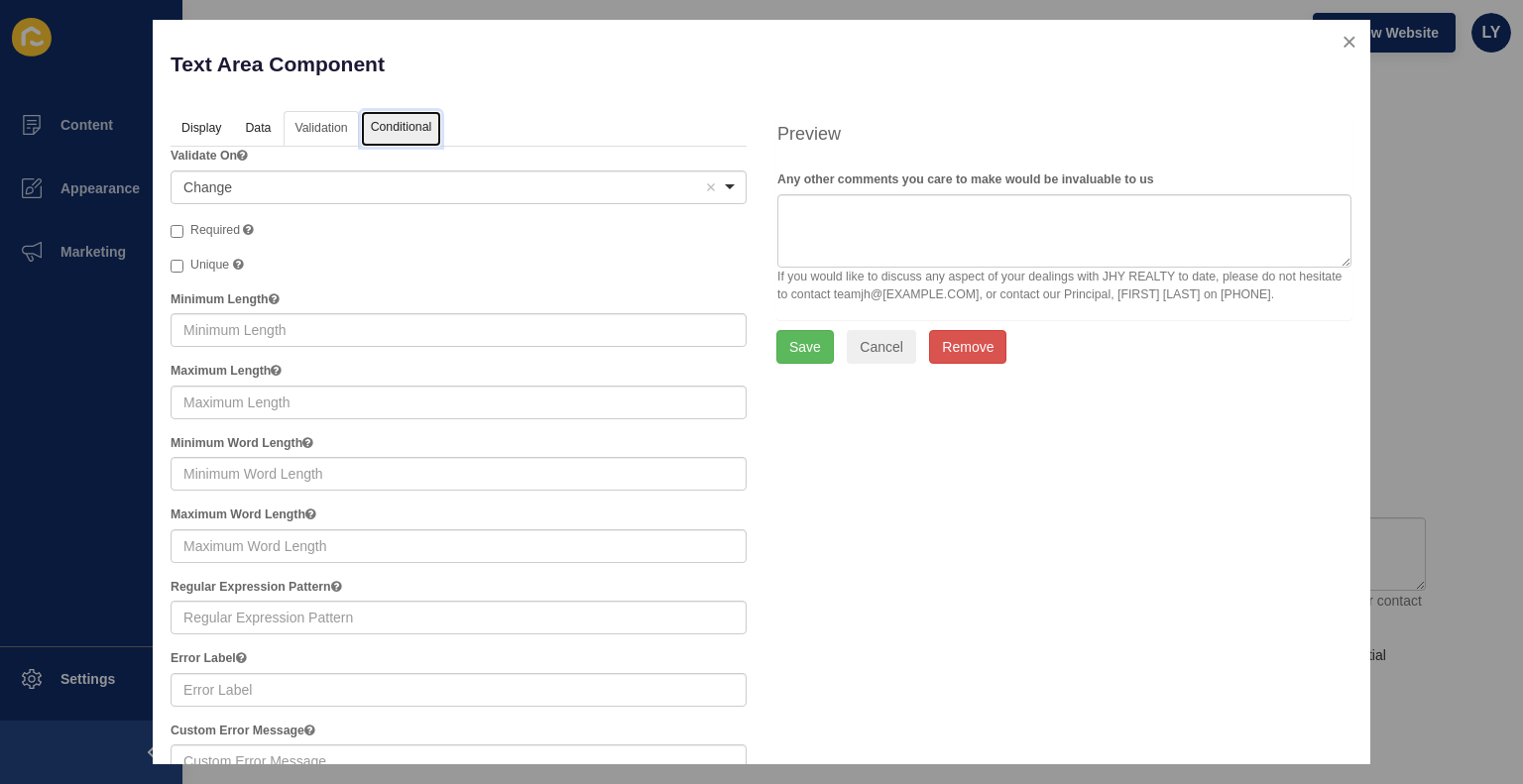 click on "Conditional" at bounding box center [402, 129] 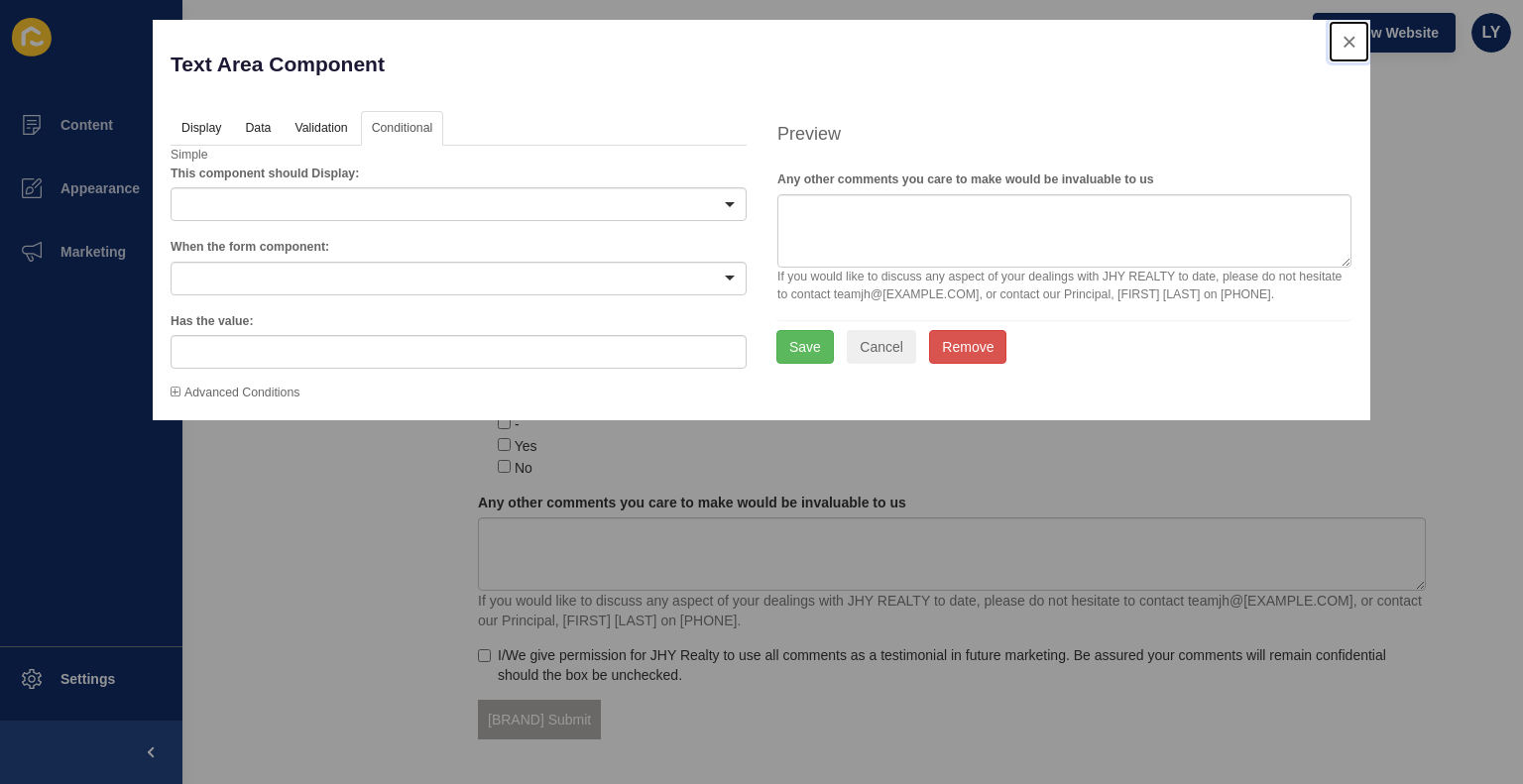 click at bounding box center [1348, 42] 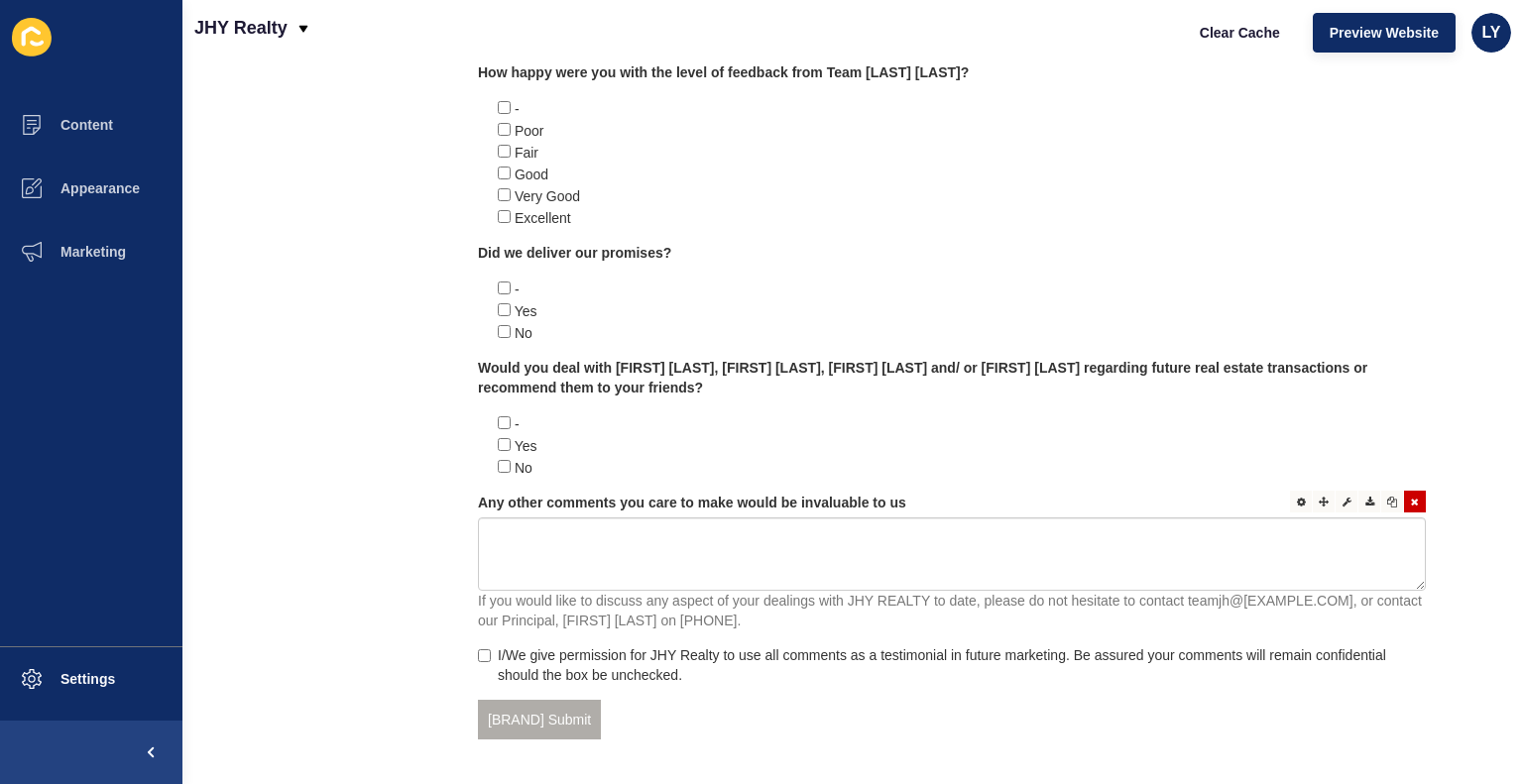 scroll, scrollTop: 1338, scrollLeft: 0, axis: vertical 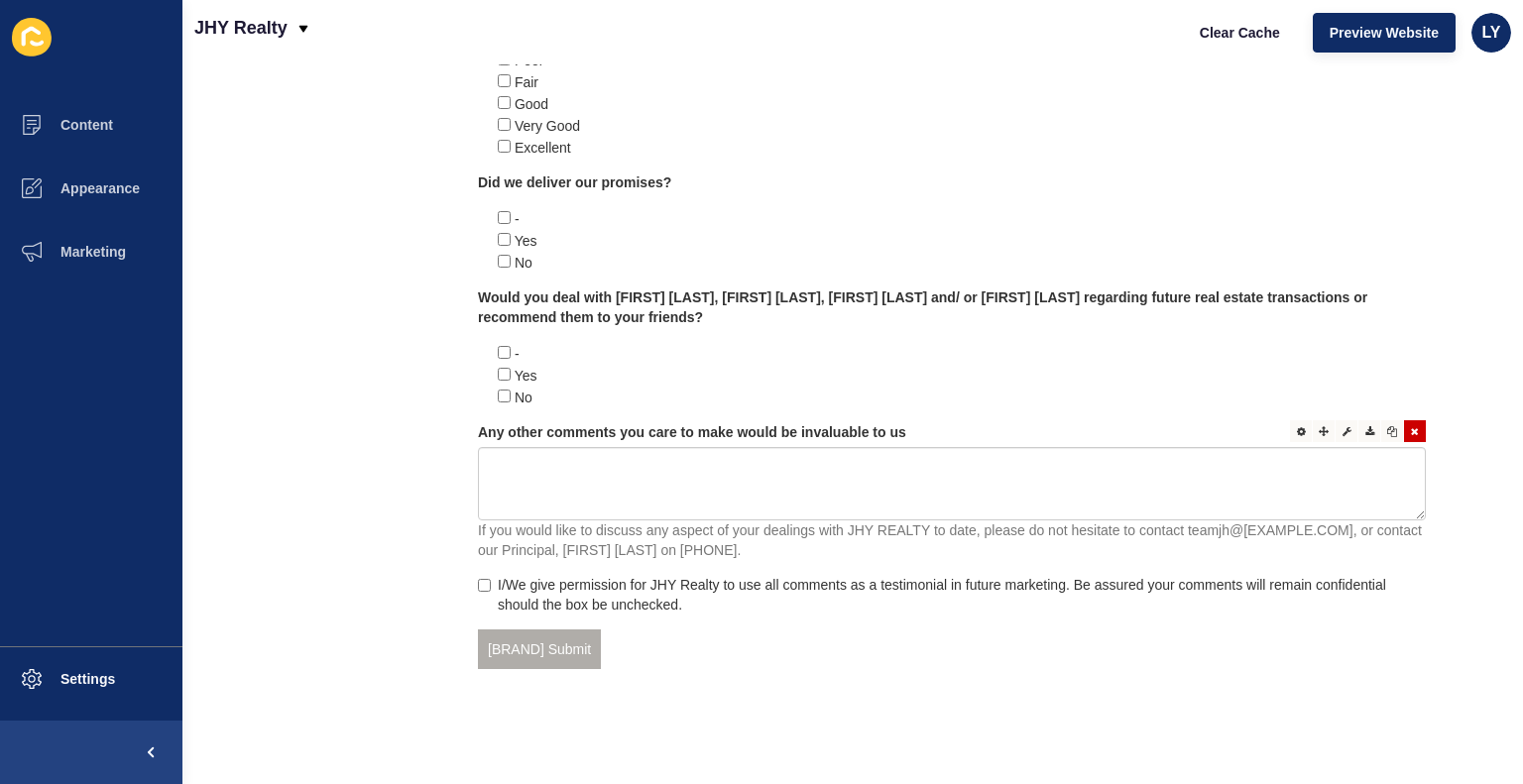 click on "If you would like to discuss any aspect of your dealings with JHY REALTY to date, please do not hesitate to contact teamjh@[EXAMPLE.COM], or contact our Principal, [FIRST] [LAST] on [PHONE]." at bounding box center [952, 540] 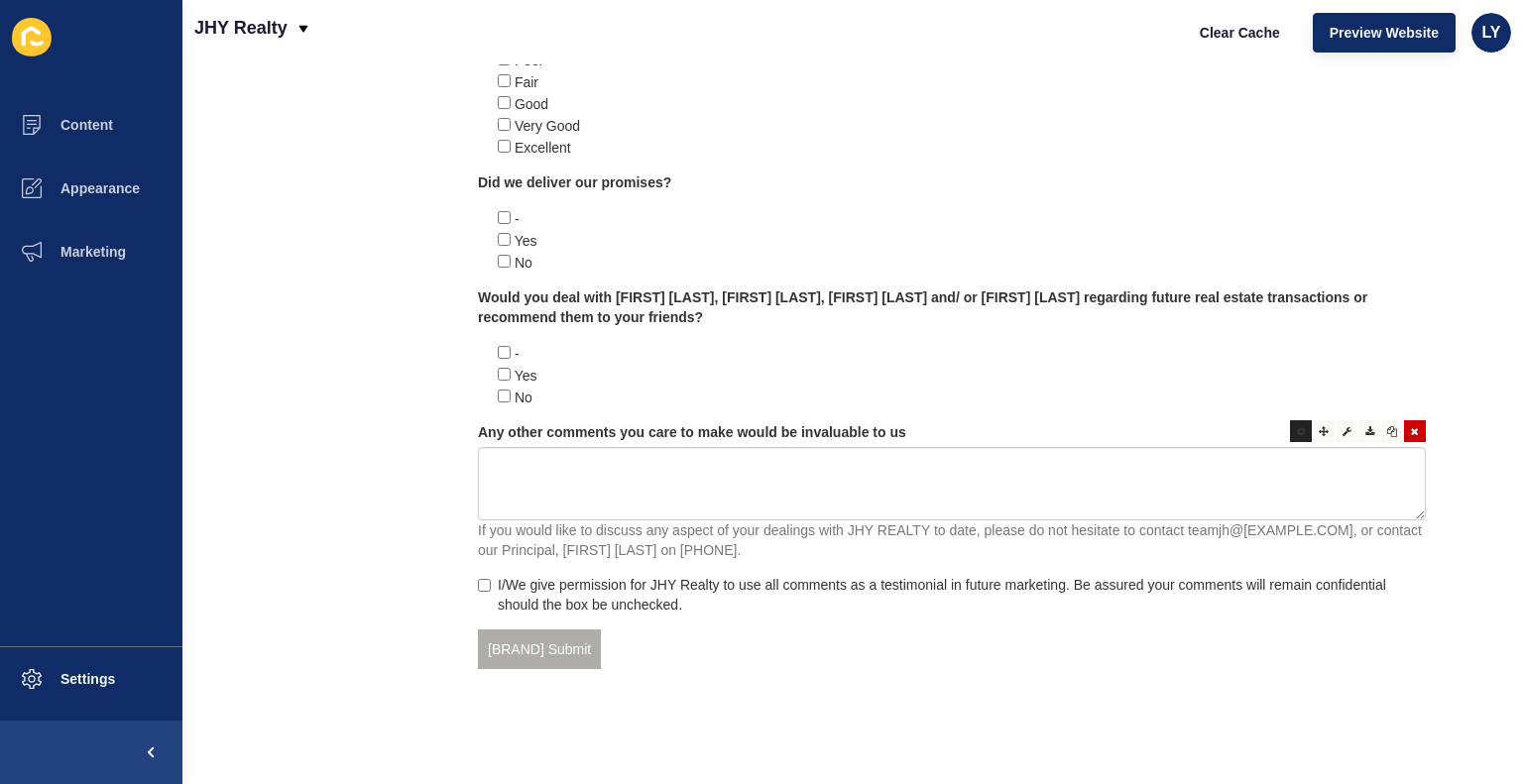 click at bounding box center [1301, 431] 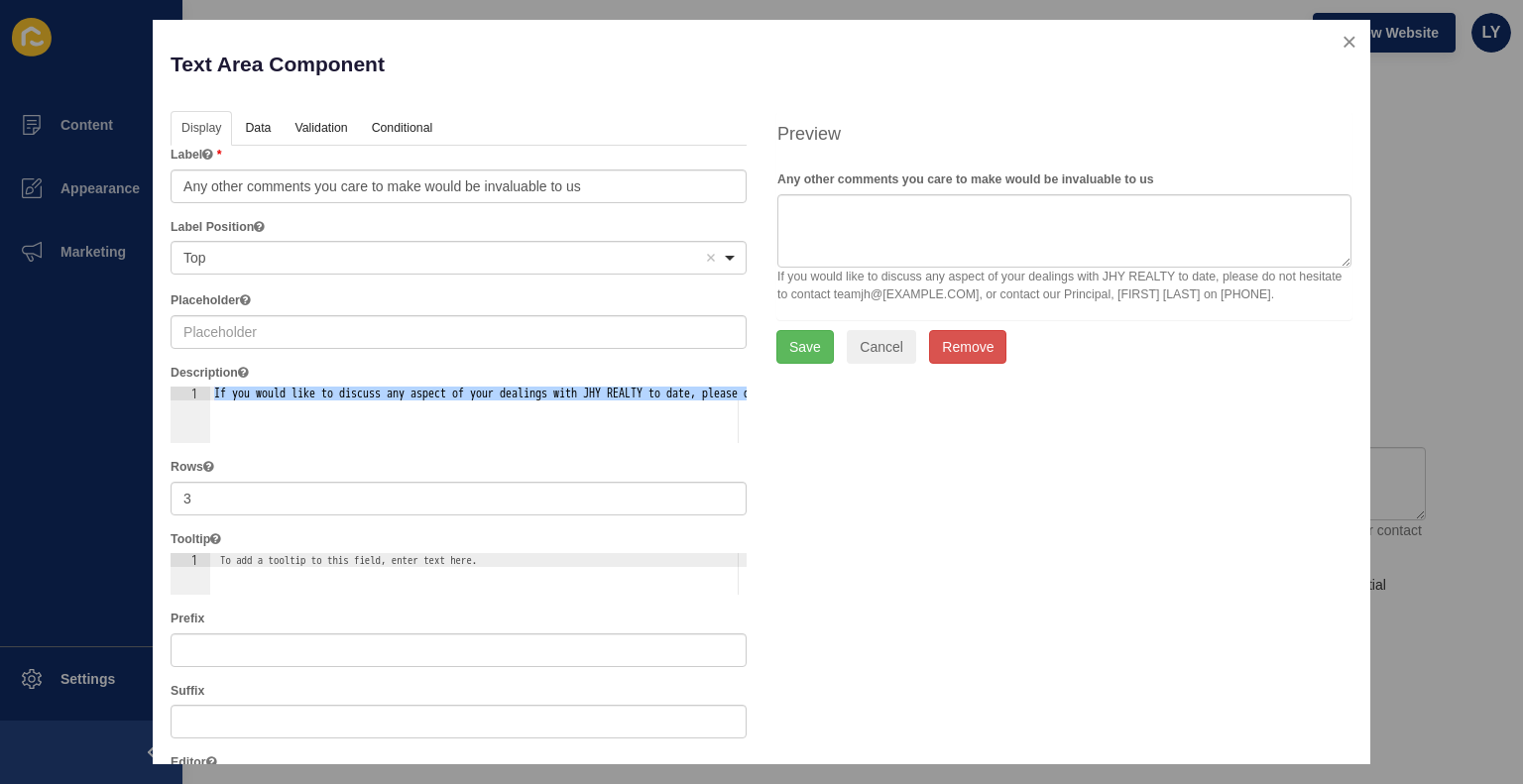 click on "If you would like to discuss any aspect of your dealings with JHY REALTY to date, please do not hesitate to contact teamjh@[EXAMPLE.COM], or contact our Principal, [FIRST] [LAST] on [PHONE]." at bounding box center (1064, 285) 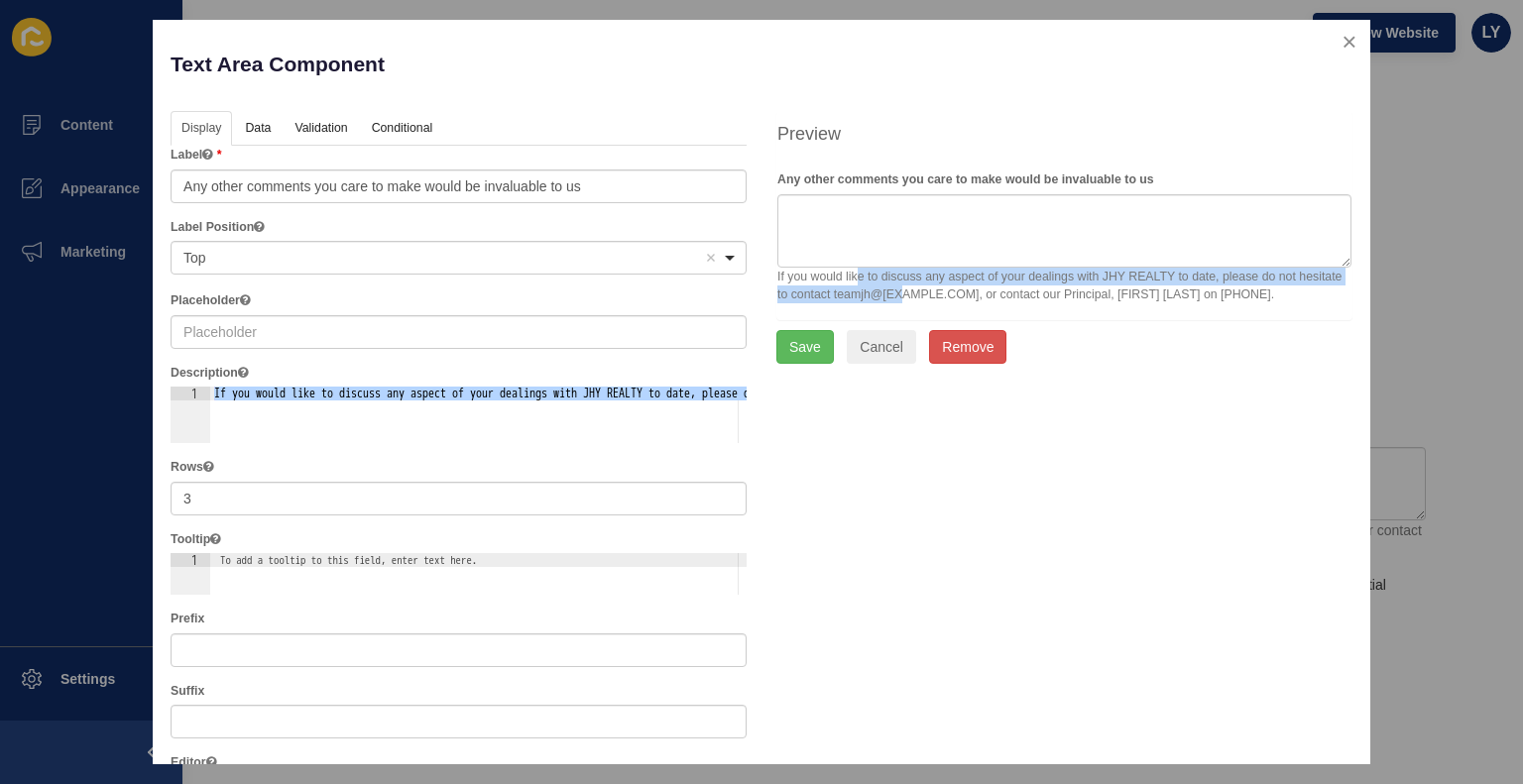 drag, startPoint x: 891, startPoint y: 298, endPoint x: 845, endPoint y: 280, distance: 49.39636 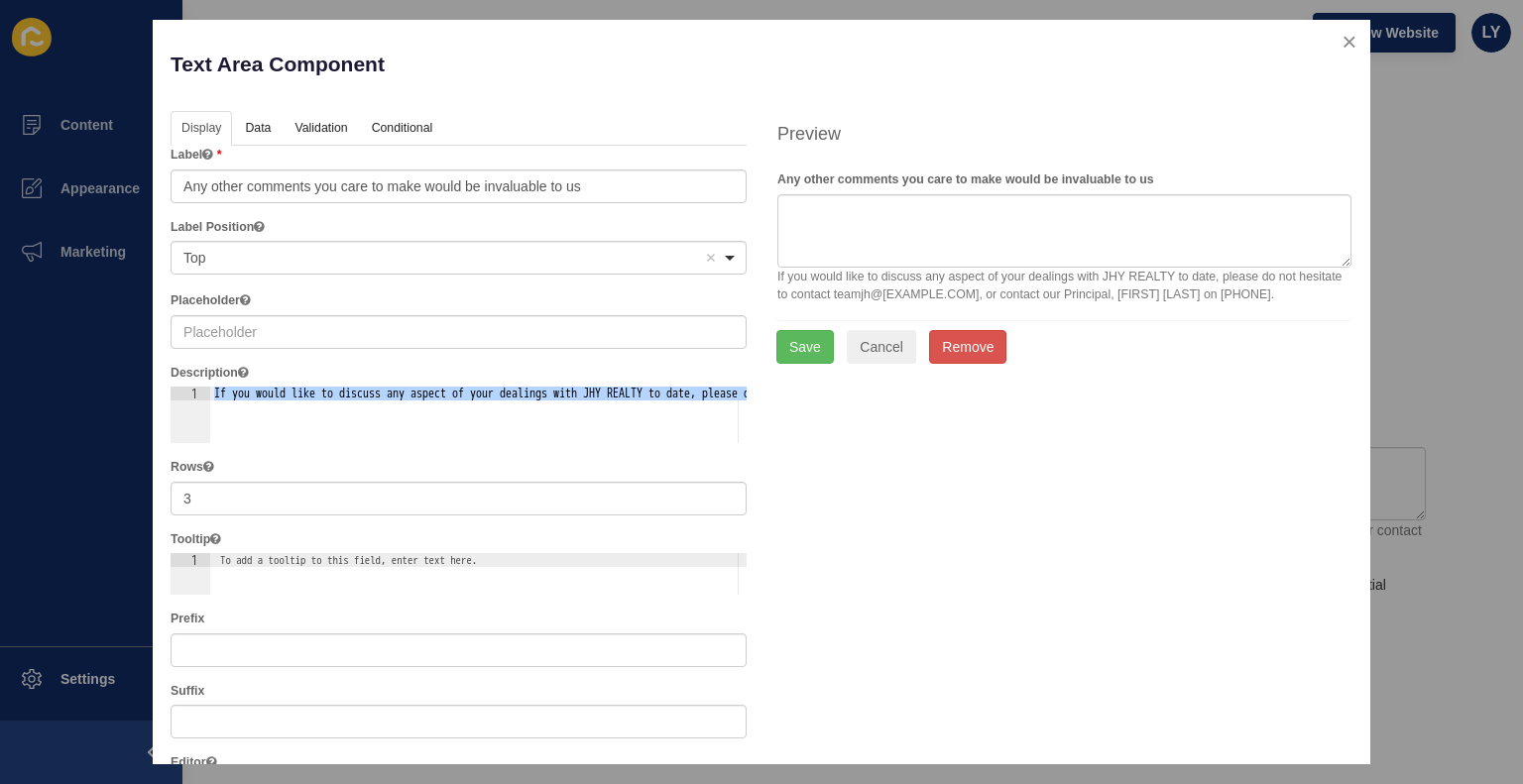 click on "If you would like to discuss any aspect of your dealings with JHY REALTY to date, please do not hesitate to contact teamjh@[EXAMPLE.COM], or contact our Principal, [FIRST] [LAST] on [PHONE]." at bounding box center [1064, 285] 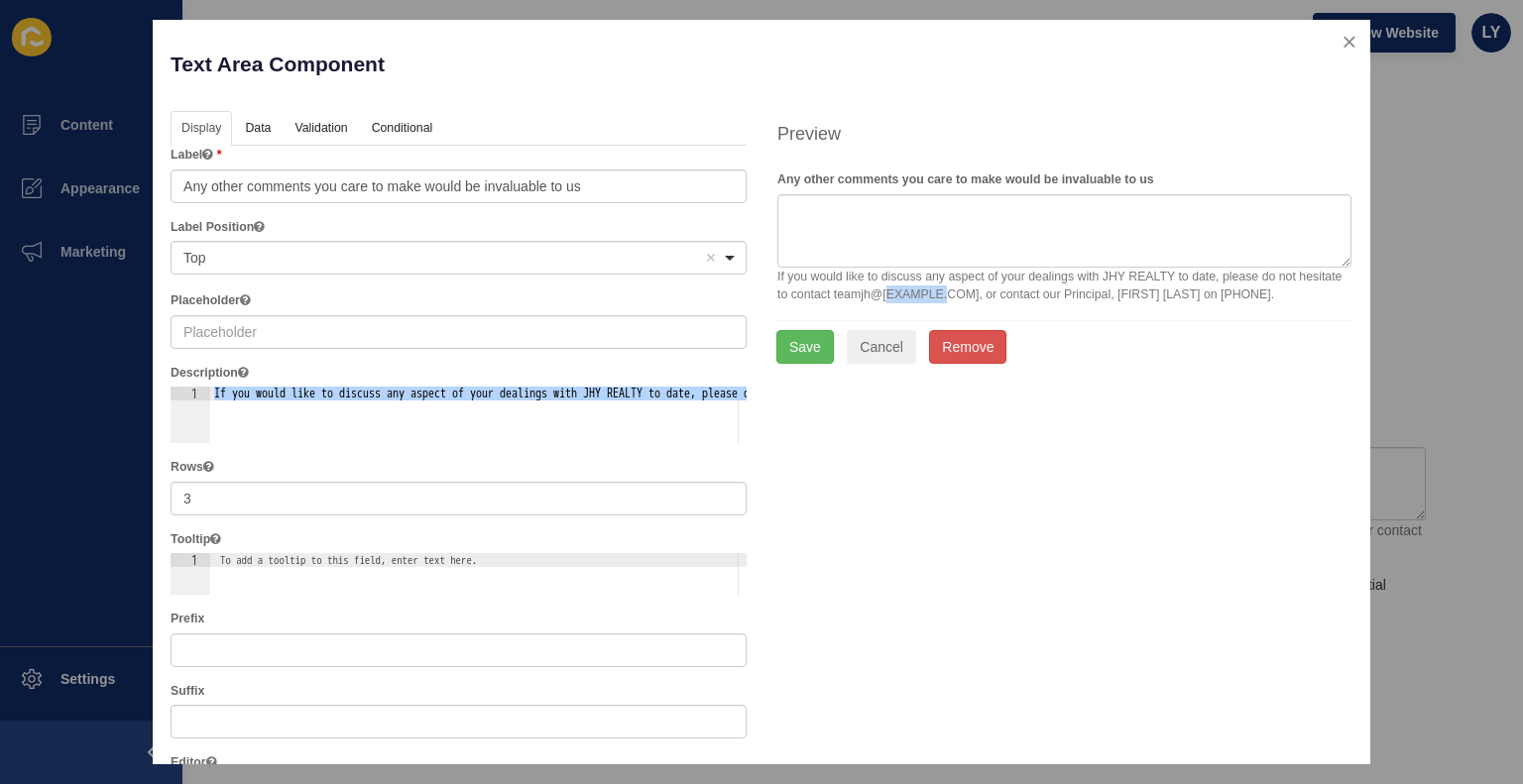 drag, startPoint x: 877, startPoint y: 296, endPoint x: 917, endPoint y: 292, distance: 40.1995 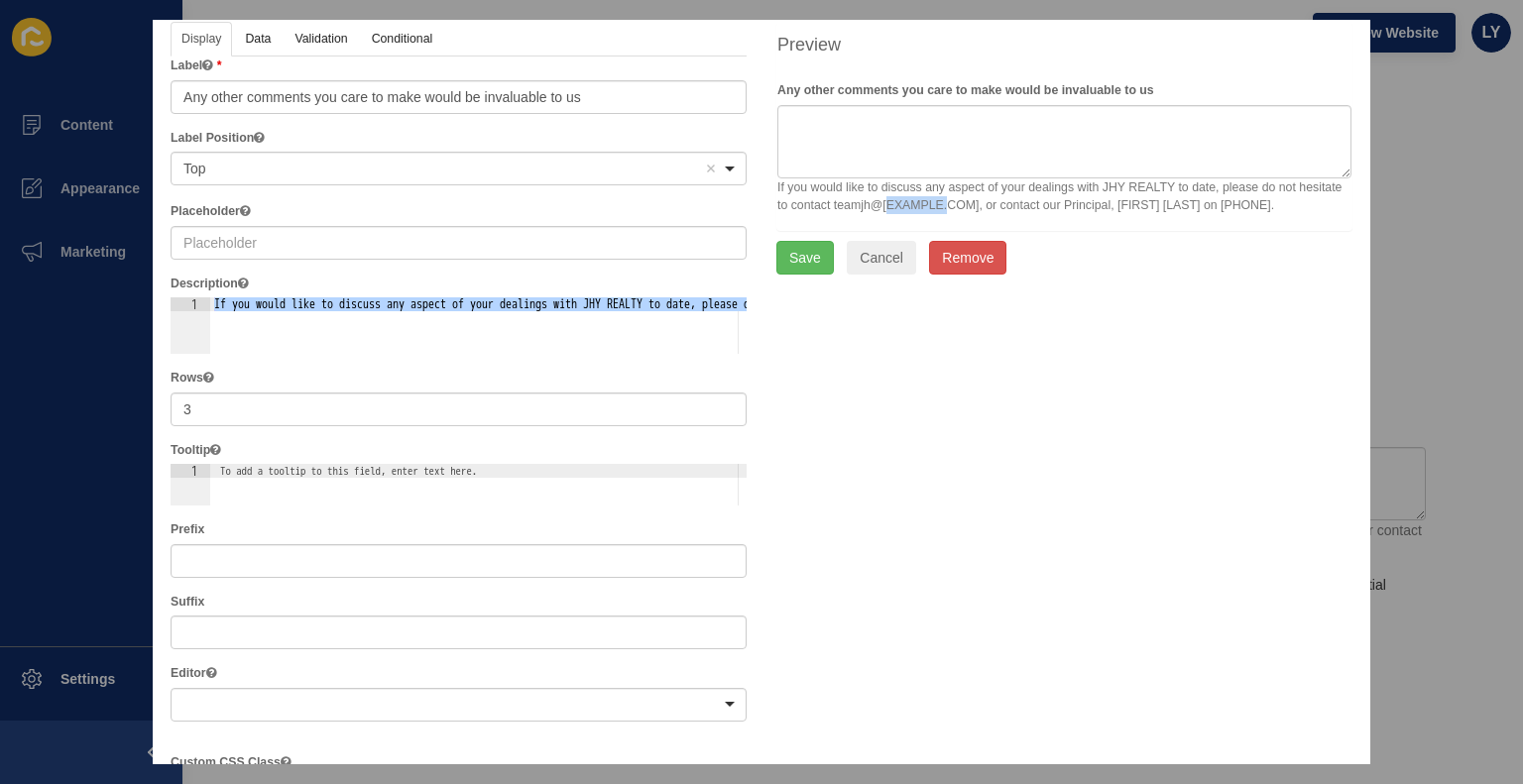 scroll, scrollTop: 0, scrollLeft: 0, axis: both 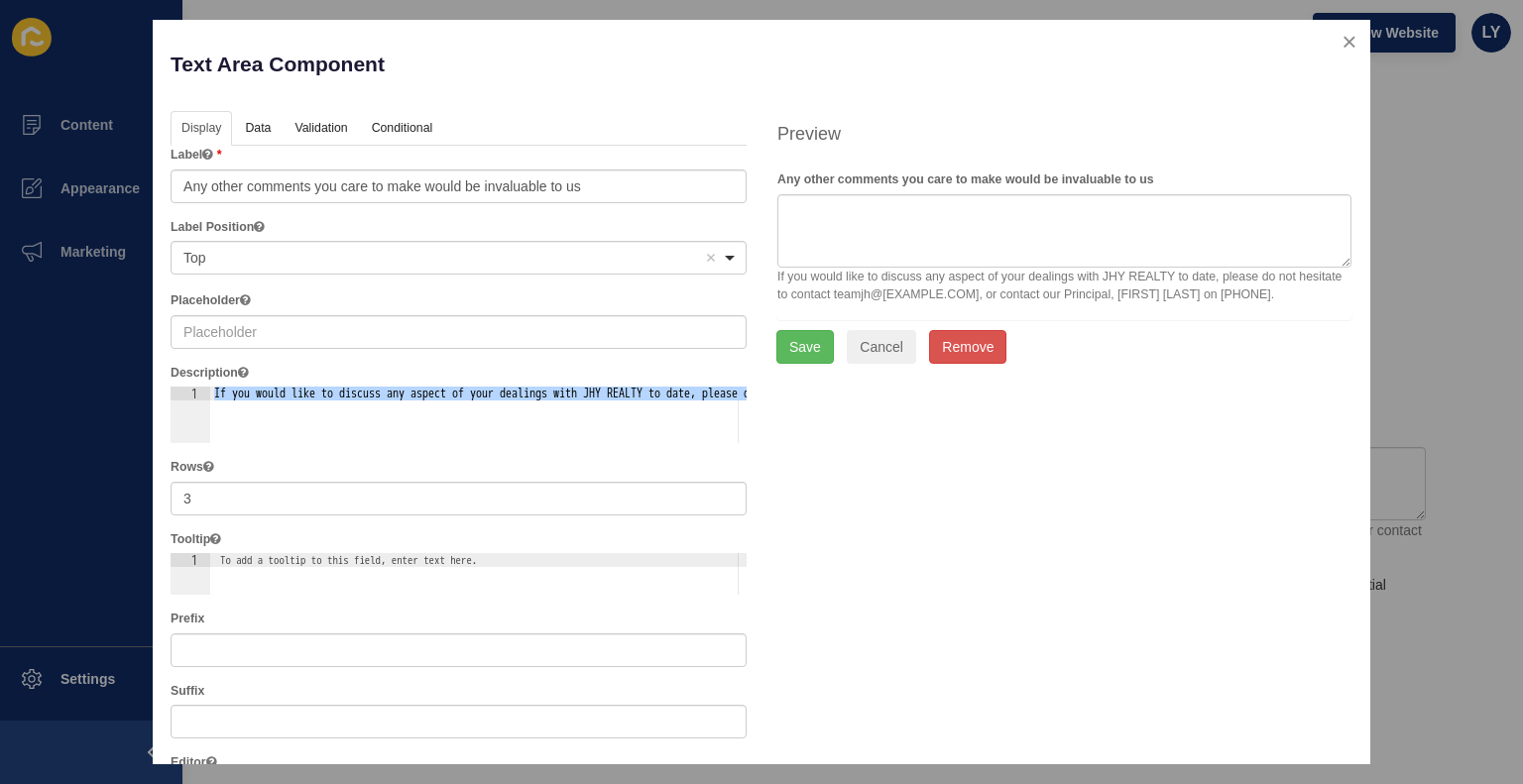 click on "If you would like to discuss any aspect of your dealings with JHY REALTY to date, please do not hesitate to contact teamjh@[EXAMPLE.COM], or contact our Principal, [FIRST] [LAST] on [PHONE]." at bounding box center [478, 414] 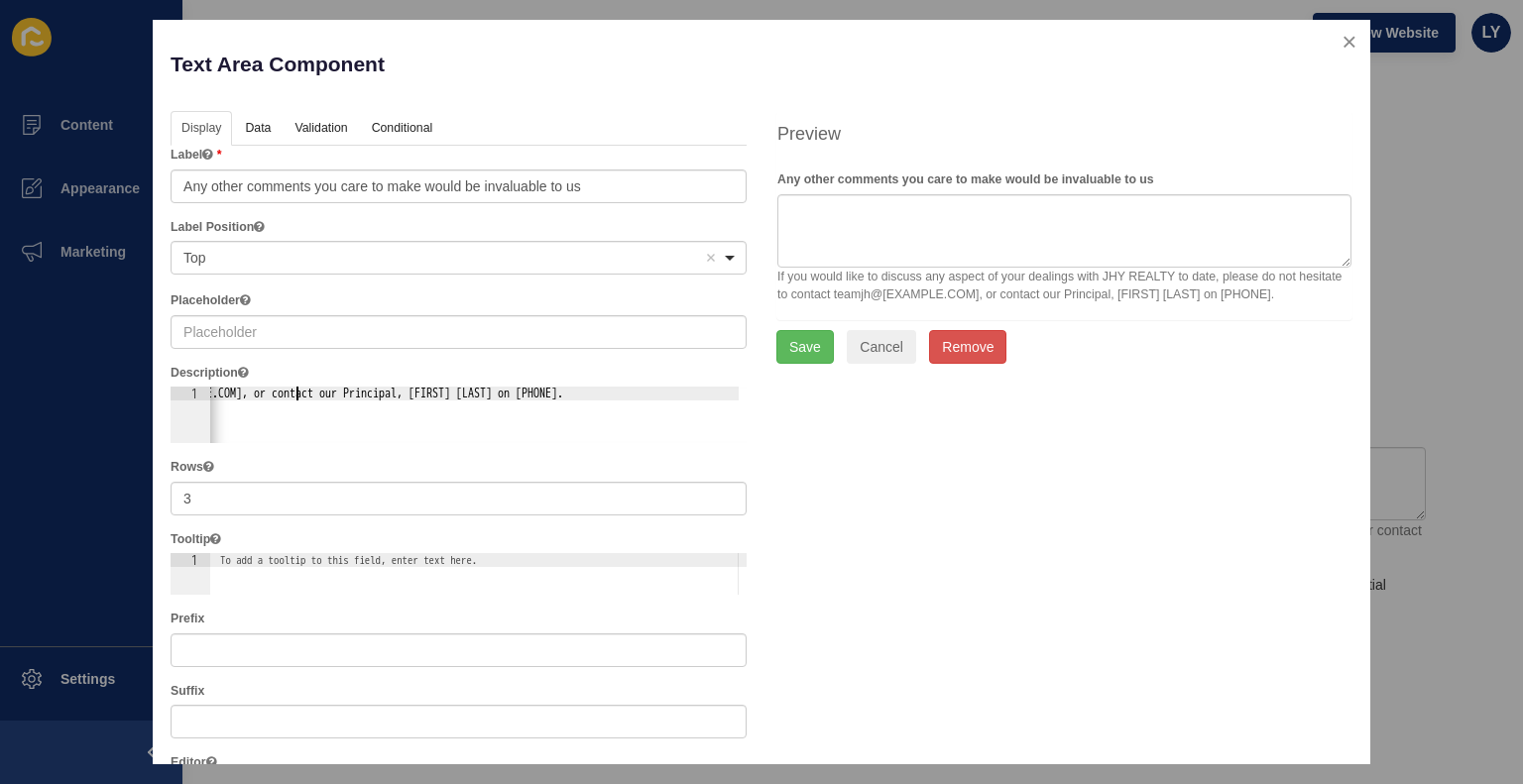 click on "If you would like to discuss any aspect of your dealings with JHY REALTY to date, please do not hesitate to contact teamjh@[EXAMPLE.COM], or contact our Principal, [FIRST] [LAST] on [PHONE]." at bounding box center (83, 421) 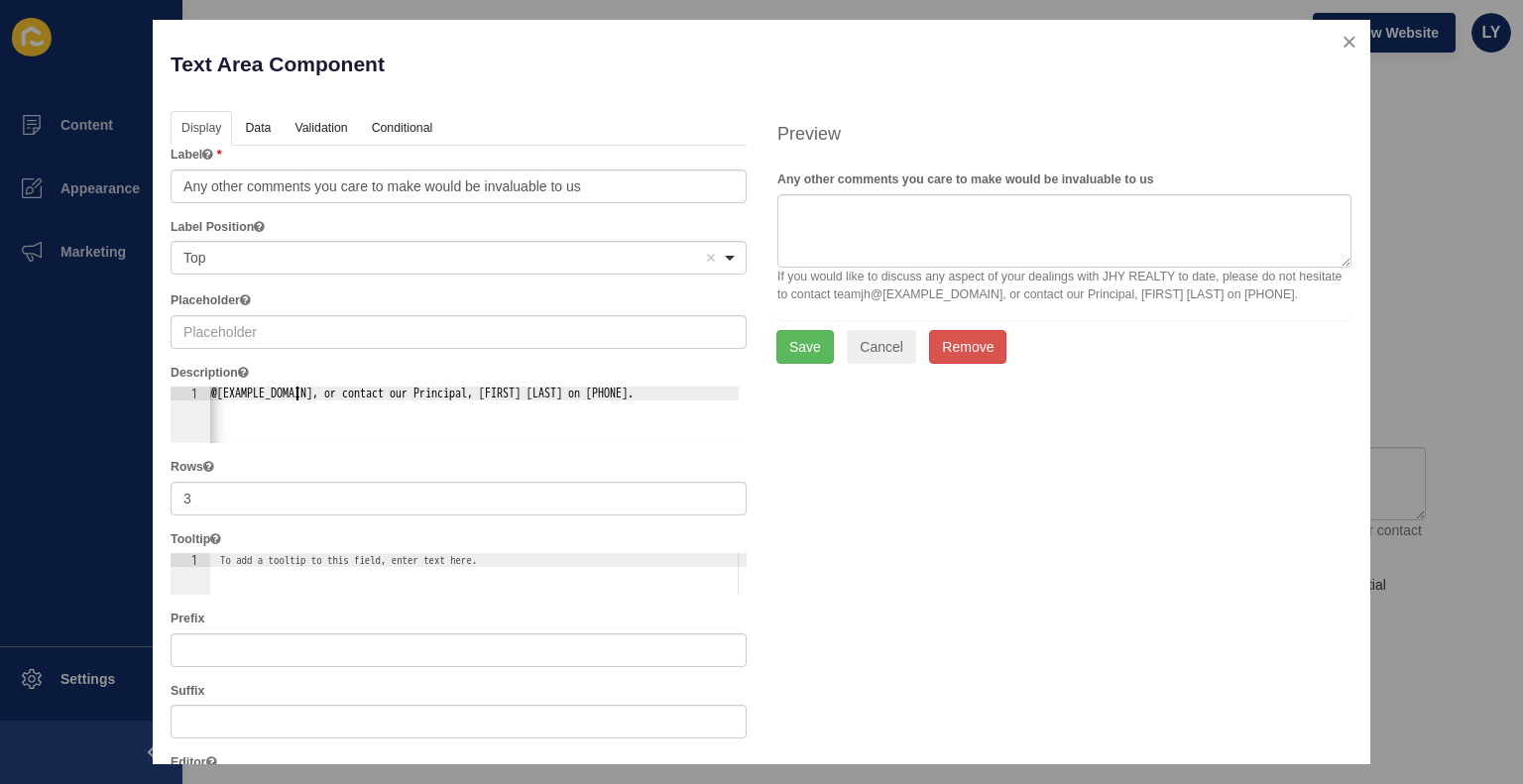 scroll, scrollTop: 0, scrollLeft: 722, axis: horizontal 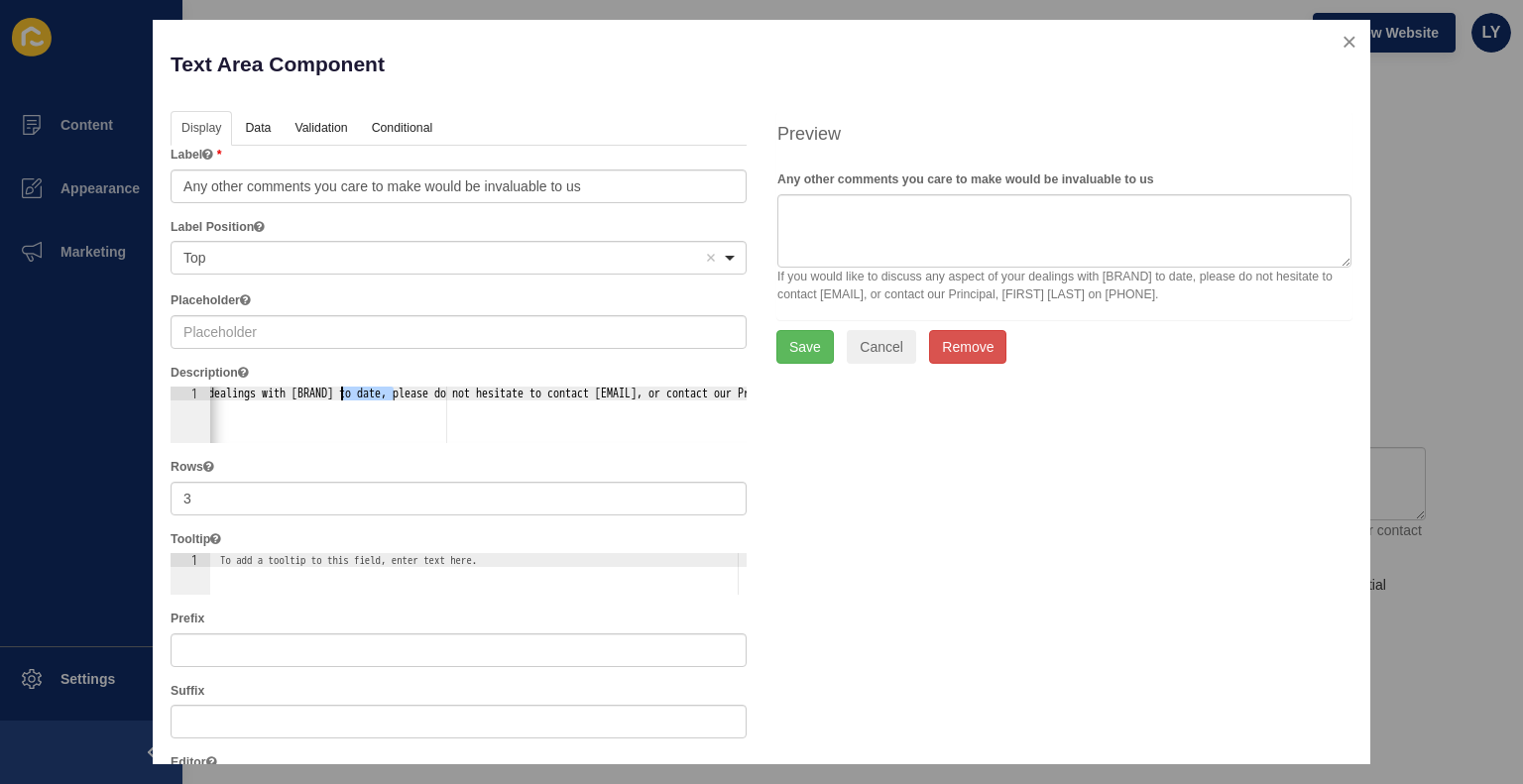 drag, startPoint x: 396, startPoint y: 392, endPoint x: 333, endPoint y: 390, distance: 63.03174 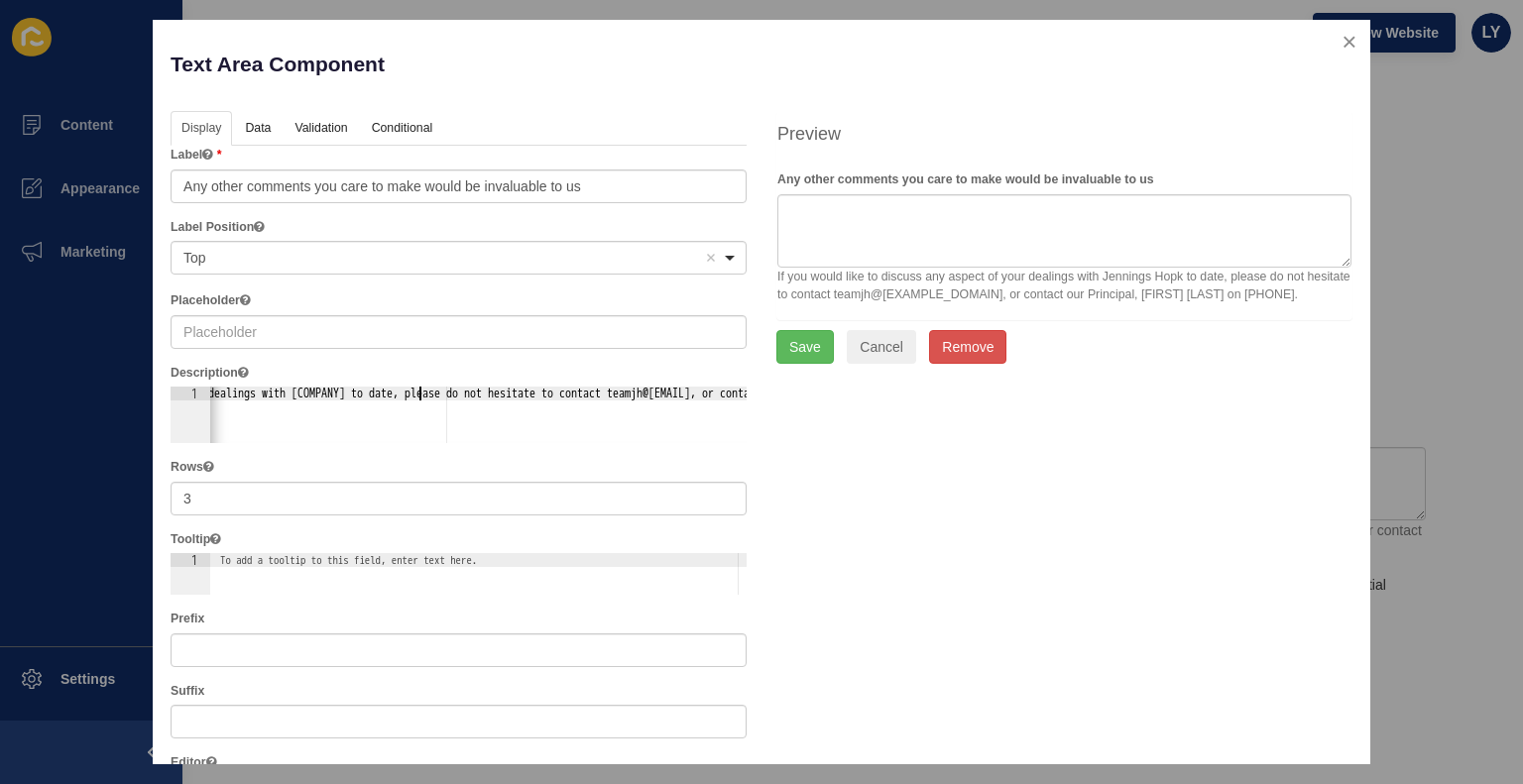 scroll, scrollTop: 0, scrollLeft: 42, axis: horizontal 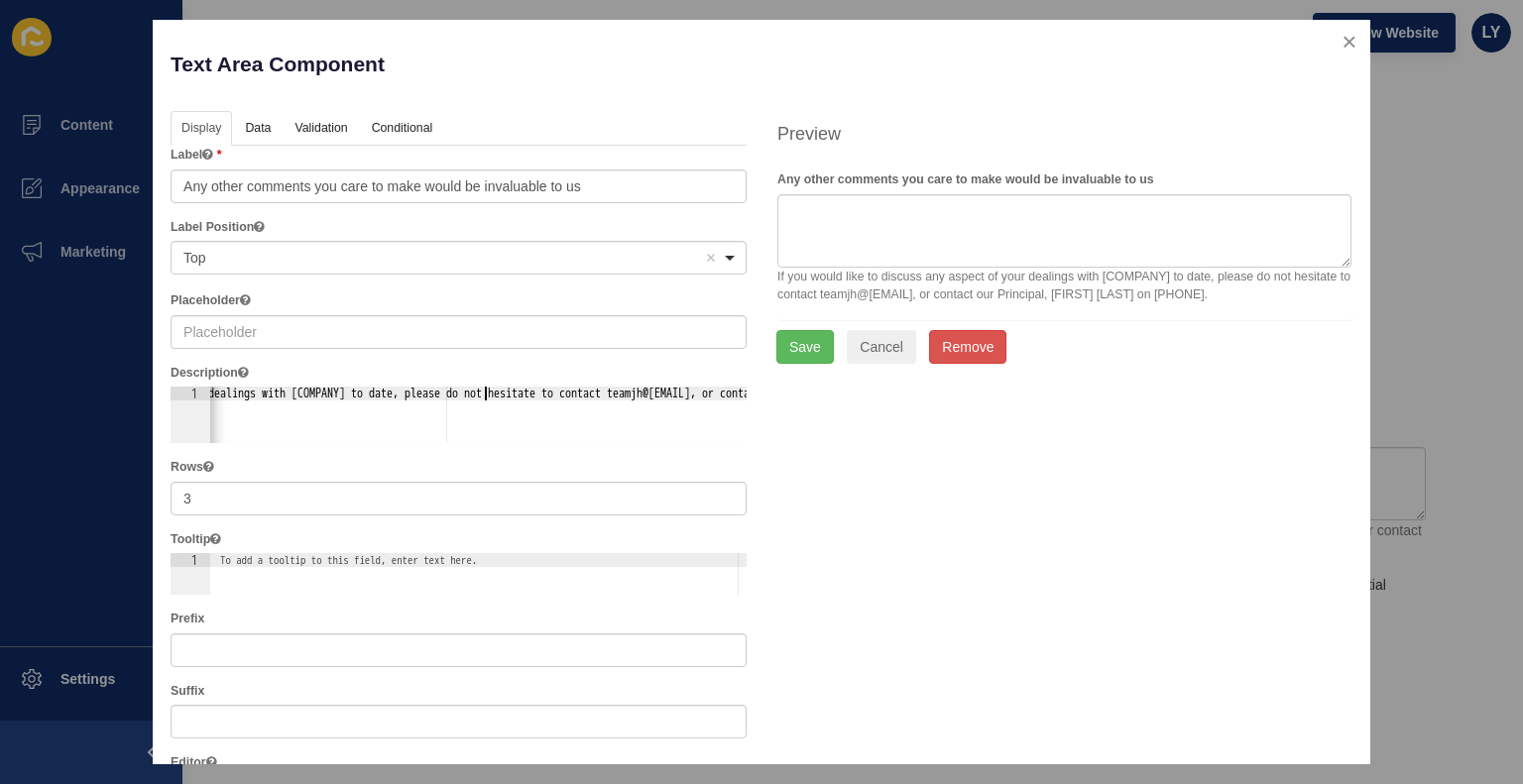 click on "If you would like to discuss any aspect of your dealings with [COMPANY] to date, please do not hesitate to contact teamjh@[EMAIL], or contact our Principal, [FIRST] [LAST] on [PHONE]." at bounding box center [613, 421] 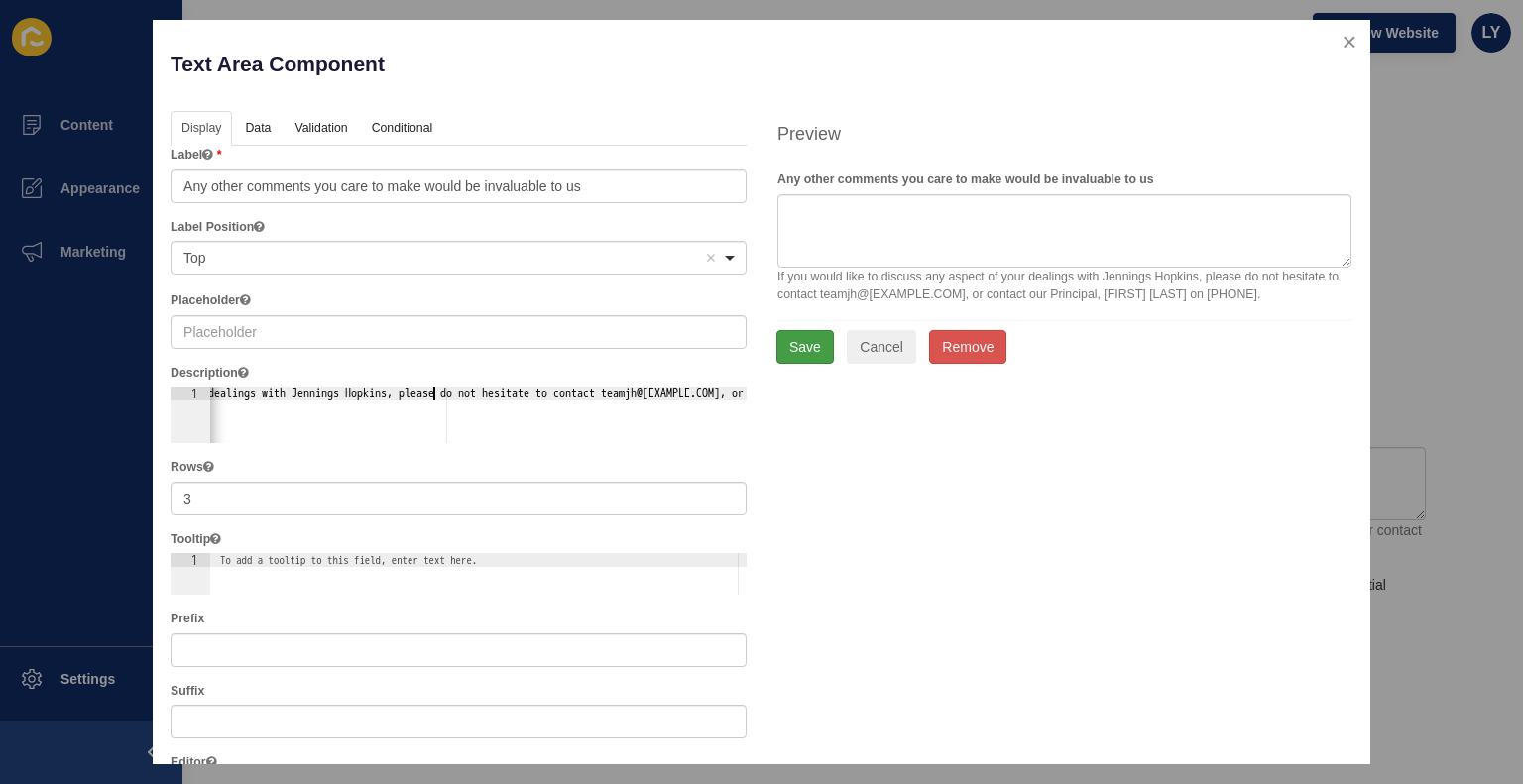 type on "If you would like to discuss any aspect of your dealings with Jennings Hopkins, please do not hesitate to contact teamjh@[EXAMPLE.COM], or contact our Principal, [FIRST] [LAST] on [PHONE]." 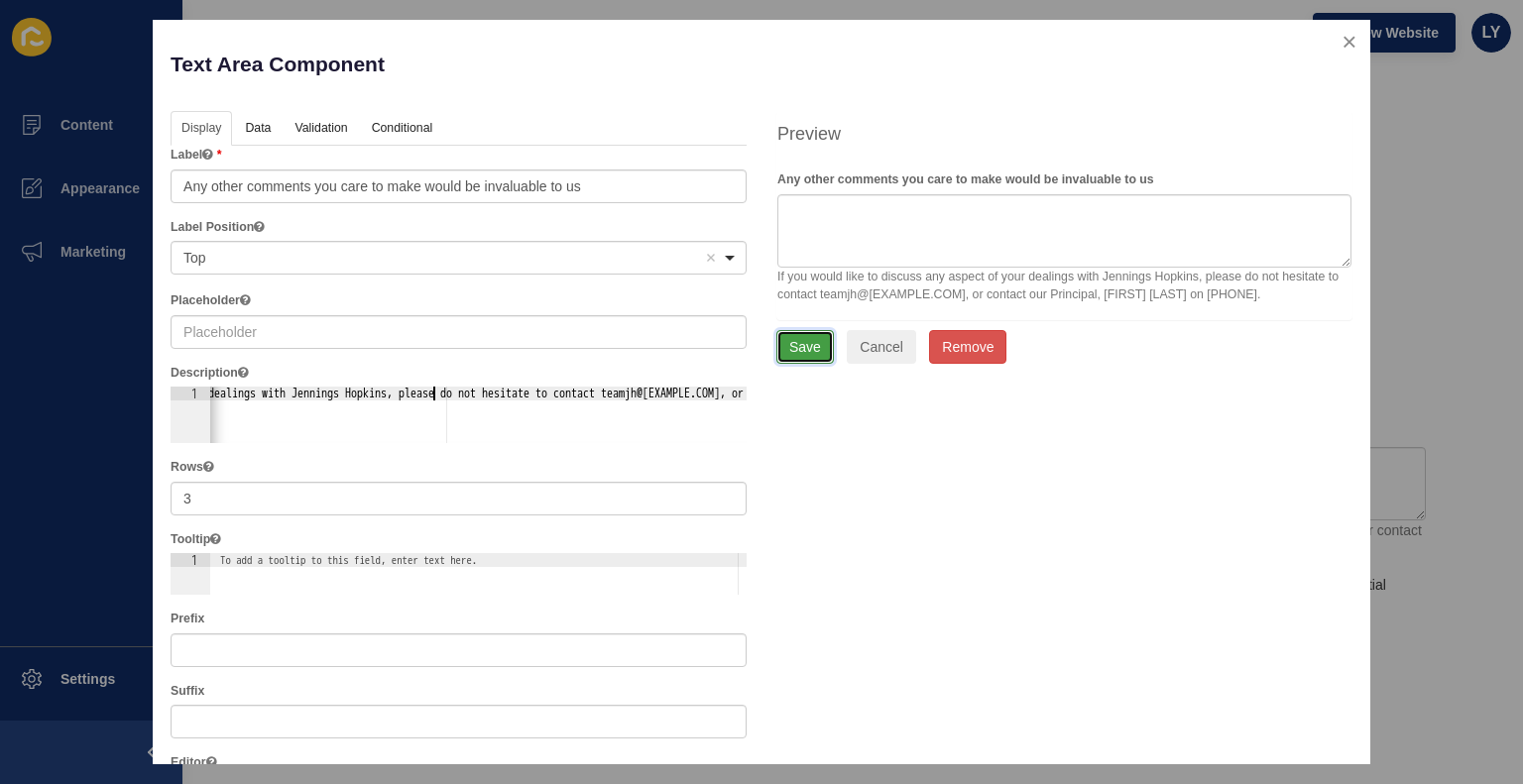 click on "Save" at bounding box center [805, 347] 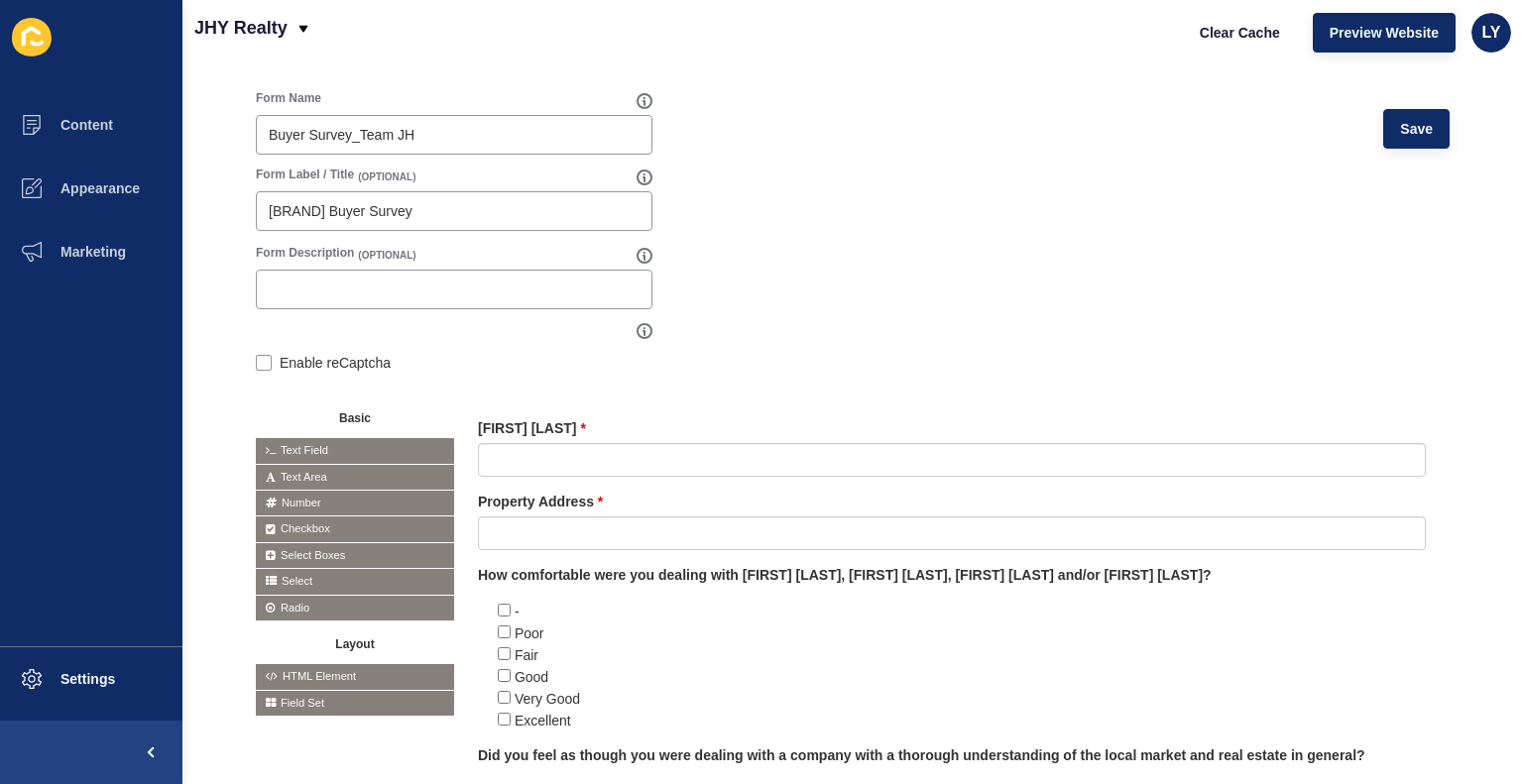 scroll, scrollTop: 0, scrollLeft: 0, axis: both 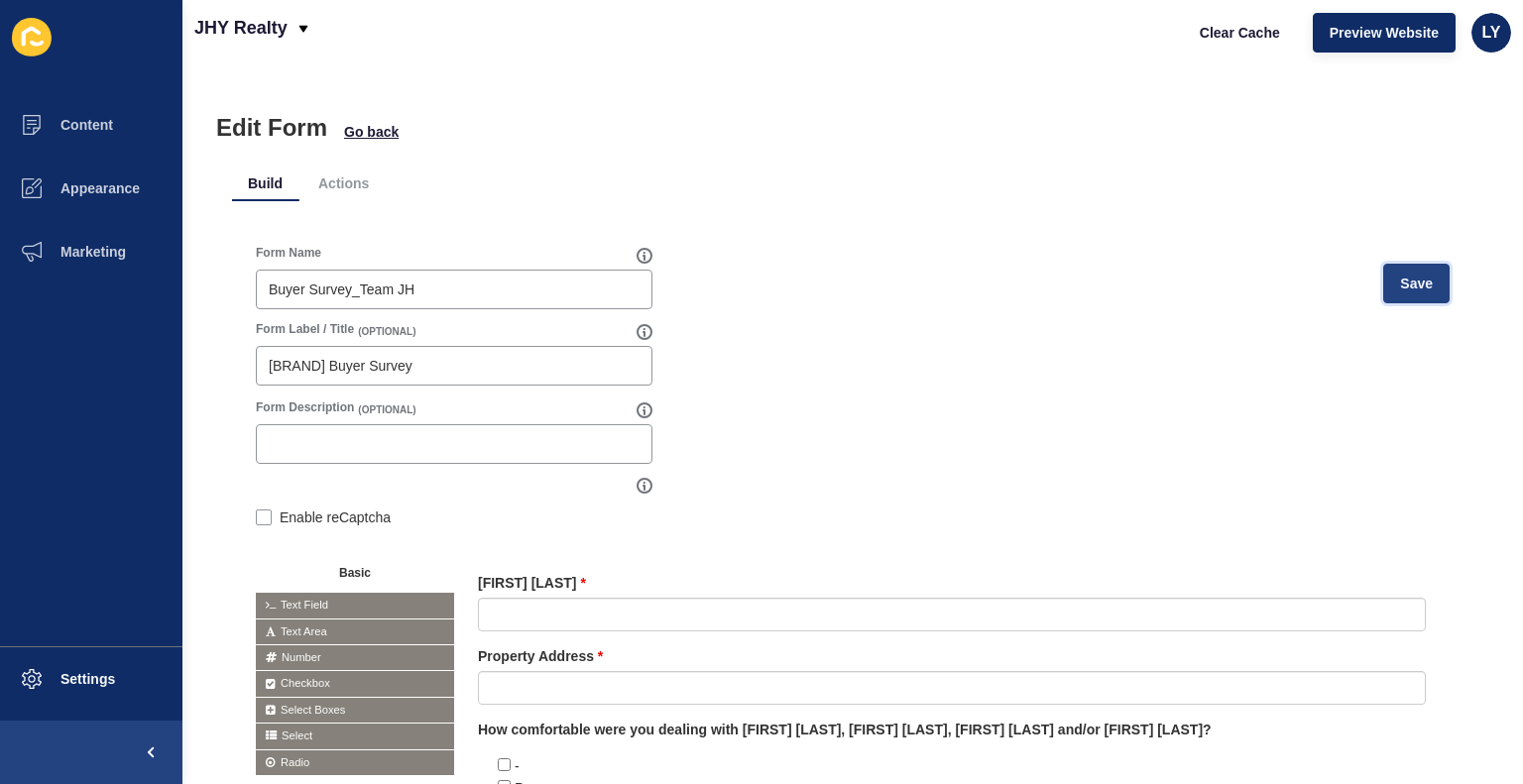 click on "Save" at bounding box center [1416, 283] 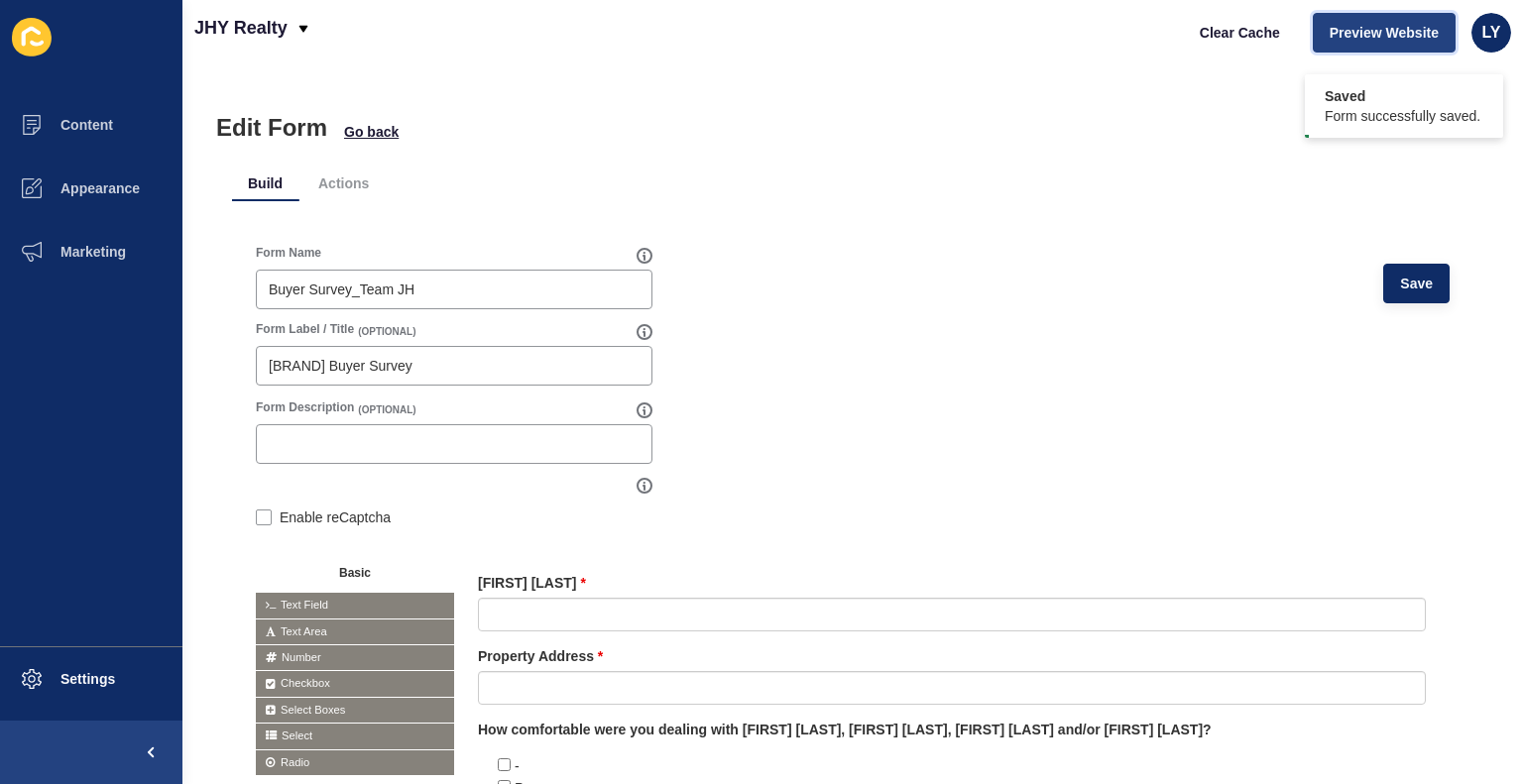 click on "Preview Website" at bounding box center (1384, 33) 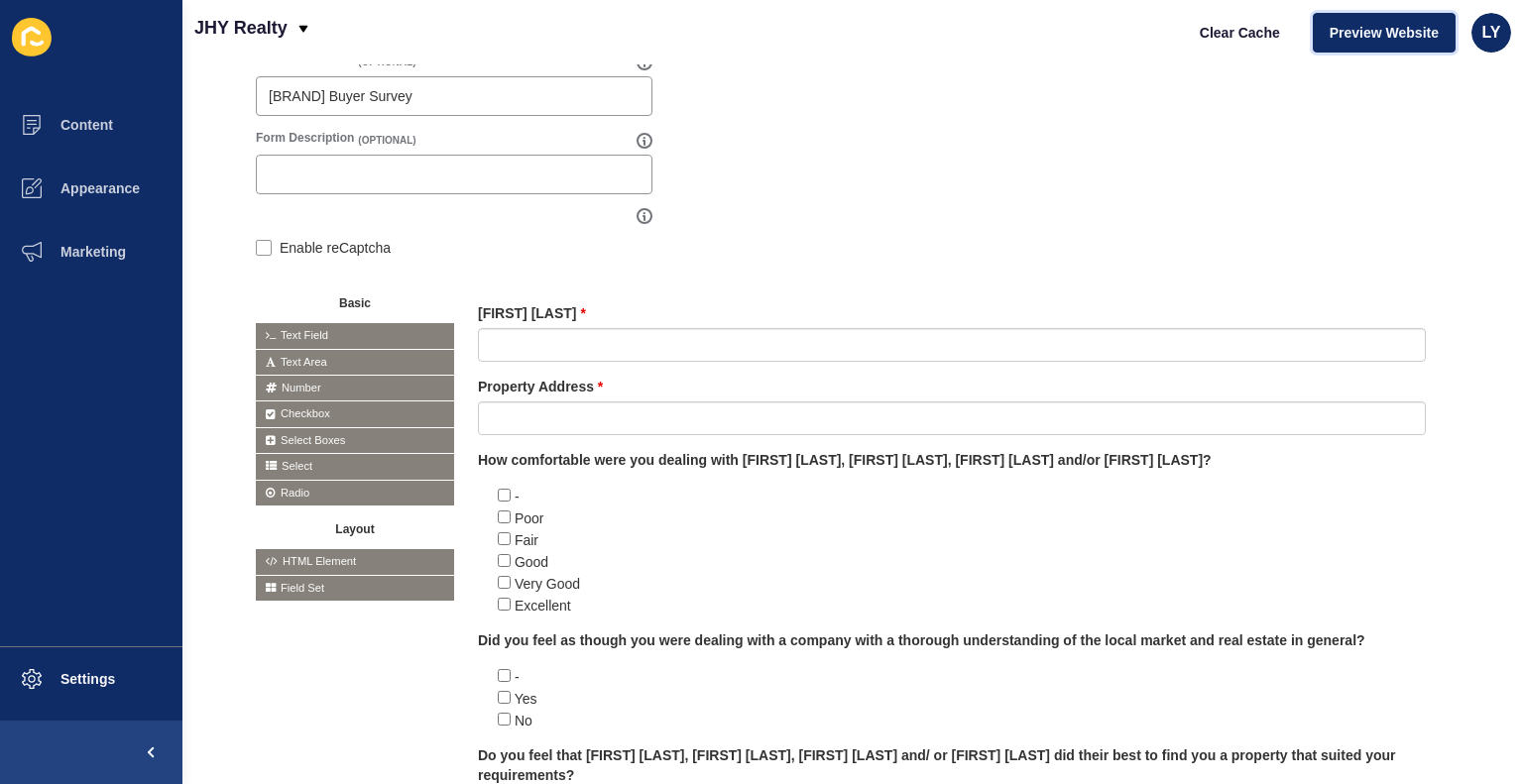 scroll, scrollTop: 0, scrollLeft: 0, axis: both 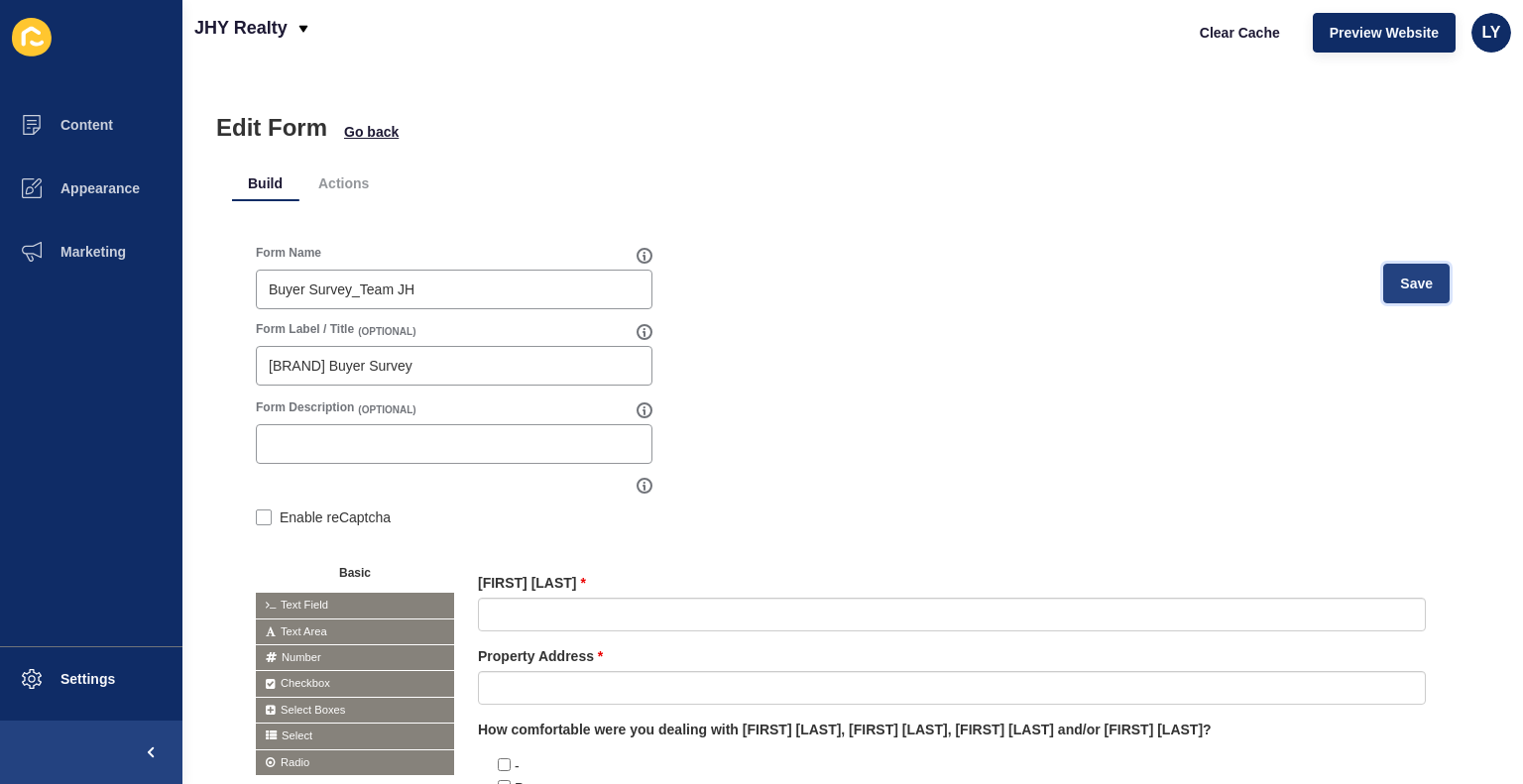 click on "Save" at bounding box center (1416, 283) 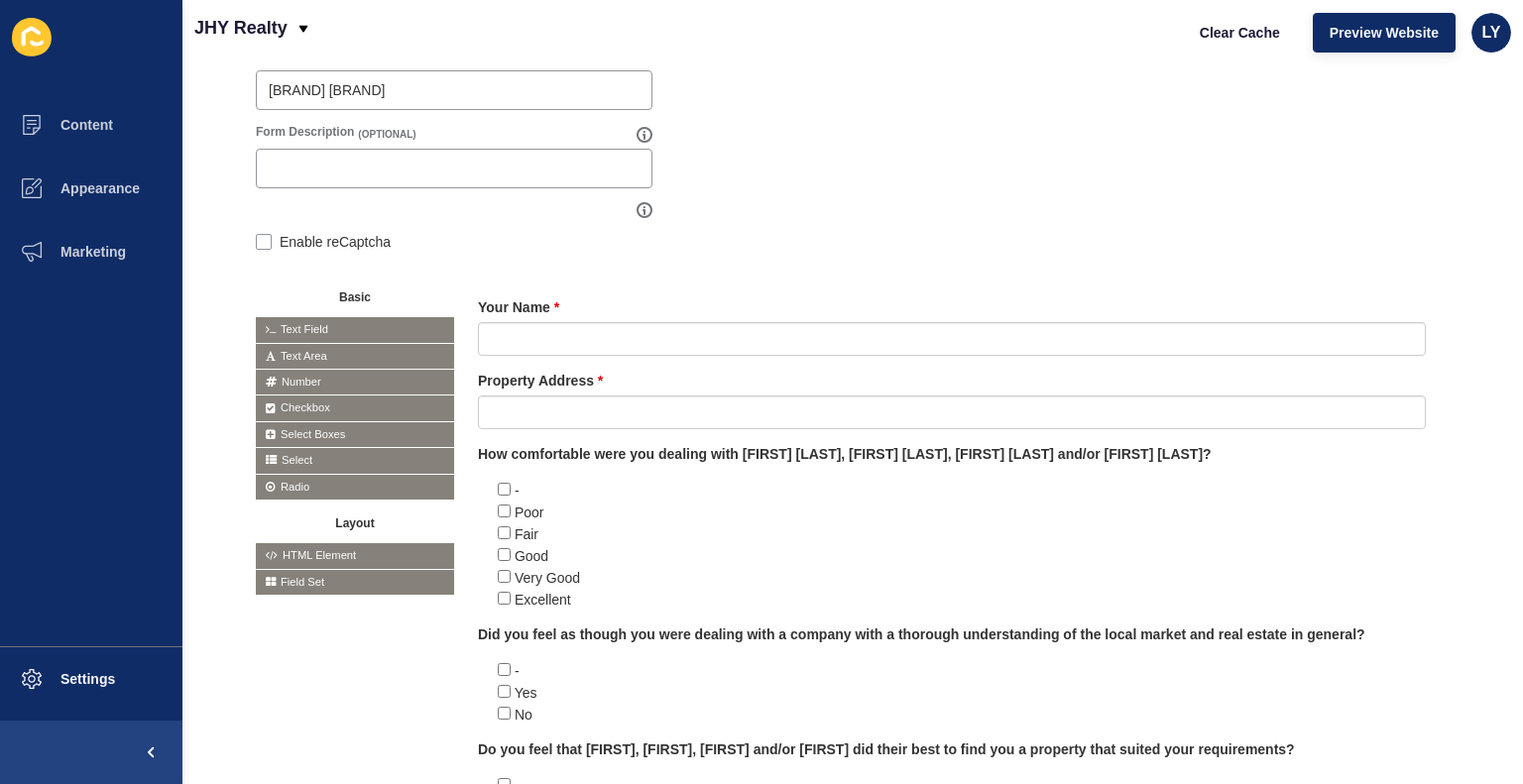 scroll, scrollTop: 0, scrollLeft: 0, axis: both 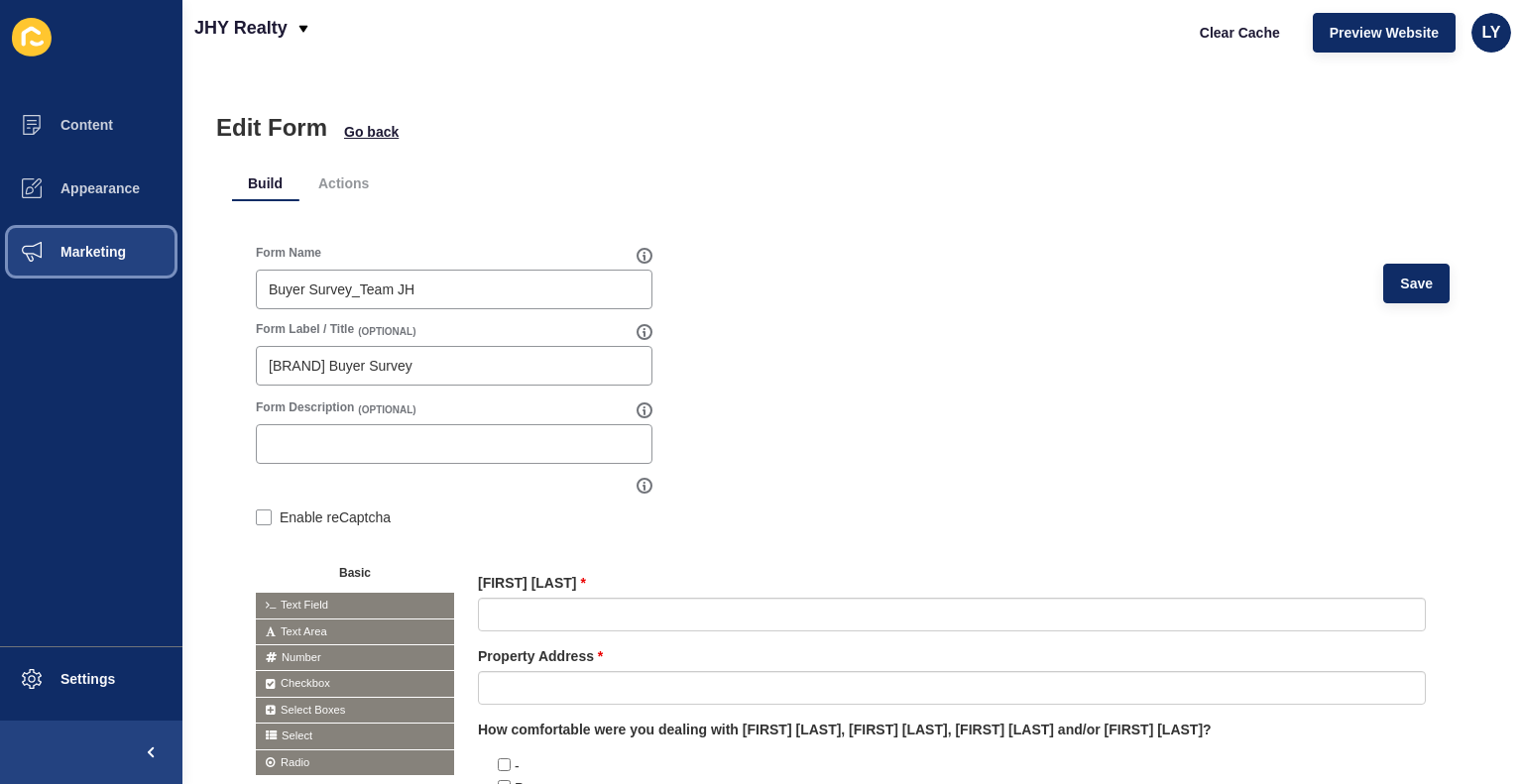 click on "Marketing" at bounding box center [61, 252] 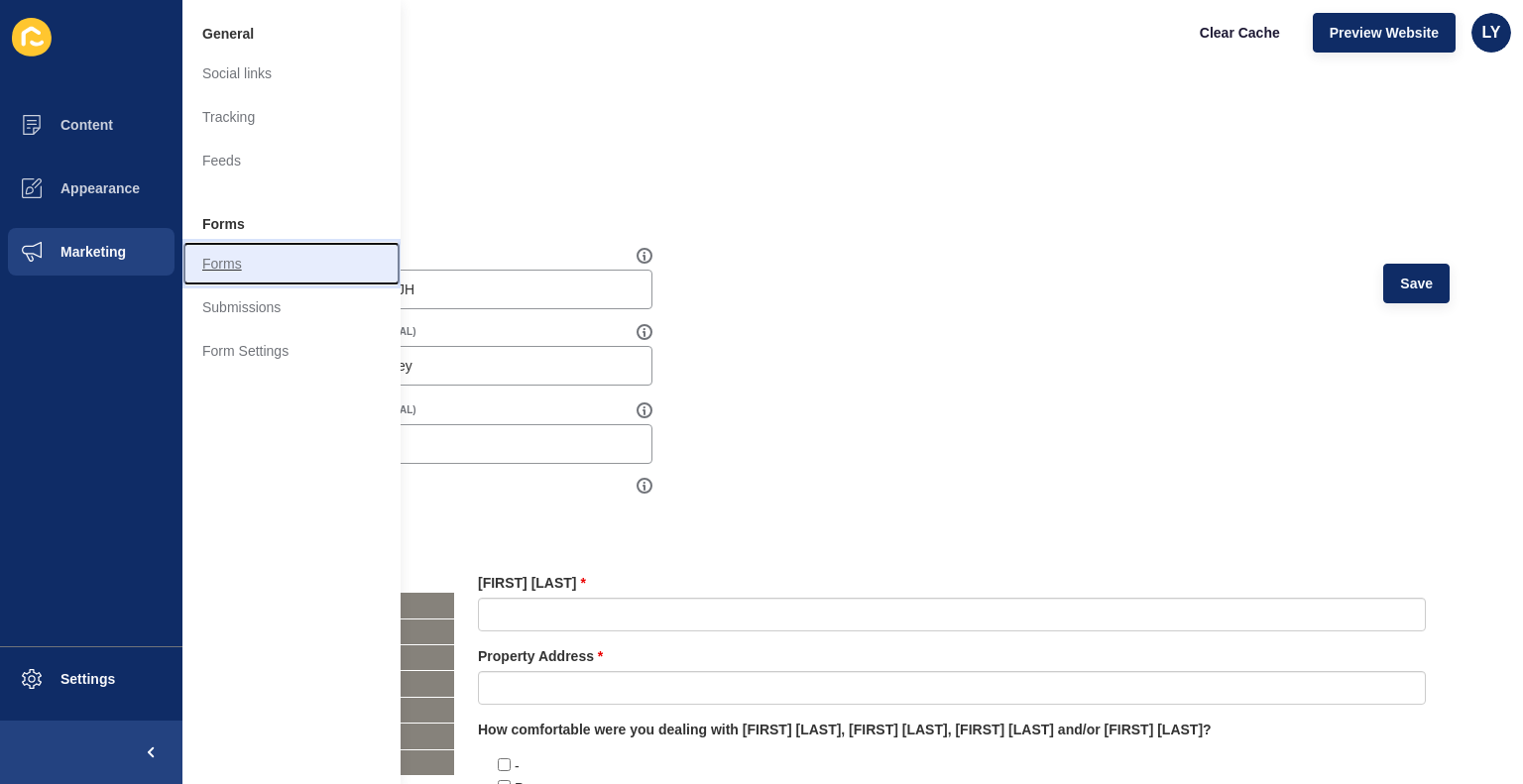 click on "Forms" at bounding box center [292, 264] 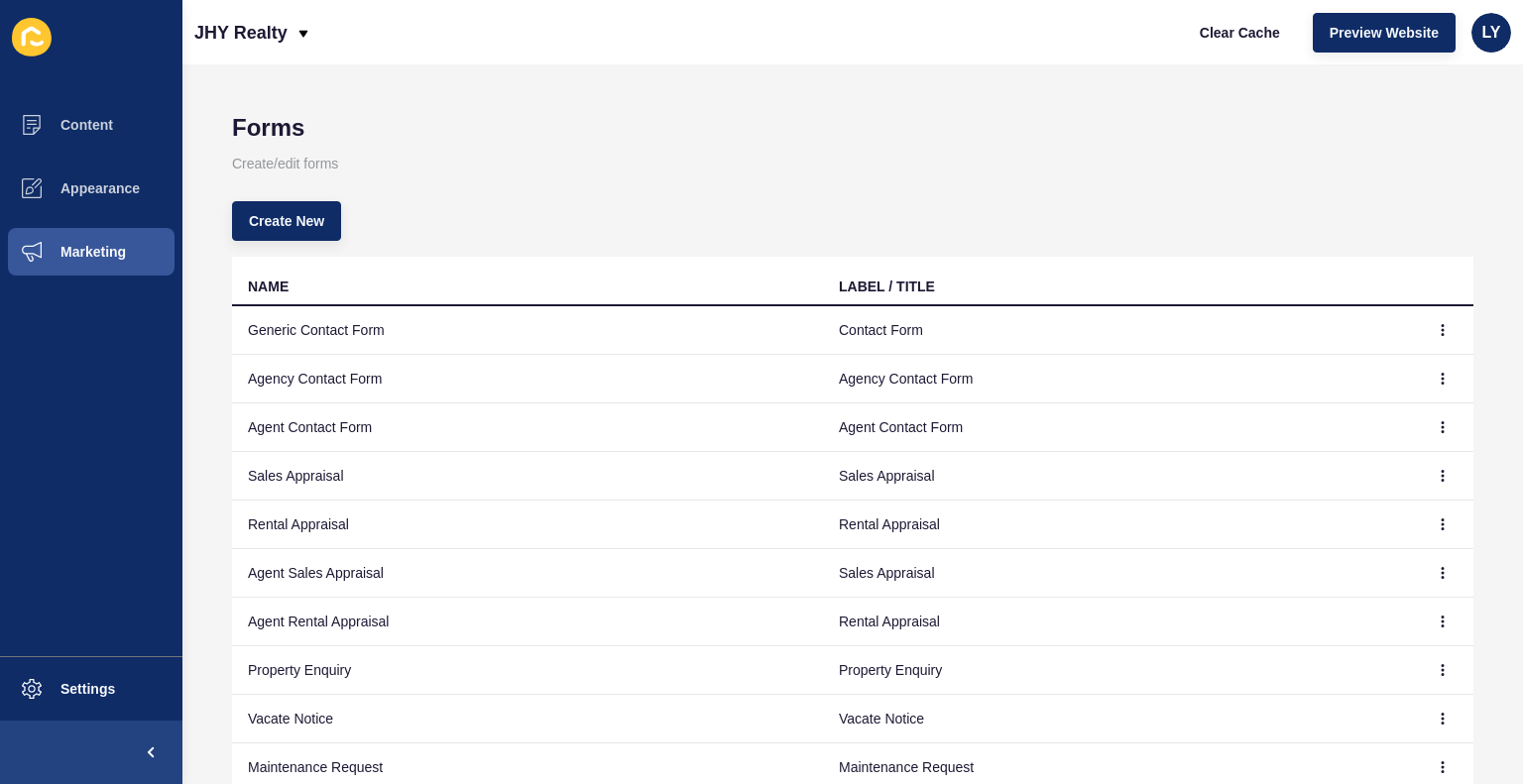 scroll, scrollTop: 141, scrollLeft: 0, axis: vertical 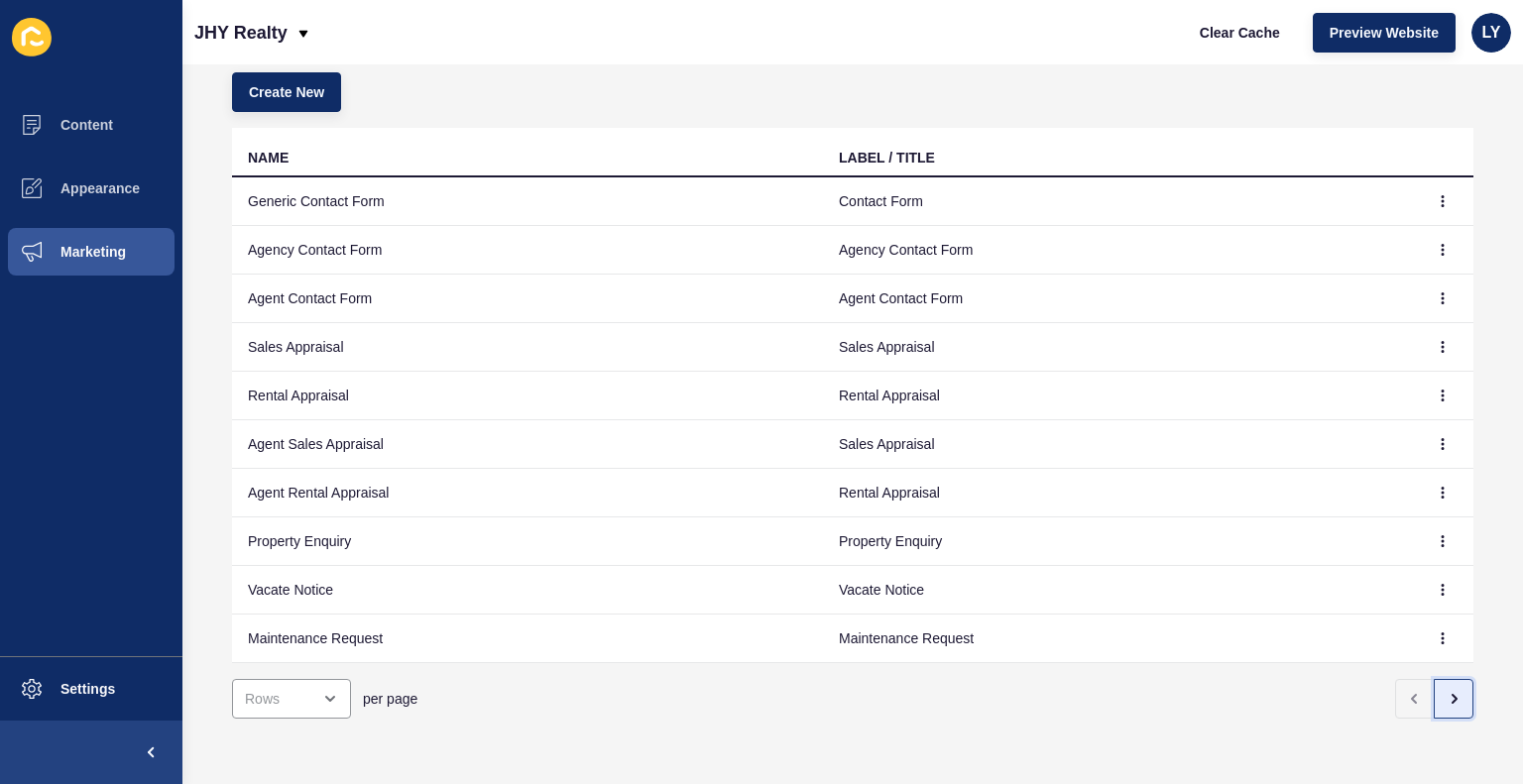 click at bounding box center (1454, 699) 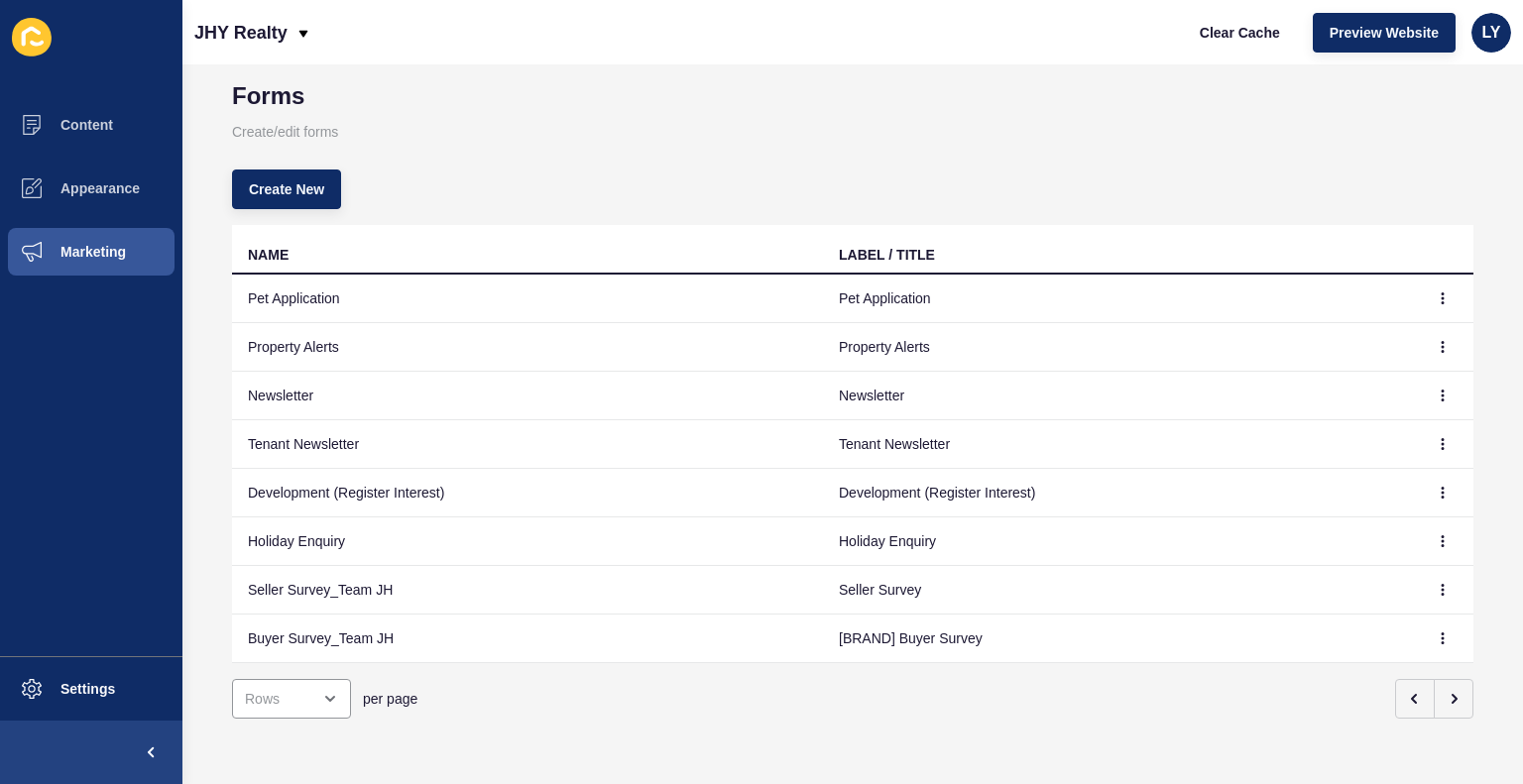 scroll, scrollTop: 44, scrollLeft: 0, axis: vertical 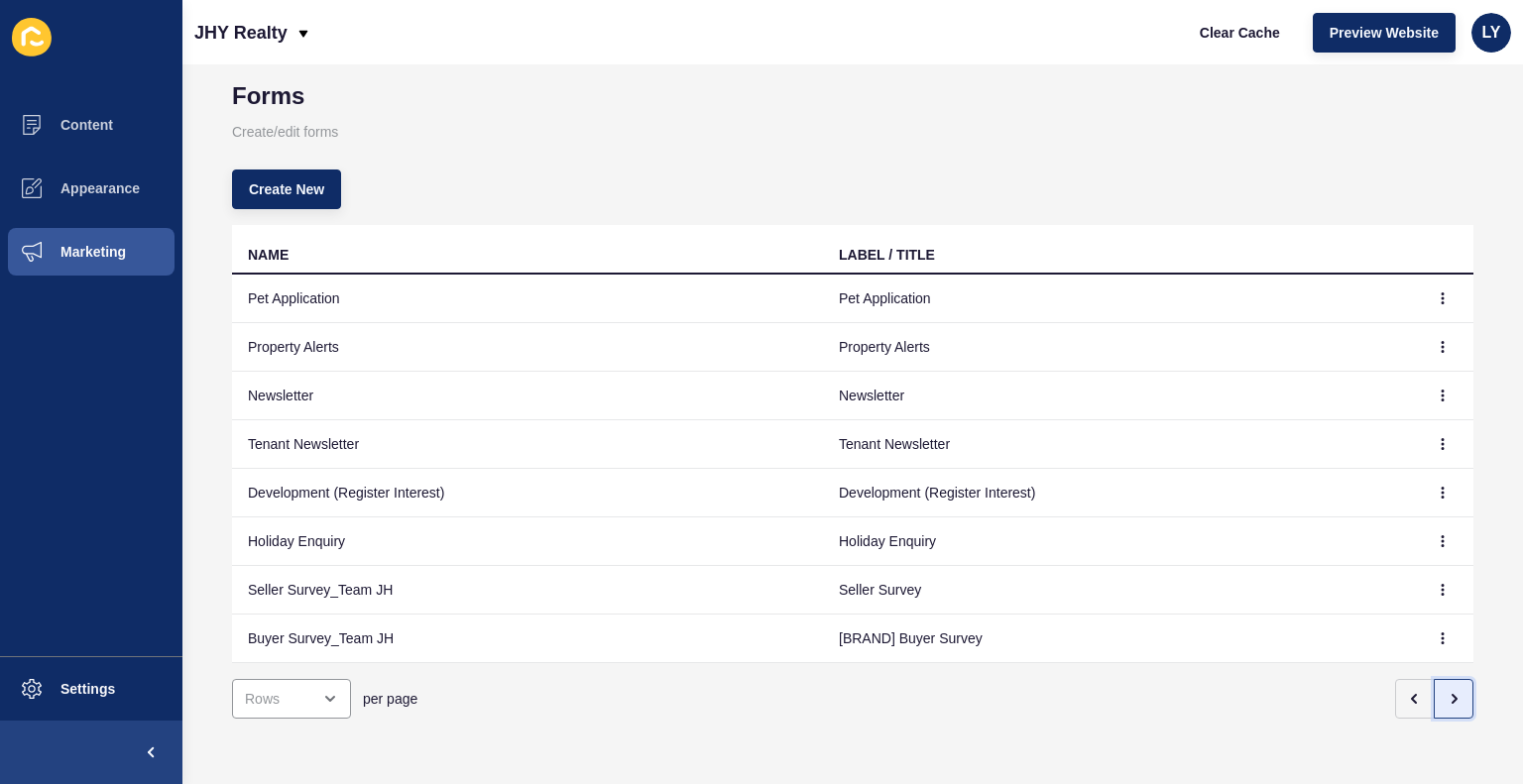 click at bounding box center (1454, 699) 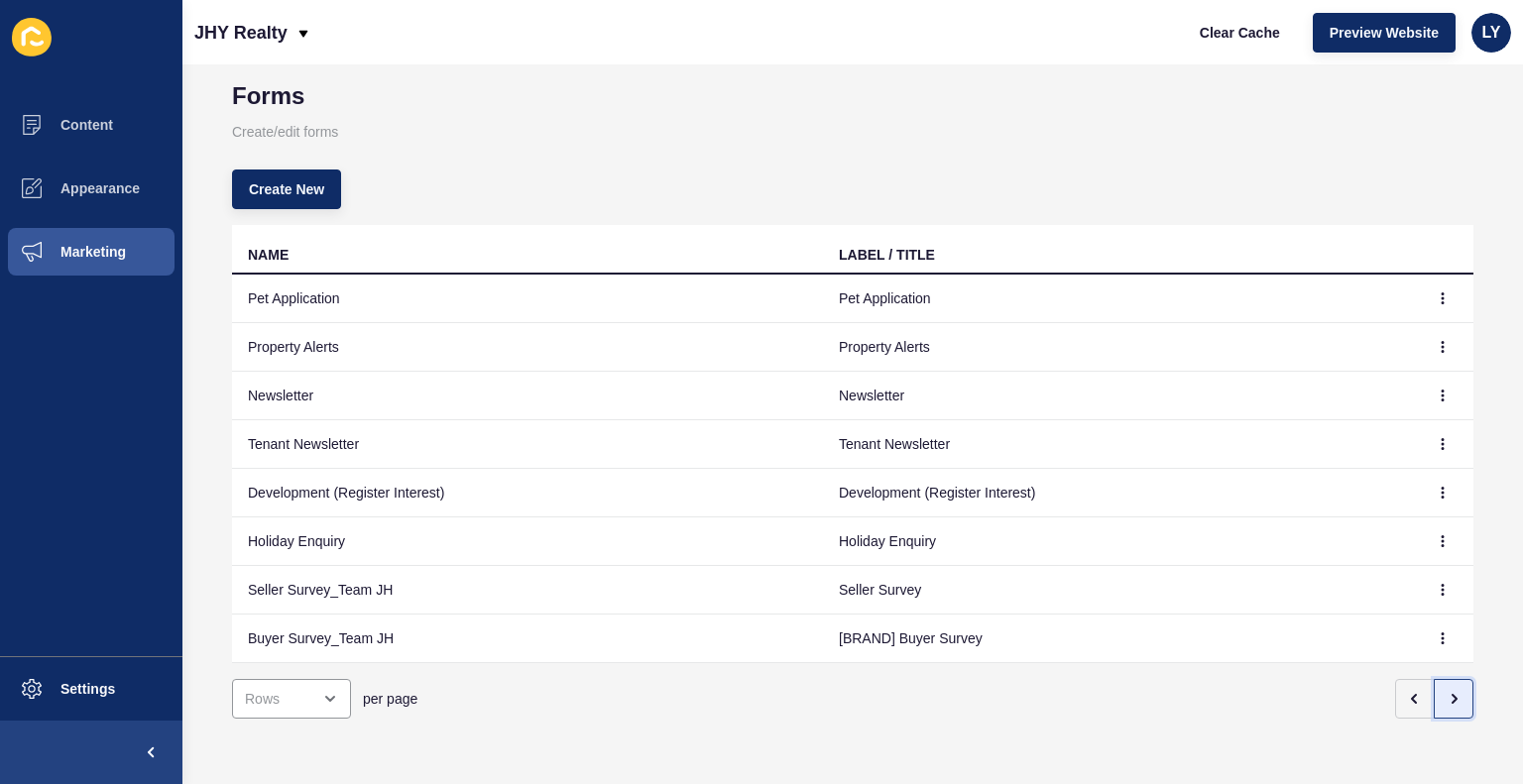 click at bounding box center [1454, 699] 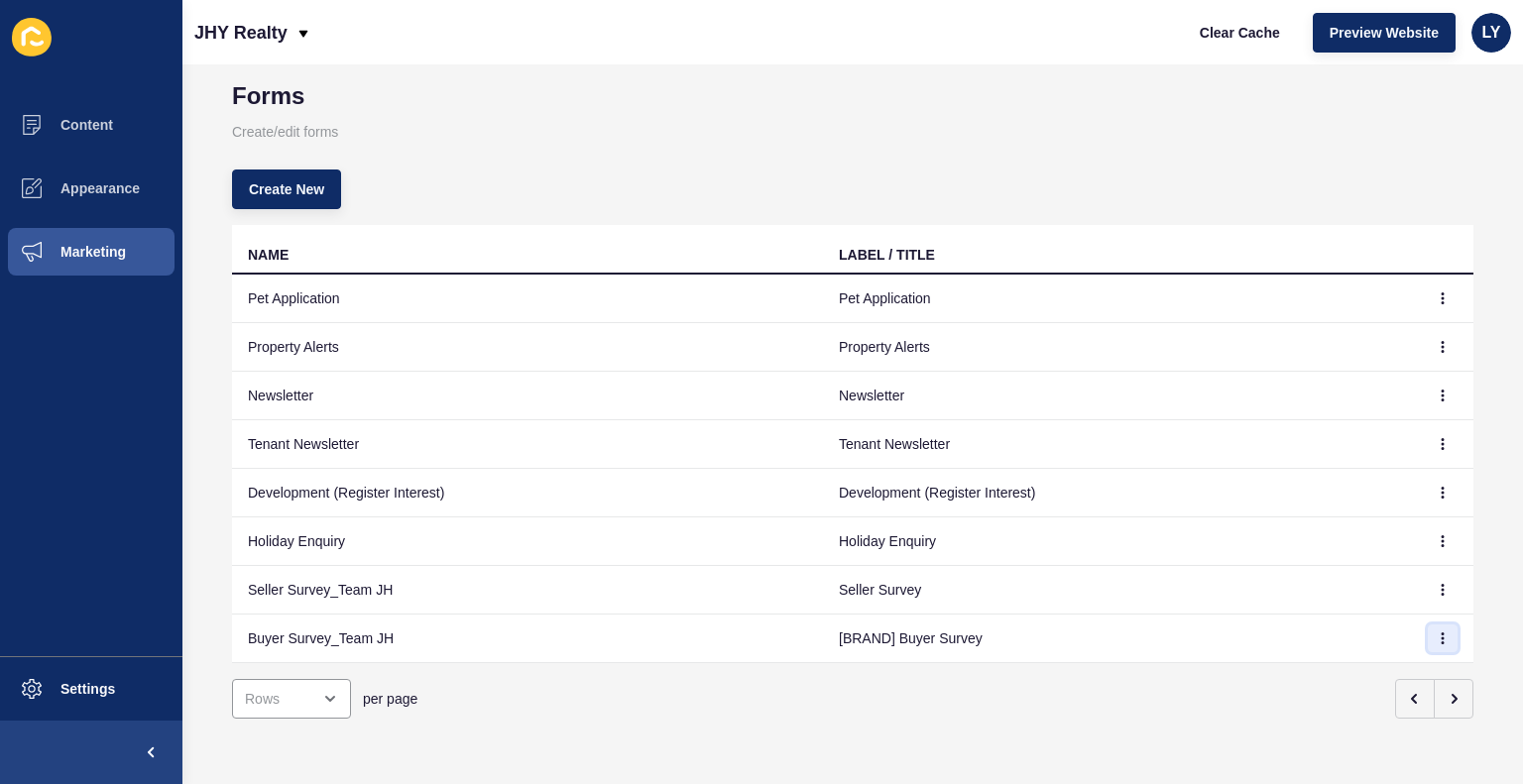 click at bounding box center (1443, 298) 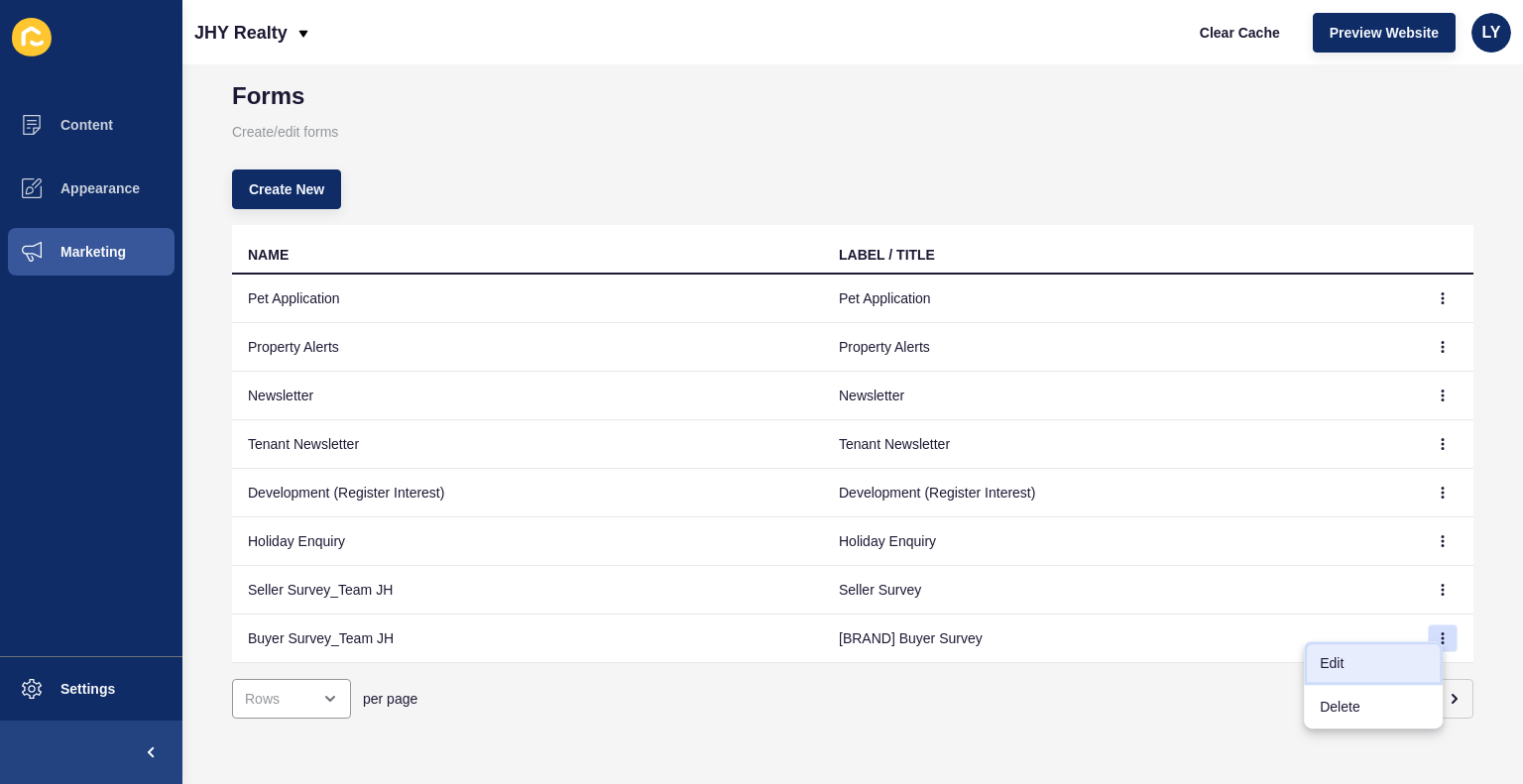 click on "Edit" at bounding box center (1373, 663) 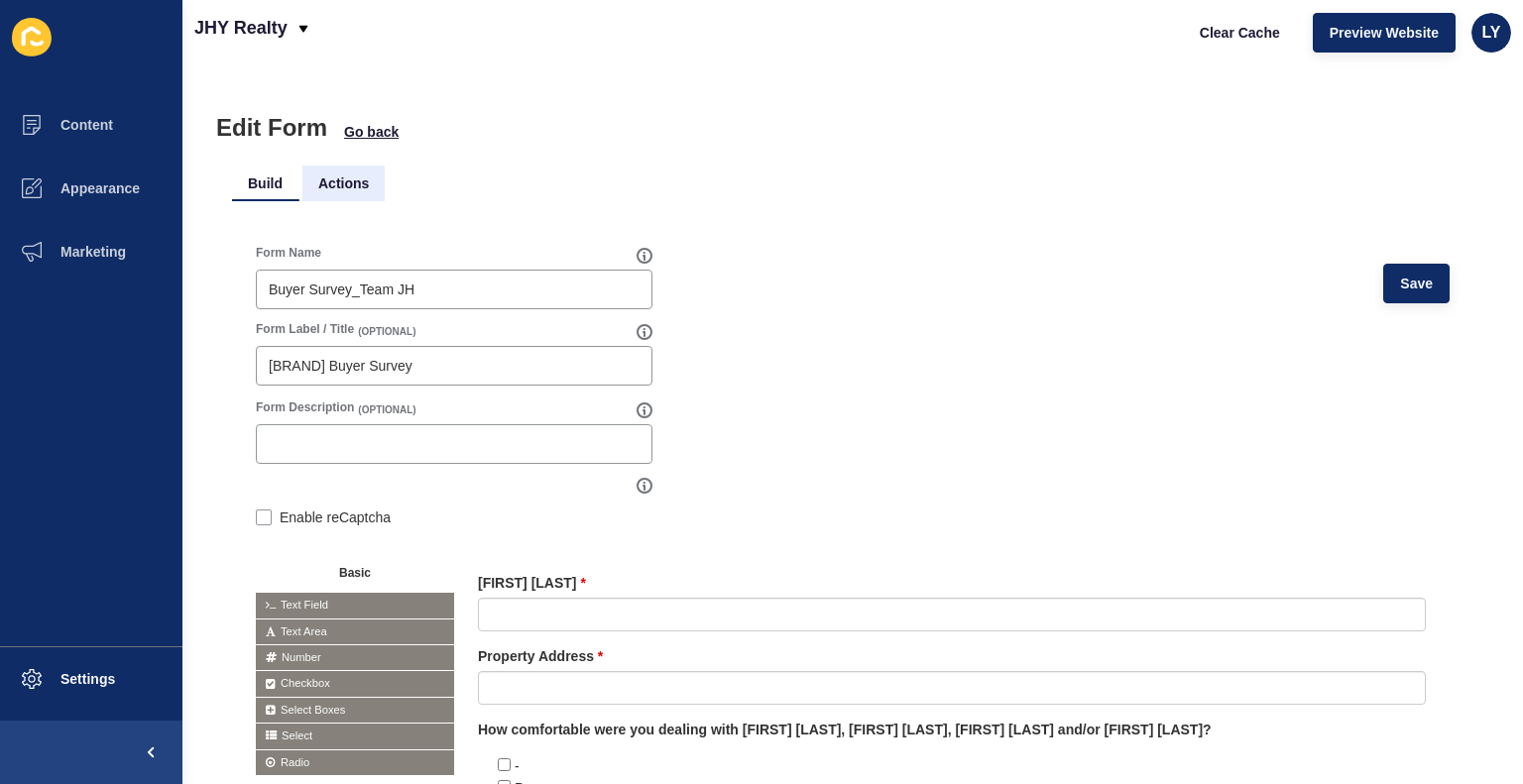 click on "Actions" at bounding box center (343, 183) 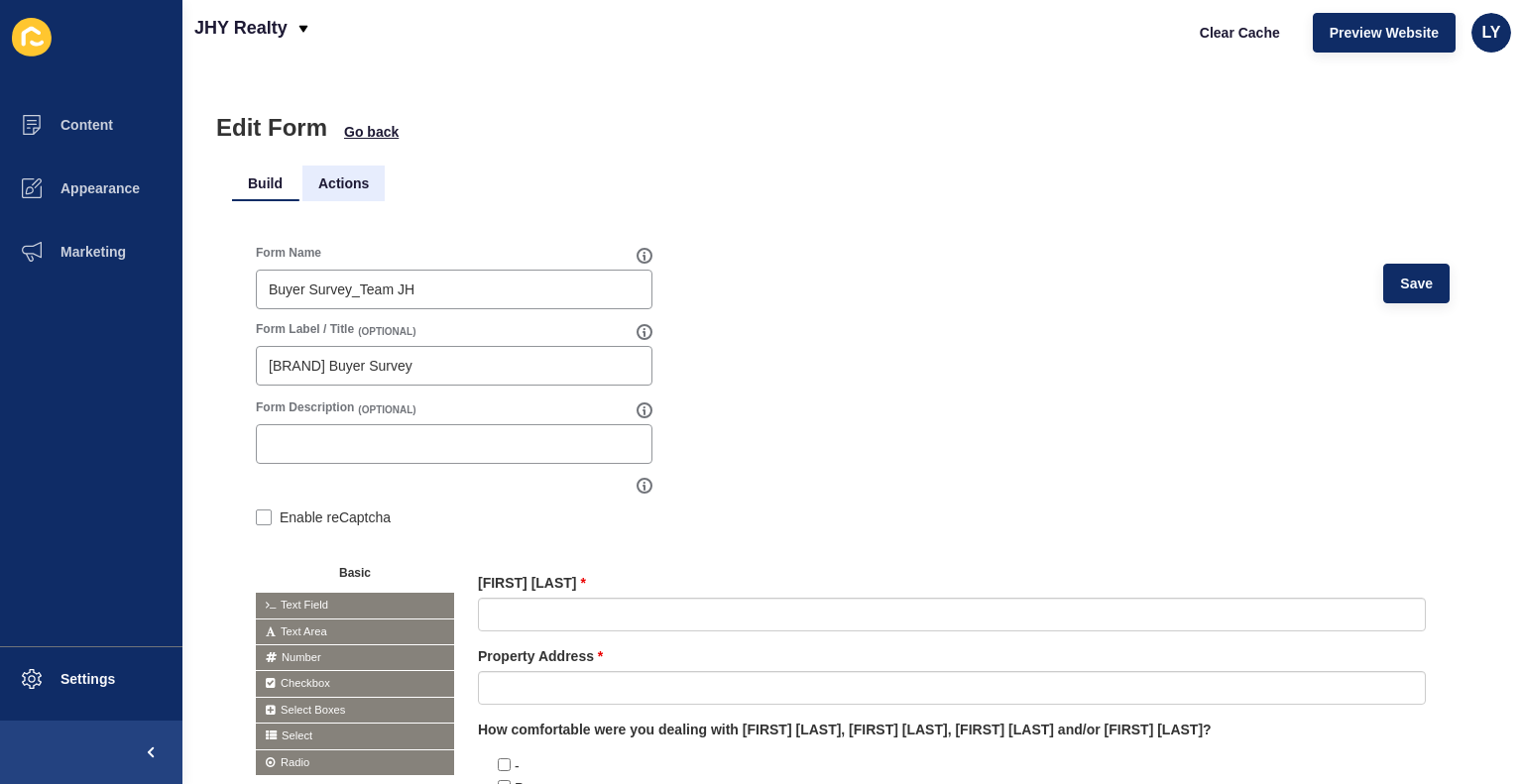 scroll, scrollTop: 0, scrollLeft: 0, axis: both 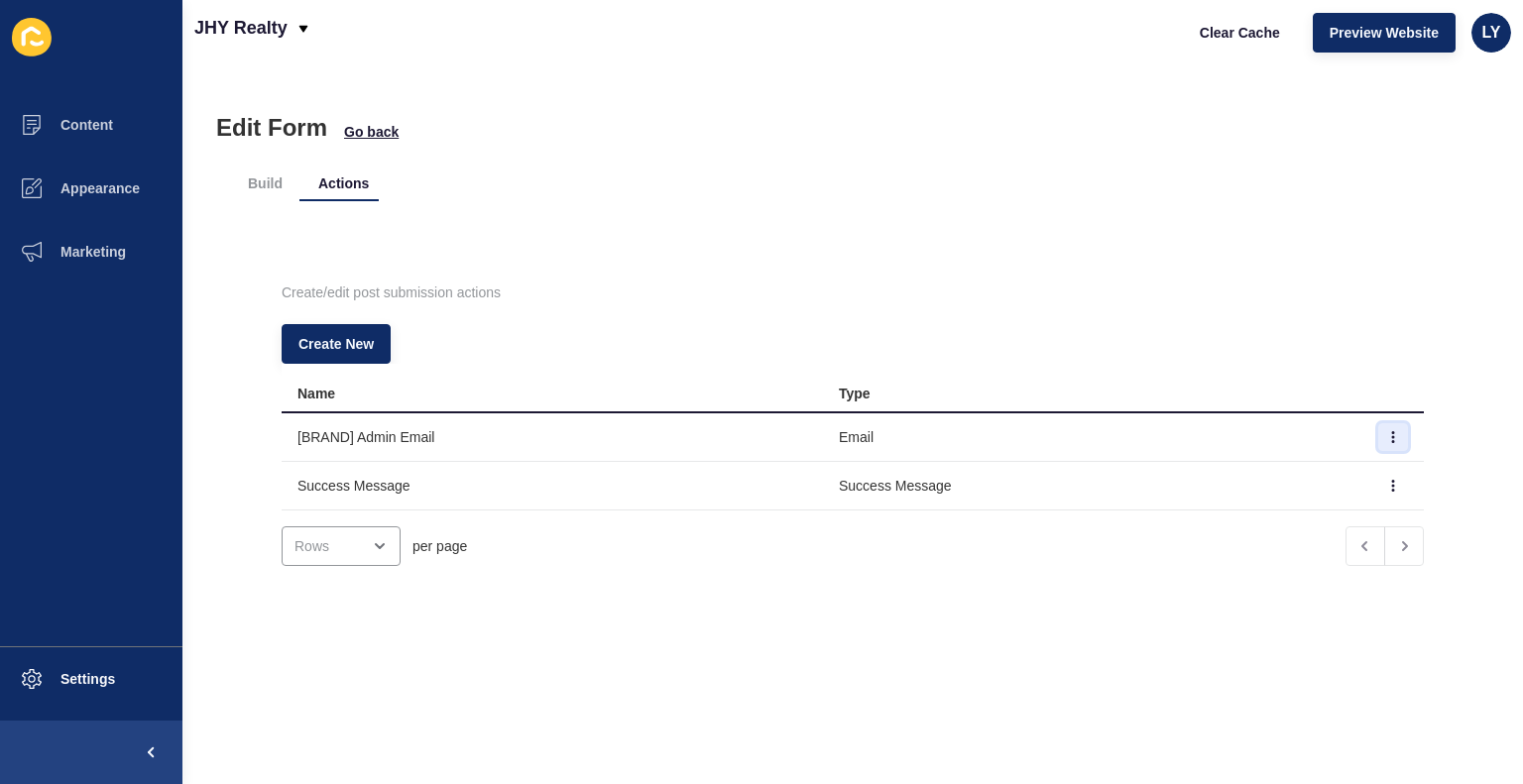 click at bounding box center [1393, 437] 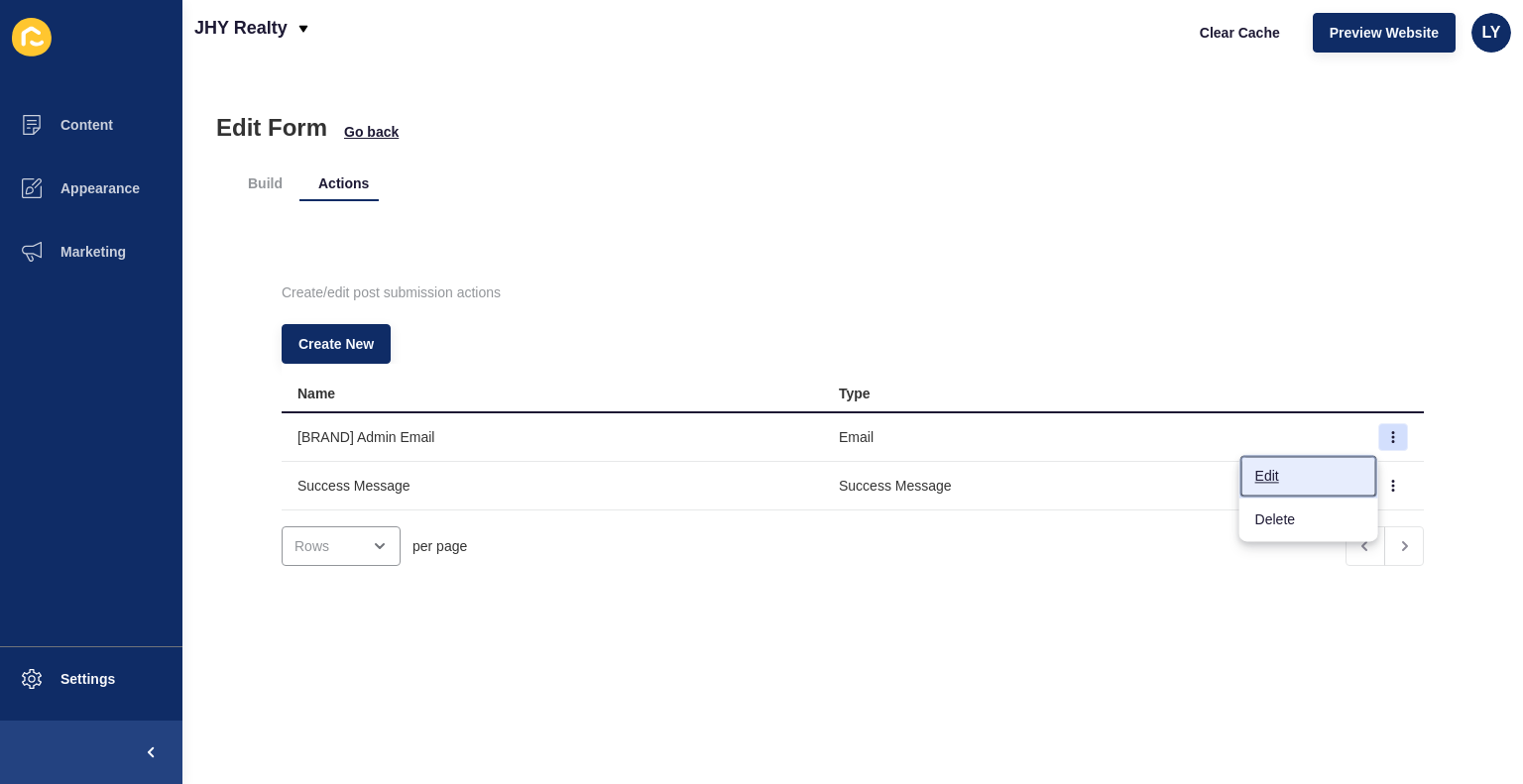 click on "Edit" at bounding box center [1309, 476] 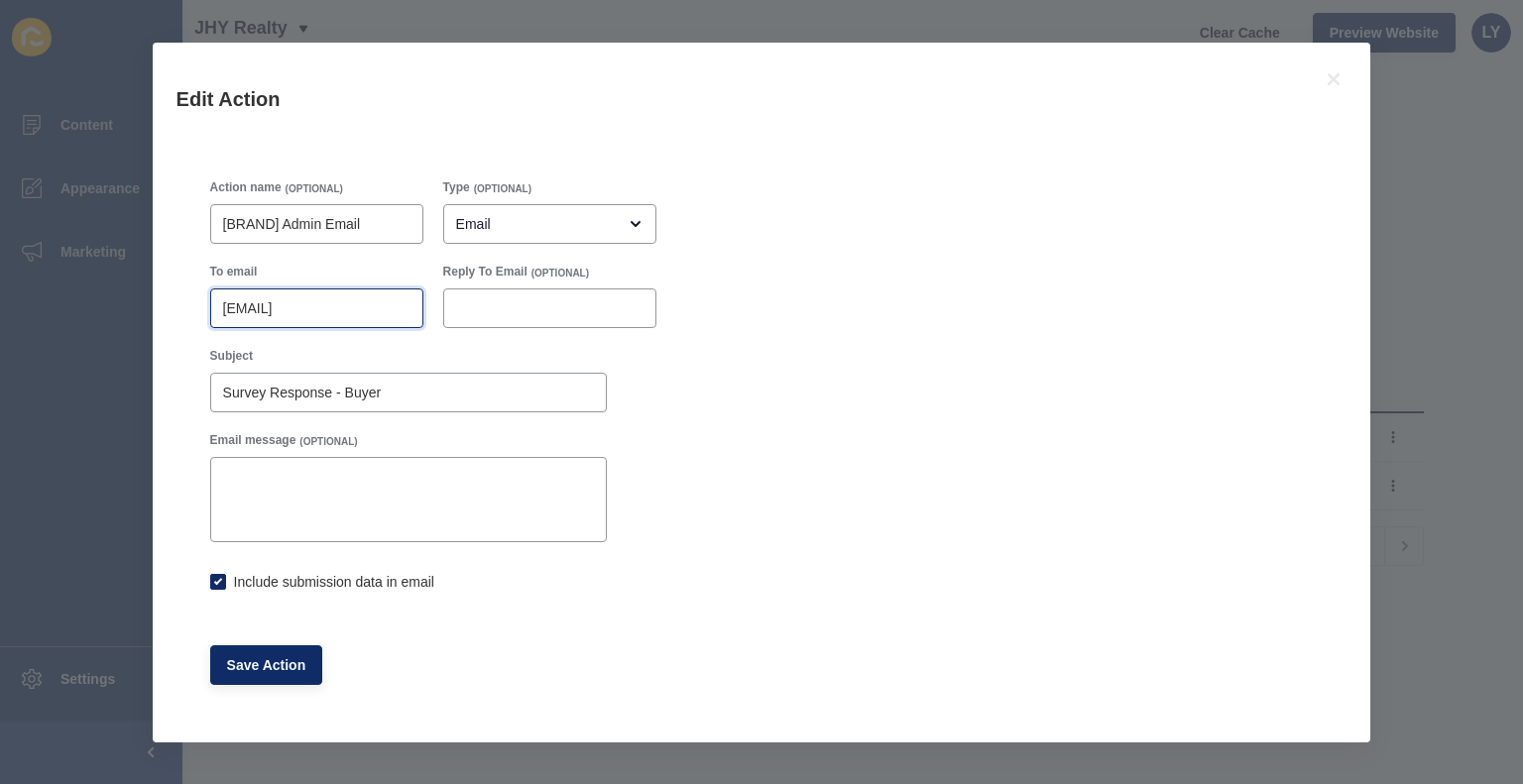 click on "[EMAIL]" at bounding box center (316, 308) 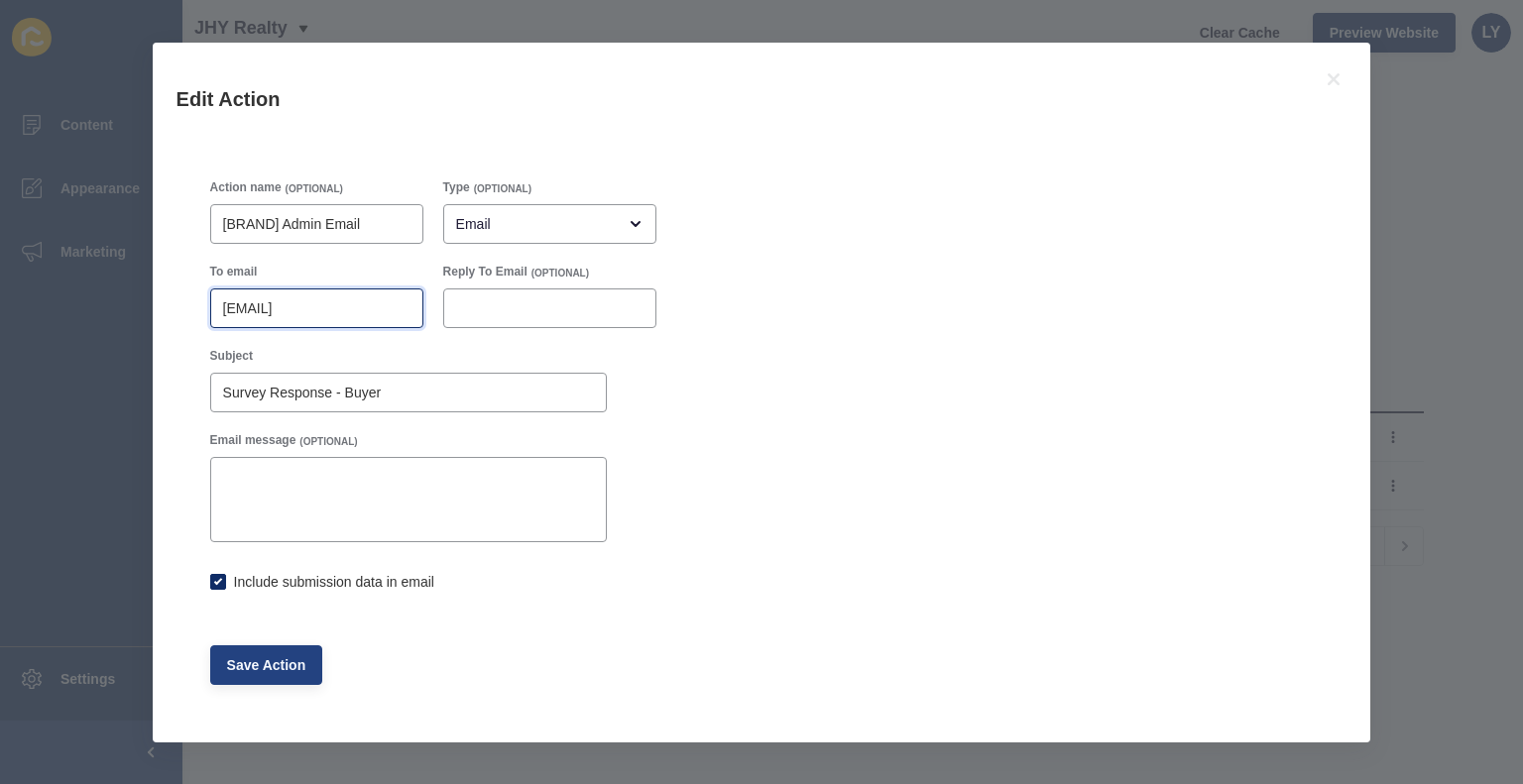 type on "[EMAIL]" 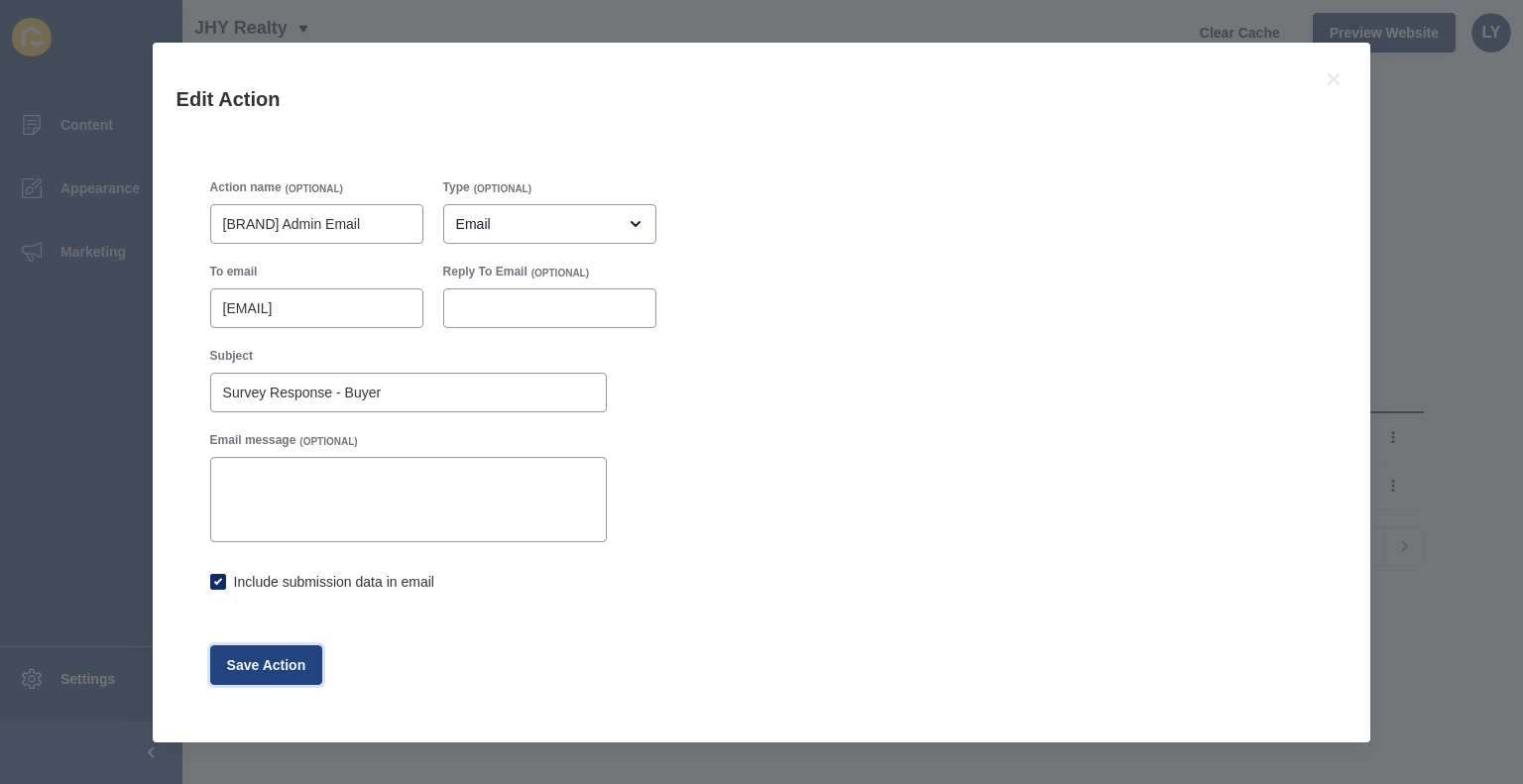 click on "Save Action" at bounding box center [267, 665] 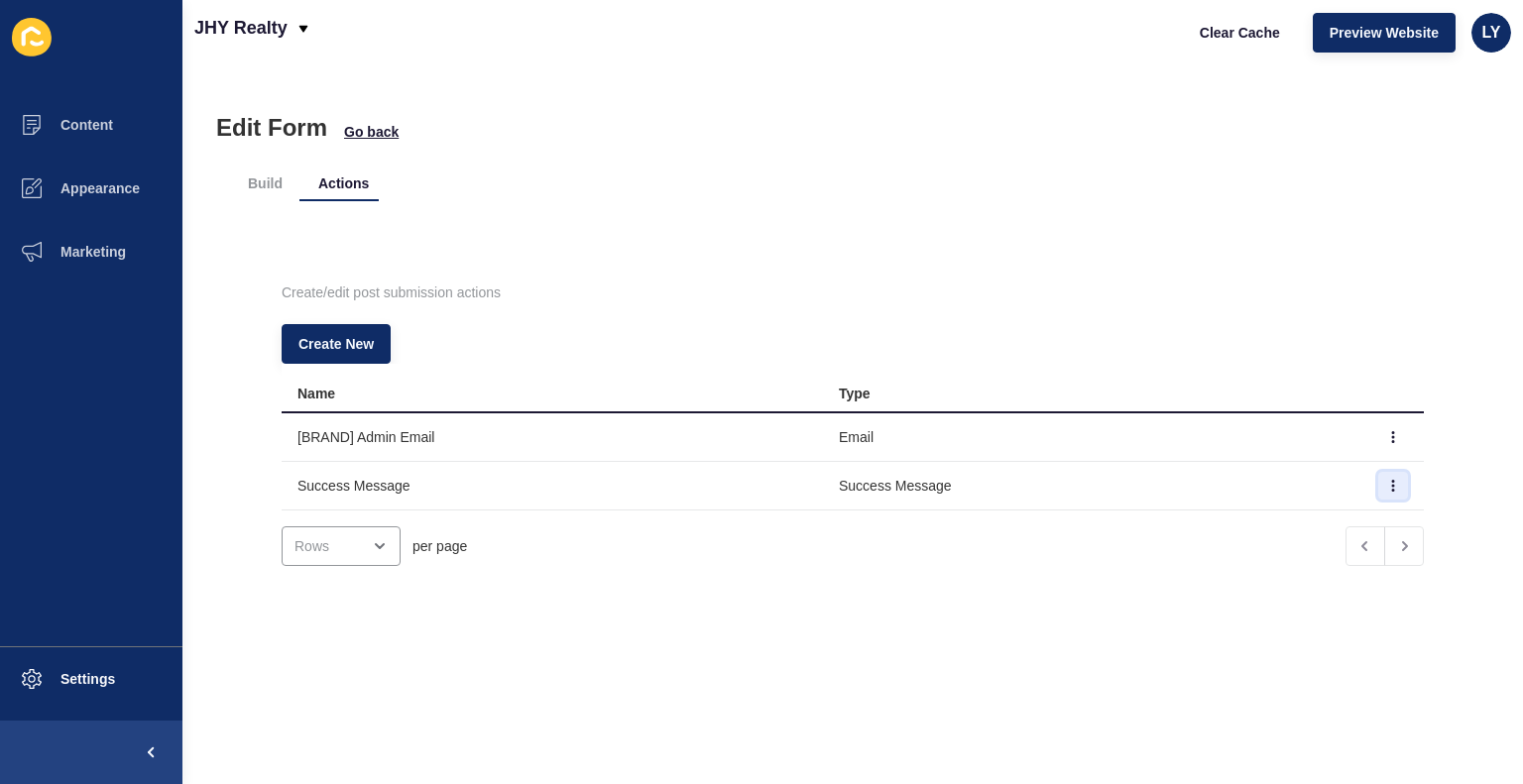 click at bounding box center (1393, 437) 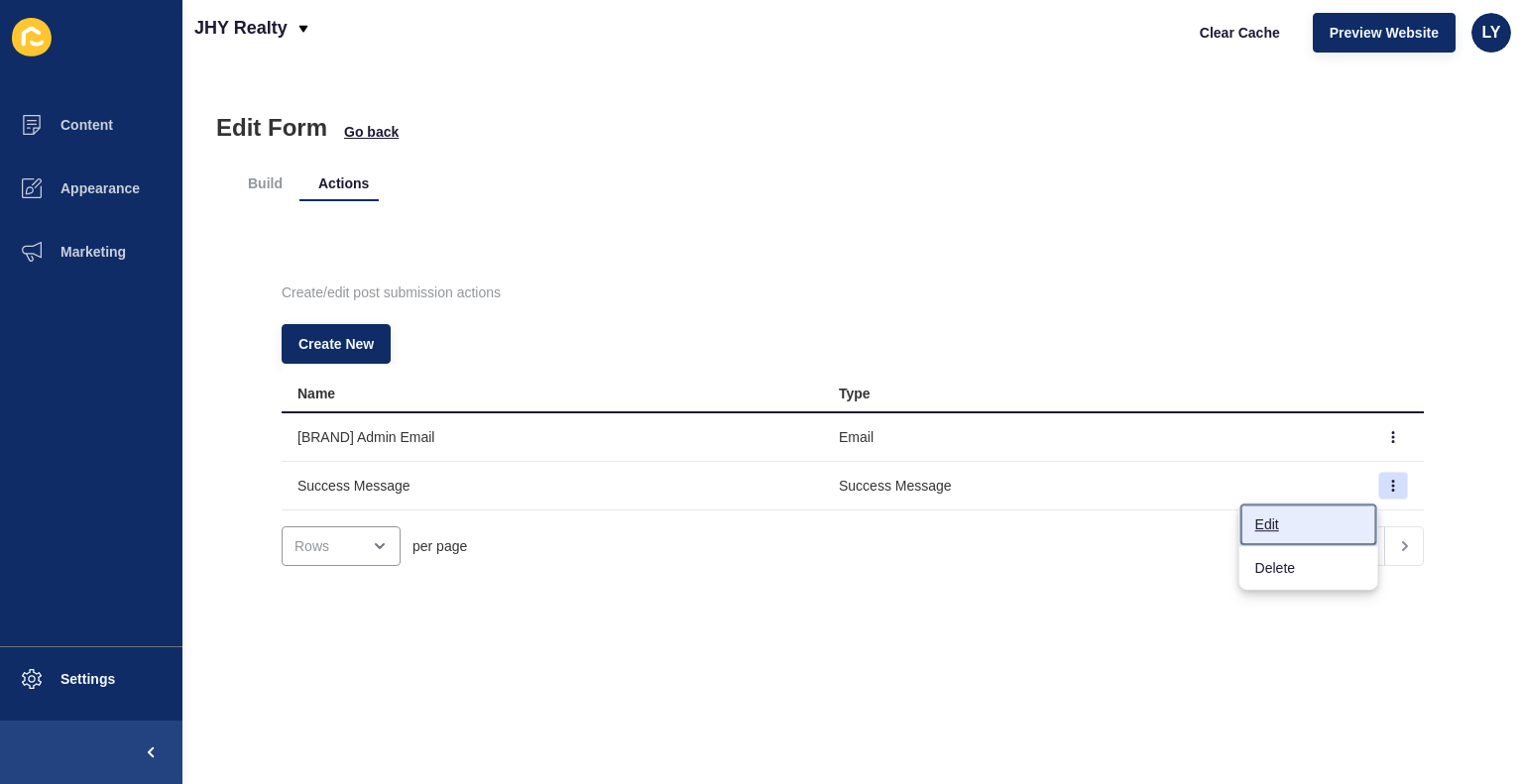 click on "Edit" at bounding box center [1309, 524] 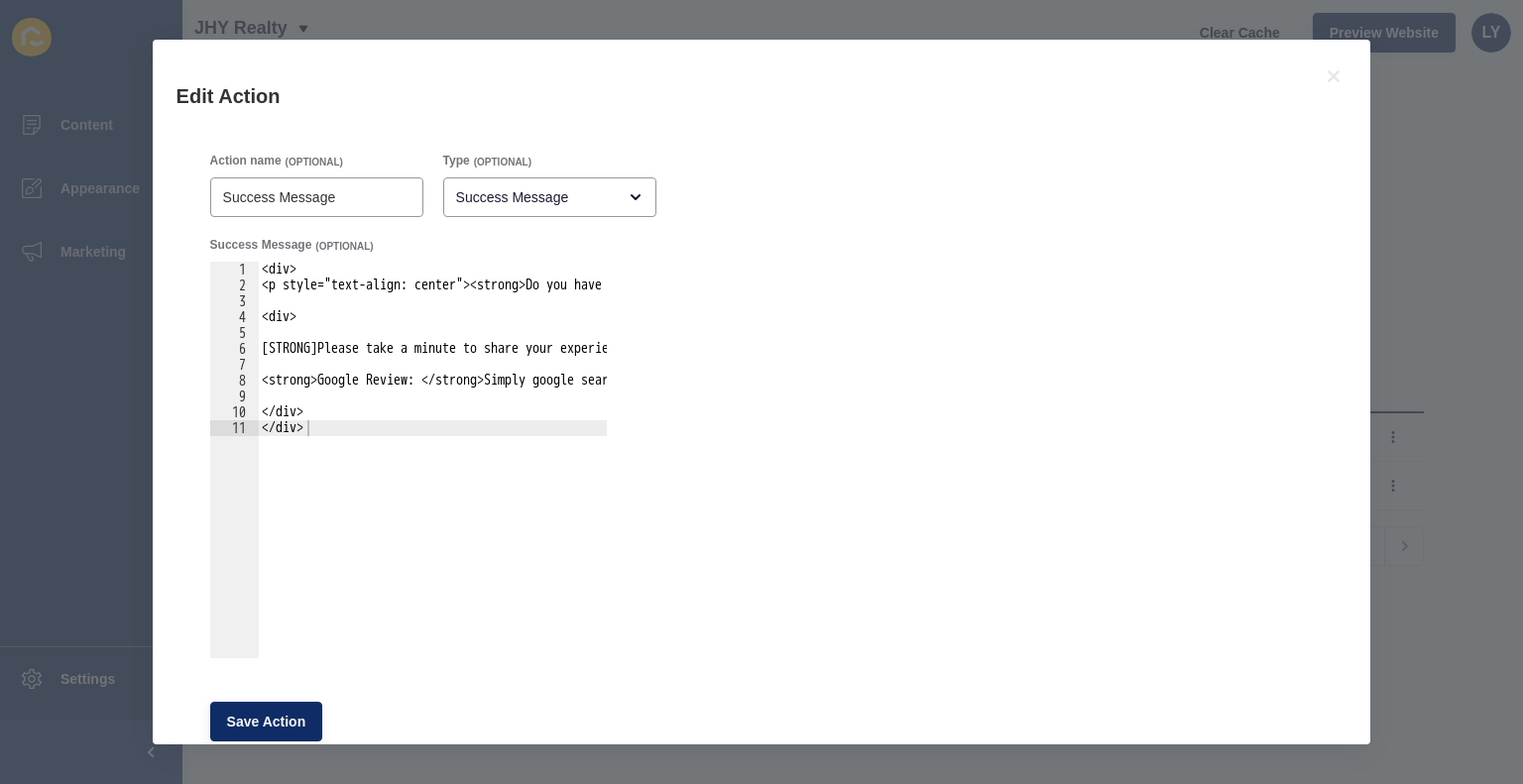 scroll, scrollTop: 0, scrollLeft: 0, axis: both 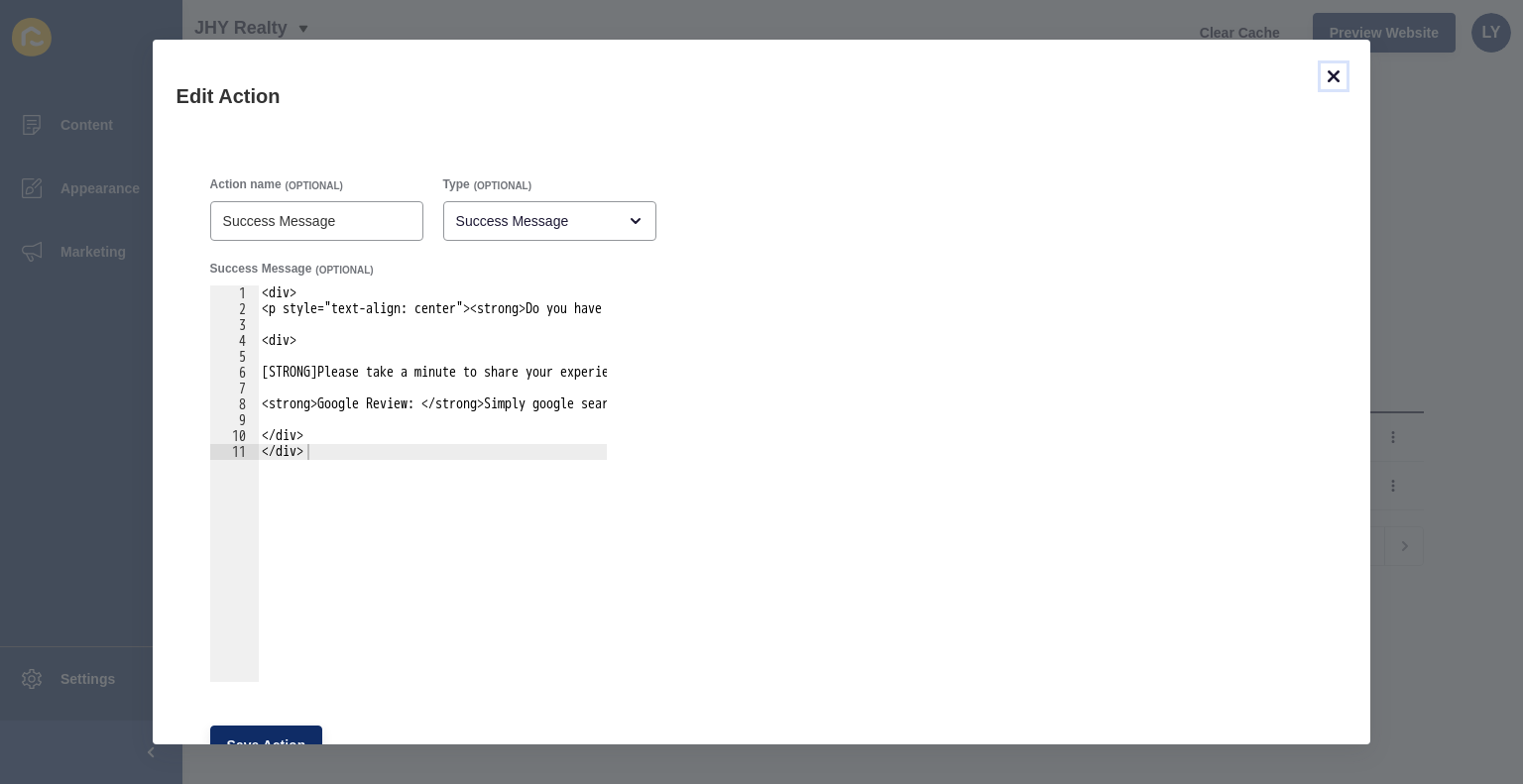 click at bounding box center (1334, 76) 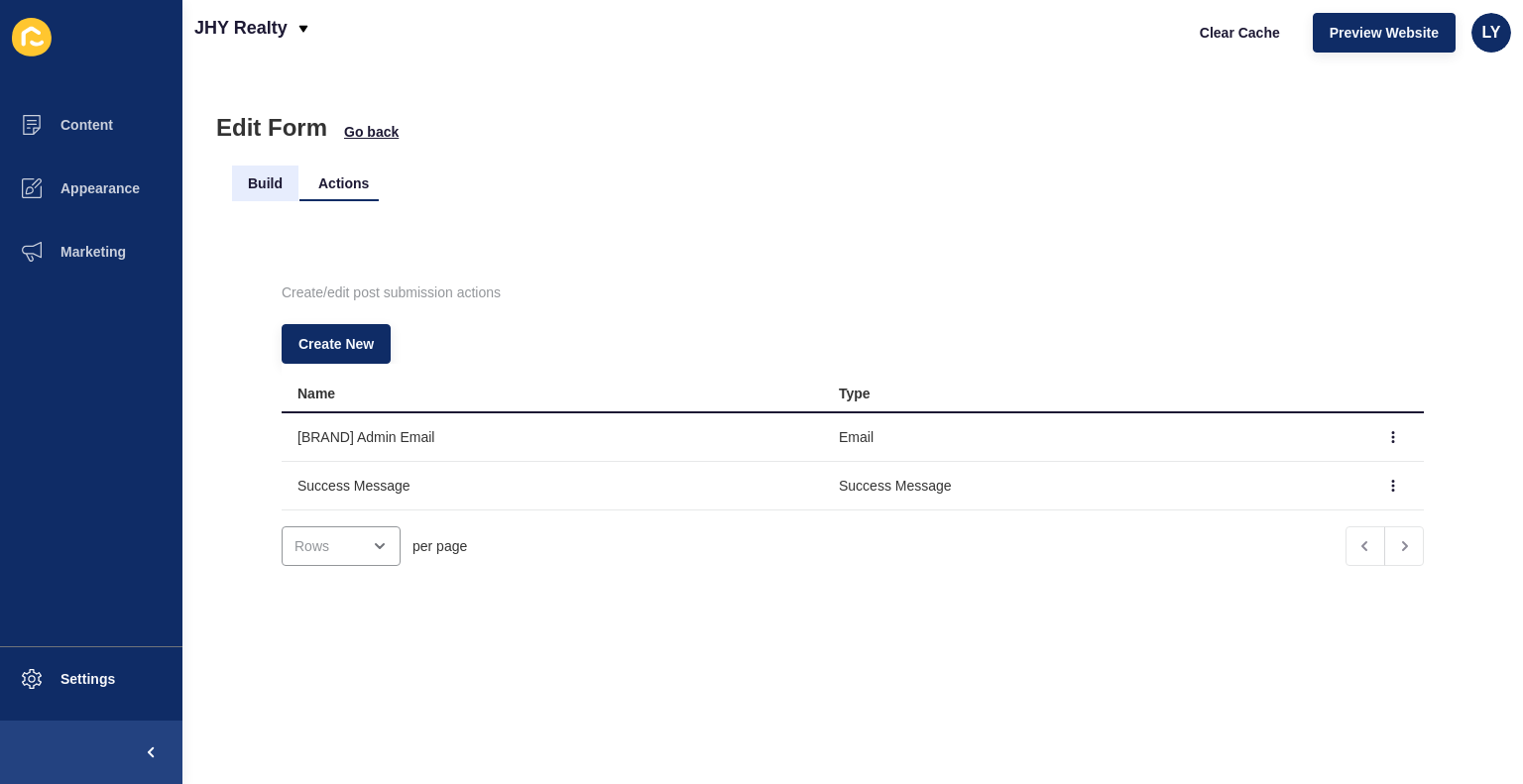 click on "Build" at bounding box center (265, 183) 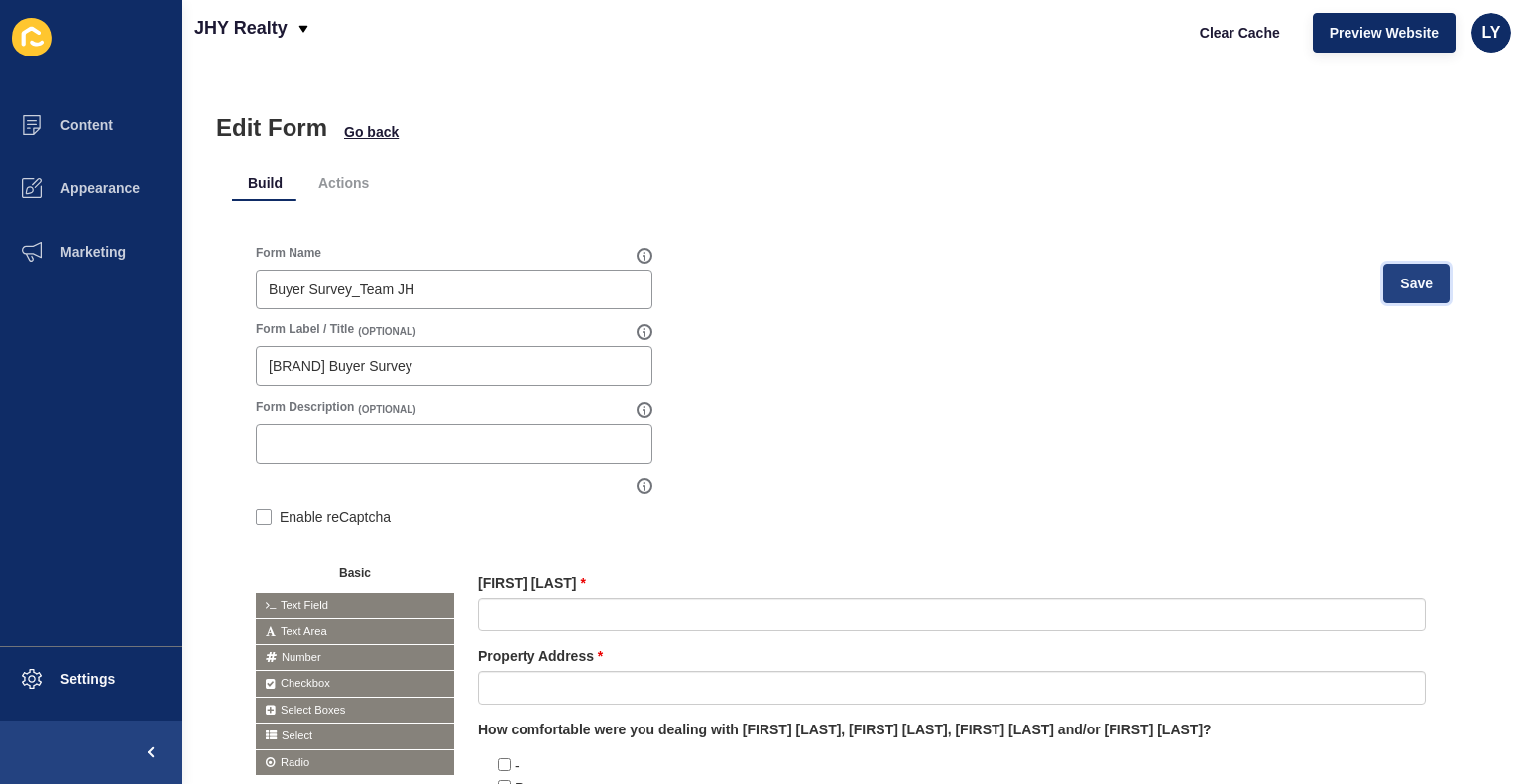 click on "Save" at bounding box center (1416, 283) 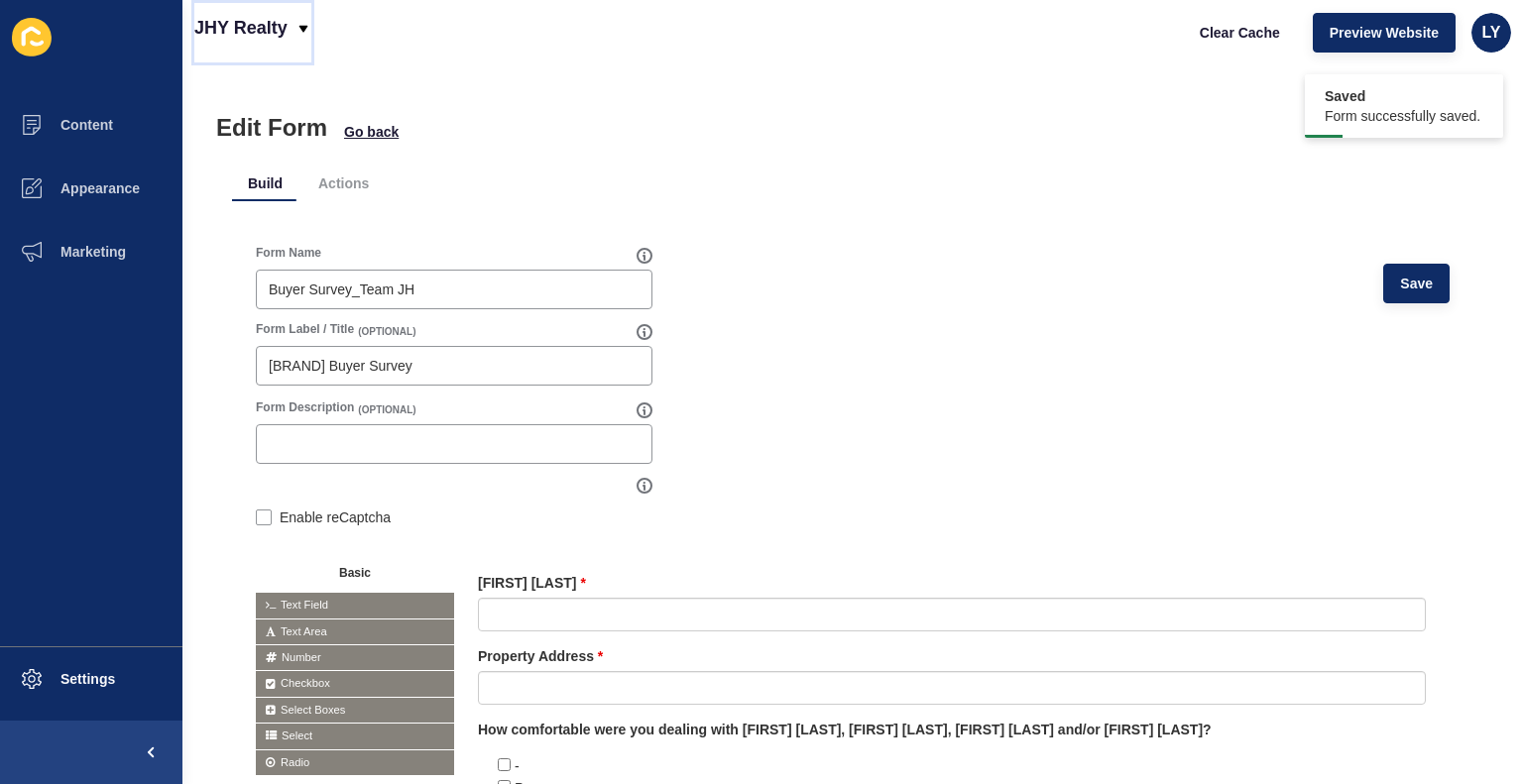 click on "JHY Realty" at bounding box center [241, 28] 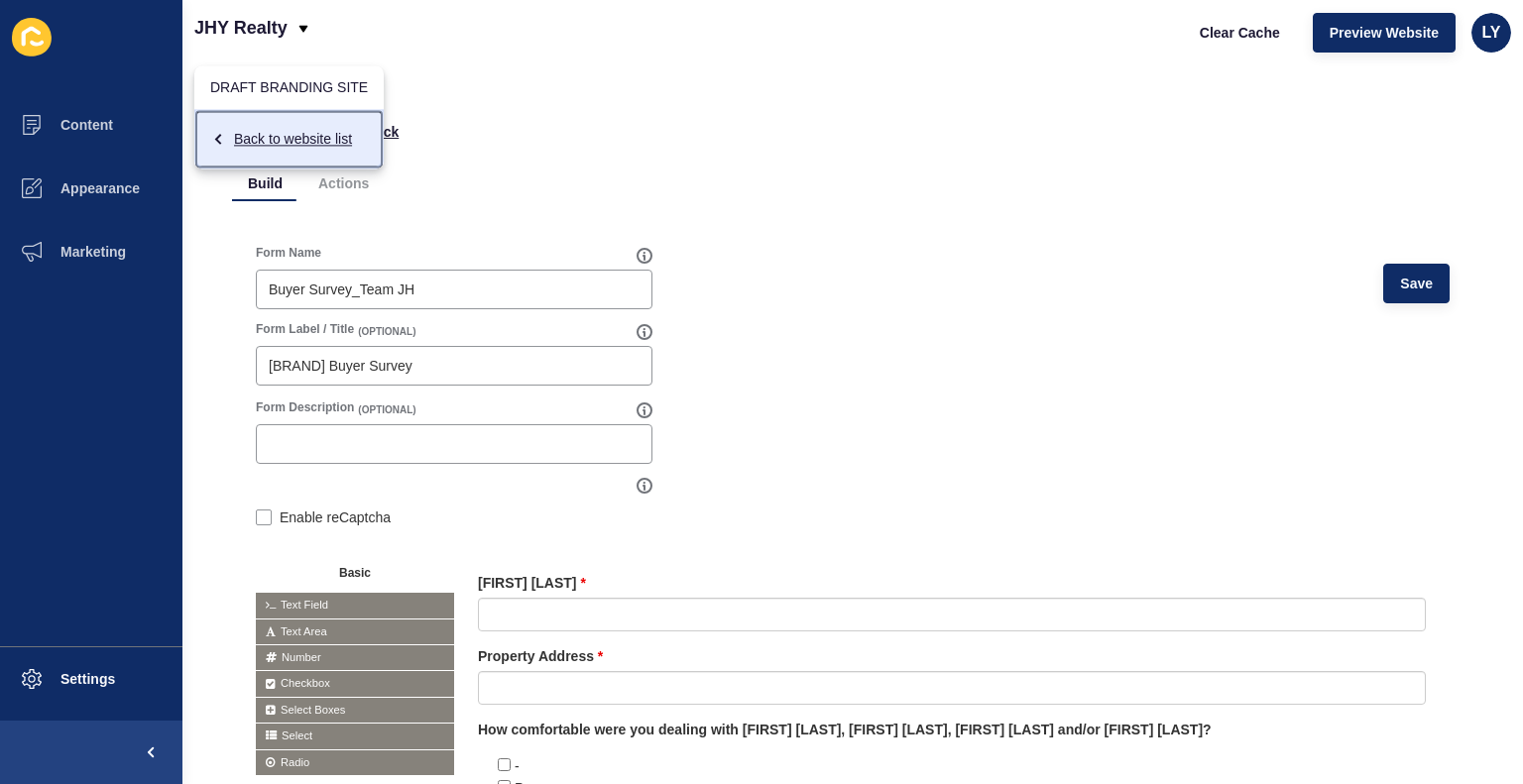 click on "Back to website list" at bounding box center (289, 139) 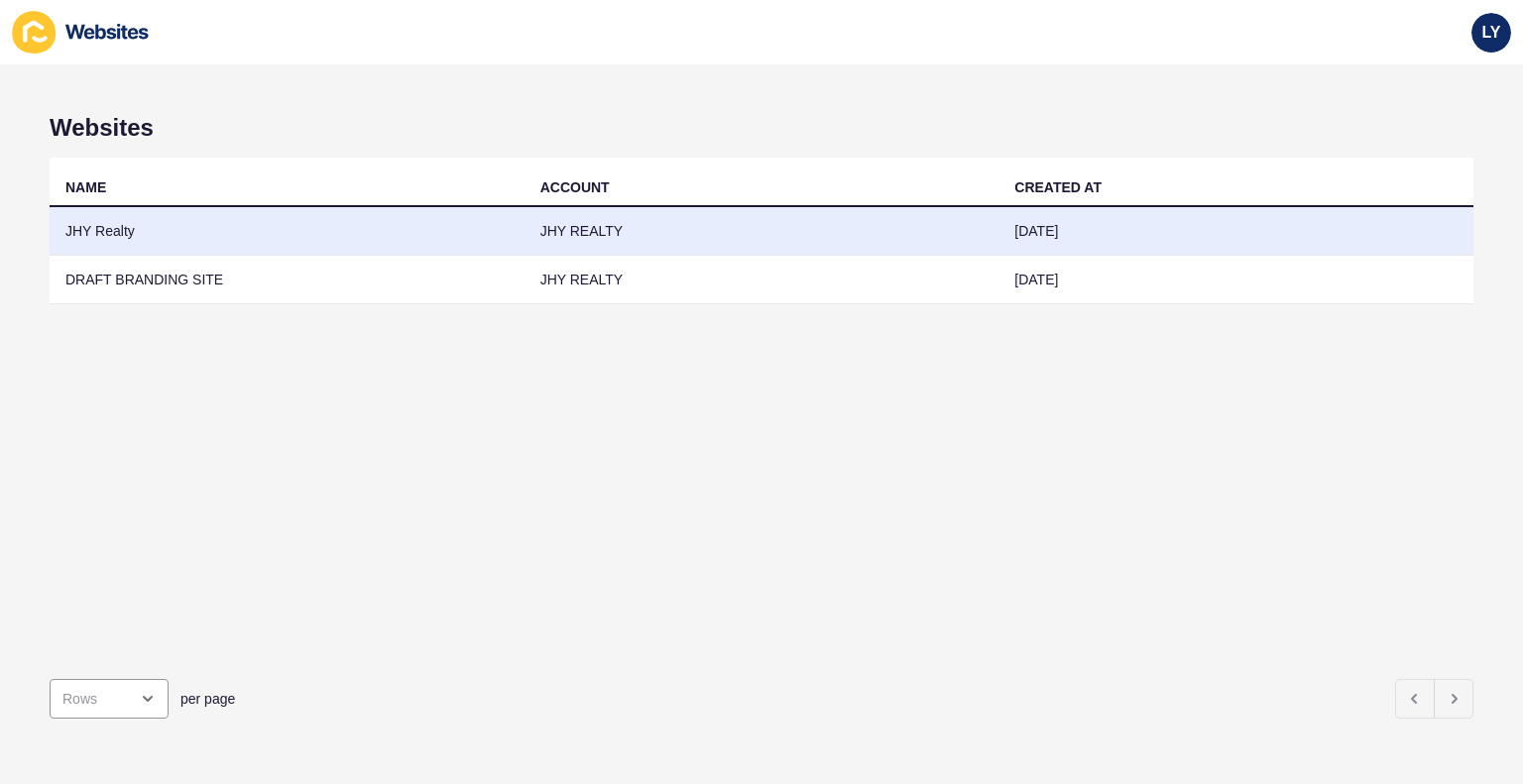 click on "JHY Realty" at bounding box center [287, 231] 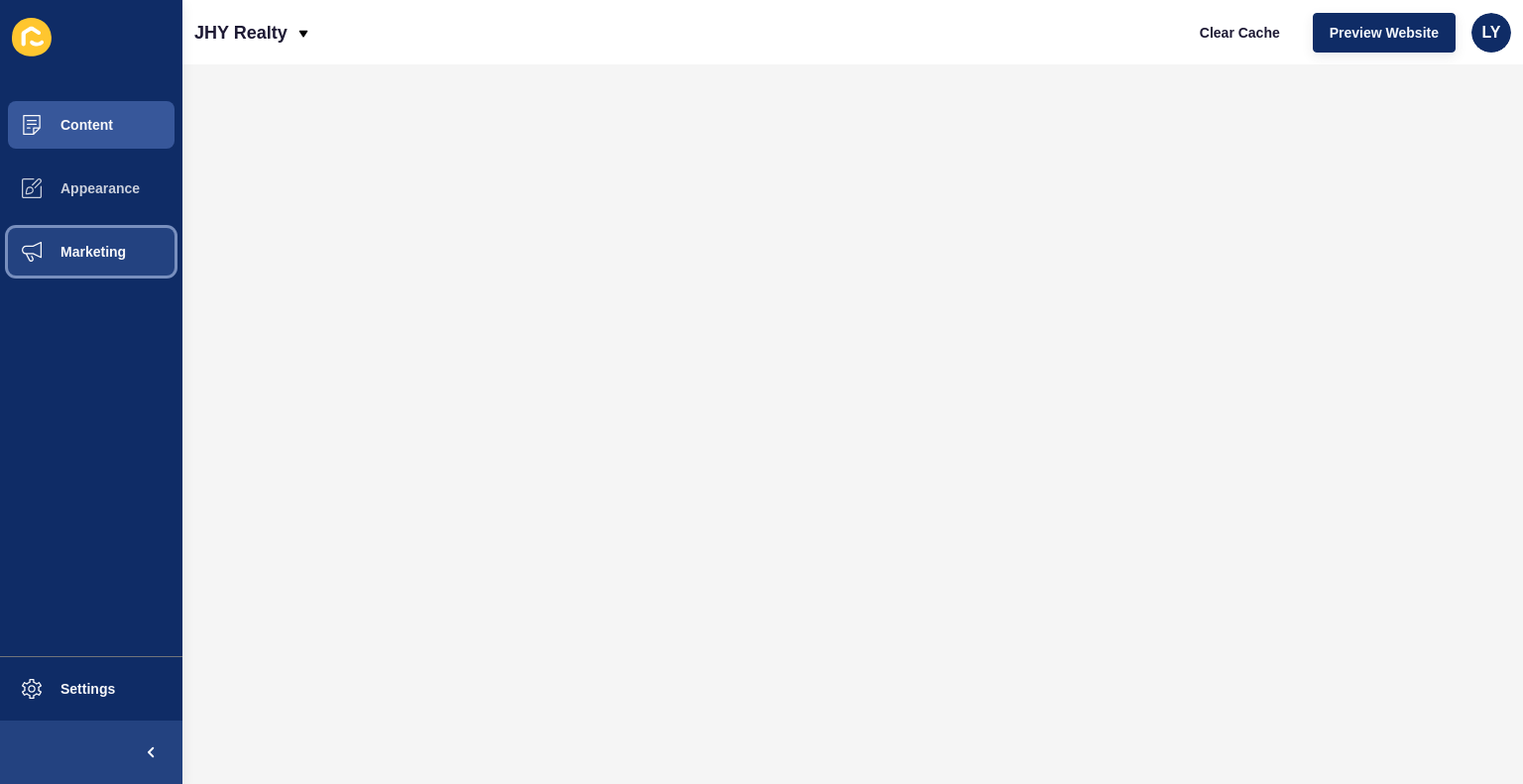 click on "Marketing" at bounding box center (61, 252) 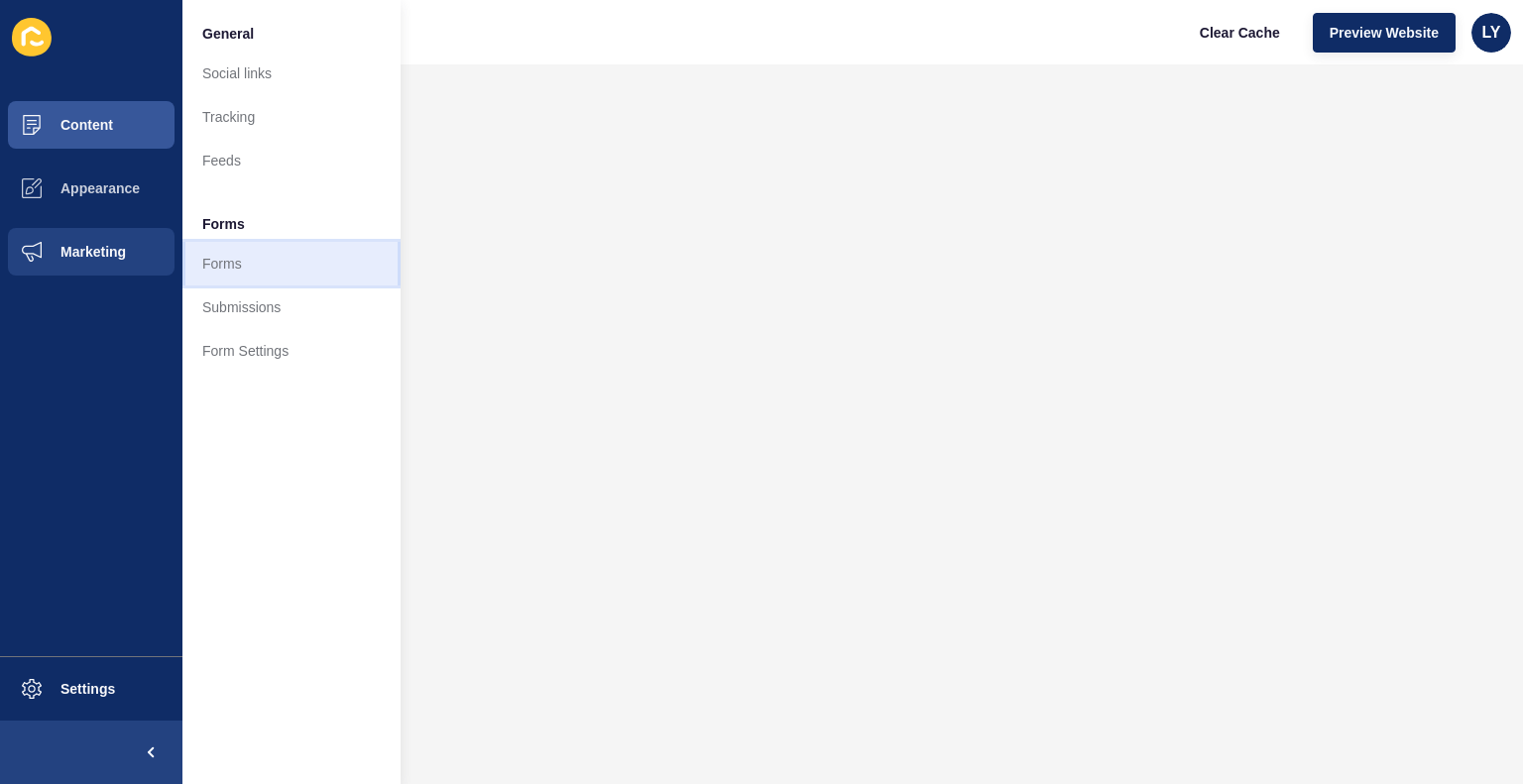 click on "Forms" at bounding box center (292, 264) 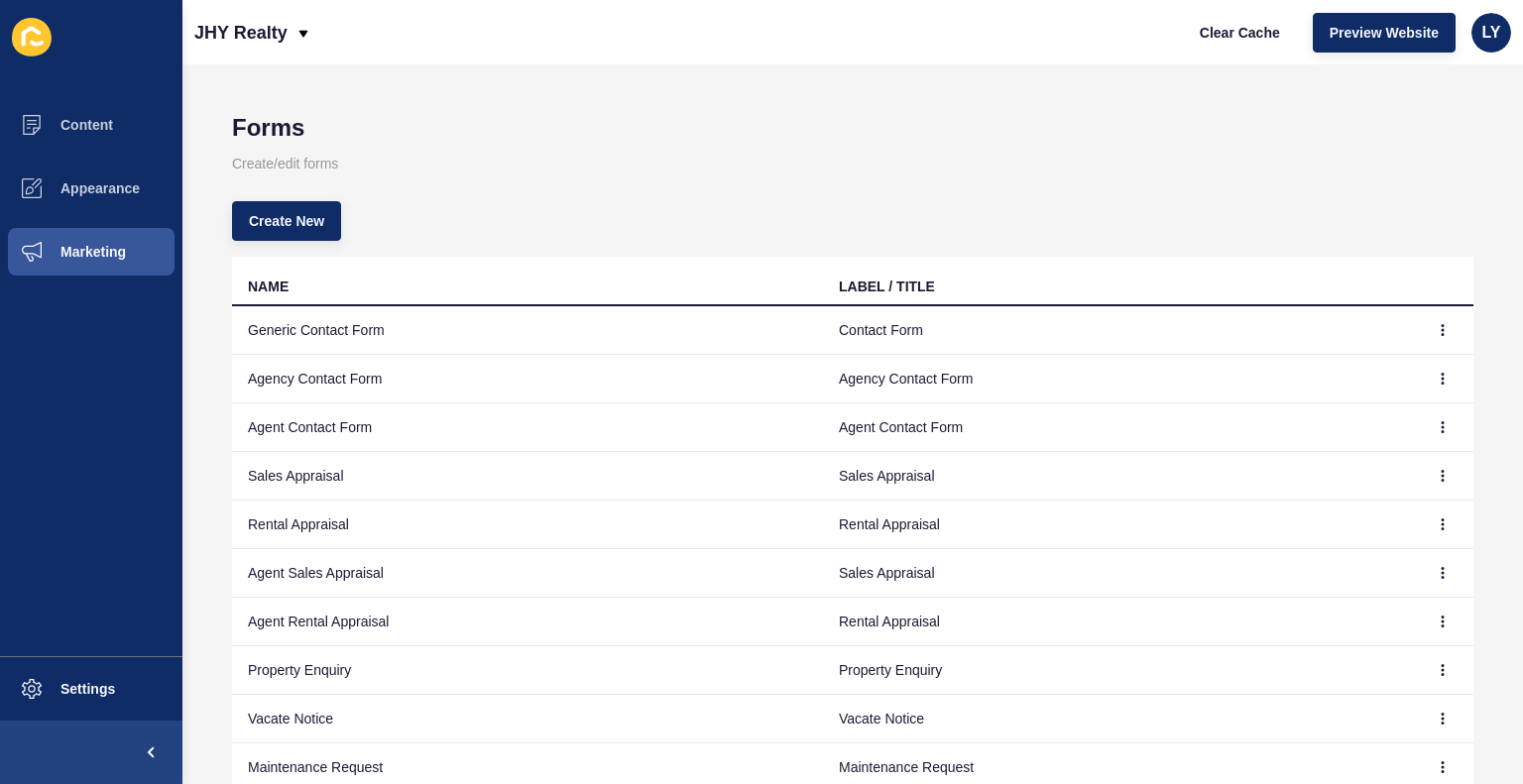 scroll, scrollTop: 141, scrollLeft: 0, axis: vertical 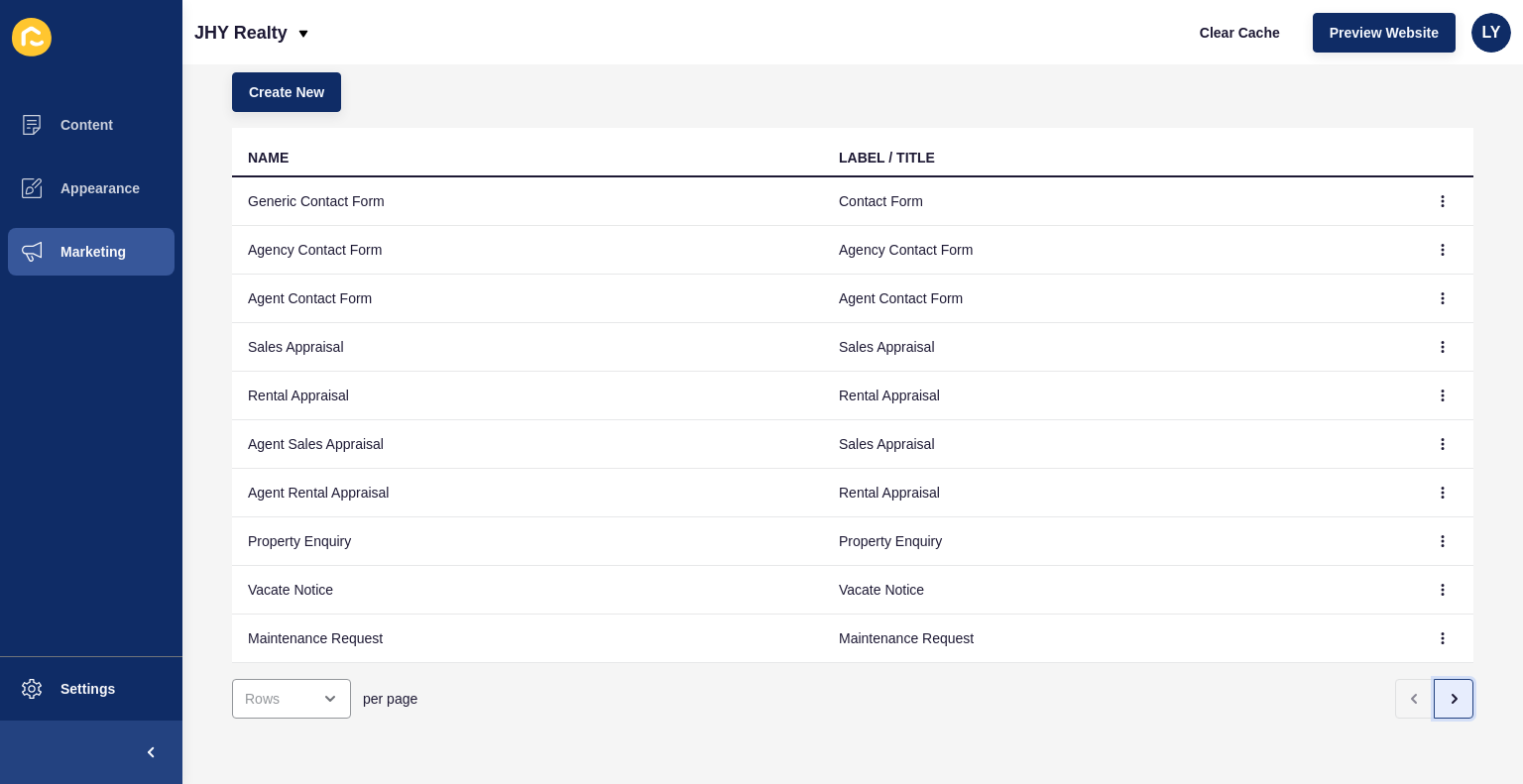 click at bounding box center [1454, 699] 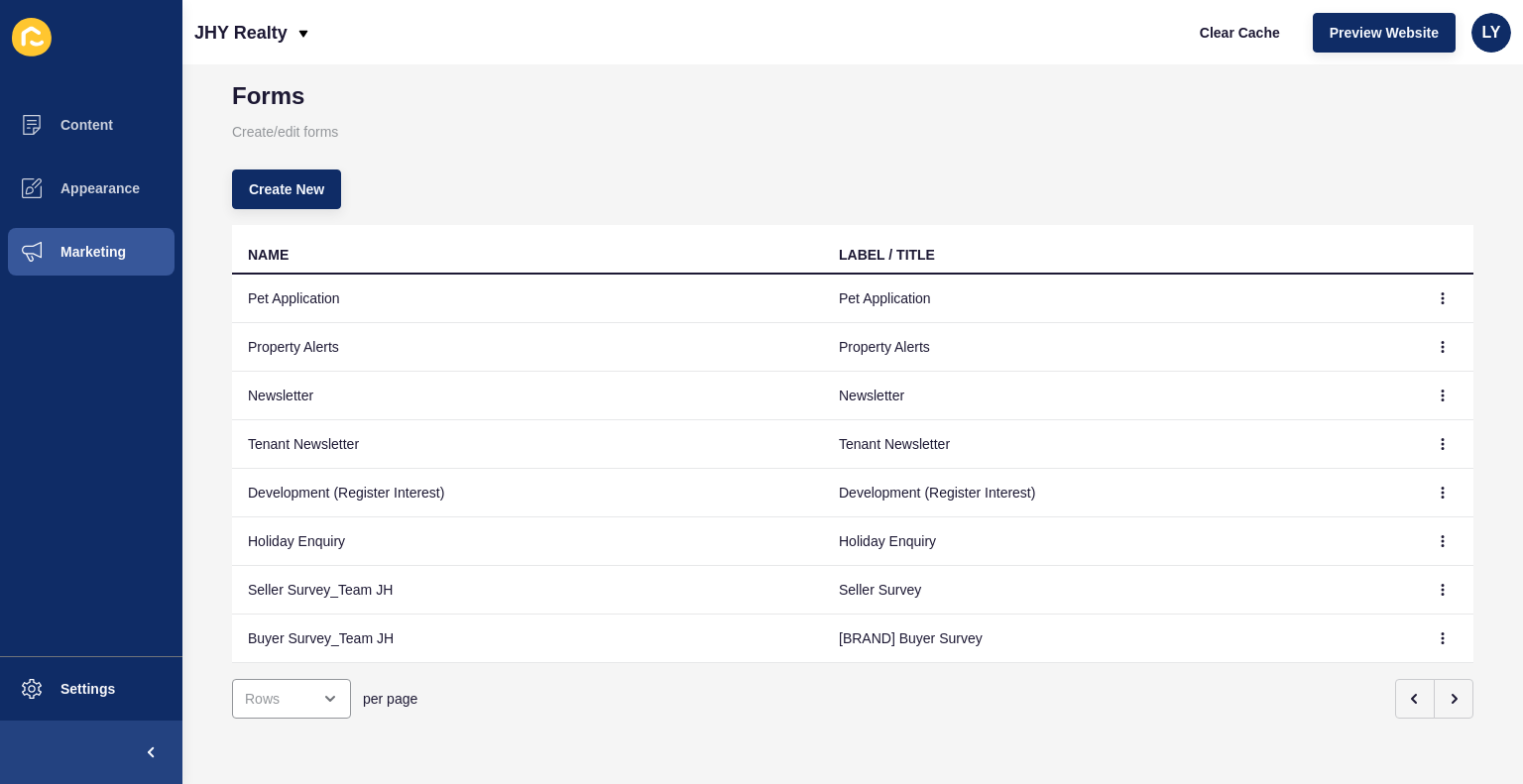 scroll, scrollTop: 44, scrollLeft: 0, axis: vertical 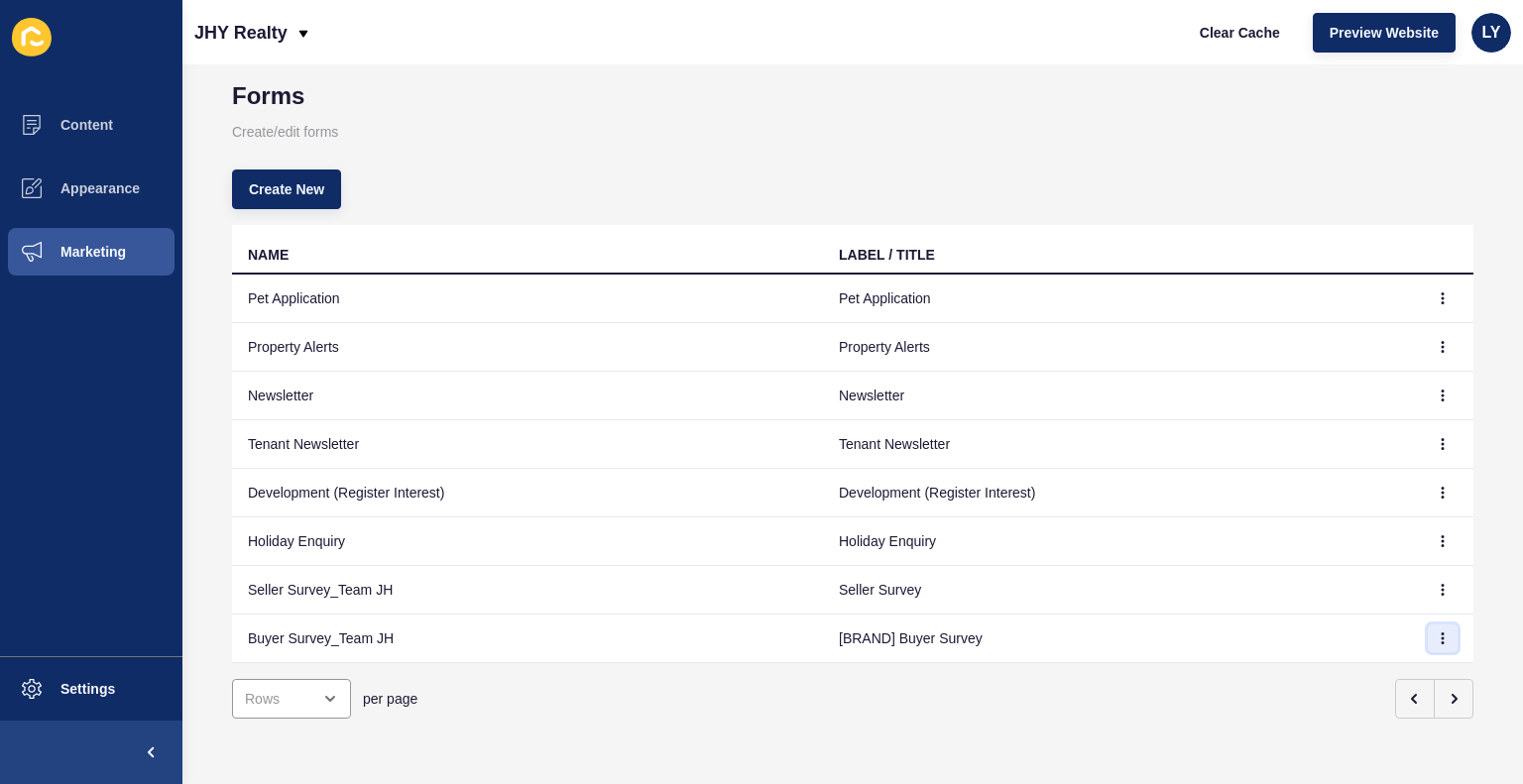 click at bounding box center [1443, 298] 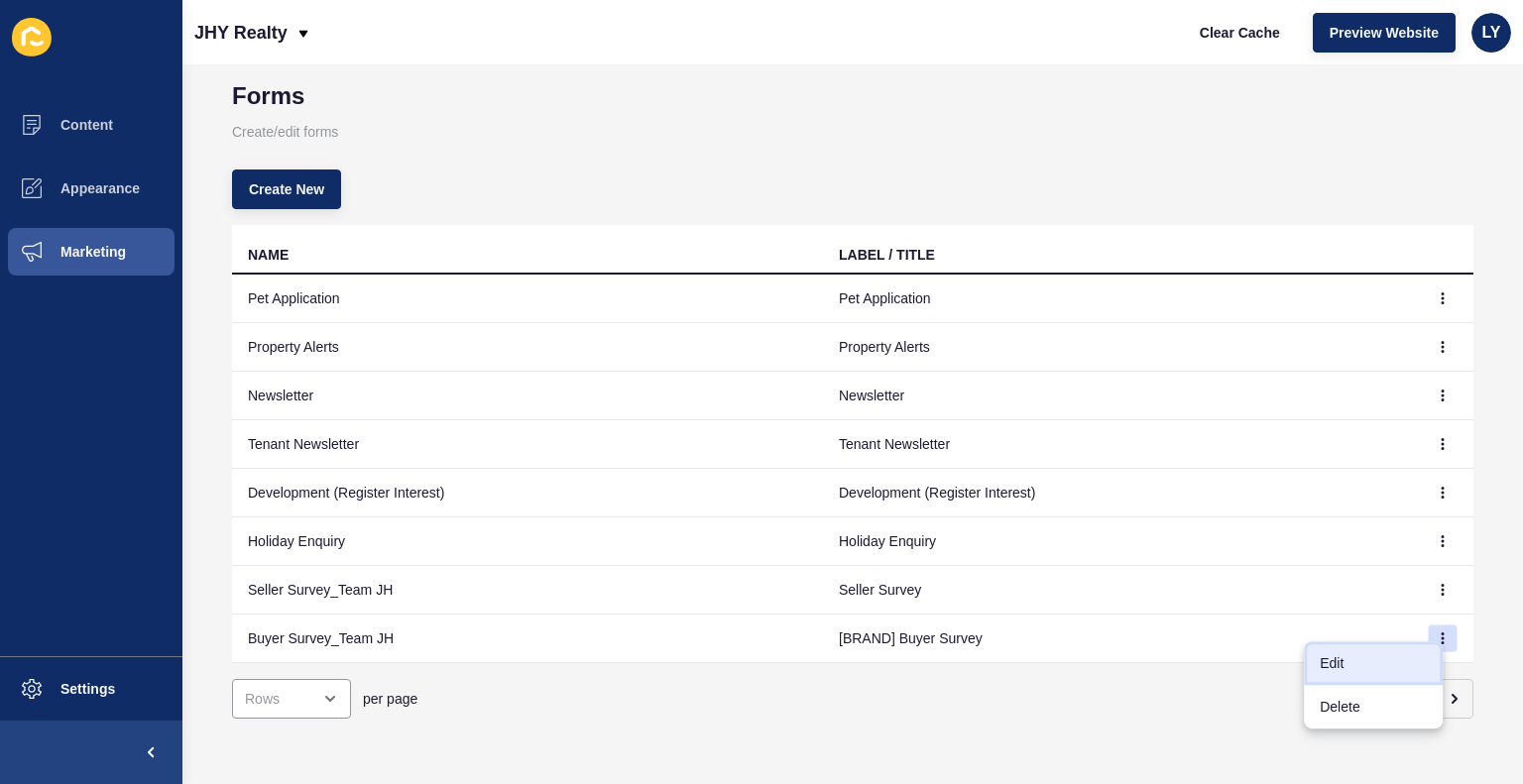 click on "Edit" at bounding box center (1373, 663) 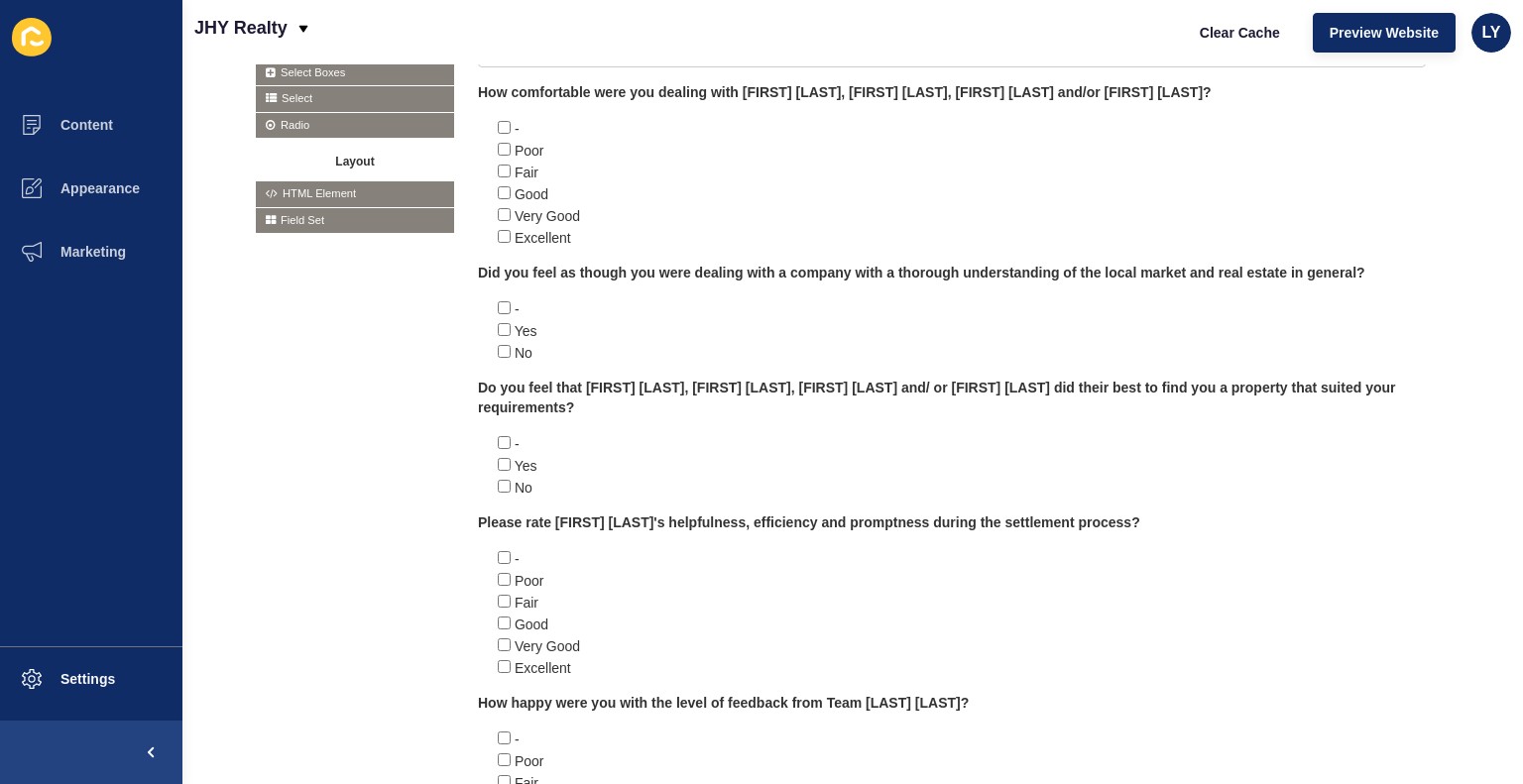 scroll, scrollTop: 638, scrollLeft: 0, axis: vertical 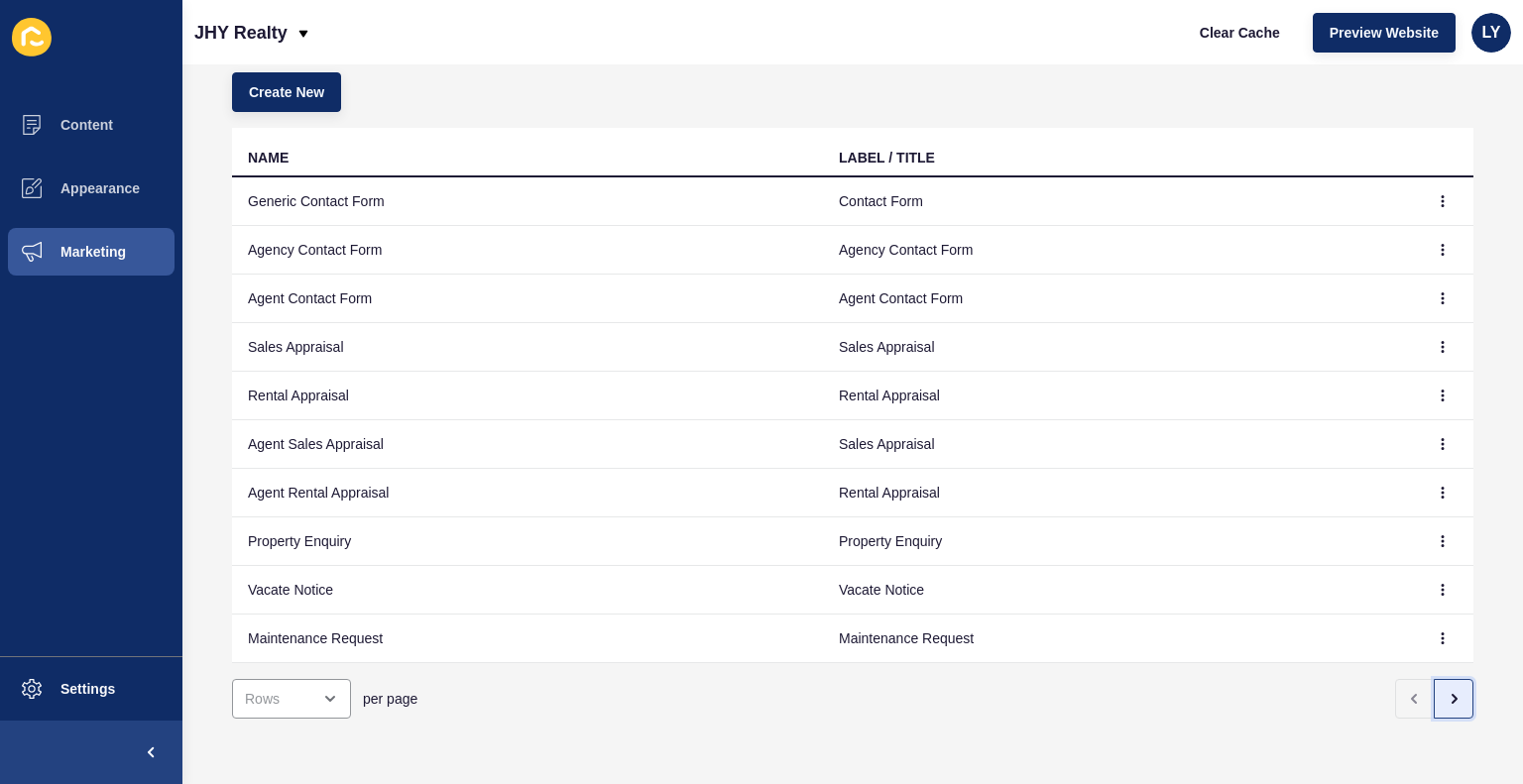 click at bounding box center (1454, 699) 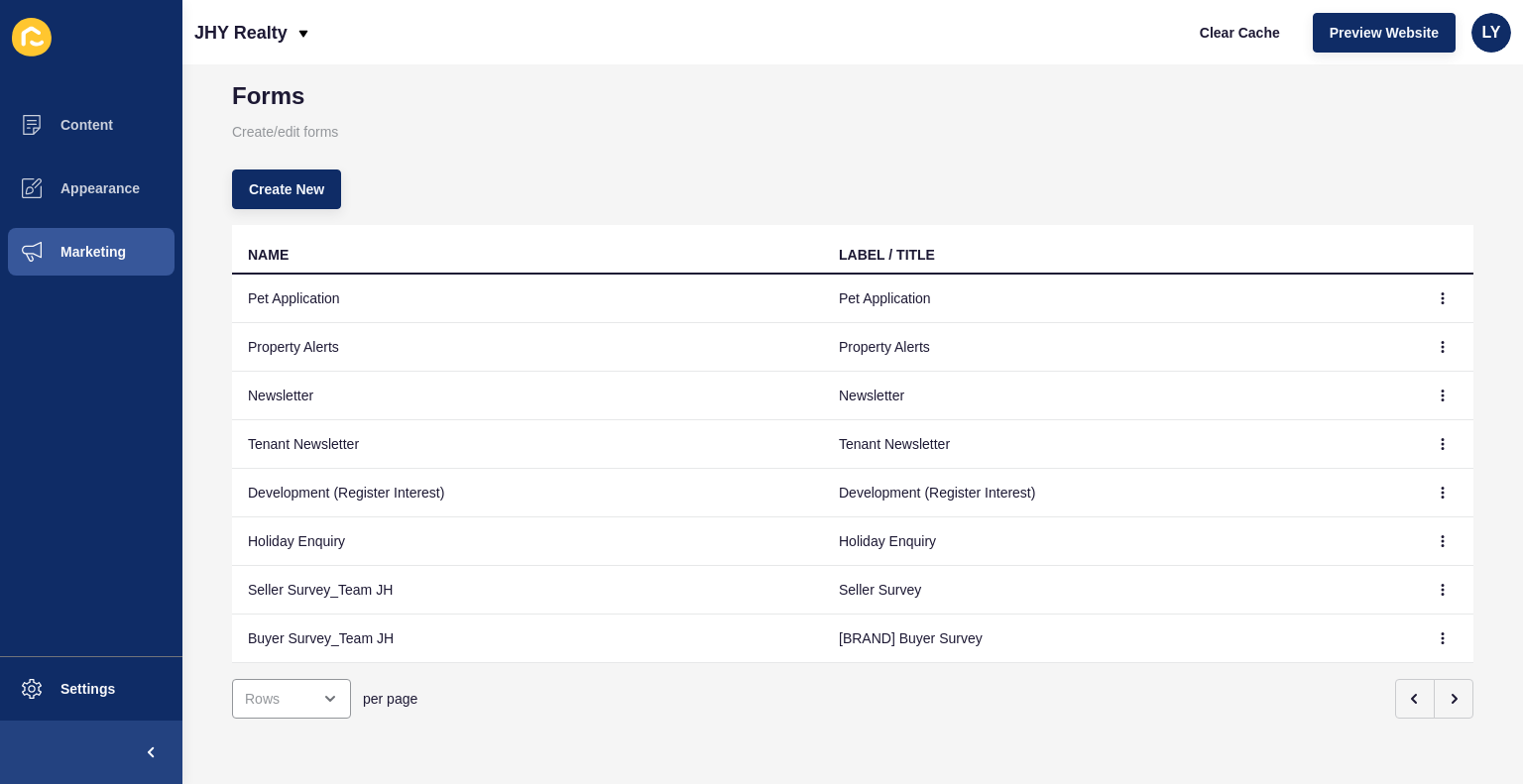 scroll, scrollTop: 44, scrollLeft: 0, axis: vertical 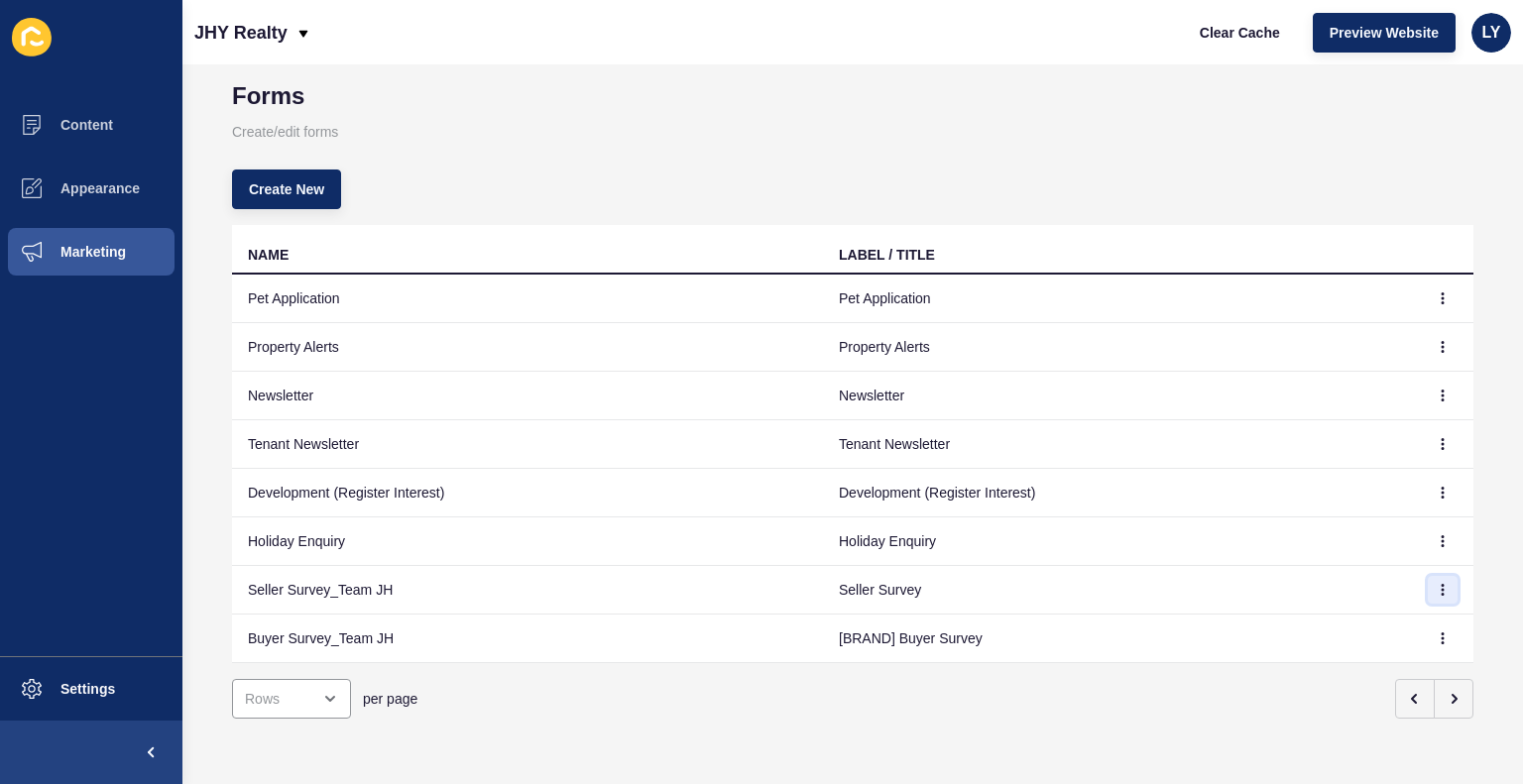 click at bounding box center [1443, 298] 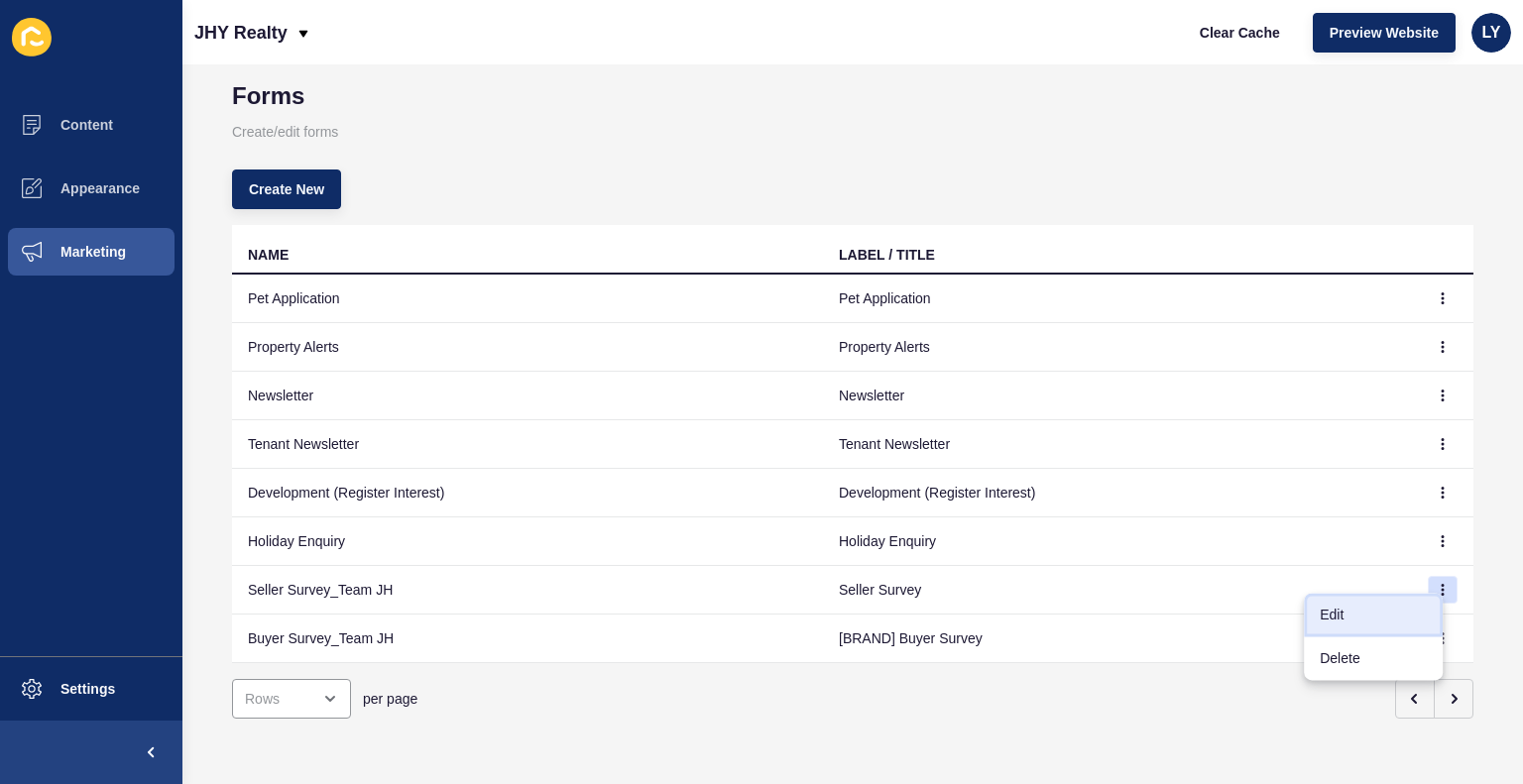 click on "Edit" at bounding box center [1373, 615] 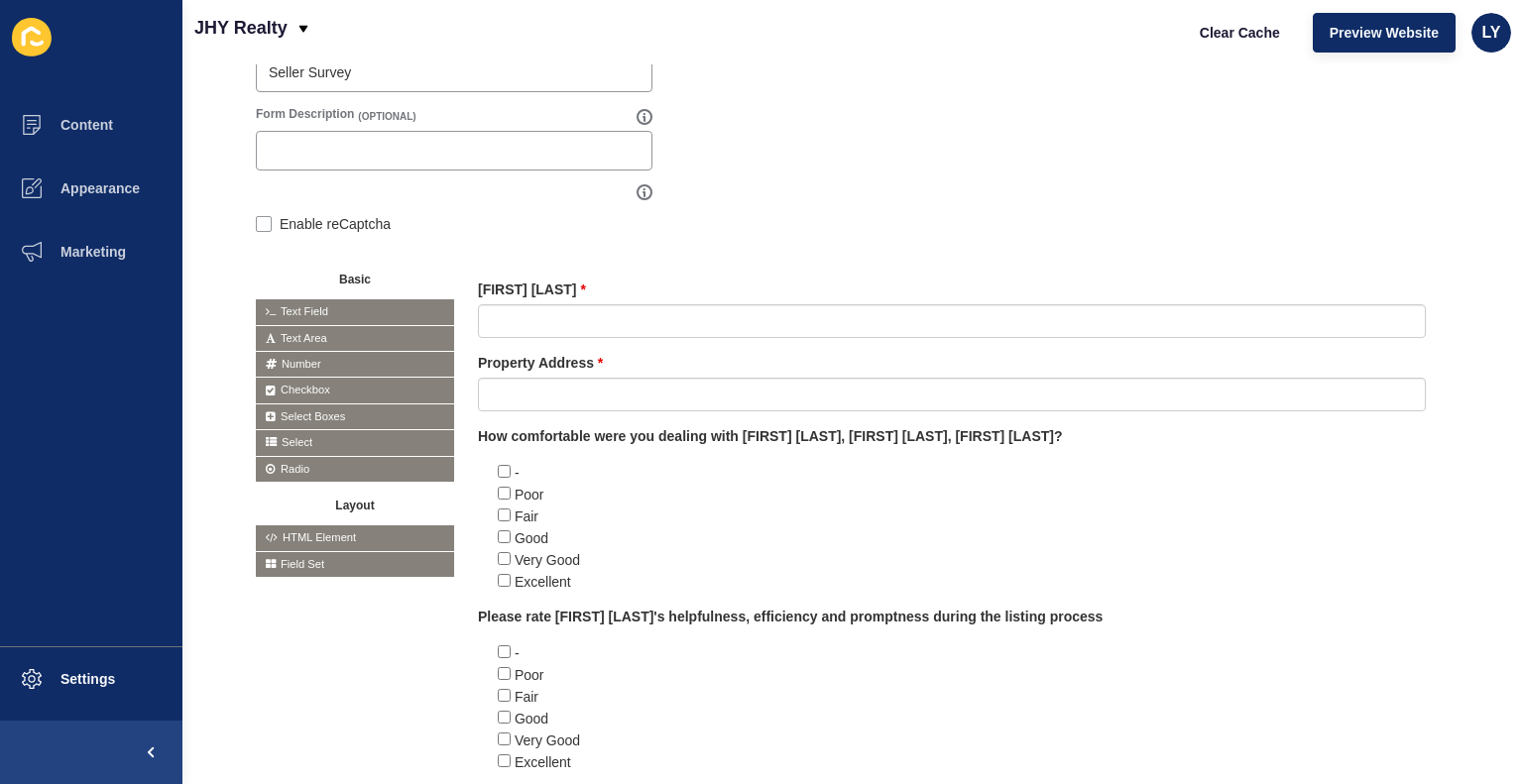 scroll, scrollTop: 296, scrollLeft: 0, axis: vertical 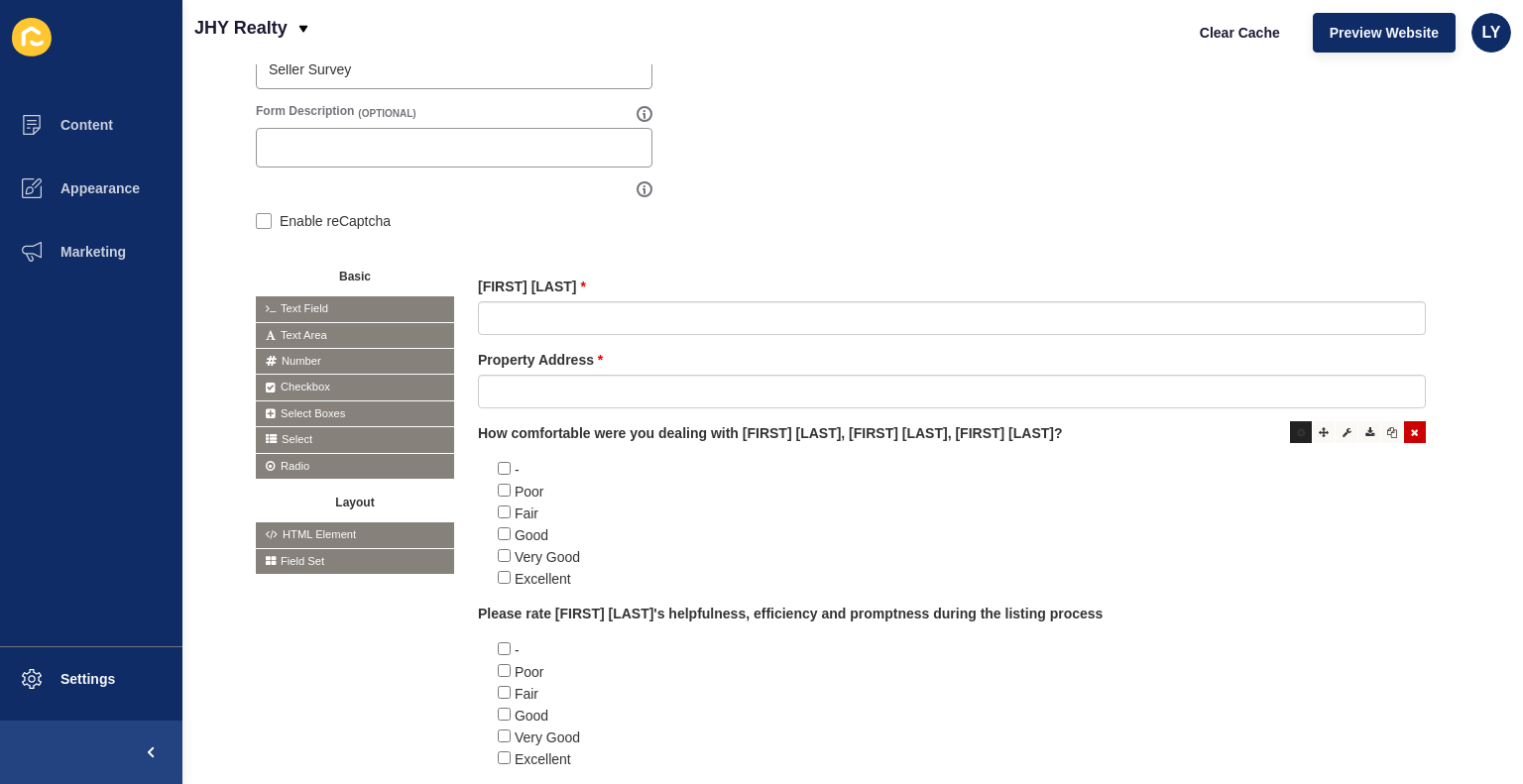 click at bounding box center [1301, 432] 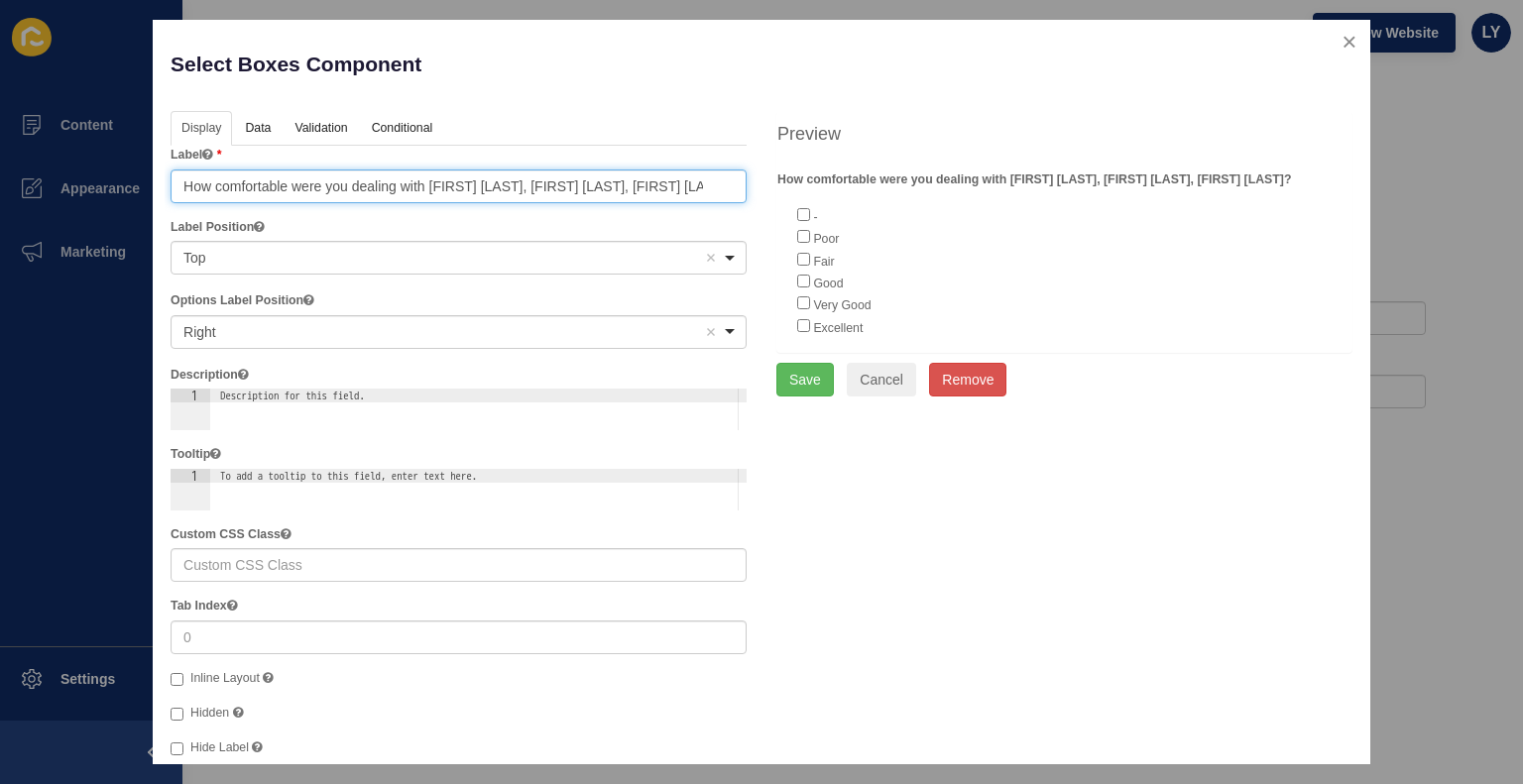 click on "How comfortable were you dealing with [FIRST] [LAST], [FIRST] [LAST], [FIRST] [LAST]?" at bounding box center [458, 186] 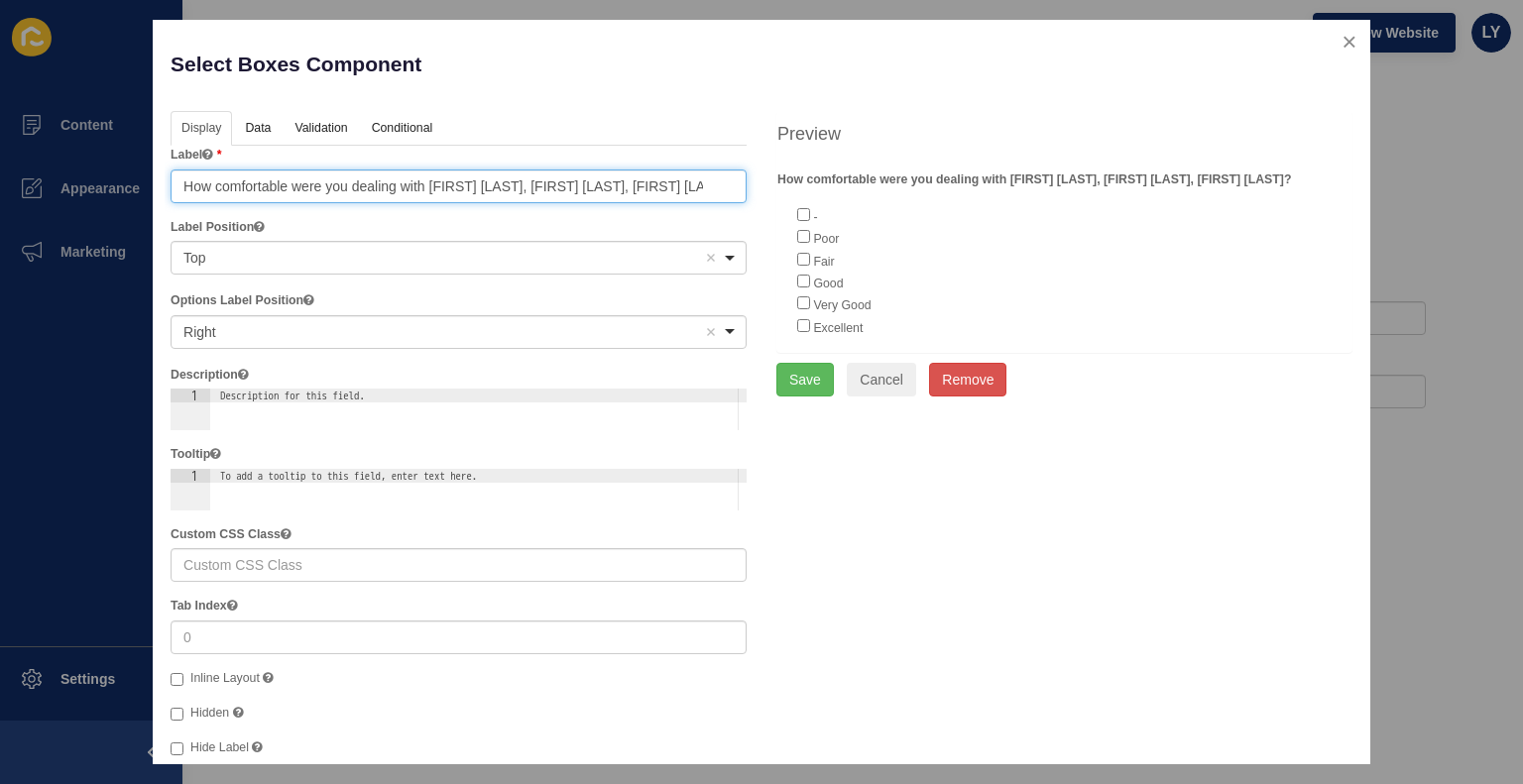 click on "How comfortable were you dealing with [FIRST] [LAST], [FIRST] [LAST], [FIRST] [LAST]?" at bounding box center (458, 186) 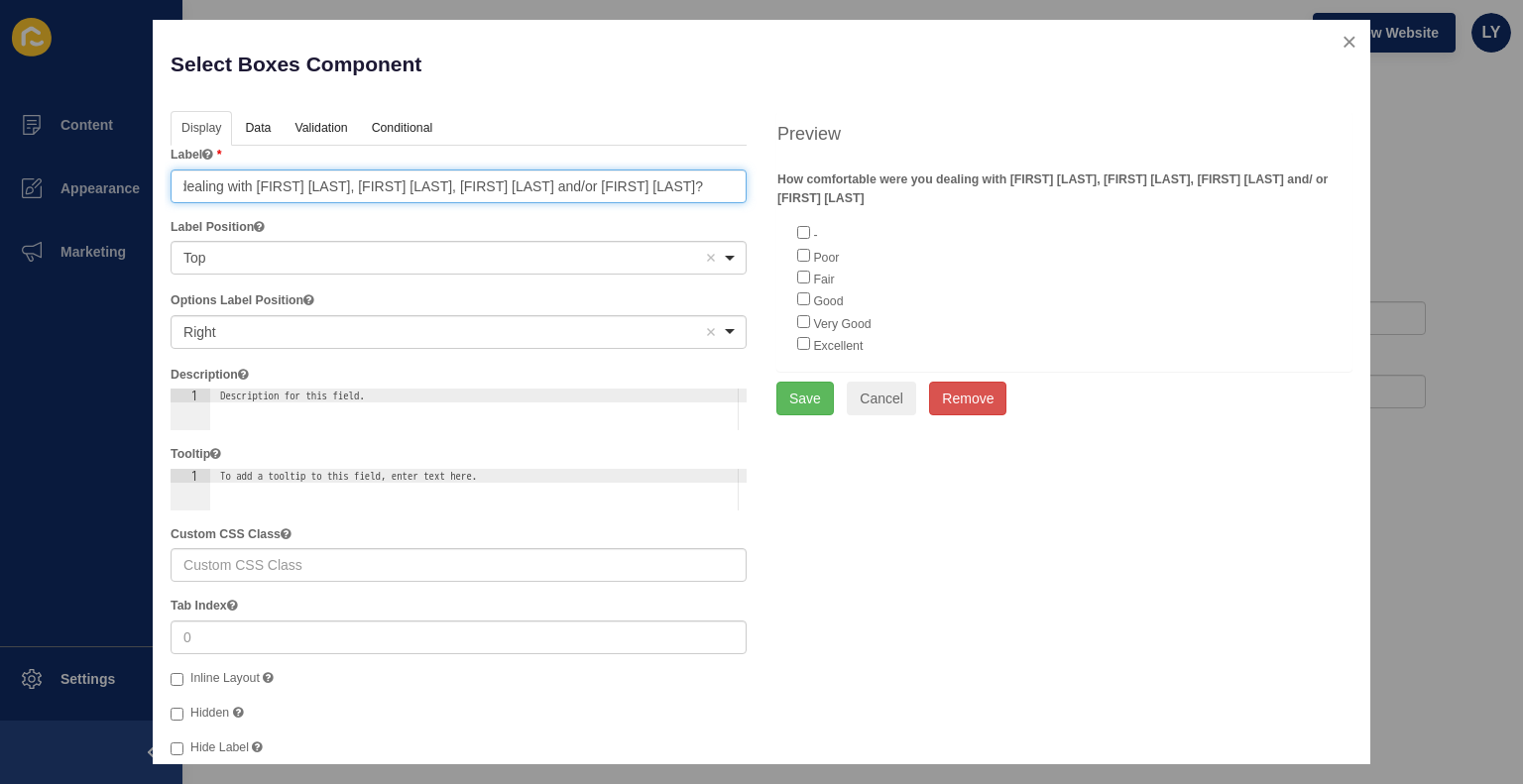 scroll, scrollTop: 0, scrollLeft: 197, axis: horizontal 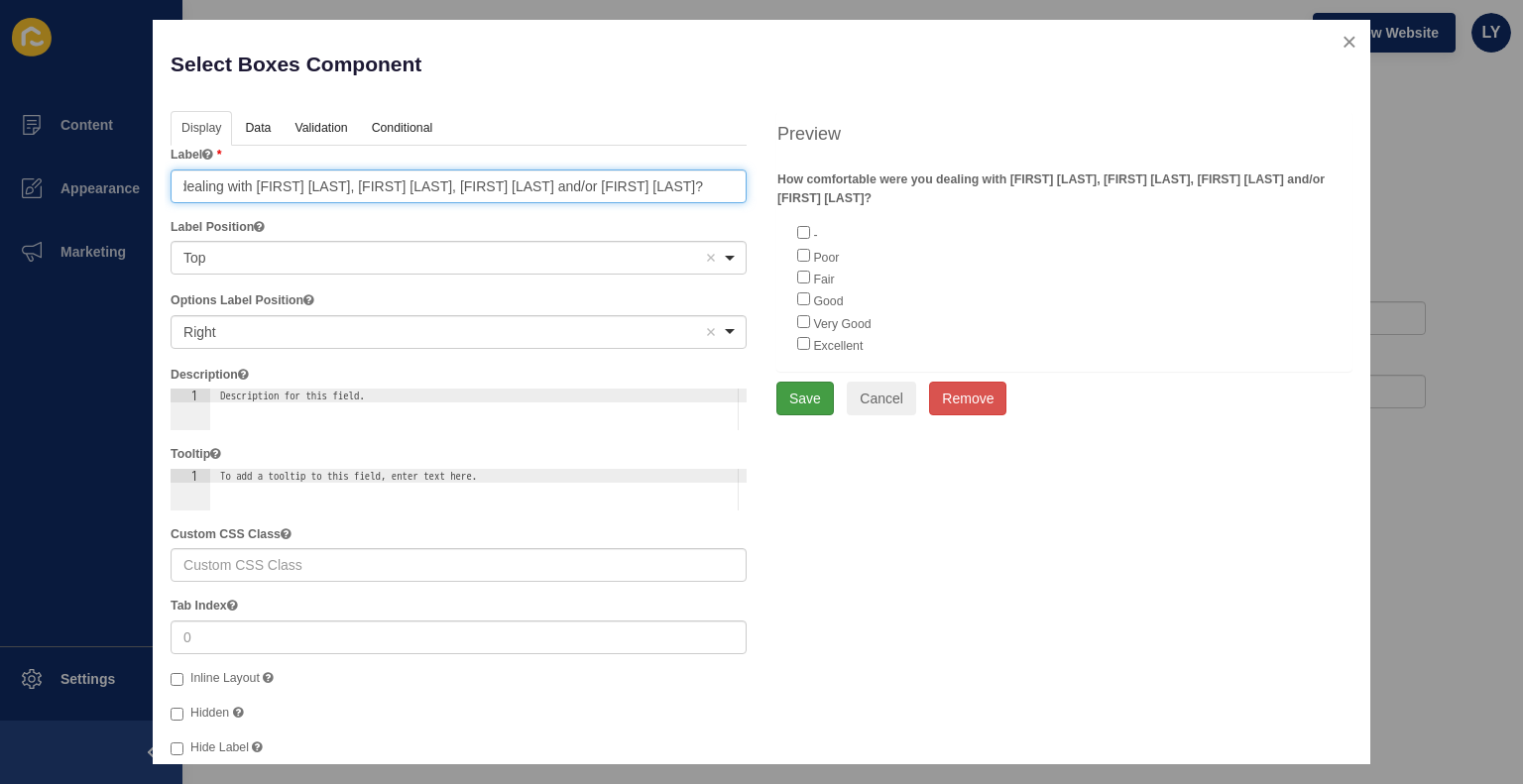 type on "How comfortable were you dealing with [FIRST] [LAST], [FIRST] [LAST], [FIRST] [LAST] and/or [FIRST] [LAST]?" 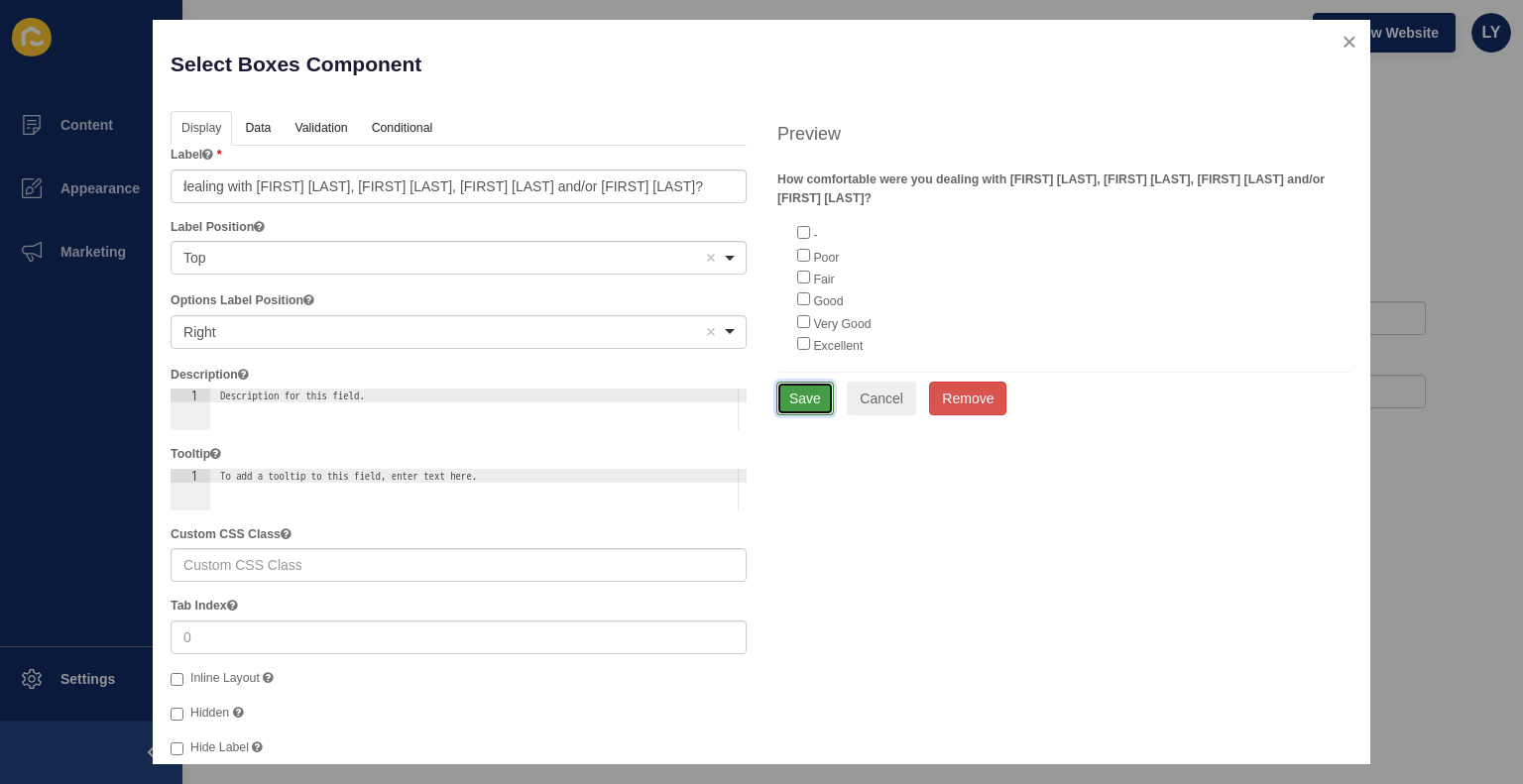 scroll, scrollTop: 0, scrollLeft: 0, axis: both 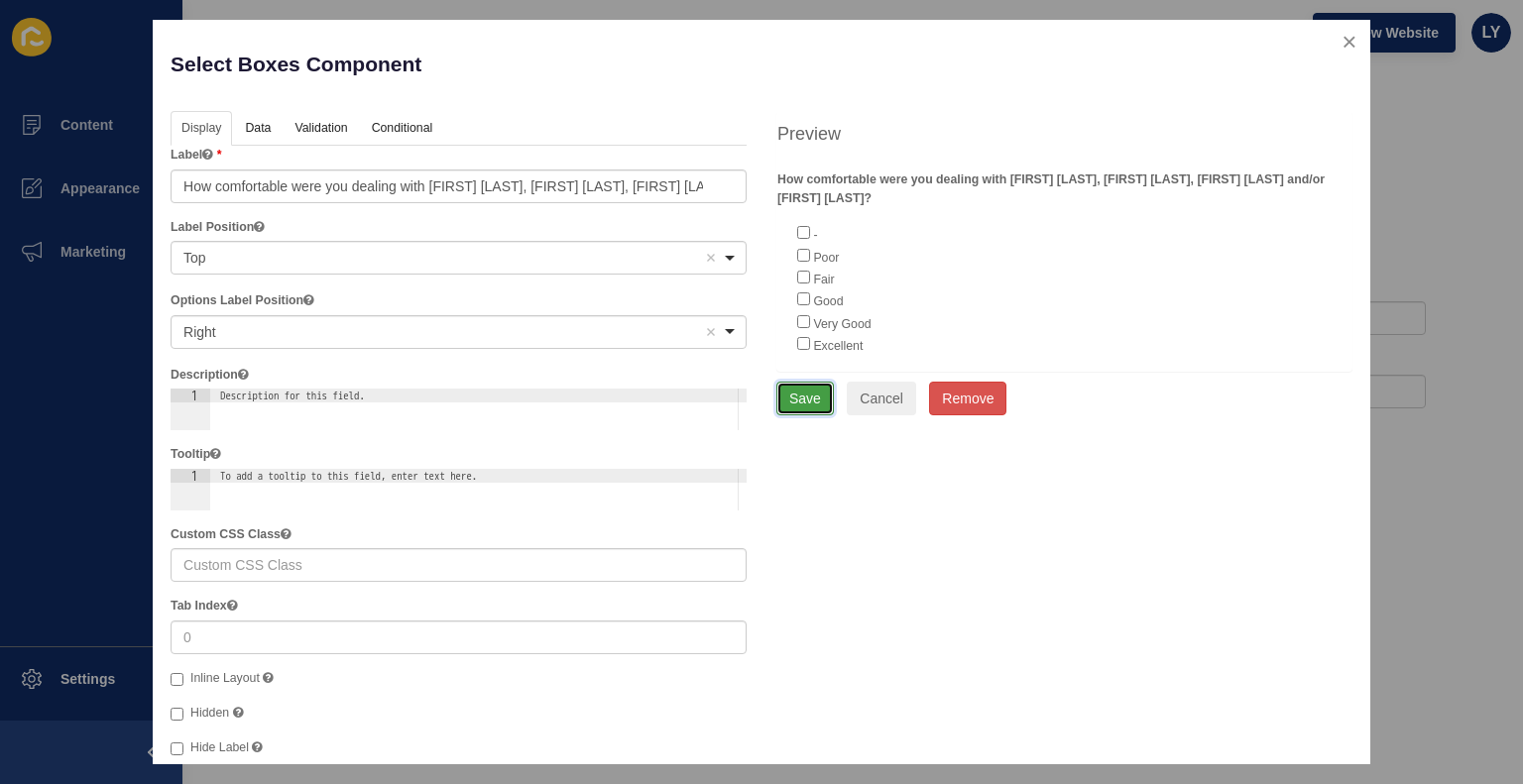 click on "Save" at bounding box center [805, 398] 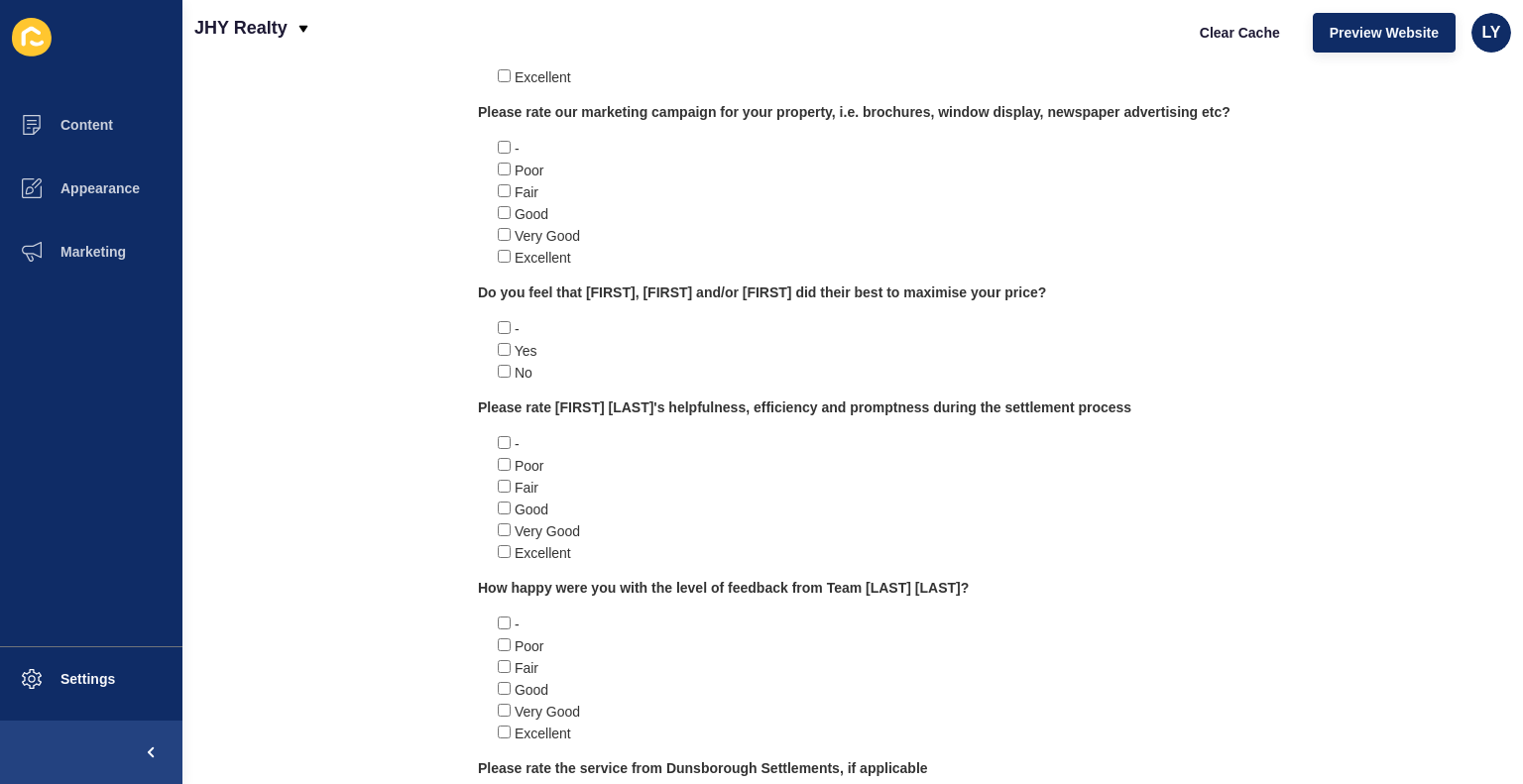 scroll, scrollTop: 982, scrollLeft: 0, axis: vertical 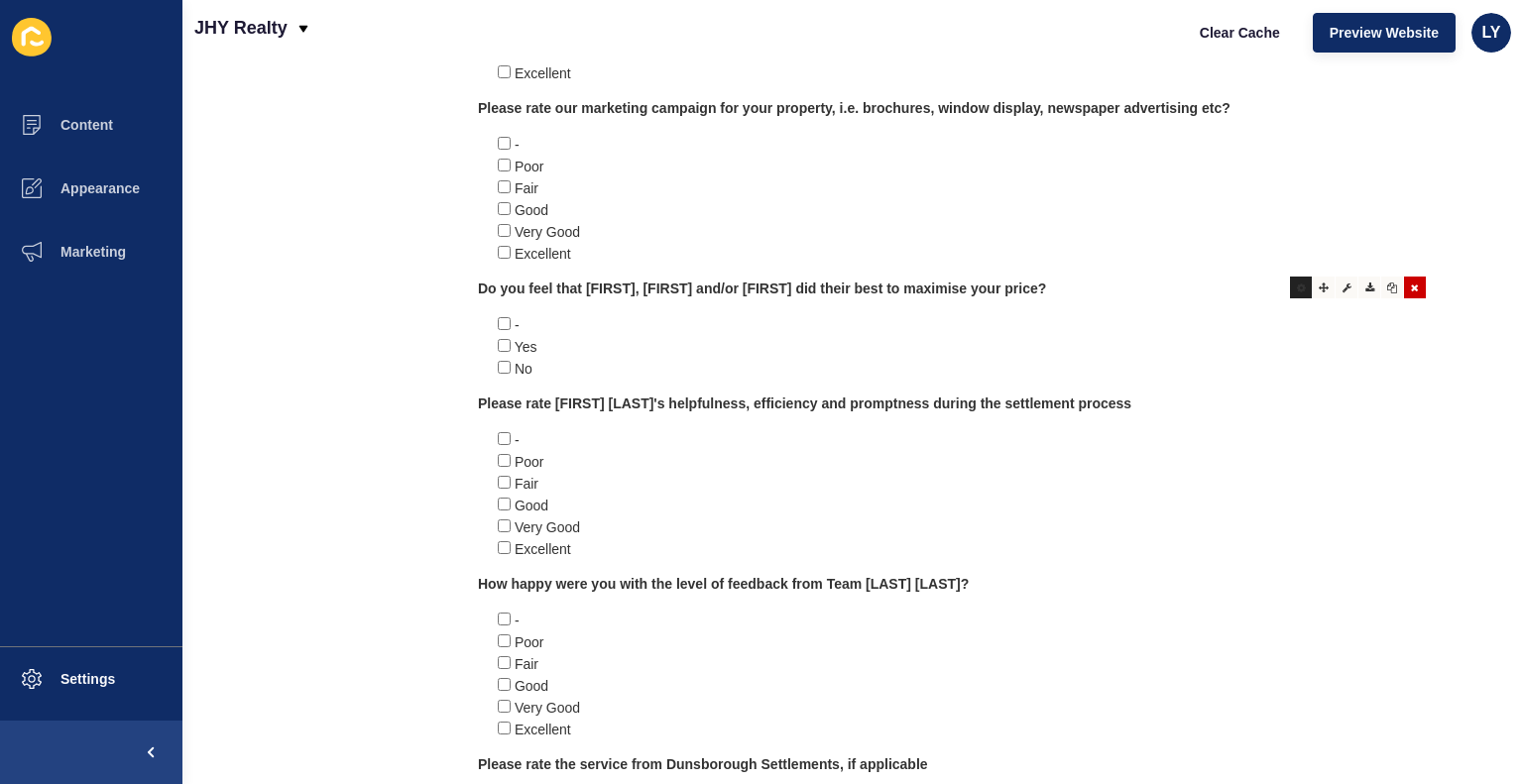 click at bounding box center [1301, 287] 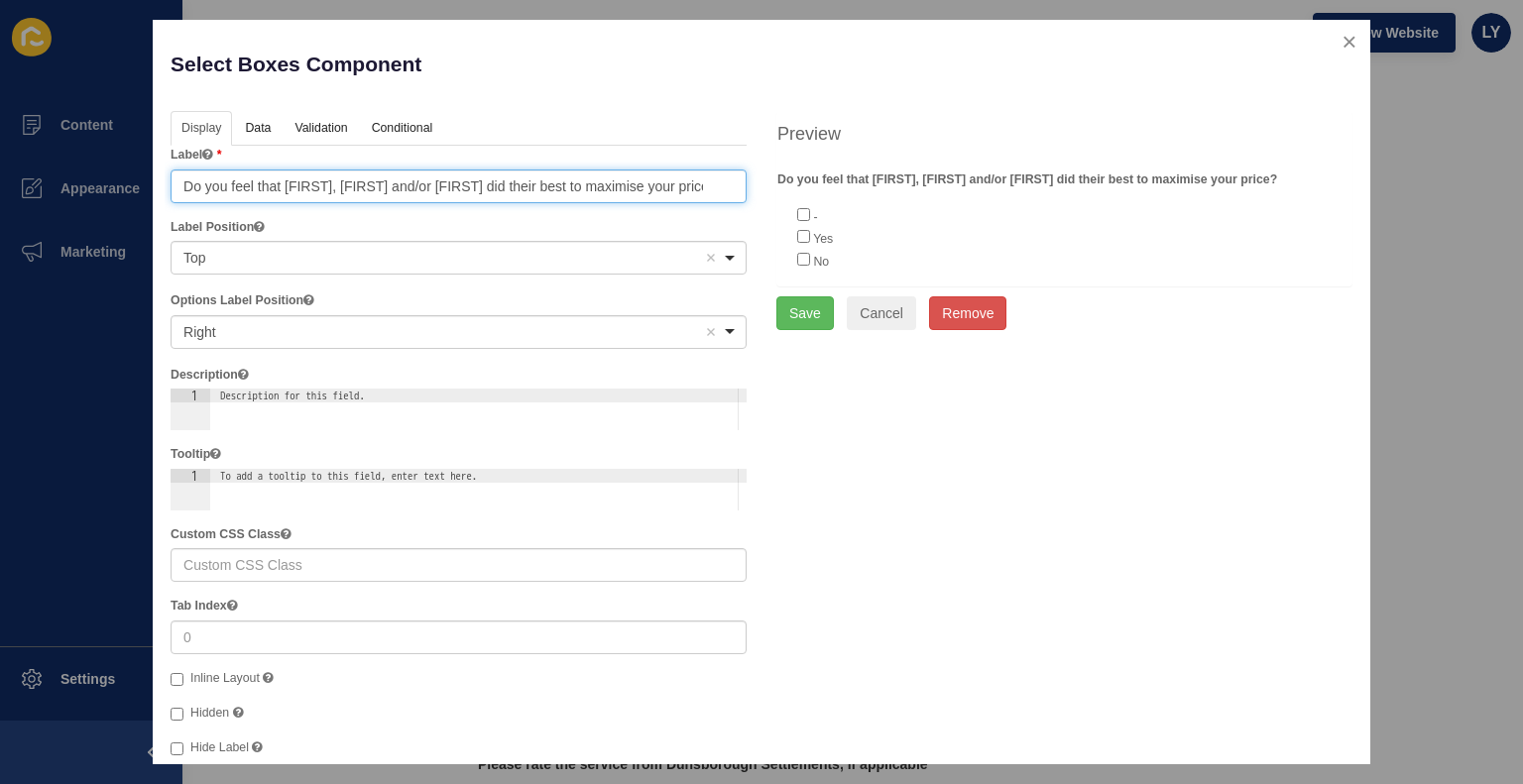 click on "Do you feel that [FIRST], [FIRST] and/or [FIRST] did their best to maximise your price?" at bounding box center (458, 186) 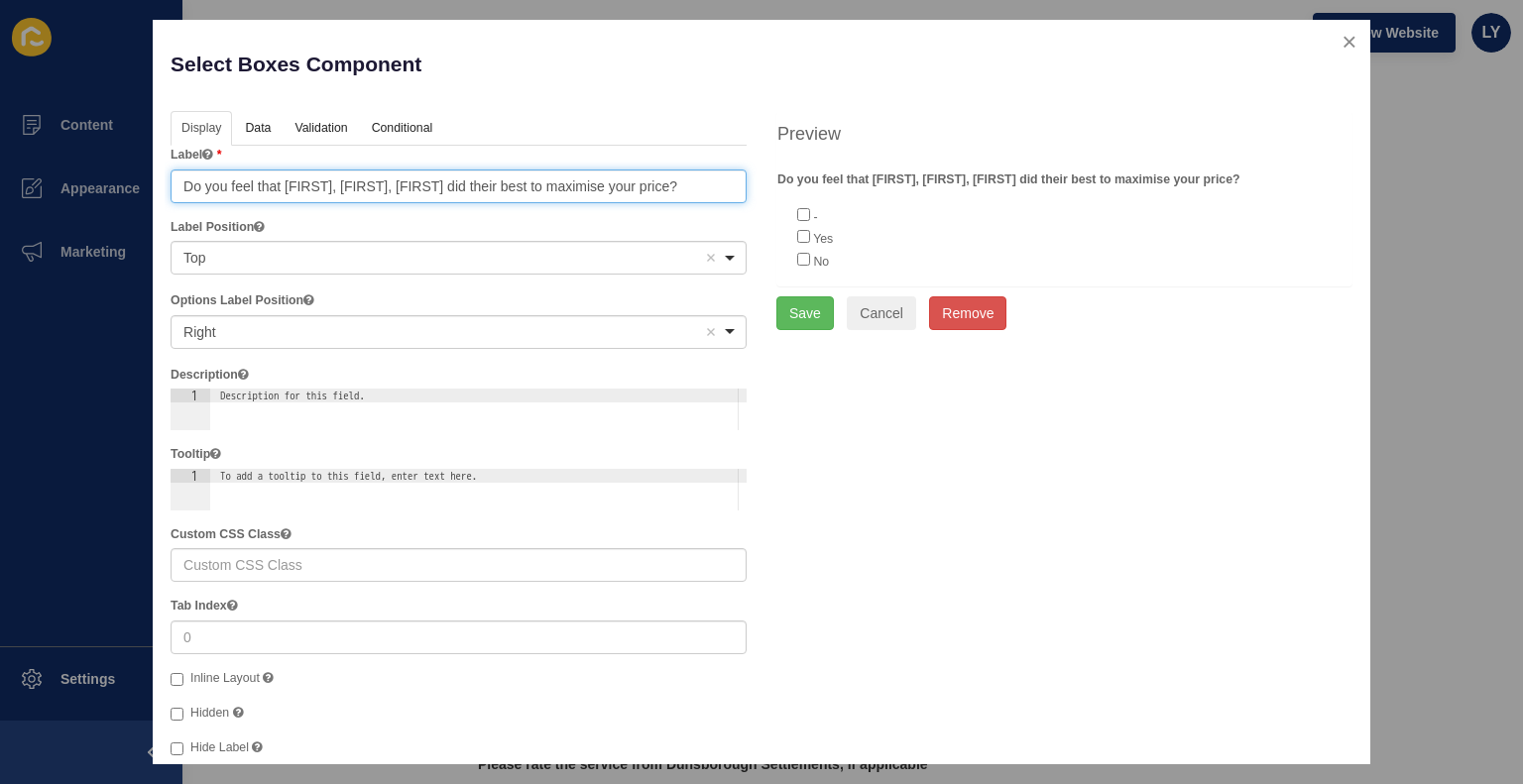 click on "Do you feel that [FIRST], [FIRST], [FIRST] did their best to maximise your price?" at bounding box center [458, 186] 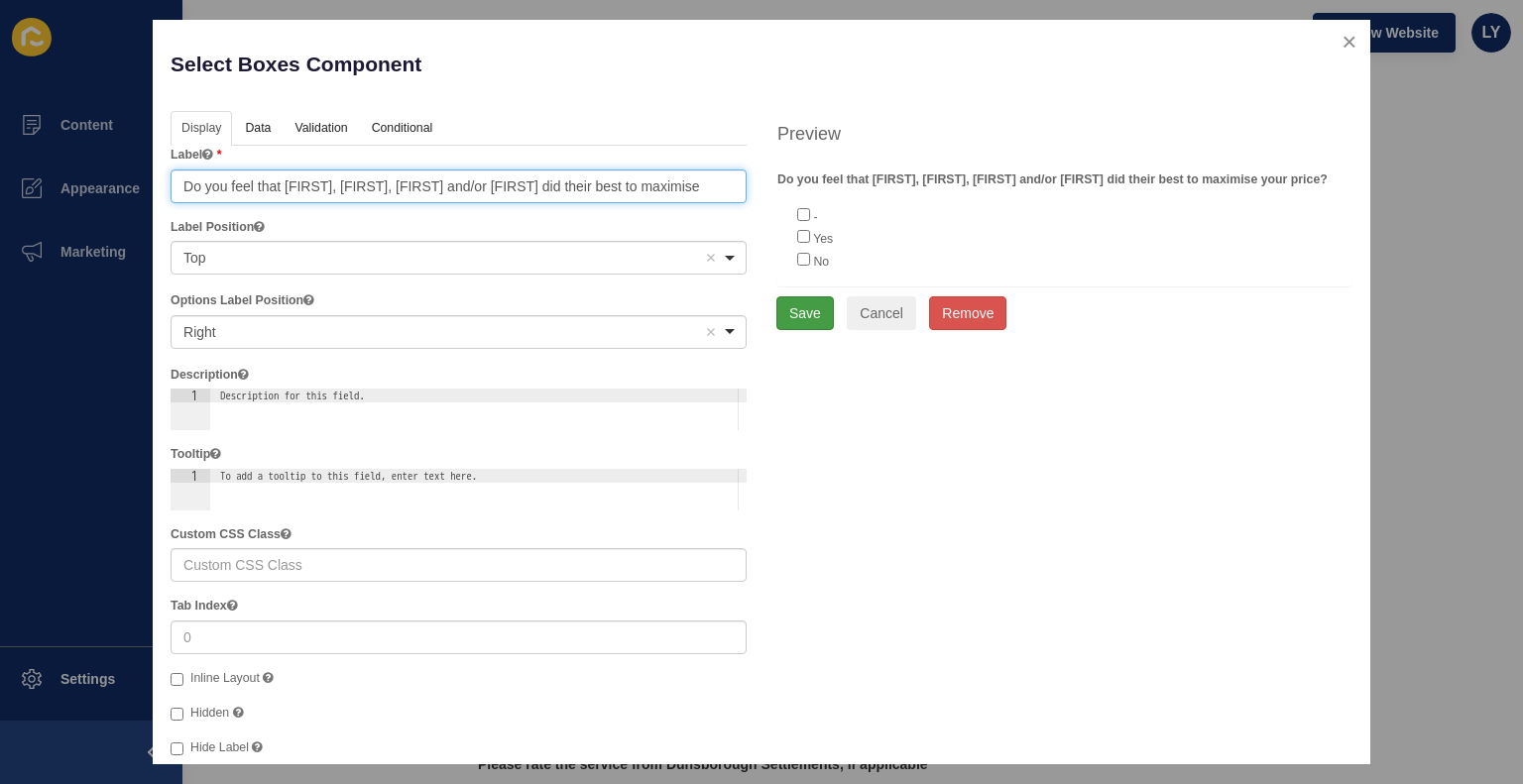 type on "Do you feel that [FIRST], [FIRST], [FIRST] and/or [FIRST] did their best to maximise your price?" 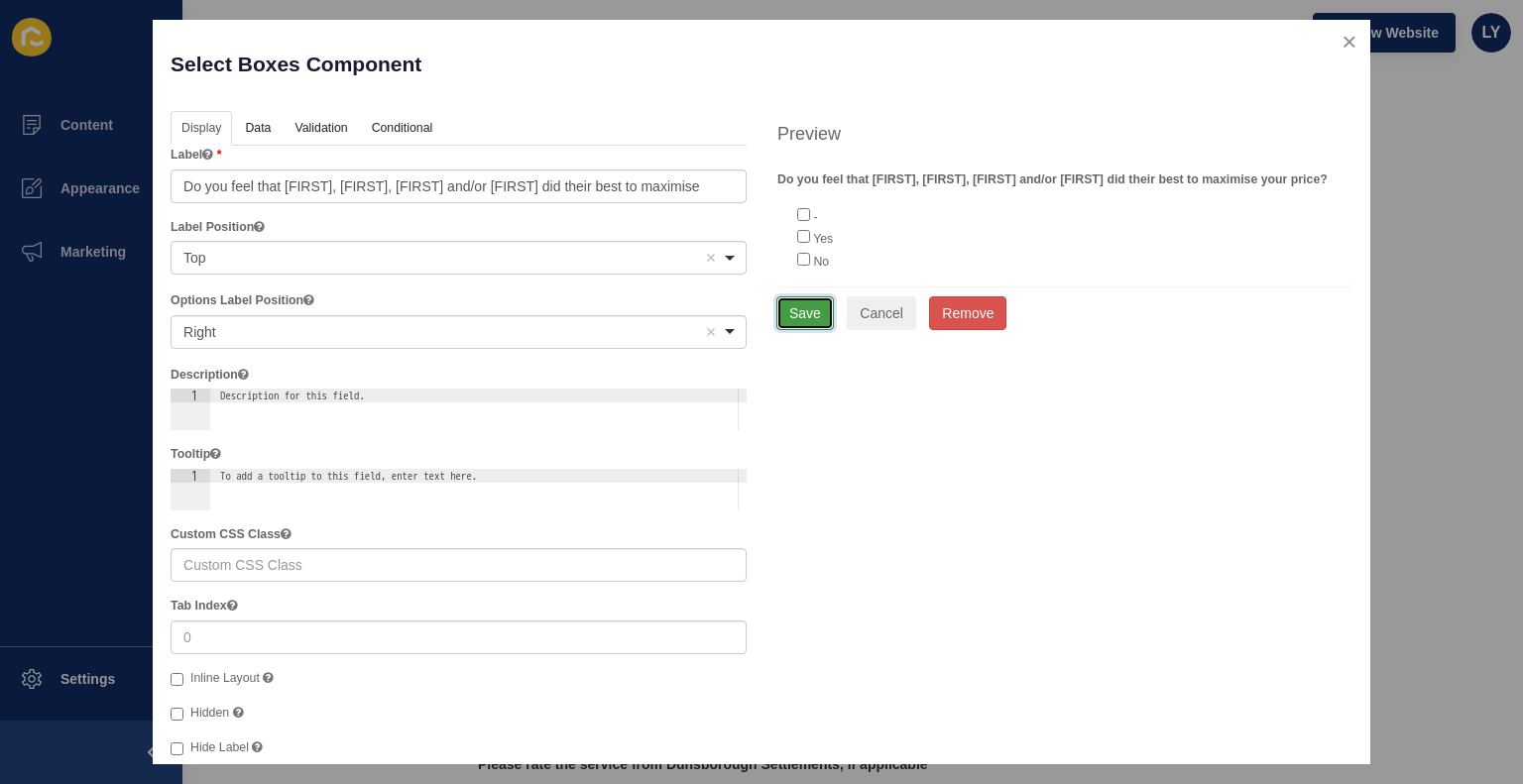 click on "Save" at bounding box center [805, 313] 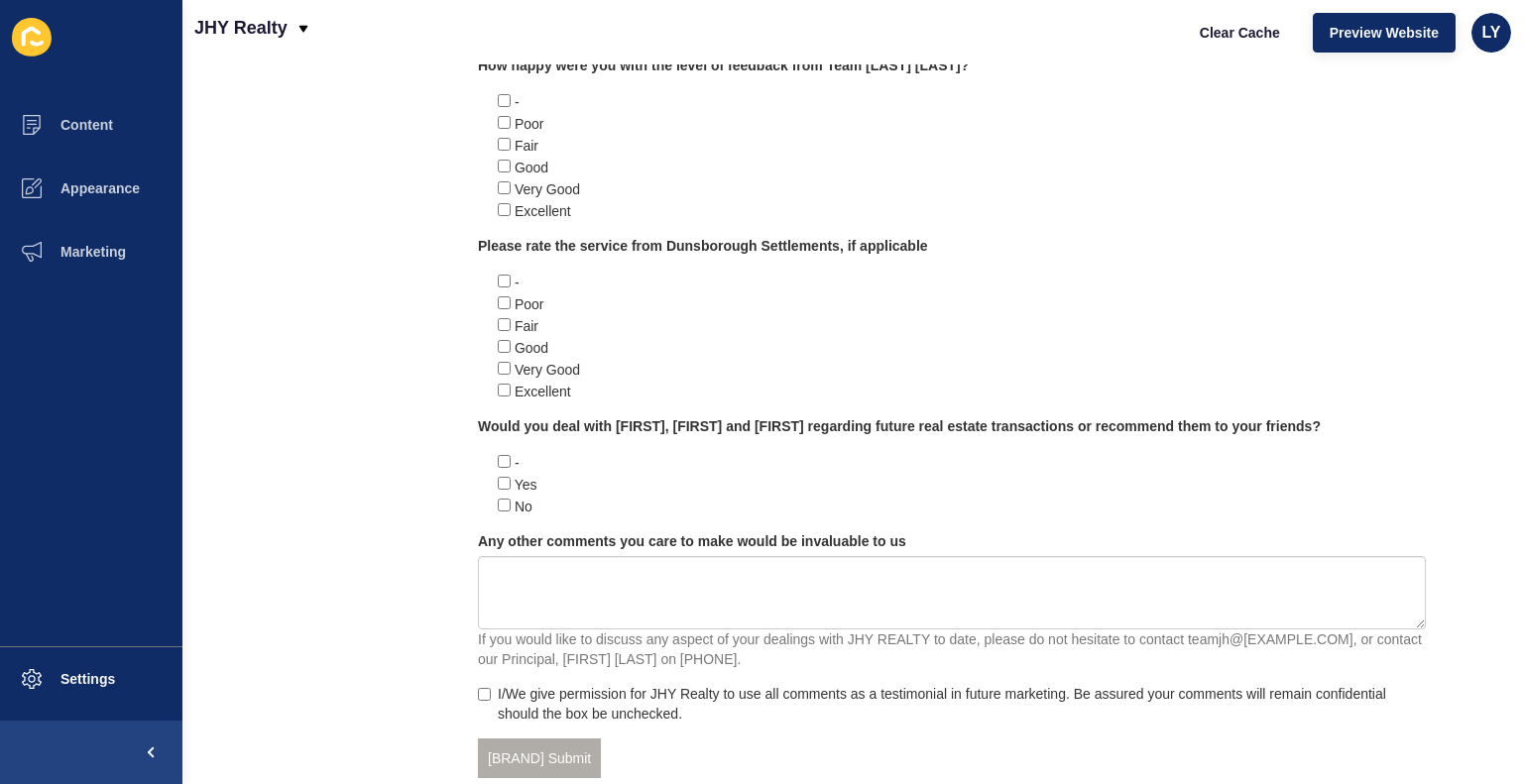 scroll, scrollTop: 1511, scrollLeft: 0, axis: vertical 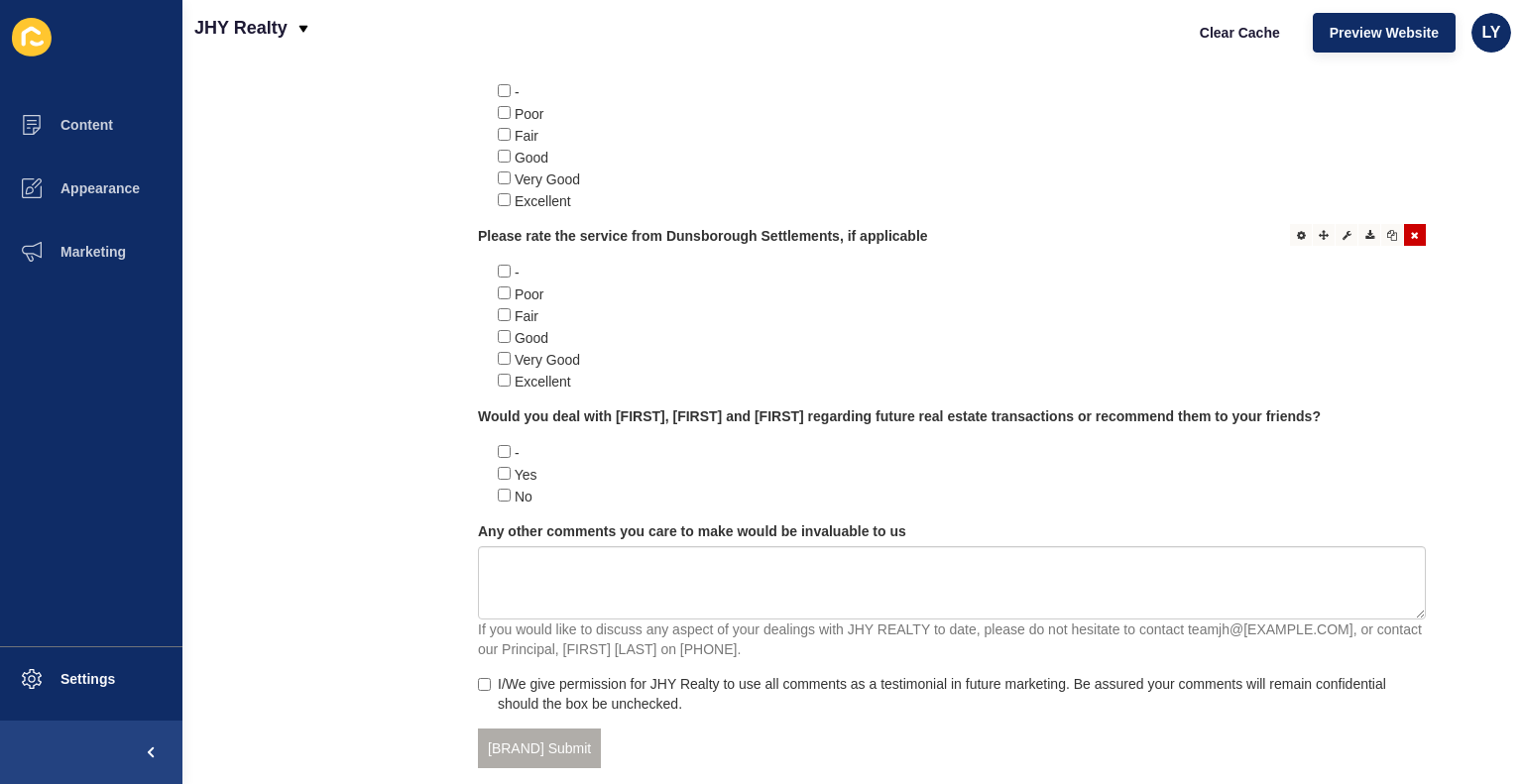 click at bounding box center [1415, 235] 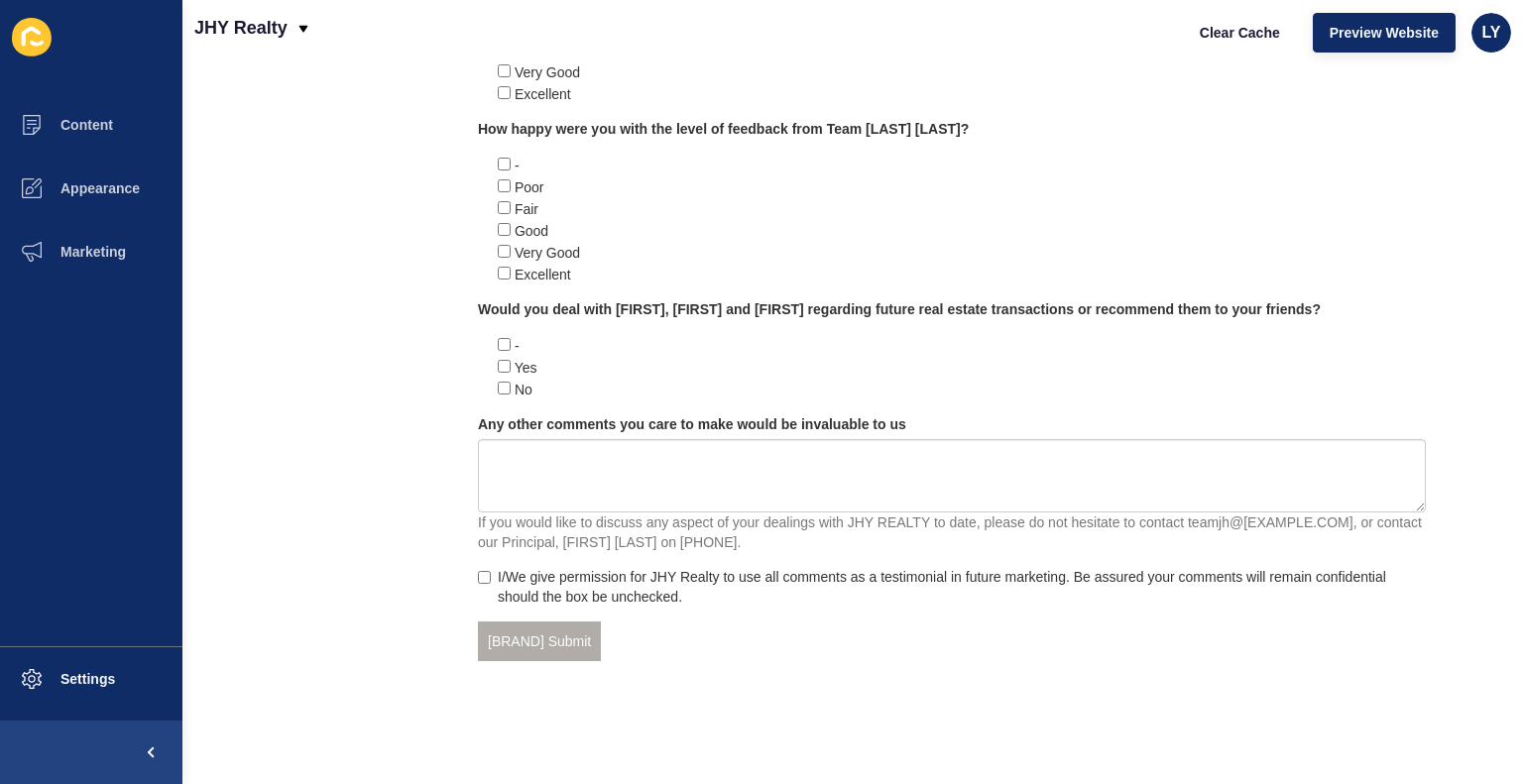 scroll, scrollTop: 1472, scrollLeft: 0, axis: vertical 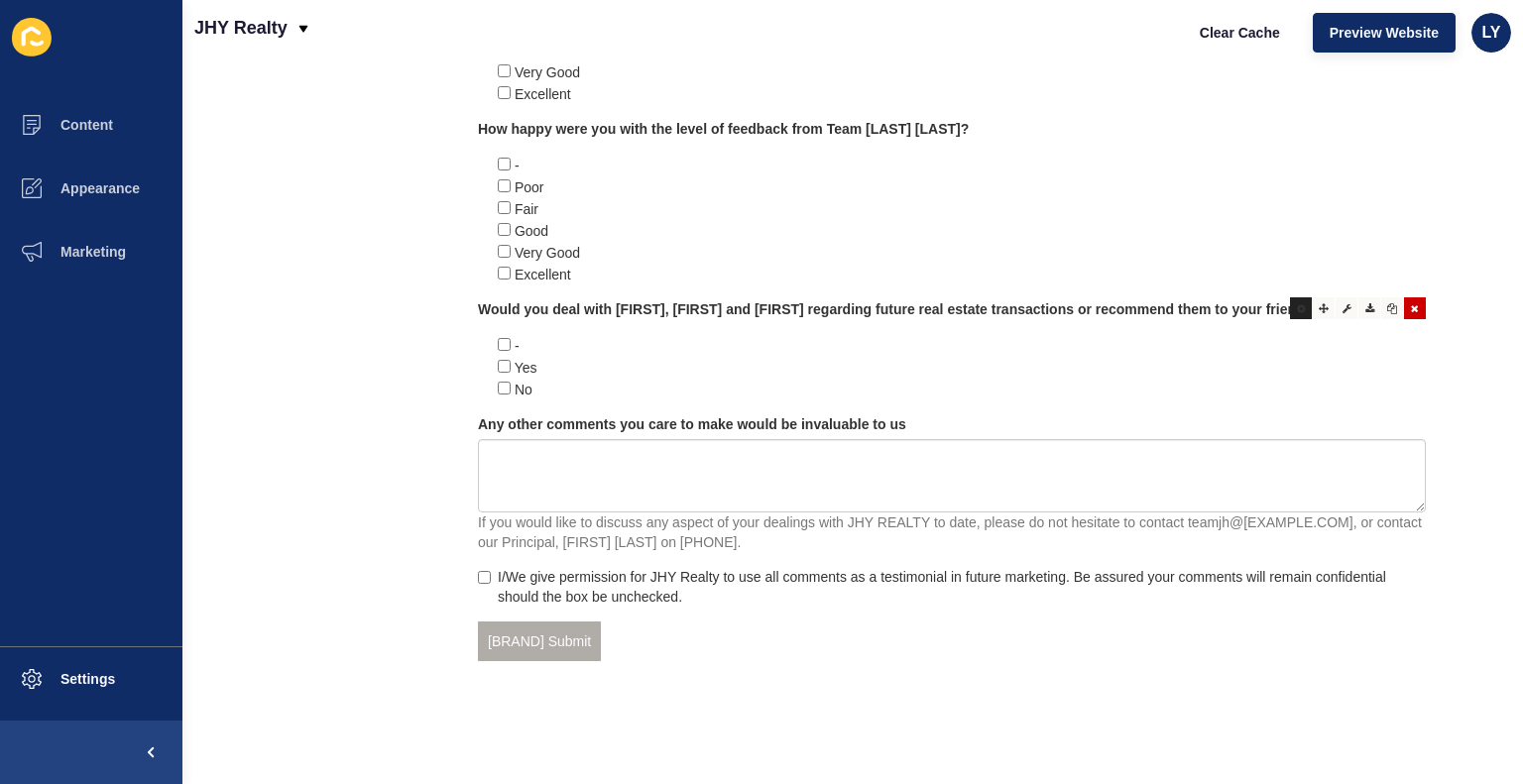 click at bounding box center (1301, 308) 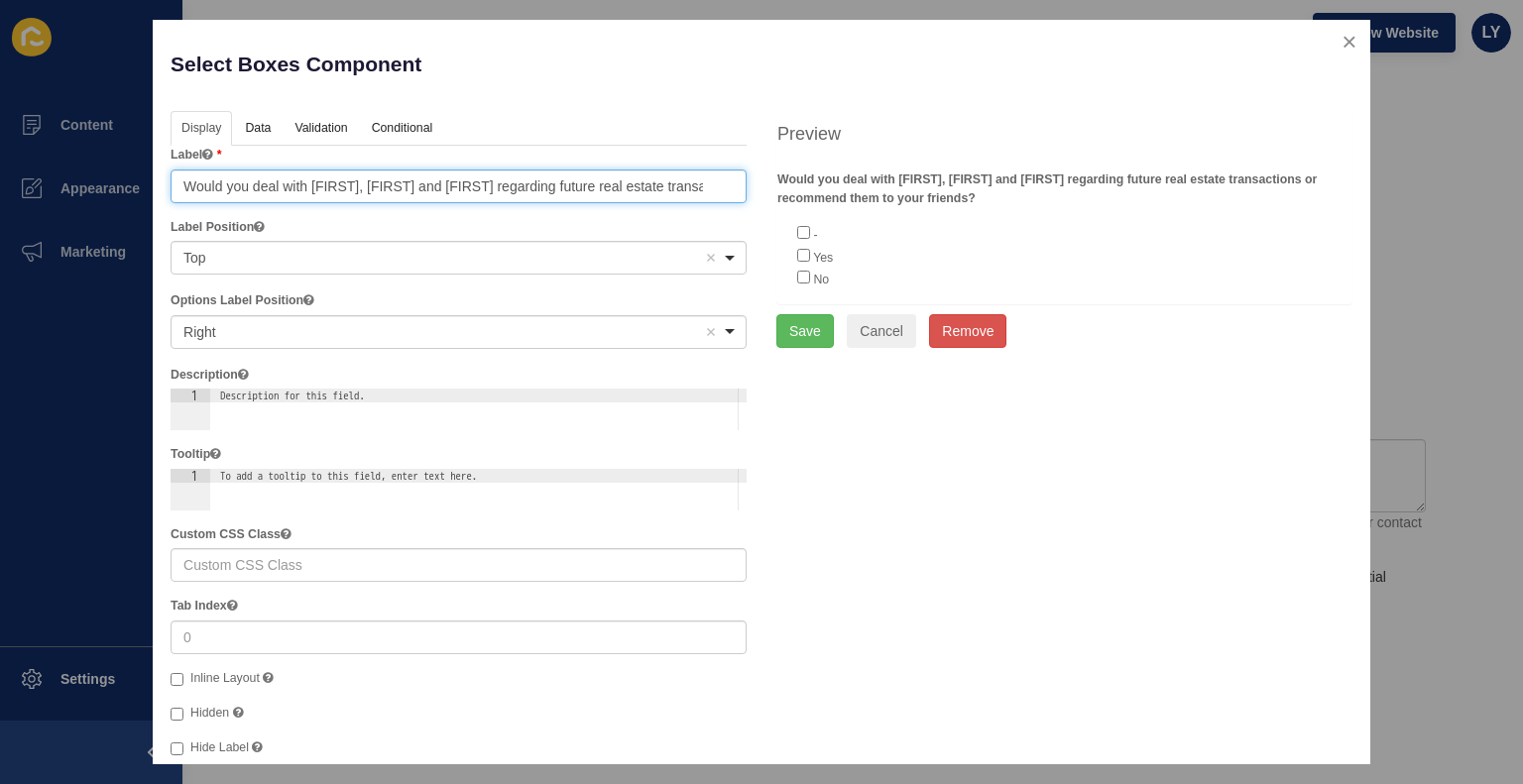 click on "Would you deal with [FIRST], [FIRST] and [FIRST] regarding future real estate transactions or recommend them to your friends?" at bounding box center (458, 186) 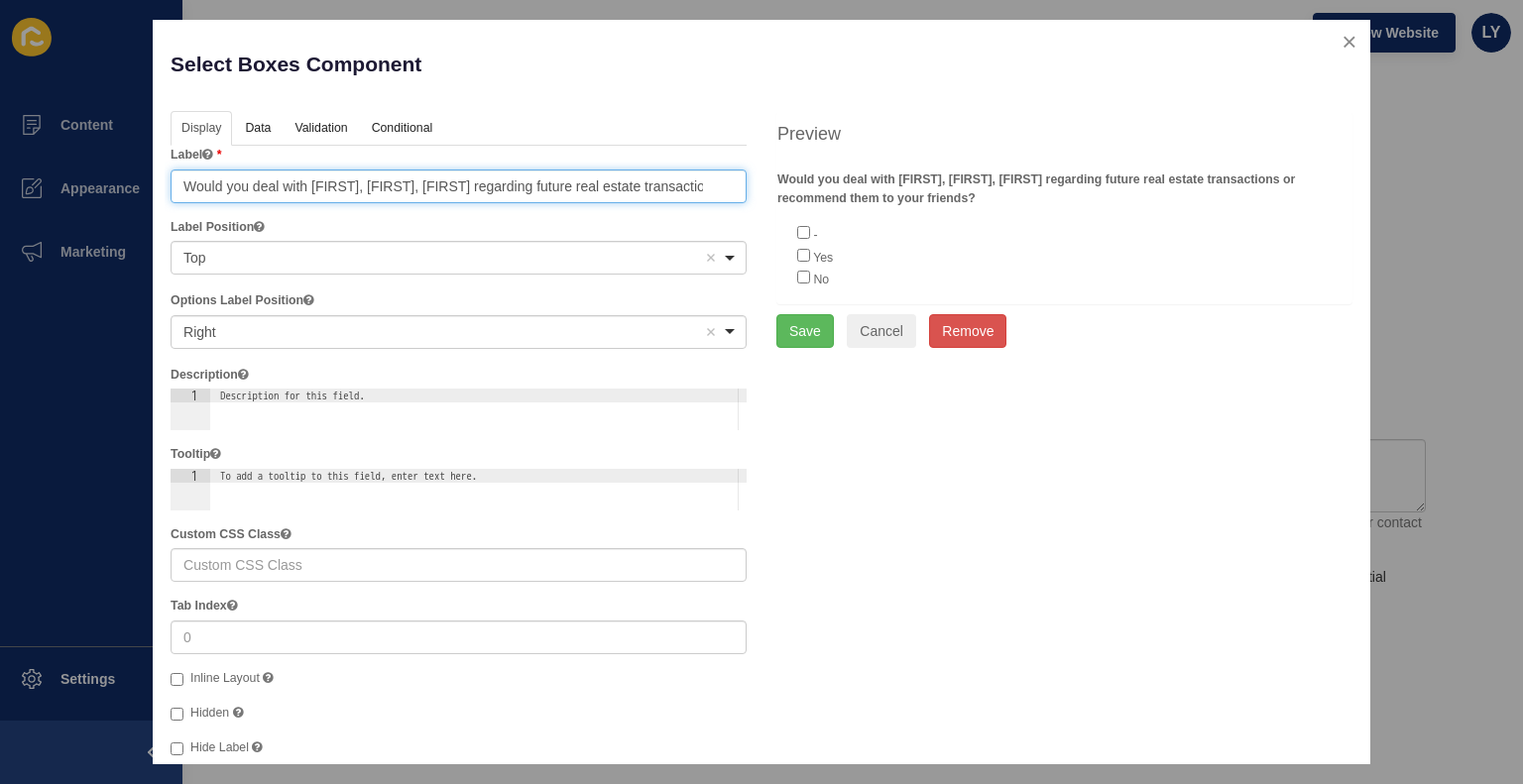 click on "Would you deal with [FIRST], [FIRST], [FIRST] regarding future real estate transactions or recommend them to your friends?" at bounding box center (458, 186) 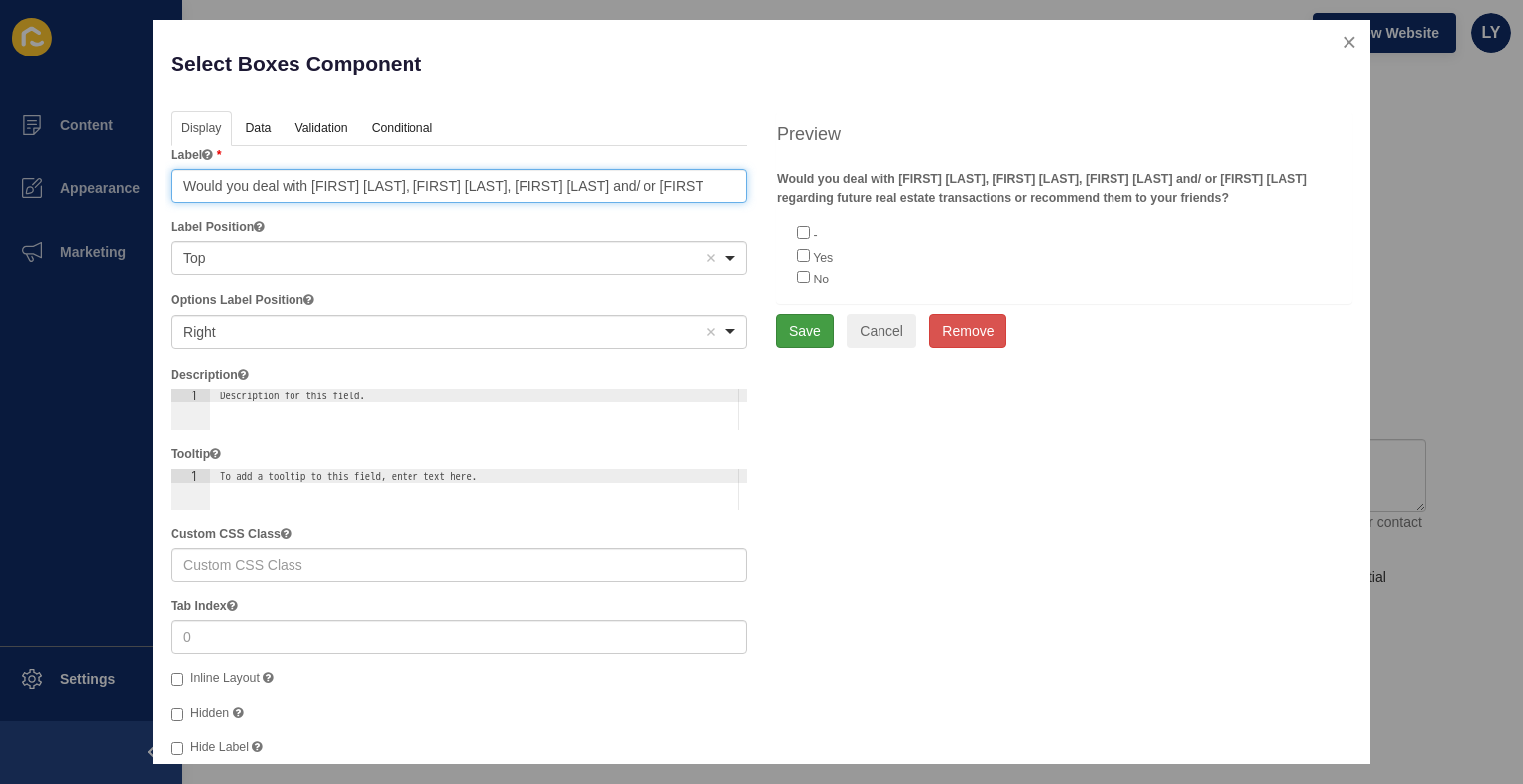 type on "Would you deal with [FIRST] [LAST], [FIRST] [LAST], [FIRST] [LAST] and/ or [FIRST] [LAST] regarding future real estate transactions or recommend them to your friends?" 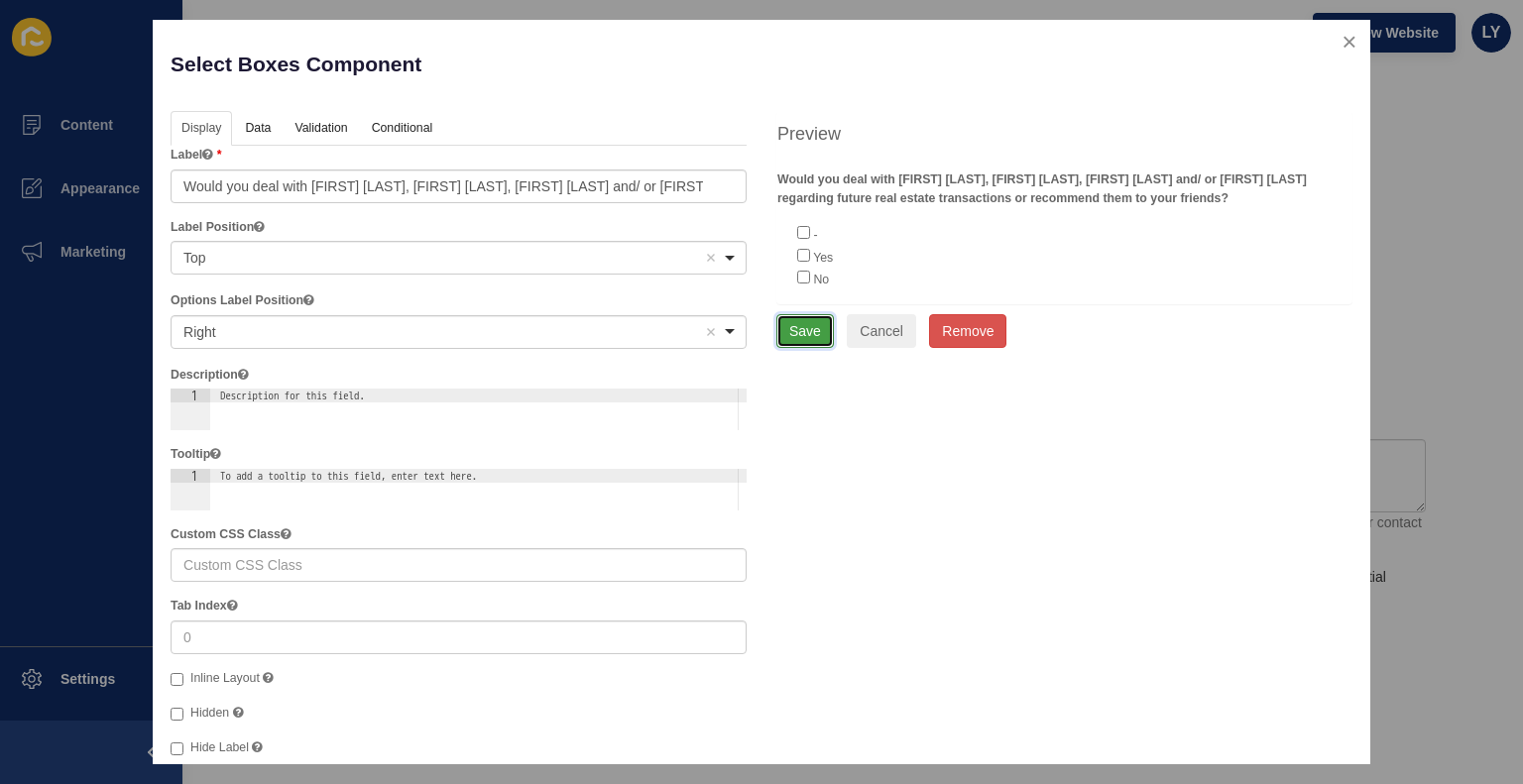 click on "Save" at bounding box center (805, 331) 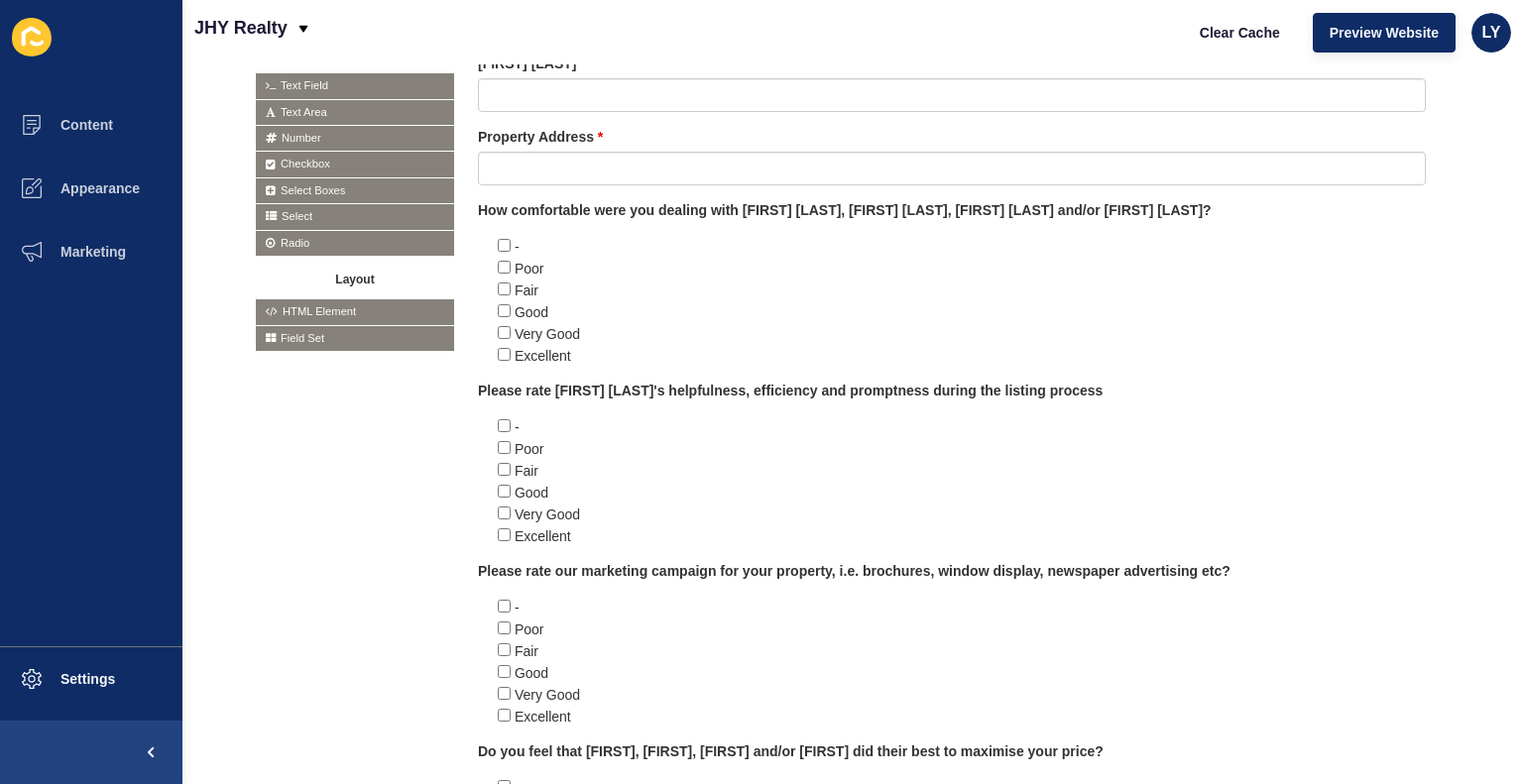 scroll, scrollTop: 0, scrollLeft: 0, axis: both 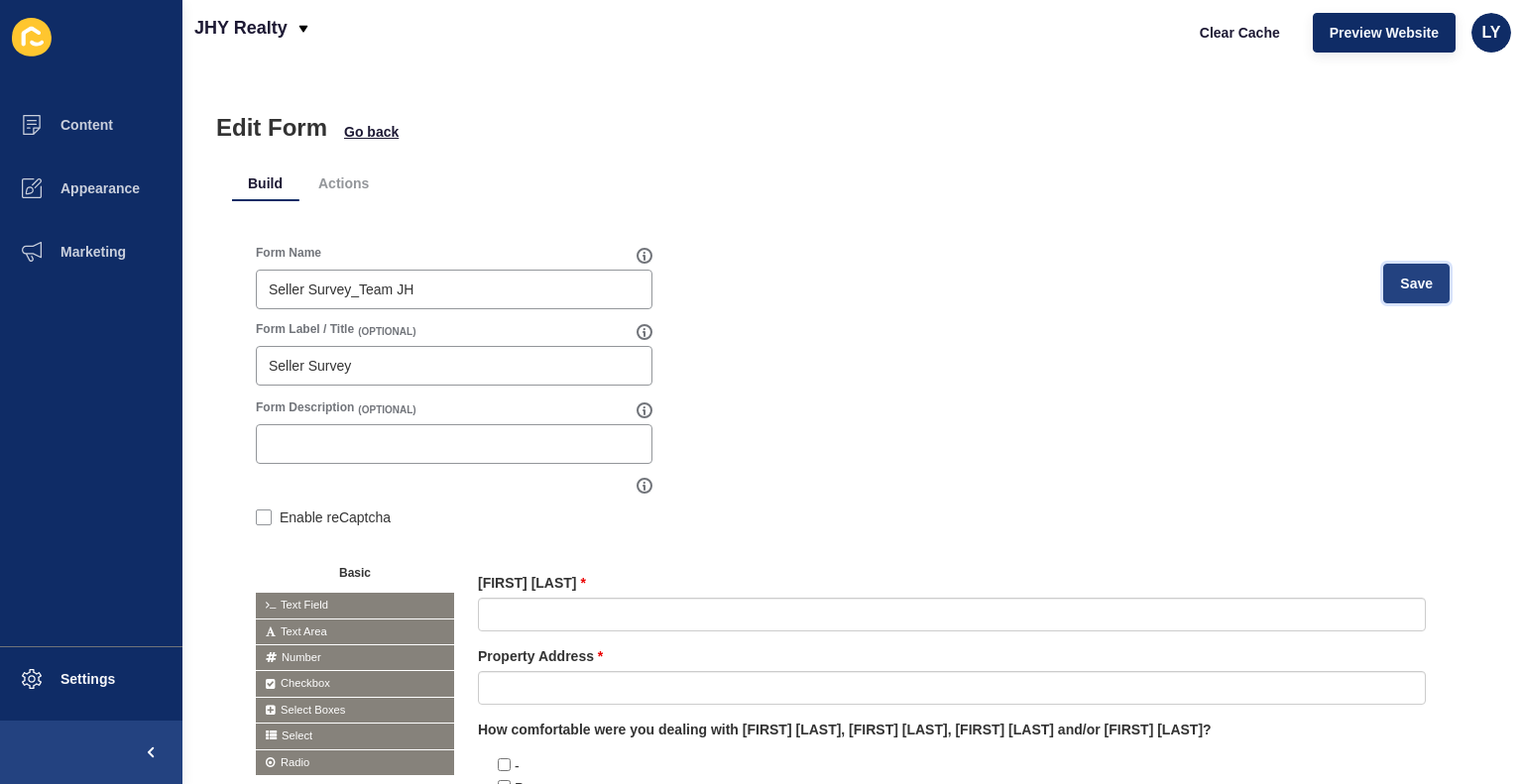 click on "Save" at bounding box center (1416, 283) 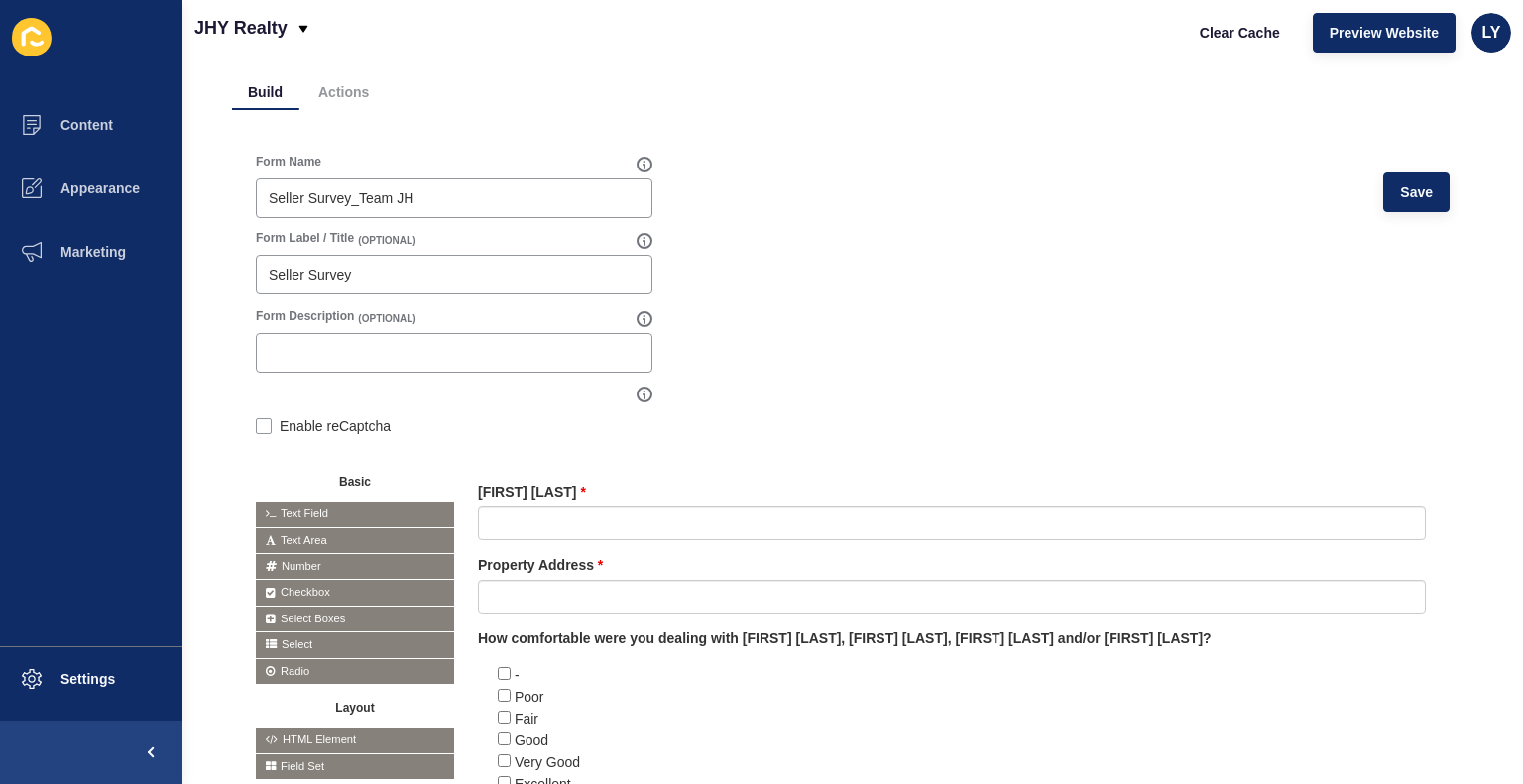 scroll, scrollTop: 0, scrollLeft: 0, axis: both 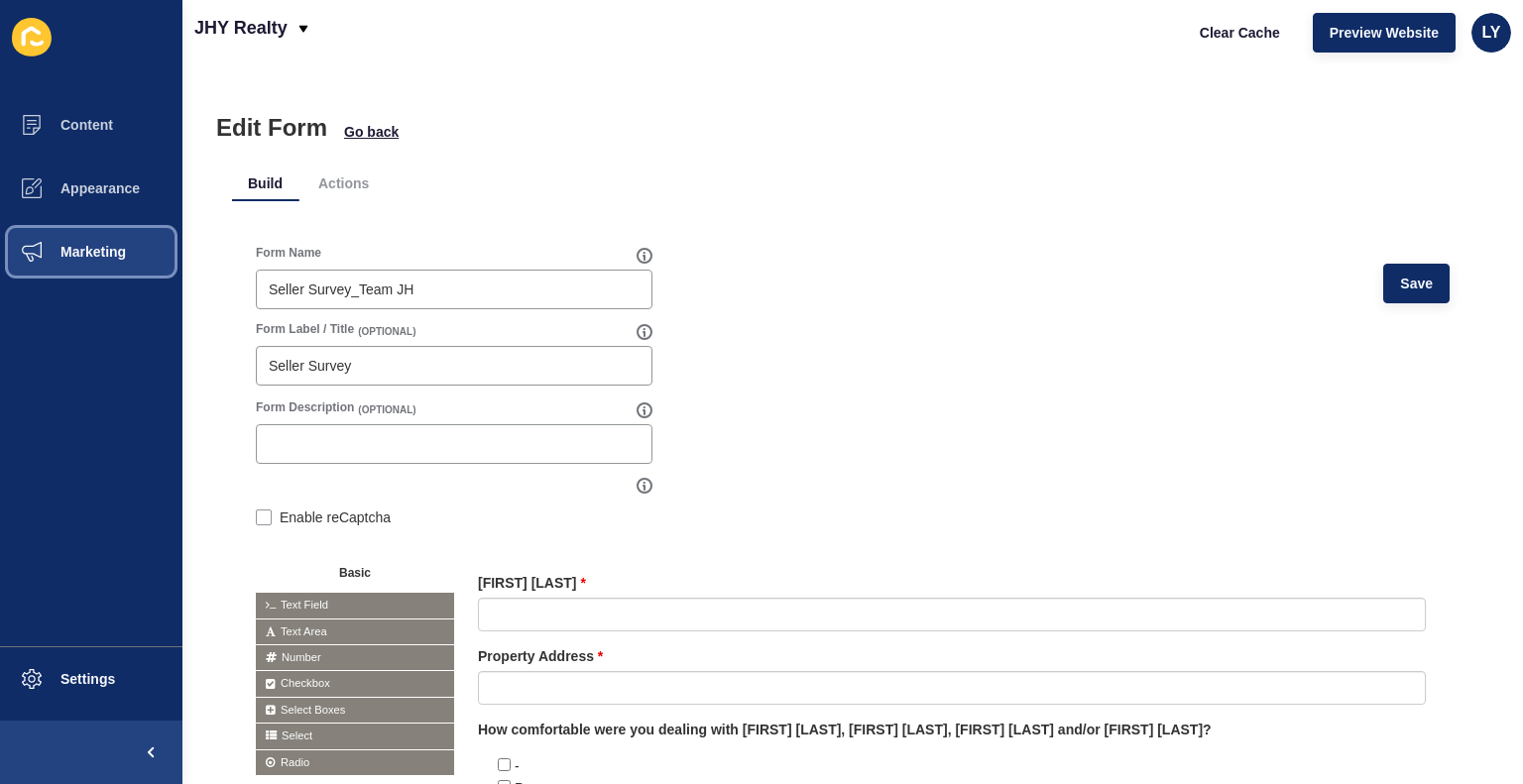 click on "Marketing" at bounding box center (91, 252) 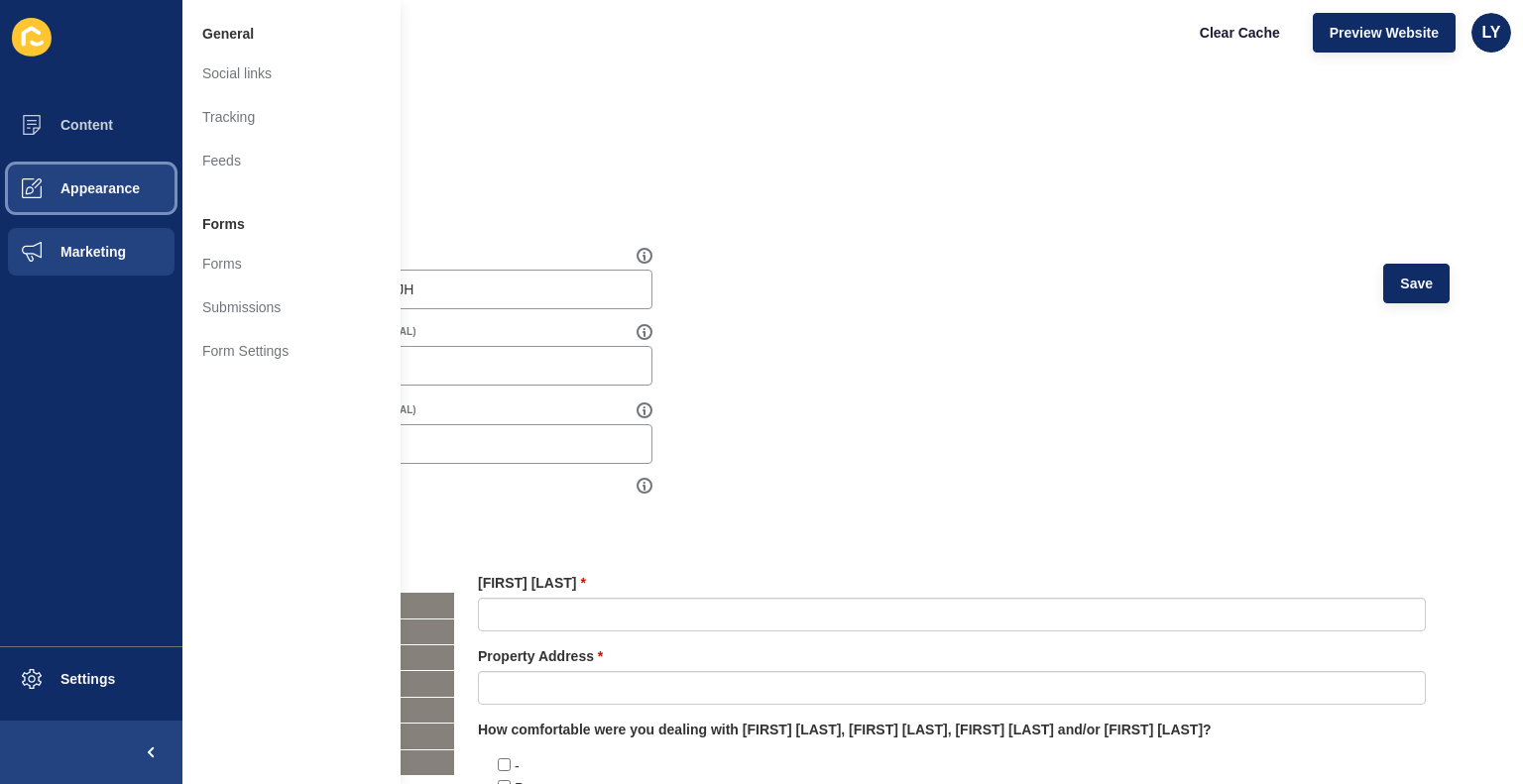 click on "Appearance" at bounding box center [68, 188] 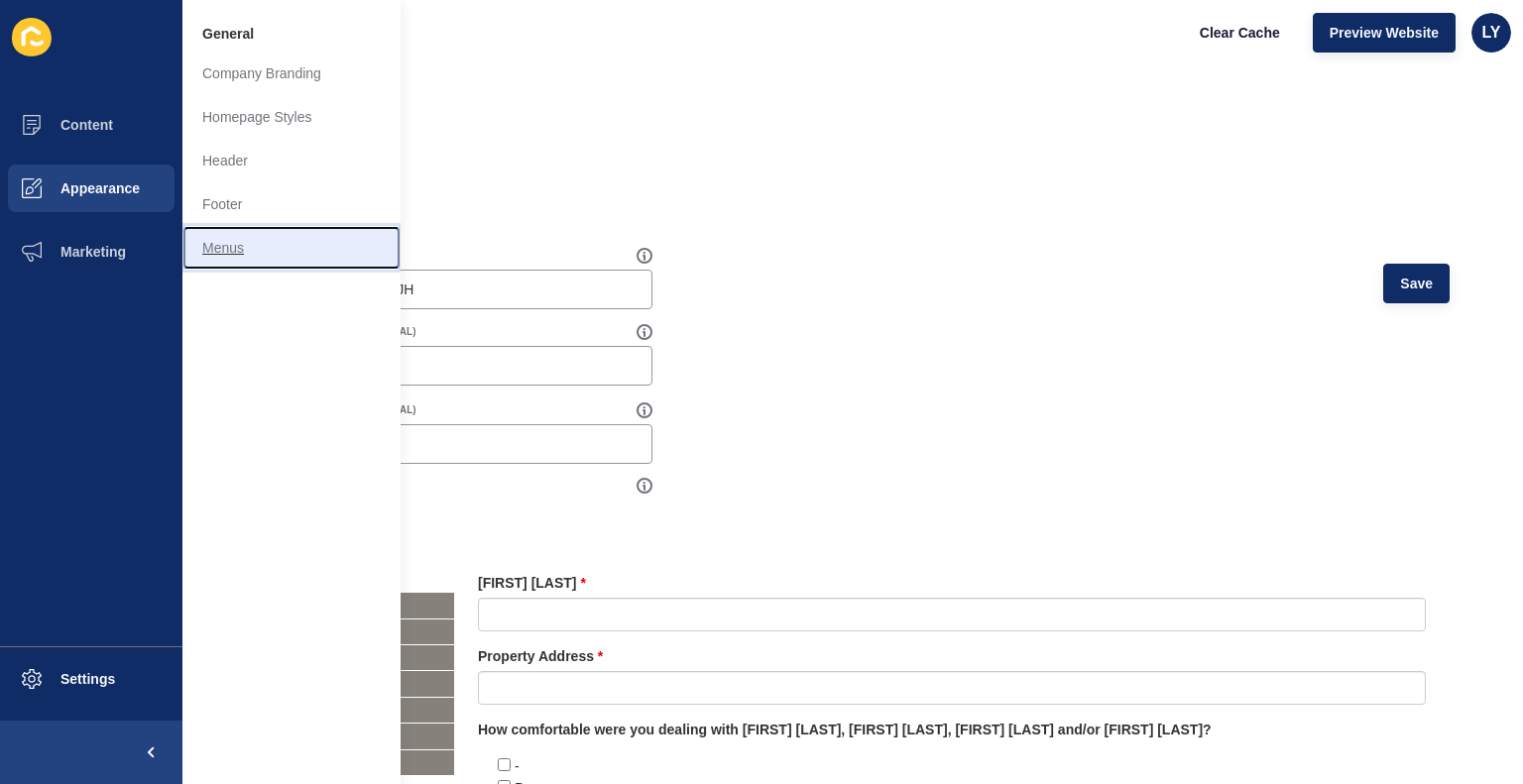 click on "Menus" at bounding box center [292, 248] 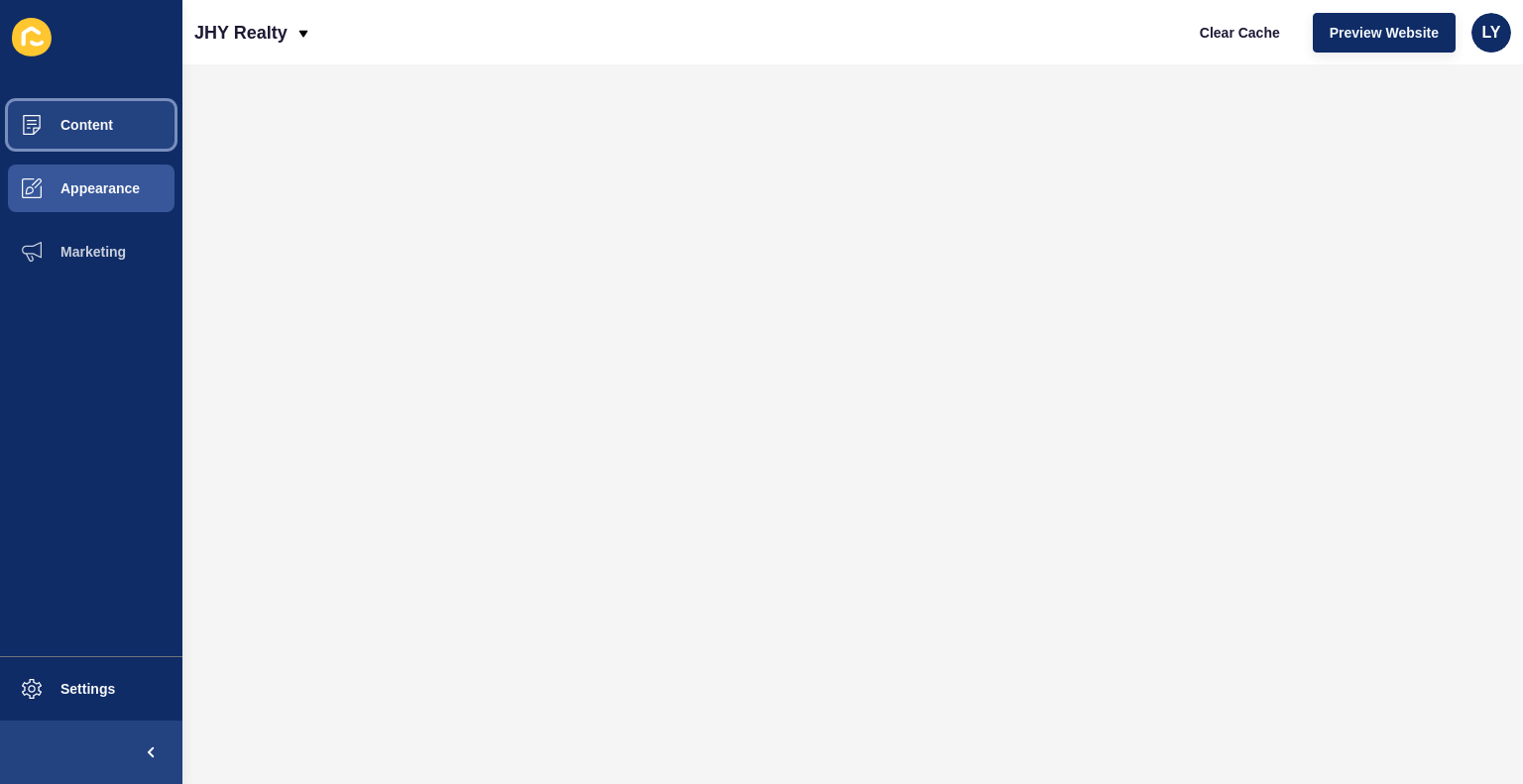 click on "Content" at bounding box center [55, 125] 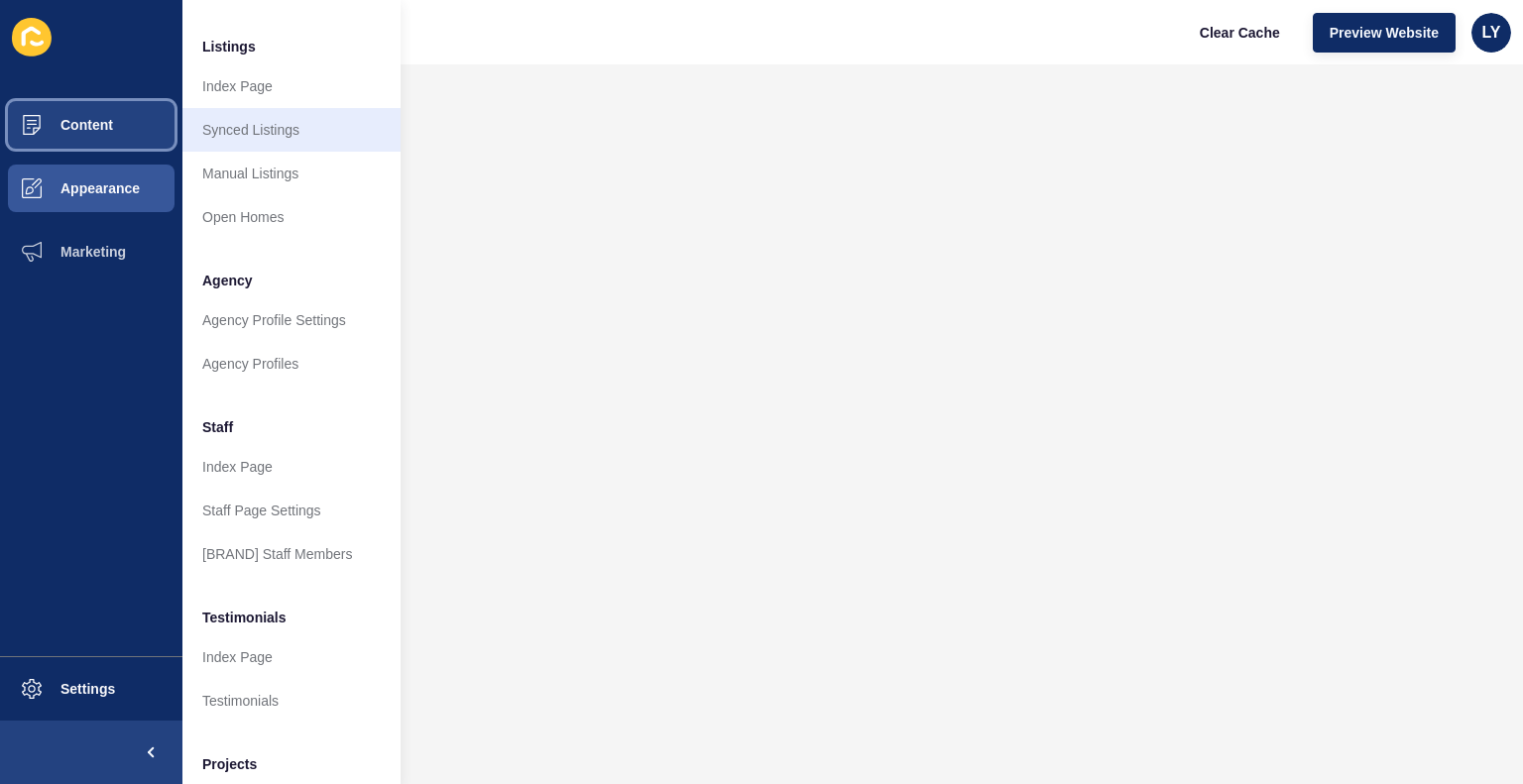 scroll, scrollTop: 392, scrollLeft: 0, axis: vertical 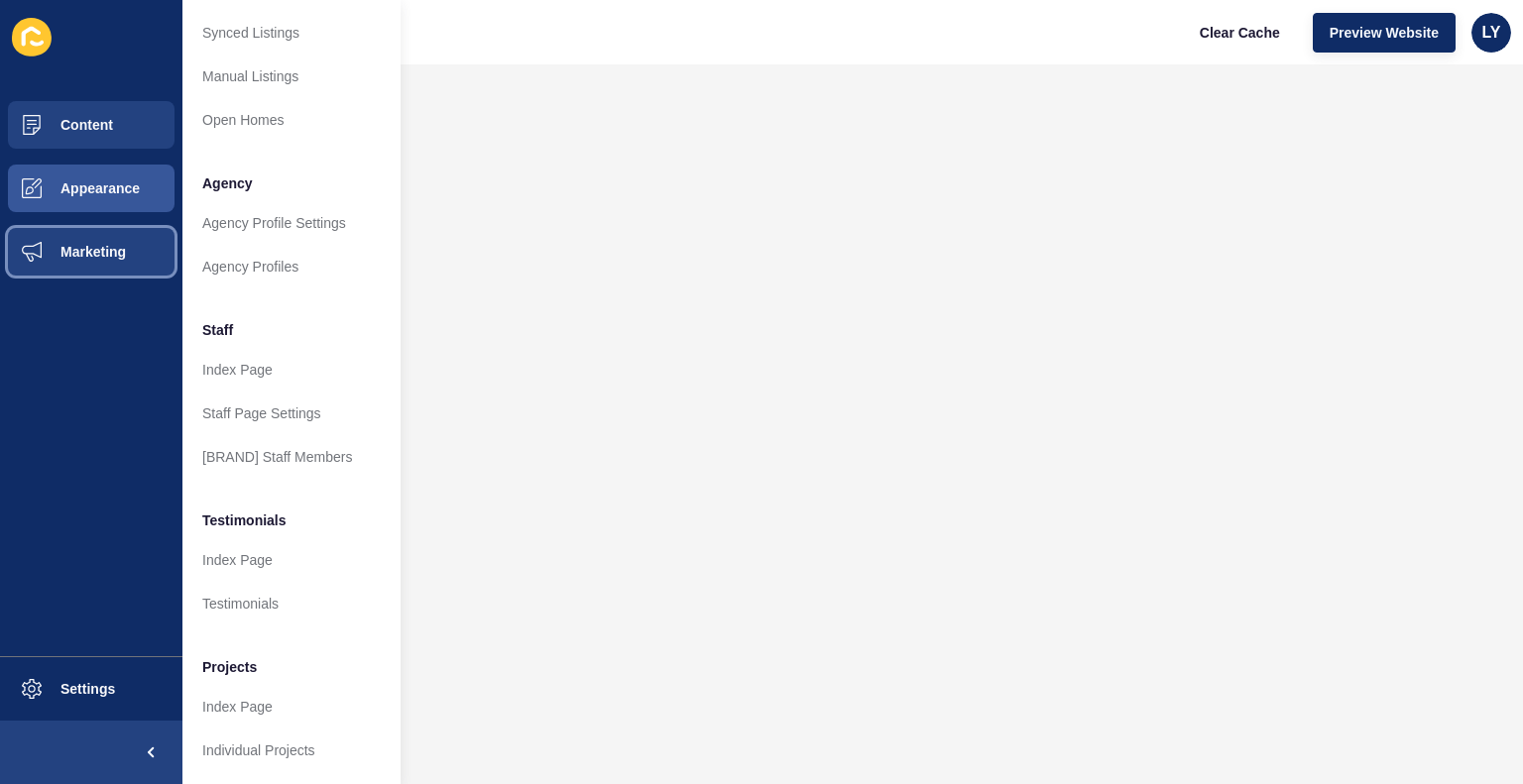 click on "Marketing" at bounding box center (91, 252) 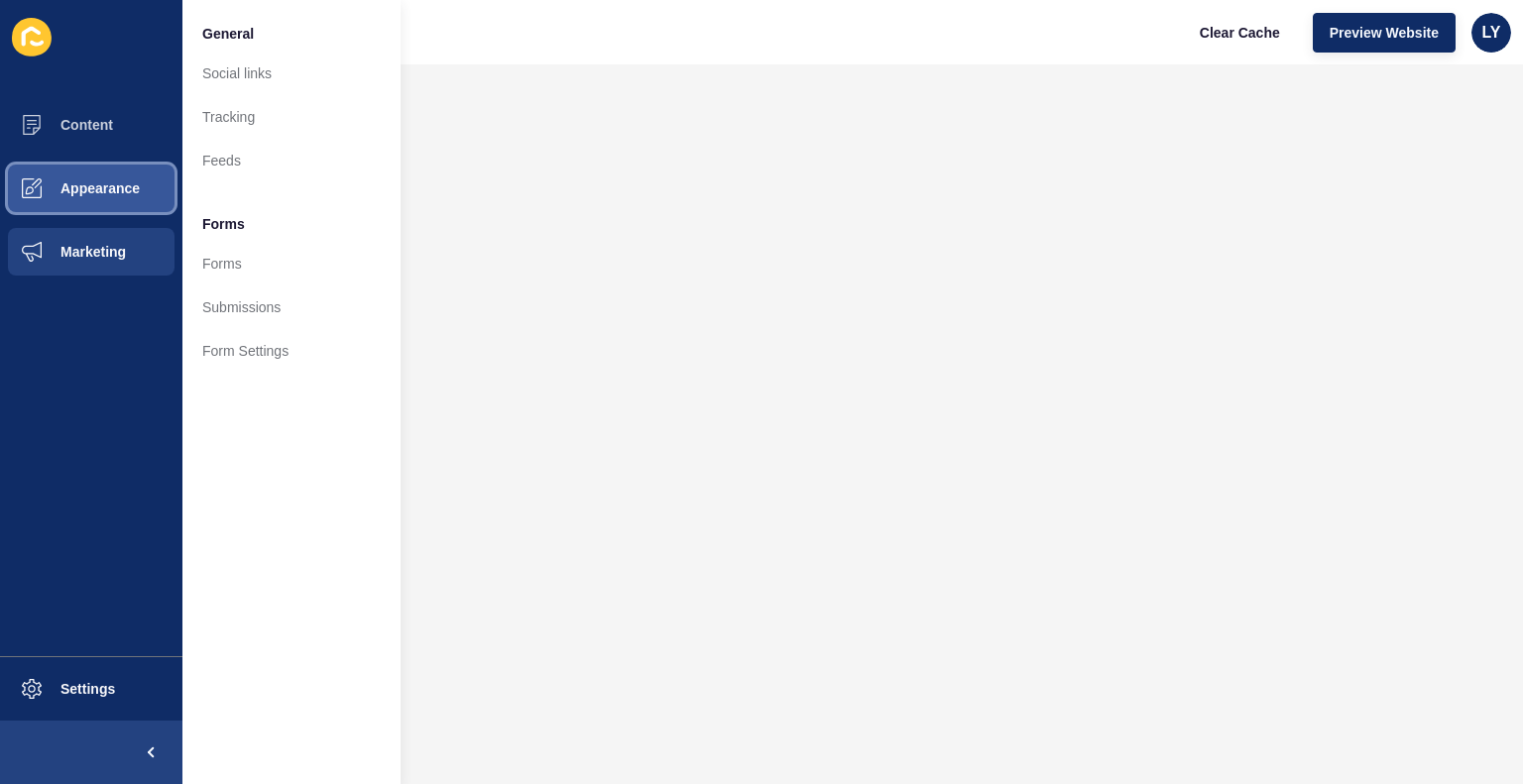 click on "Appearance" at bounding box center (68, 188) 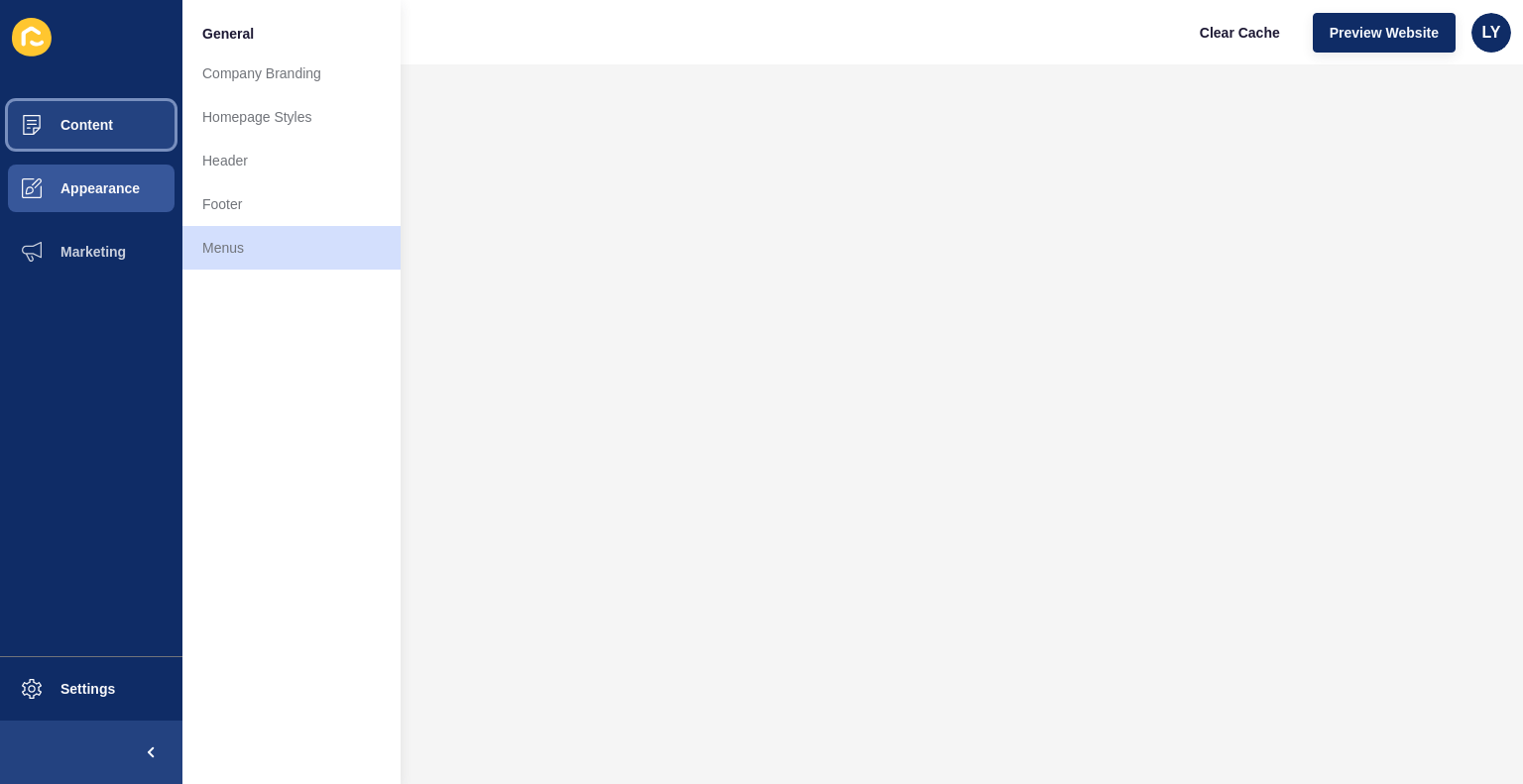 click on "Content" at bounding box center (91, 125) 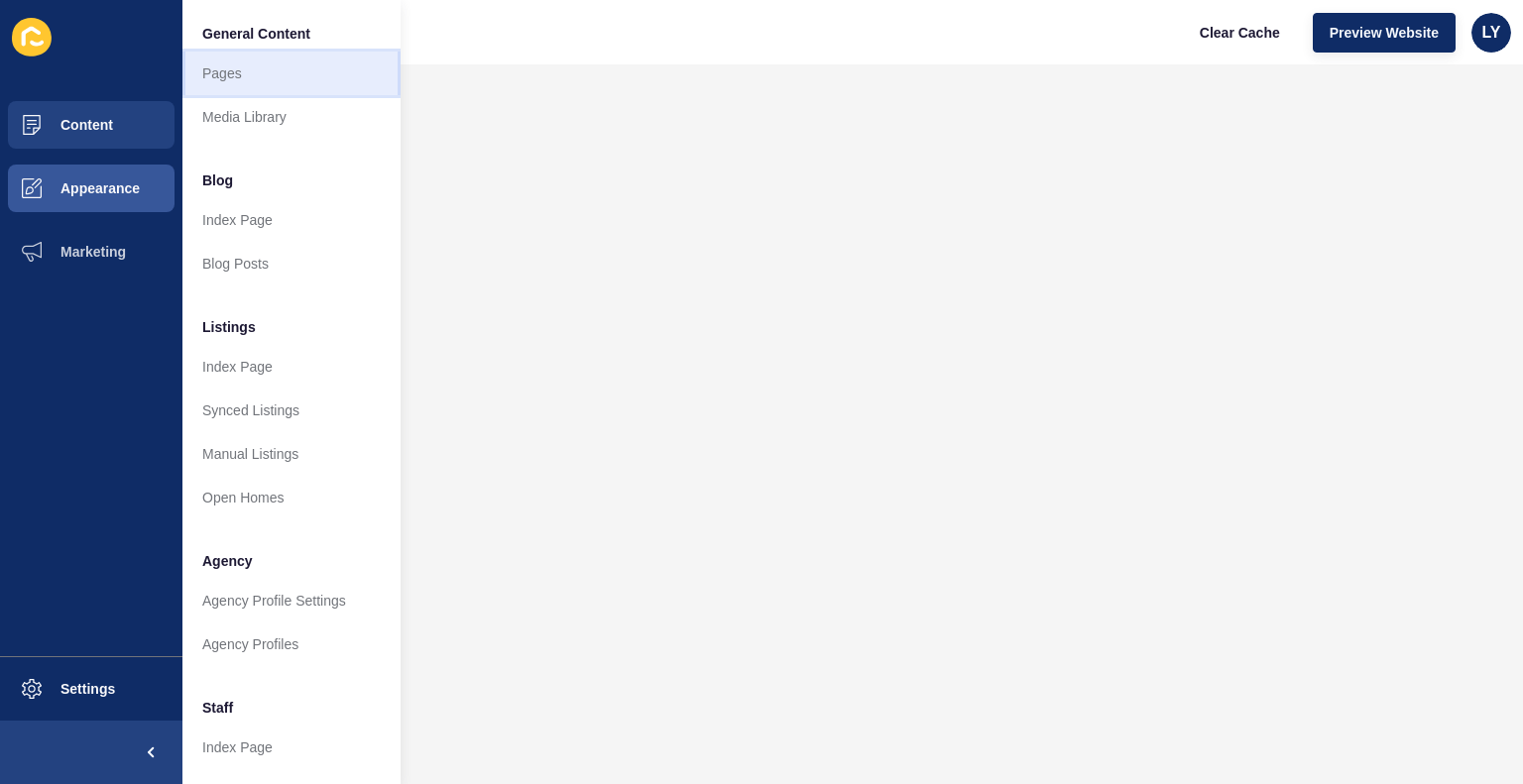 click on "Pages" at bounding box center (292, 73) 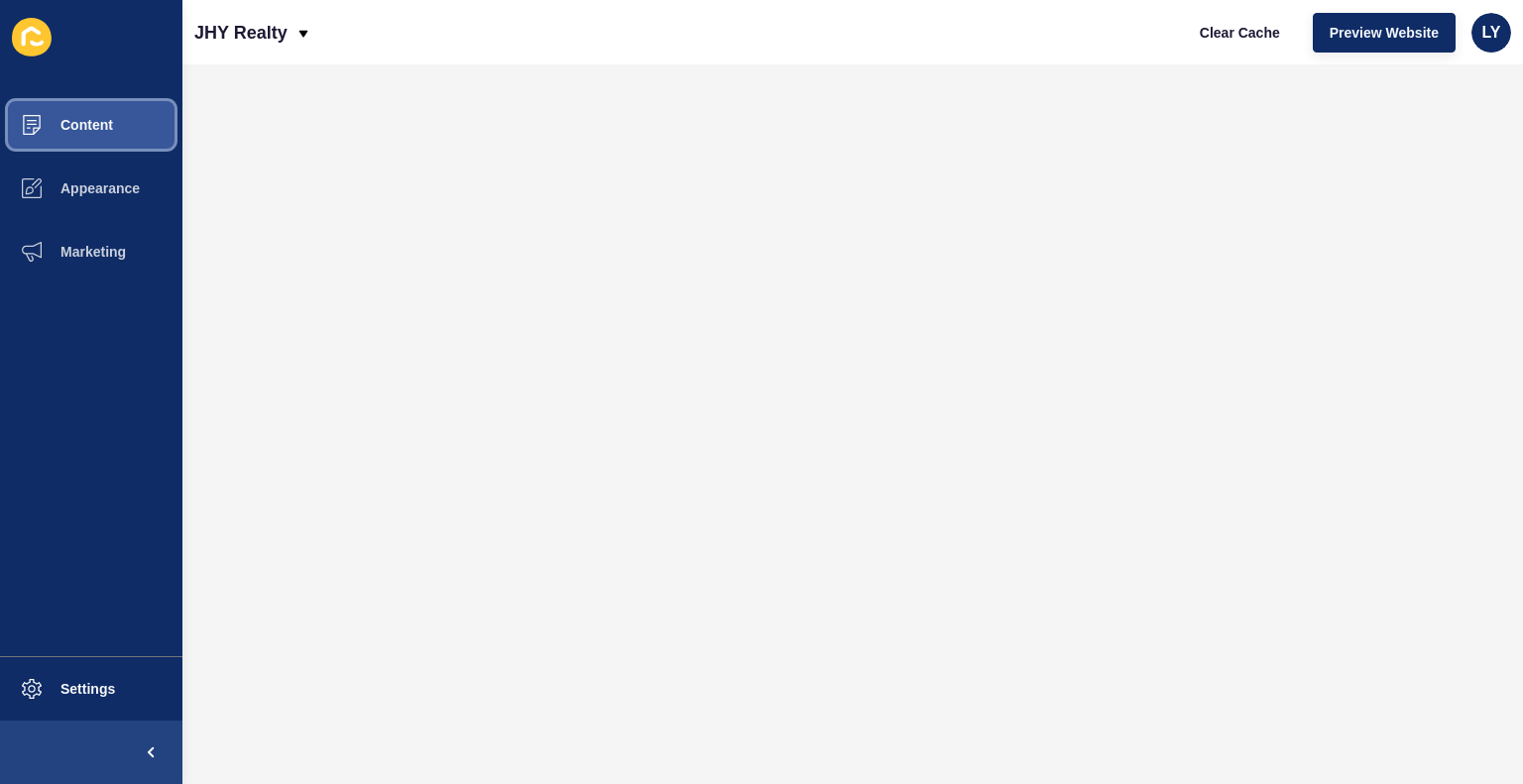 click on "Content" at bounding box center [55, 125] 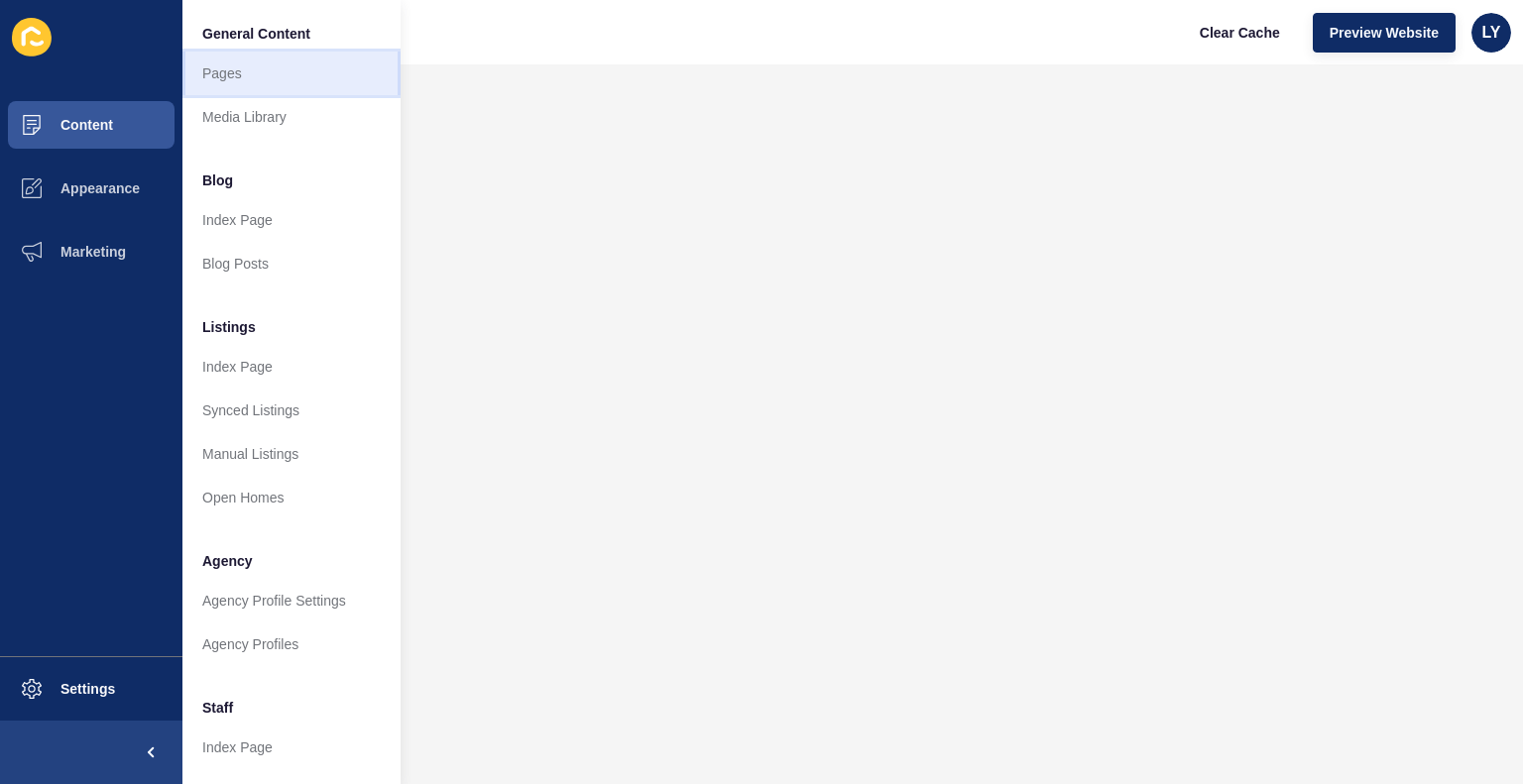 click on "Pages" at bounding box center [292, 73] 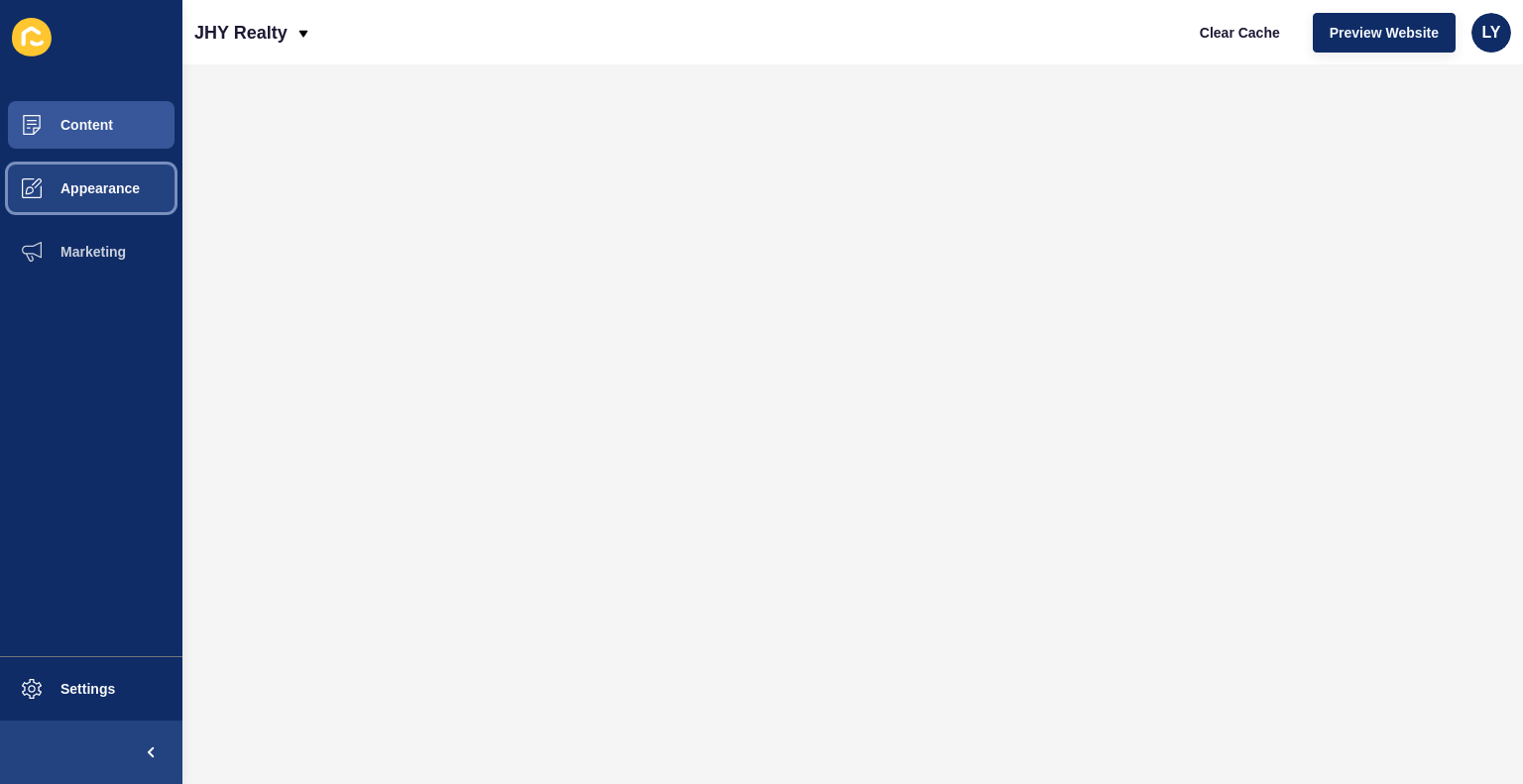 type 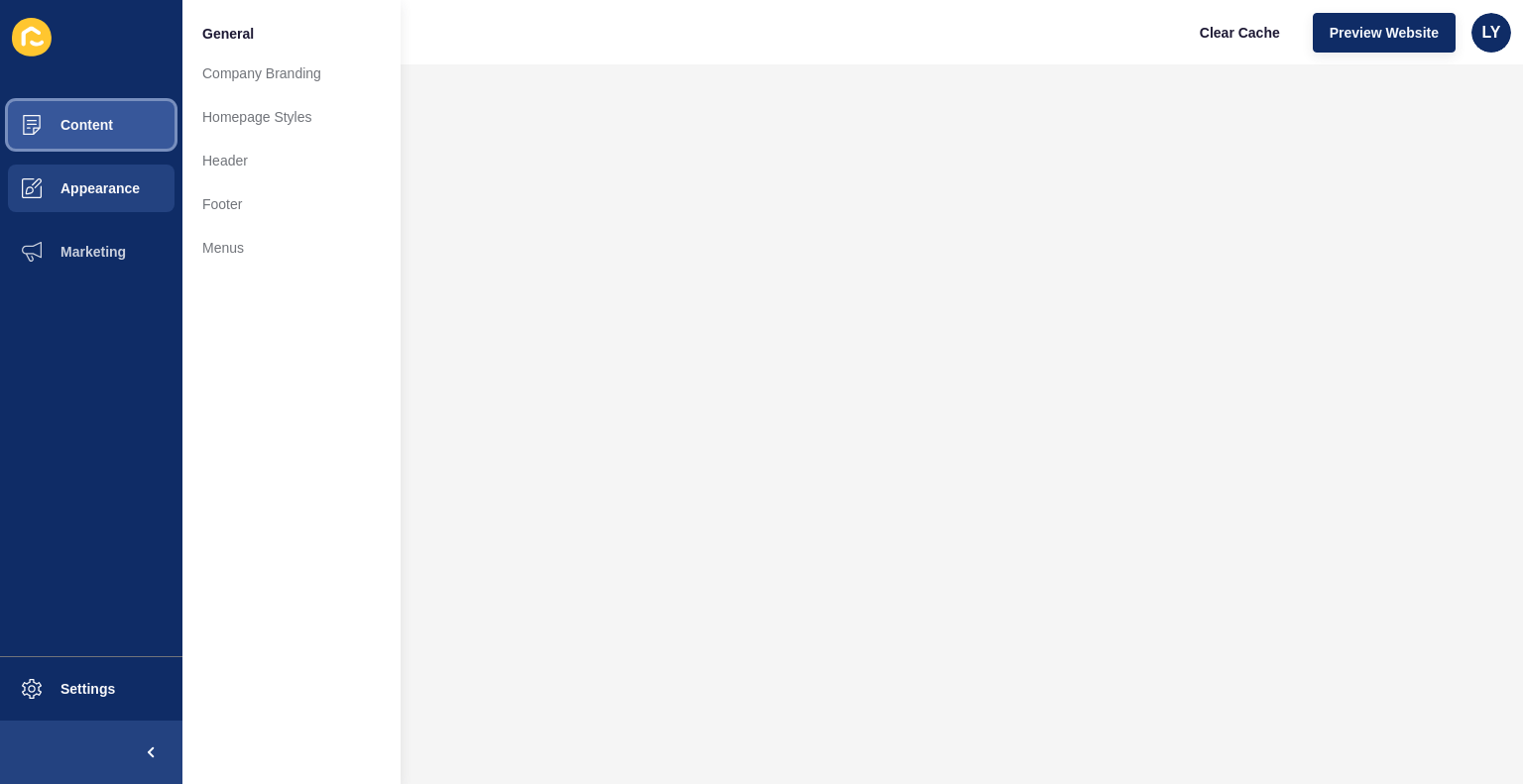type 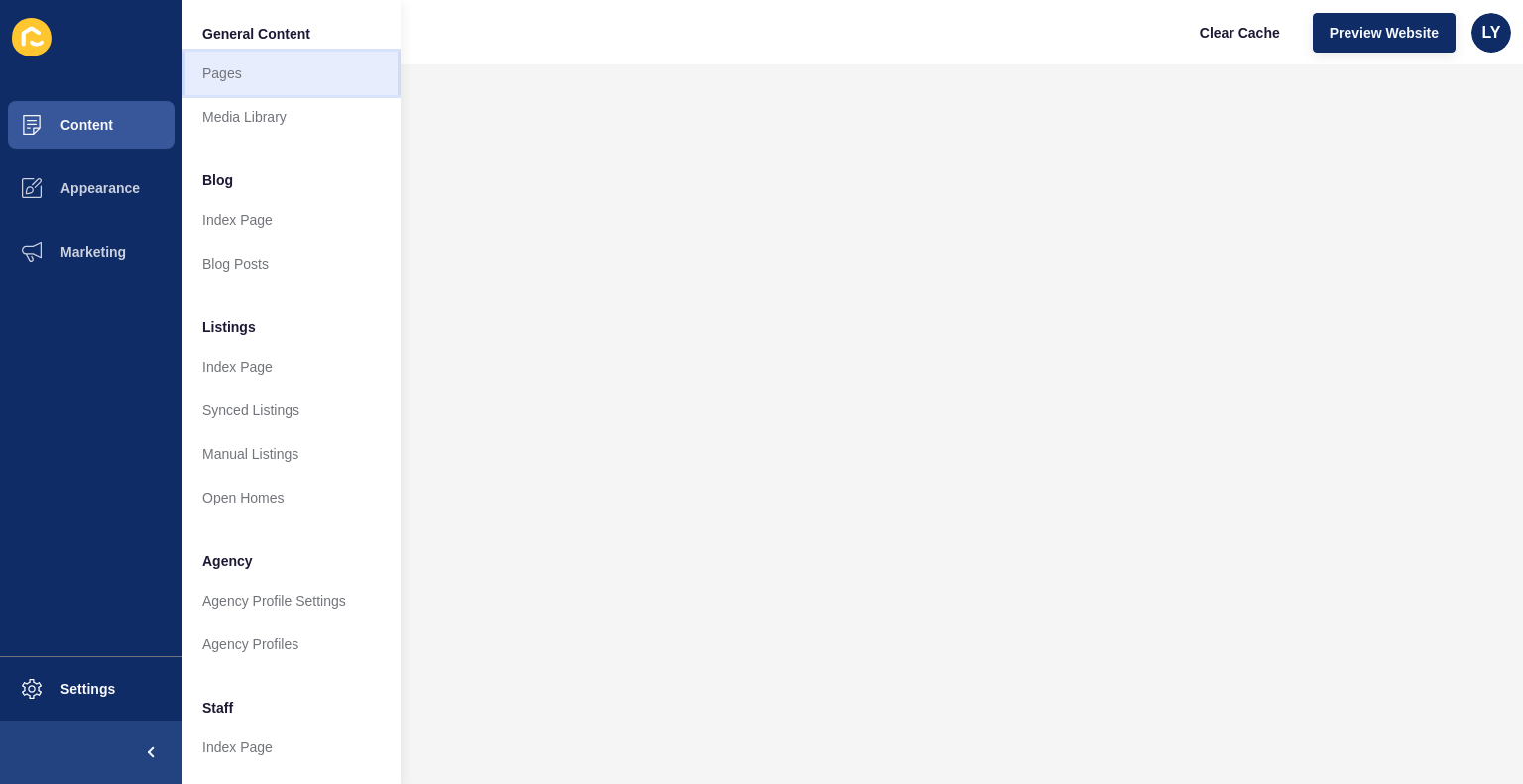 click on "Pages" at bounding box center [292, 73] 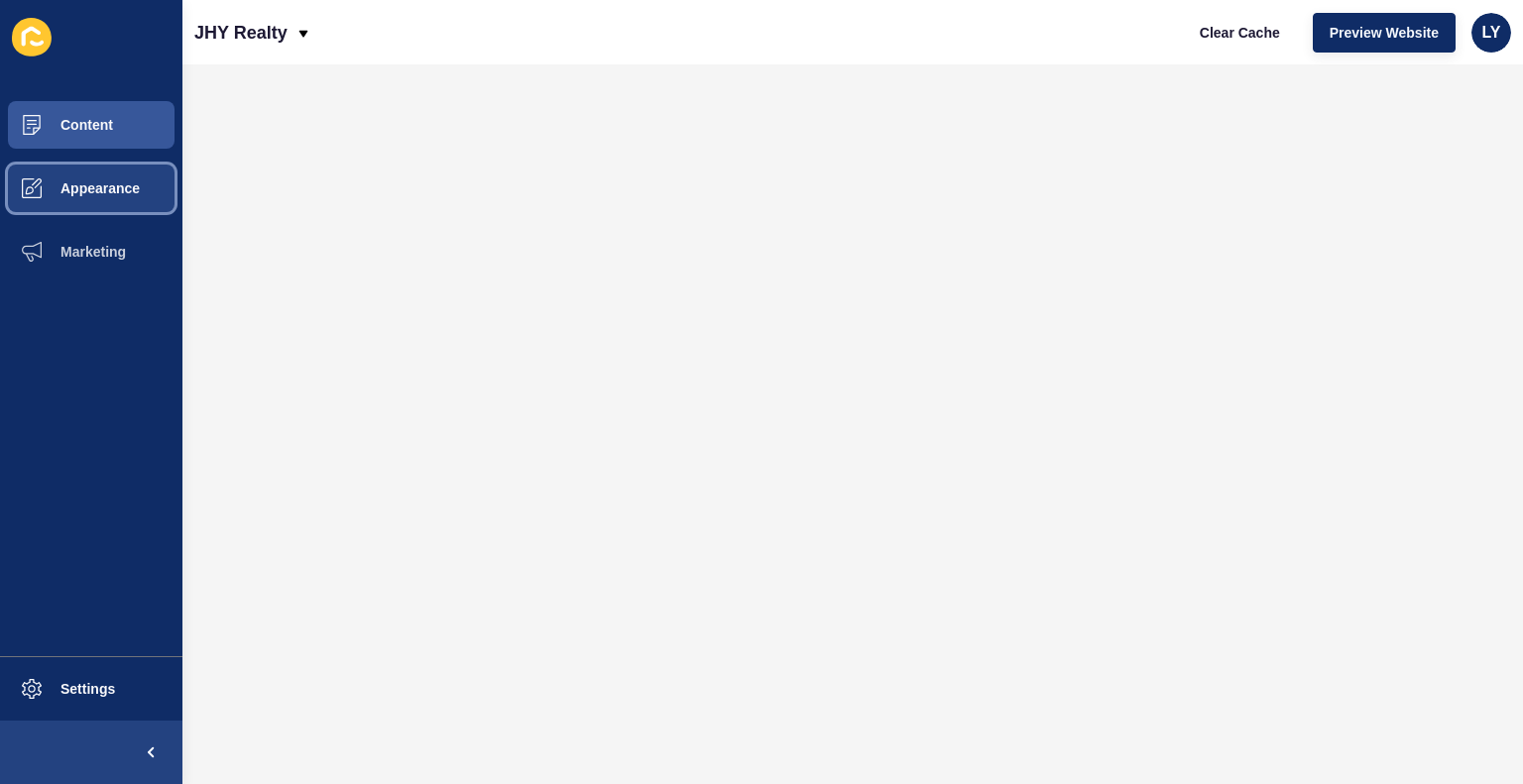 click on "Appearance" at bounding box center [68, 188] 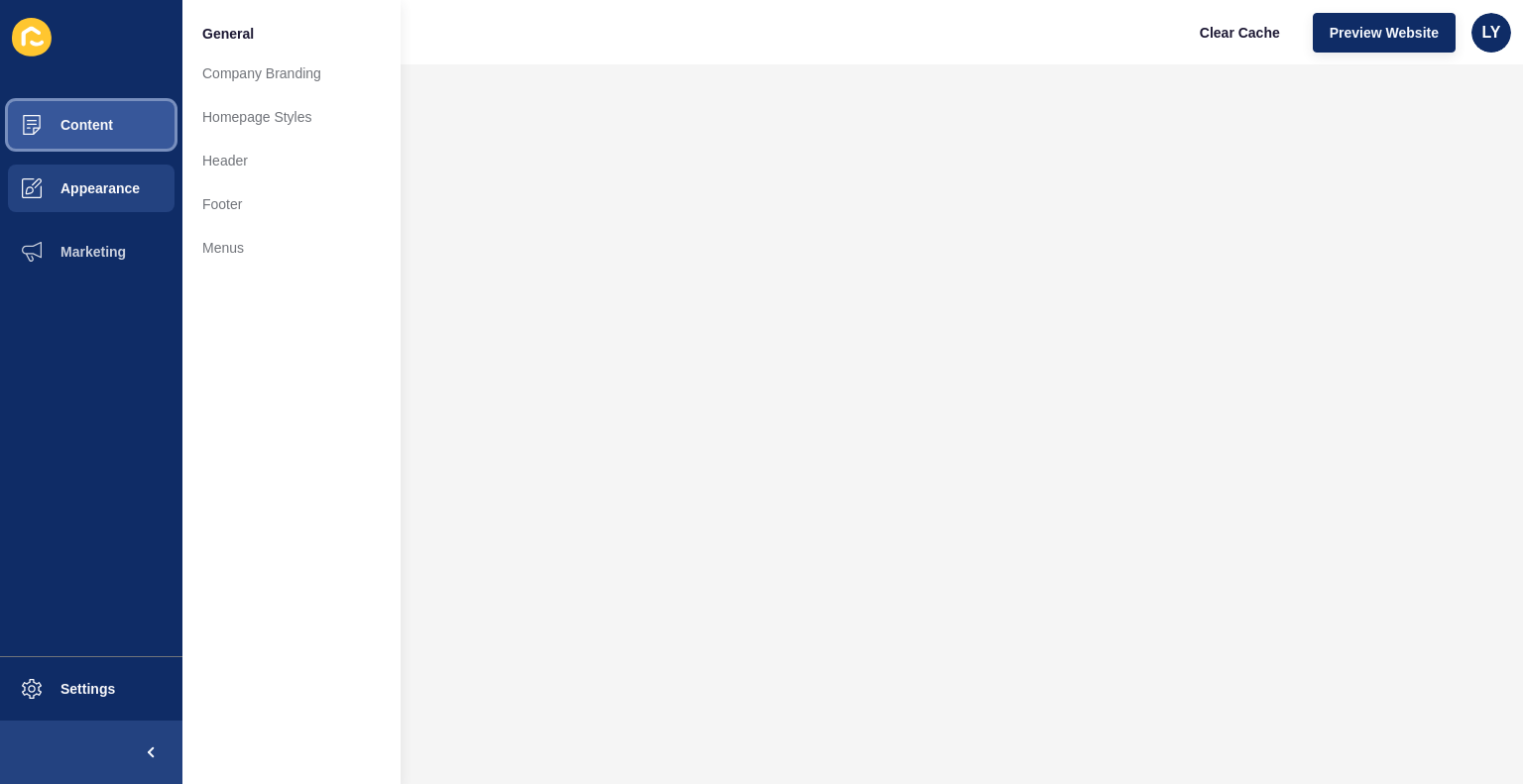 click on "Content" at bounding box center [91, 125] 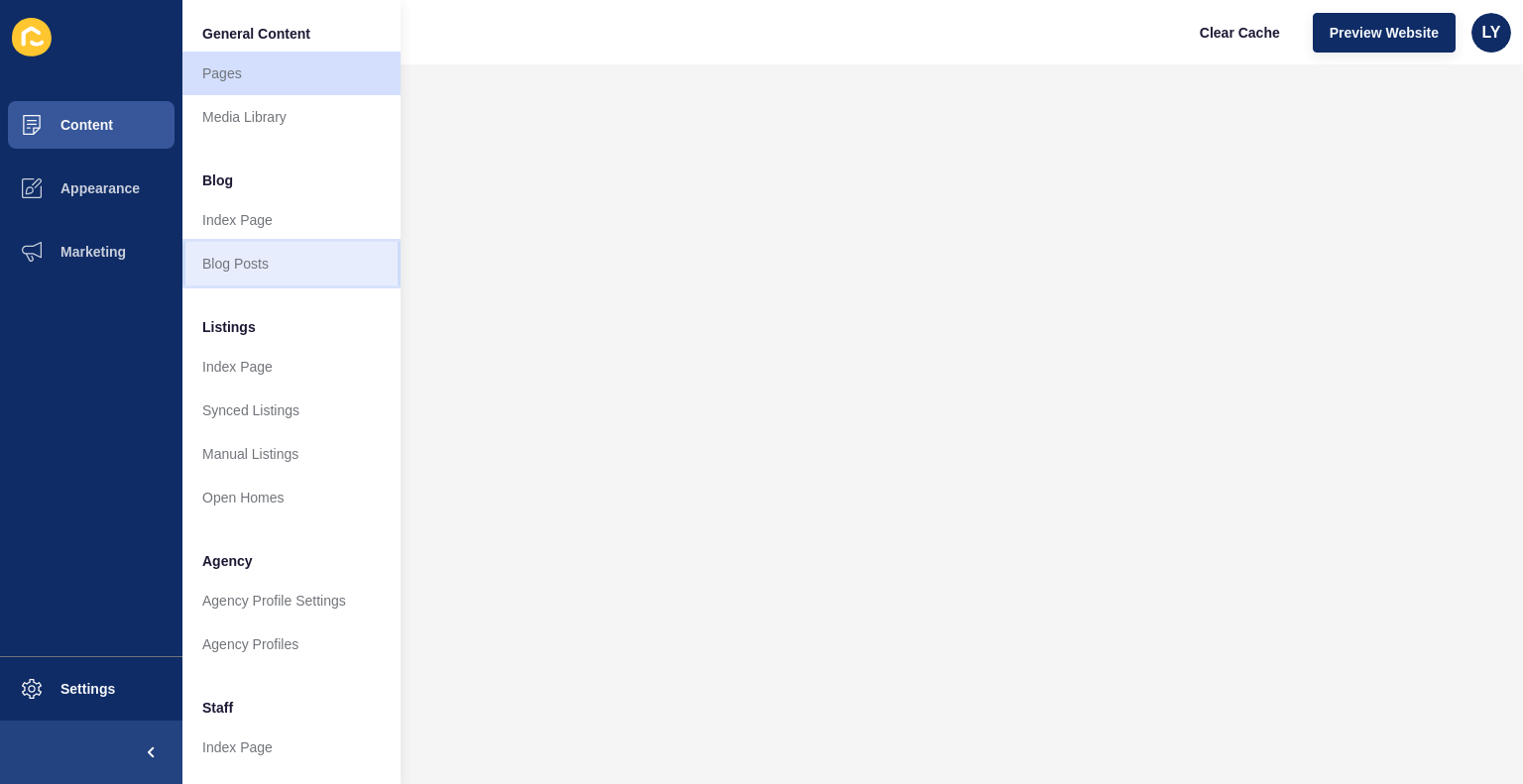 click on "Blog Posts" at bounding box center [292, 264] 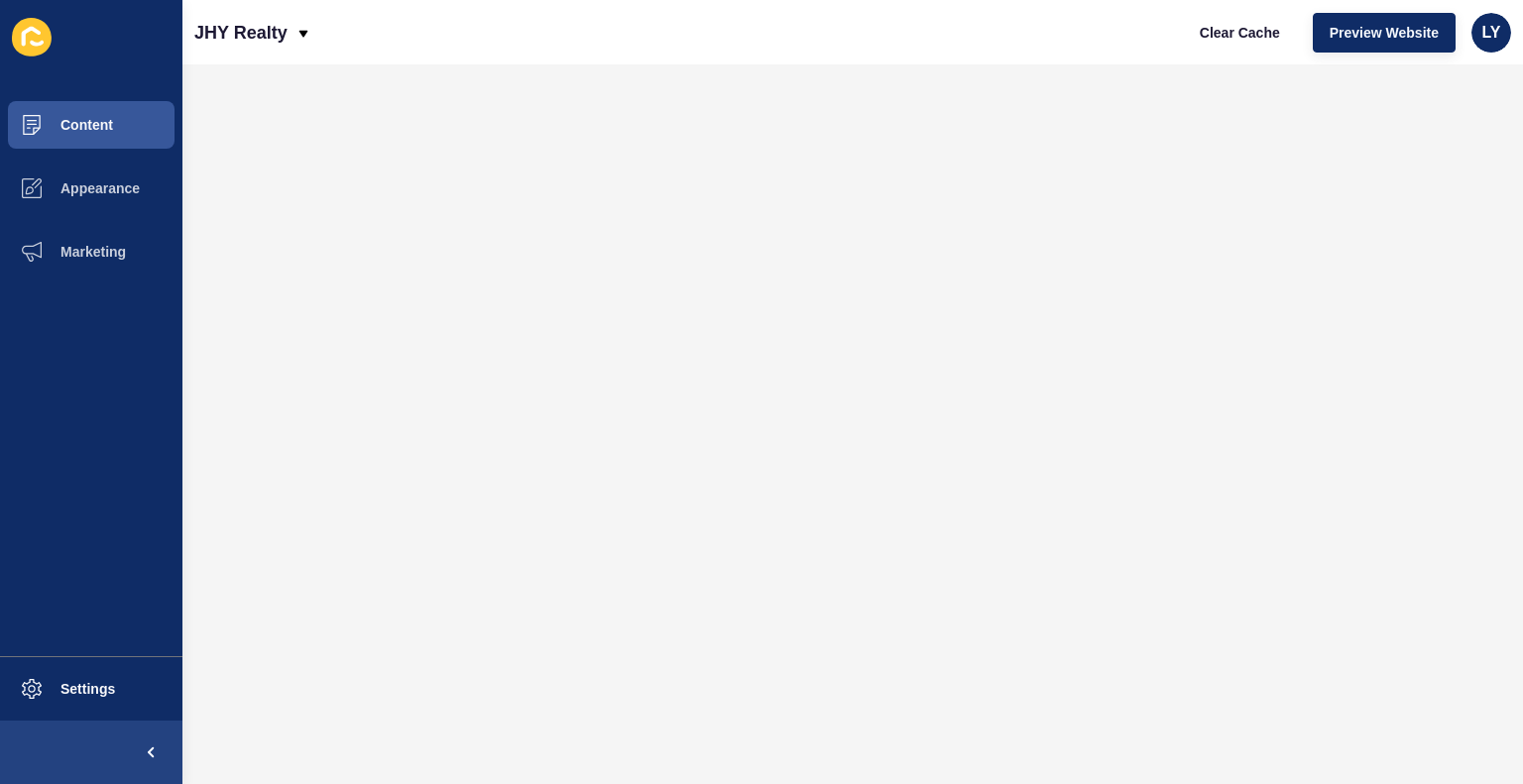 scroll, scrollTop: 0, scrollLeft: 0, axis: both 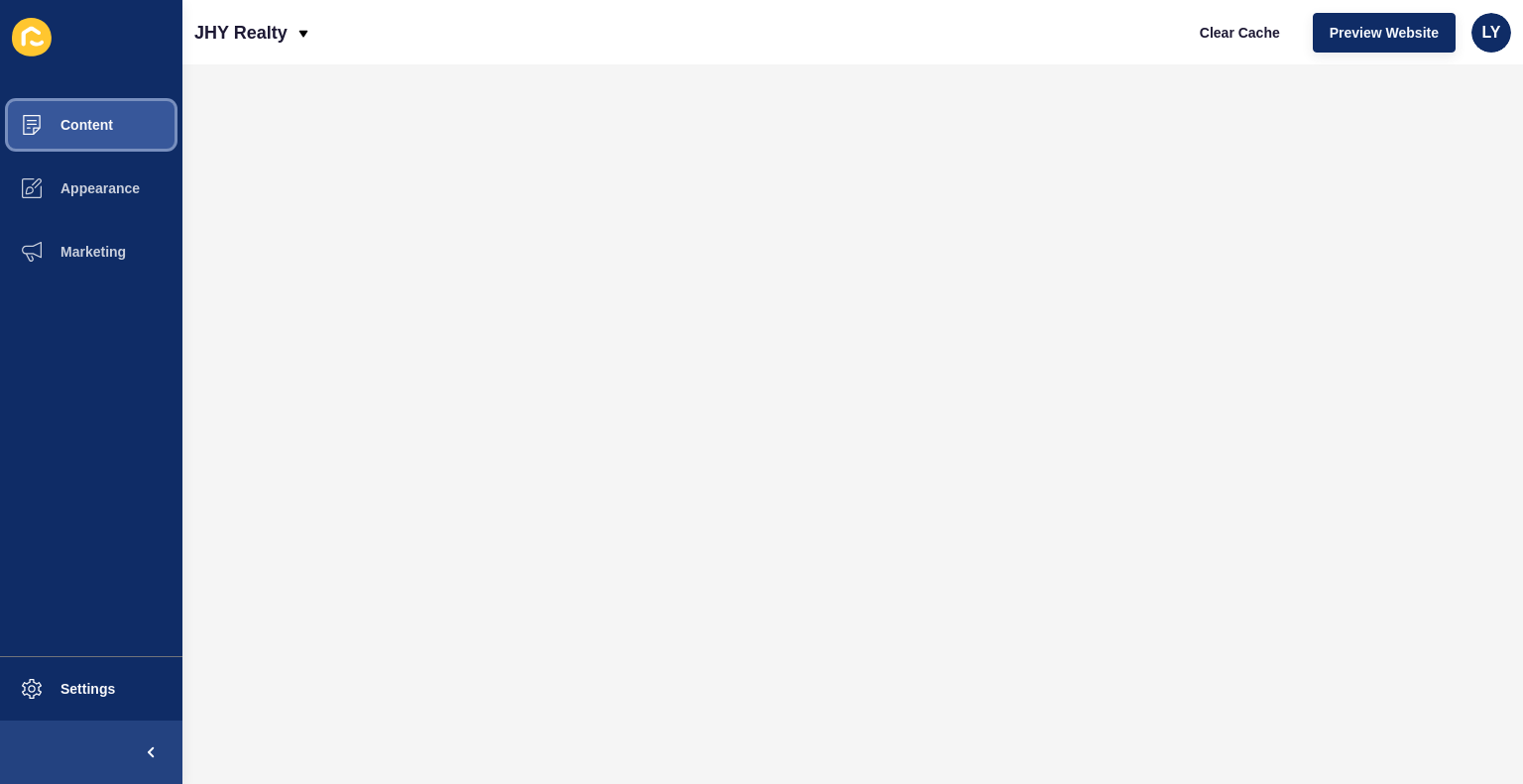 type 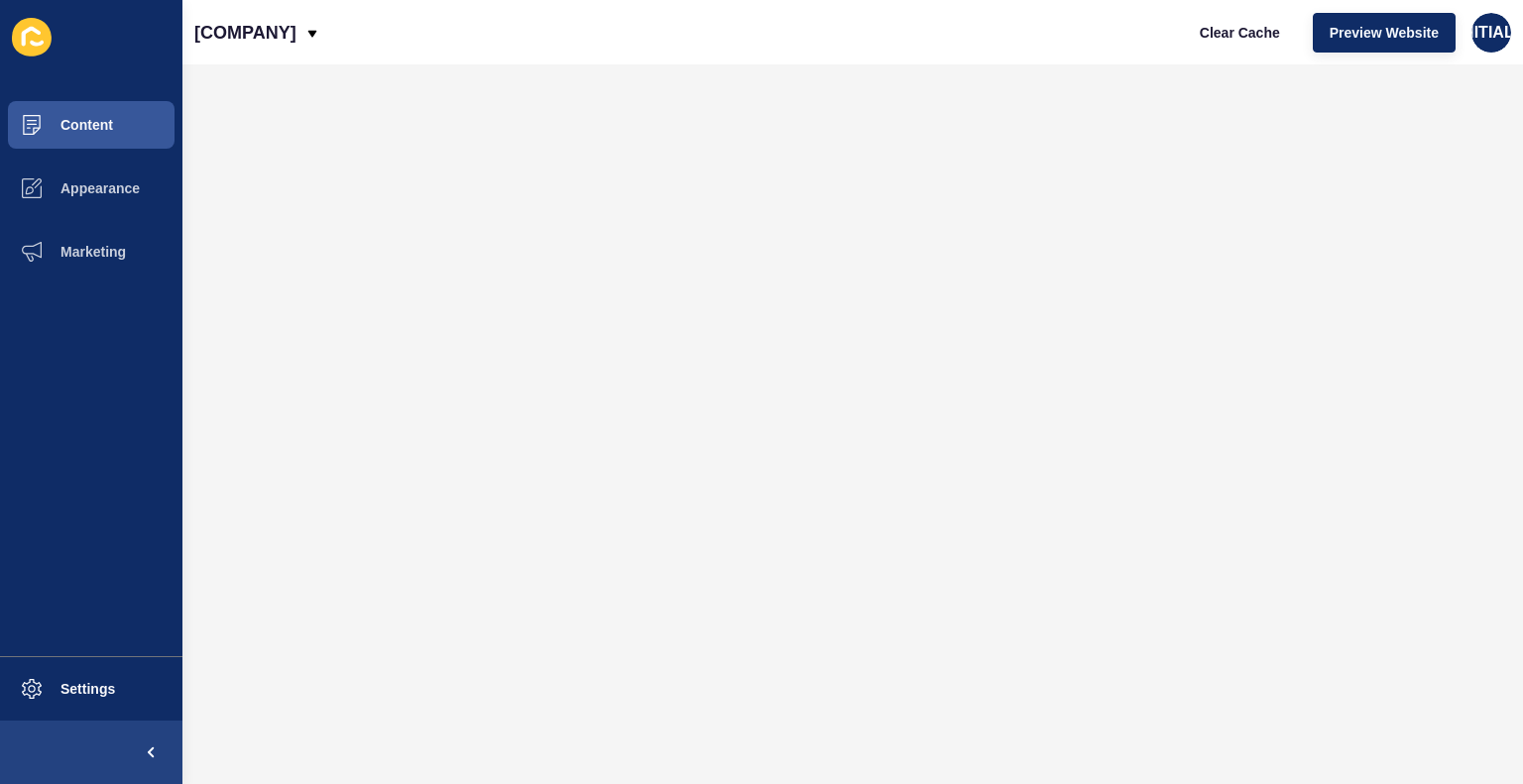 scroll, scrollTop: 0, scrollLeft: 0, axis: both 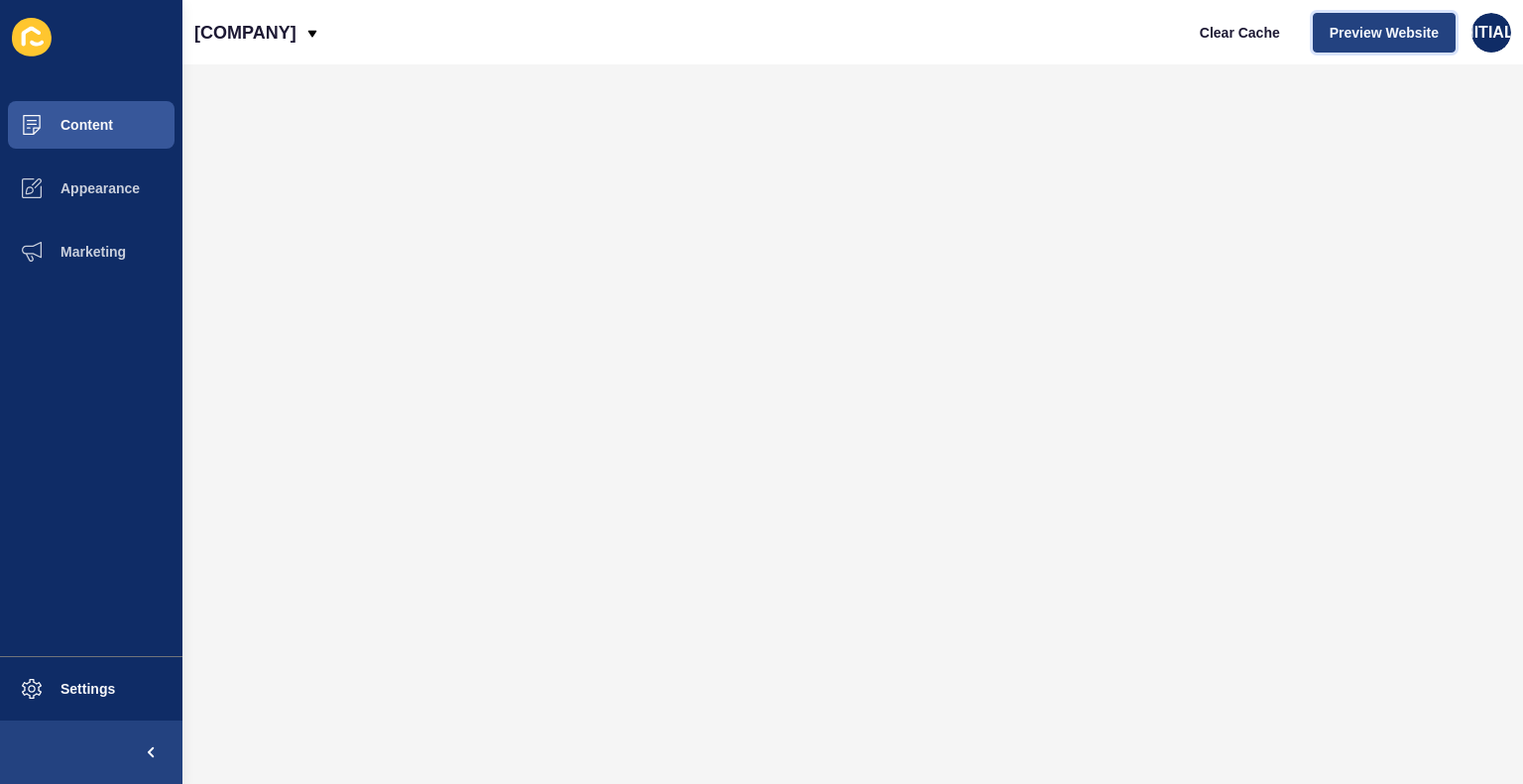 type 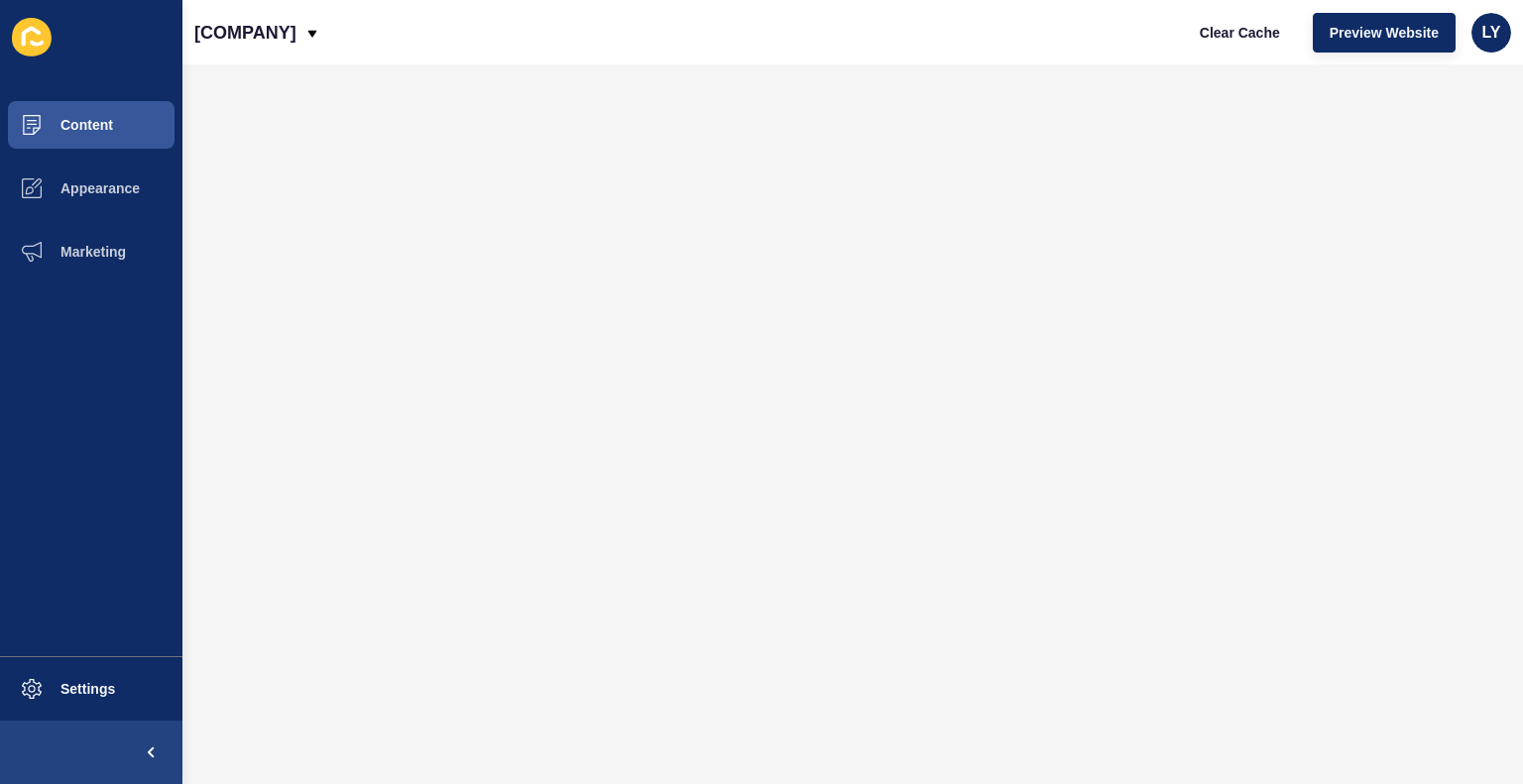 scroll, scrollTop: 0, scrollLeft: 0, axis: both 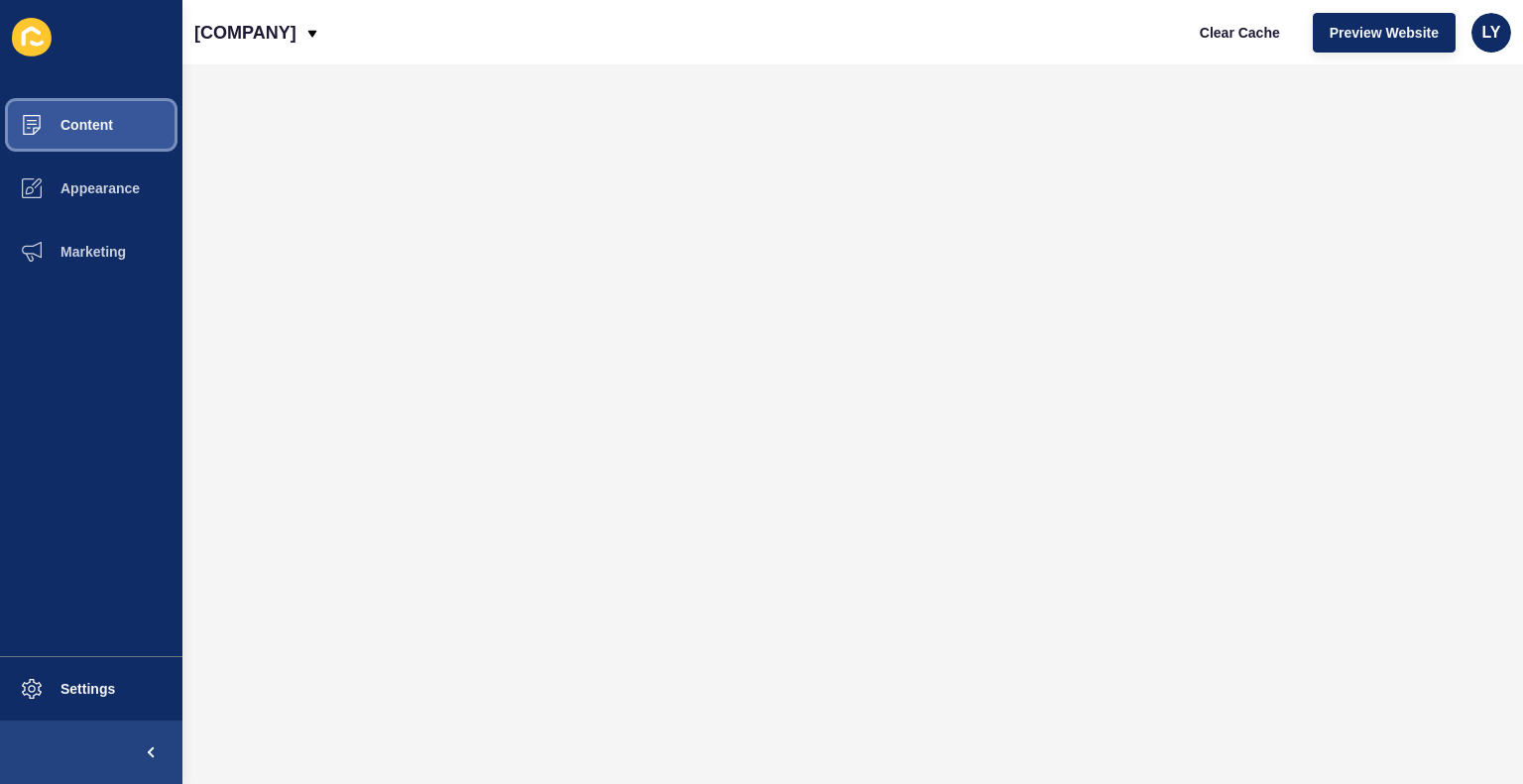 click on "Content" at bounding box center (91, 125) 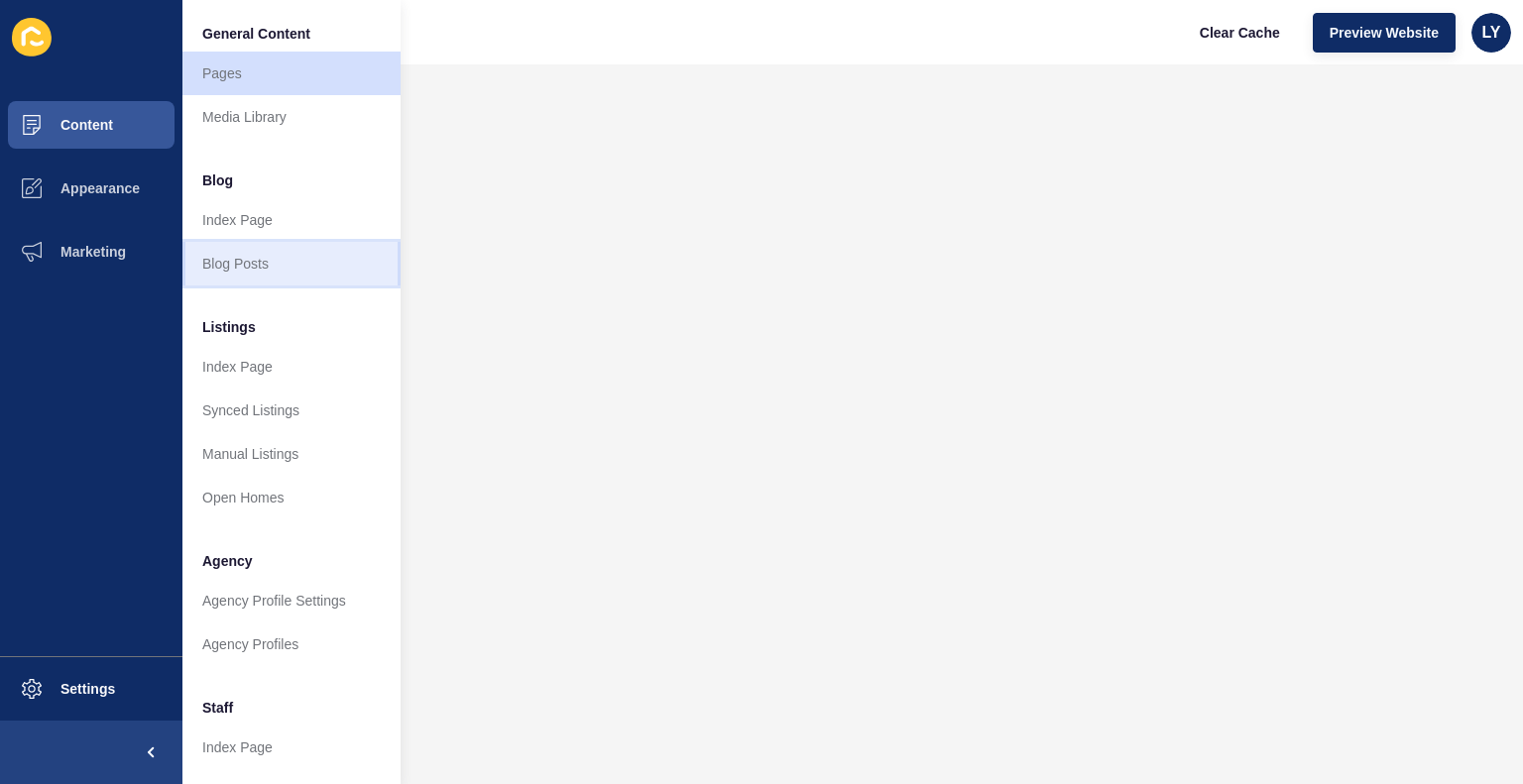 click on "Blog Posts" at bounding box center [292, 264] 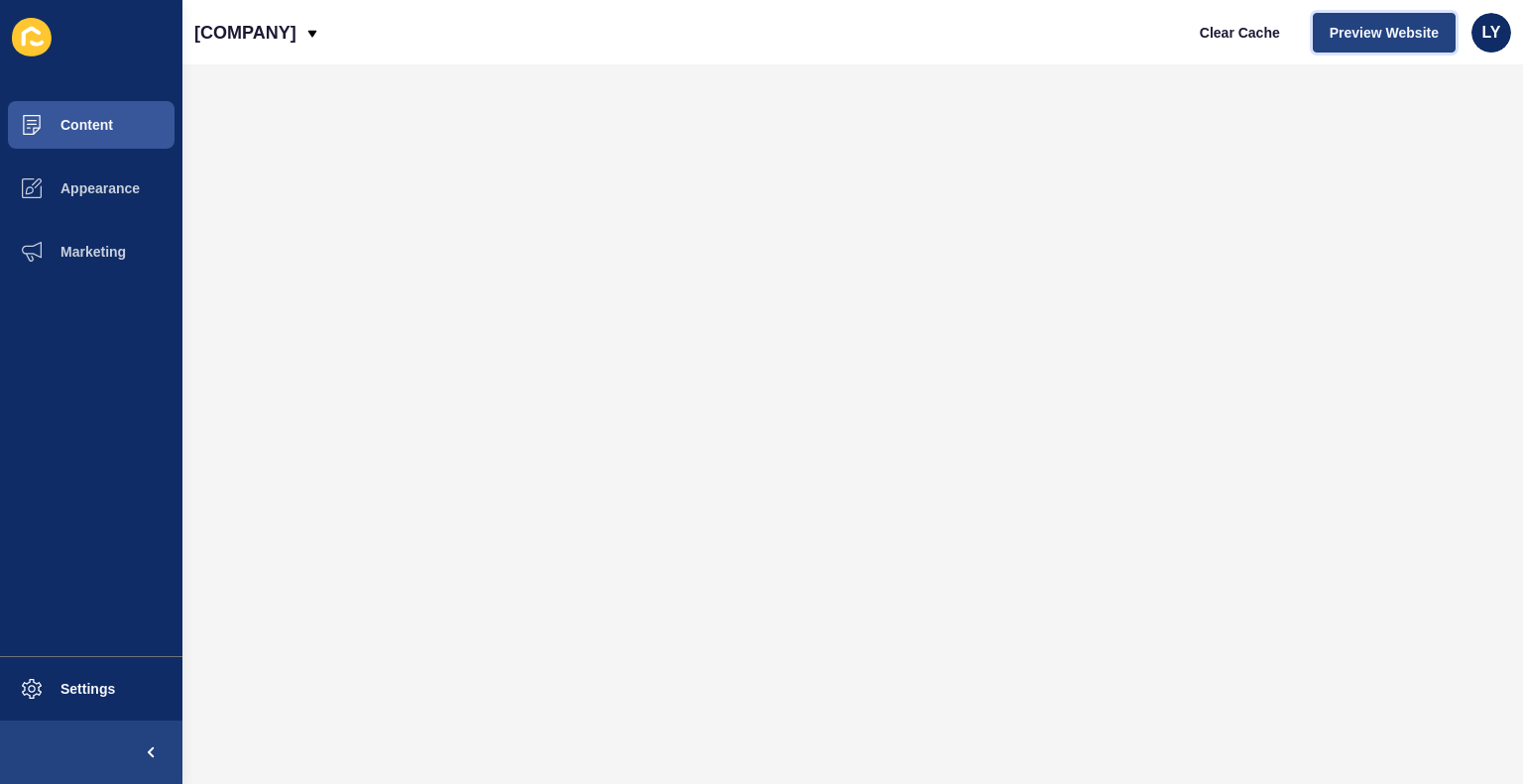click on "Preview Website" at bounding box center [1384, 33] 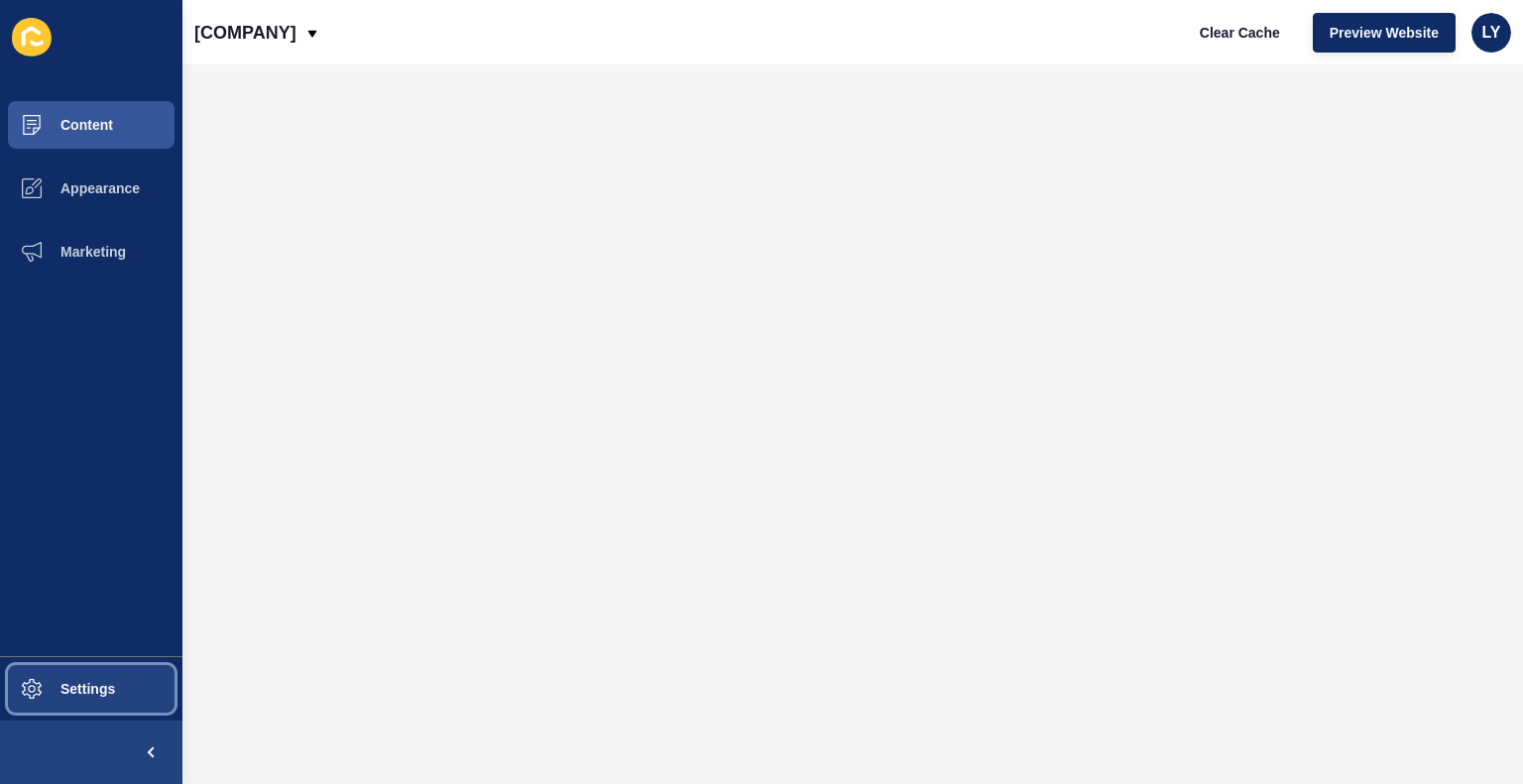 click on "Settings" at bounding box center [56, 689] 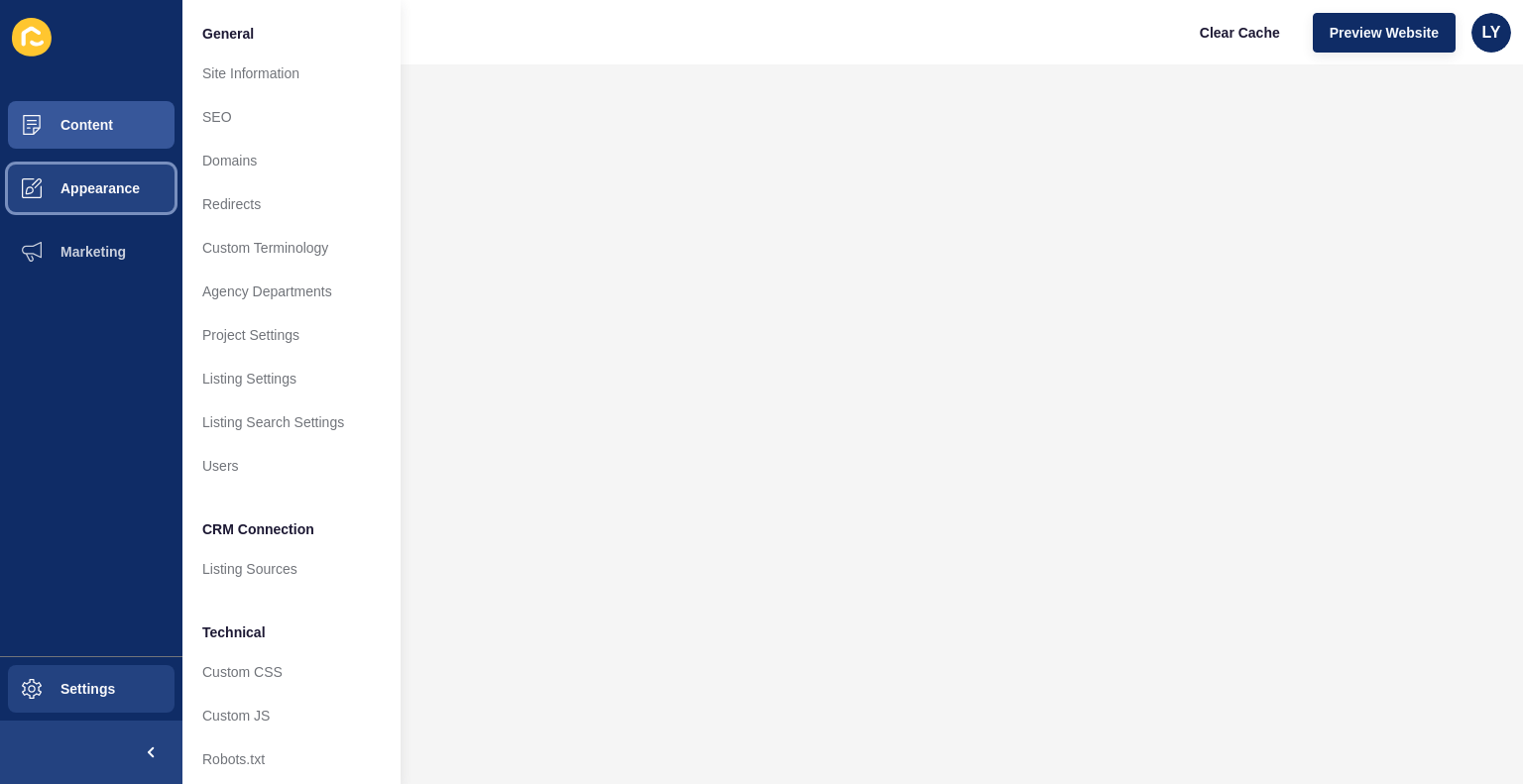 click on "Appearance" at bounding box center (68, 188) 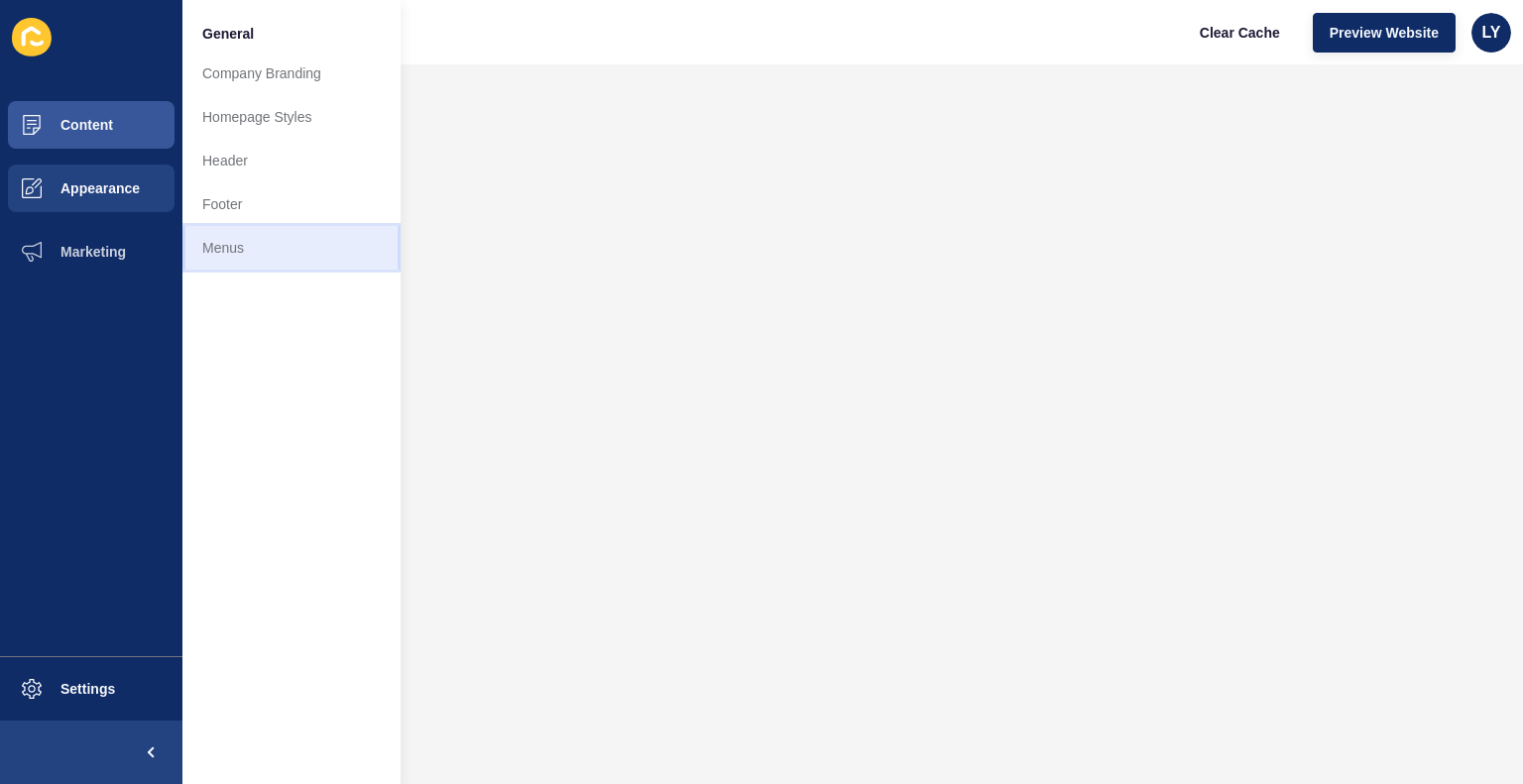 click on "Menus" at bounding box center (292, 248) 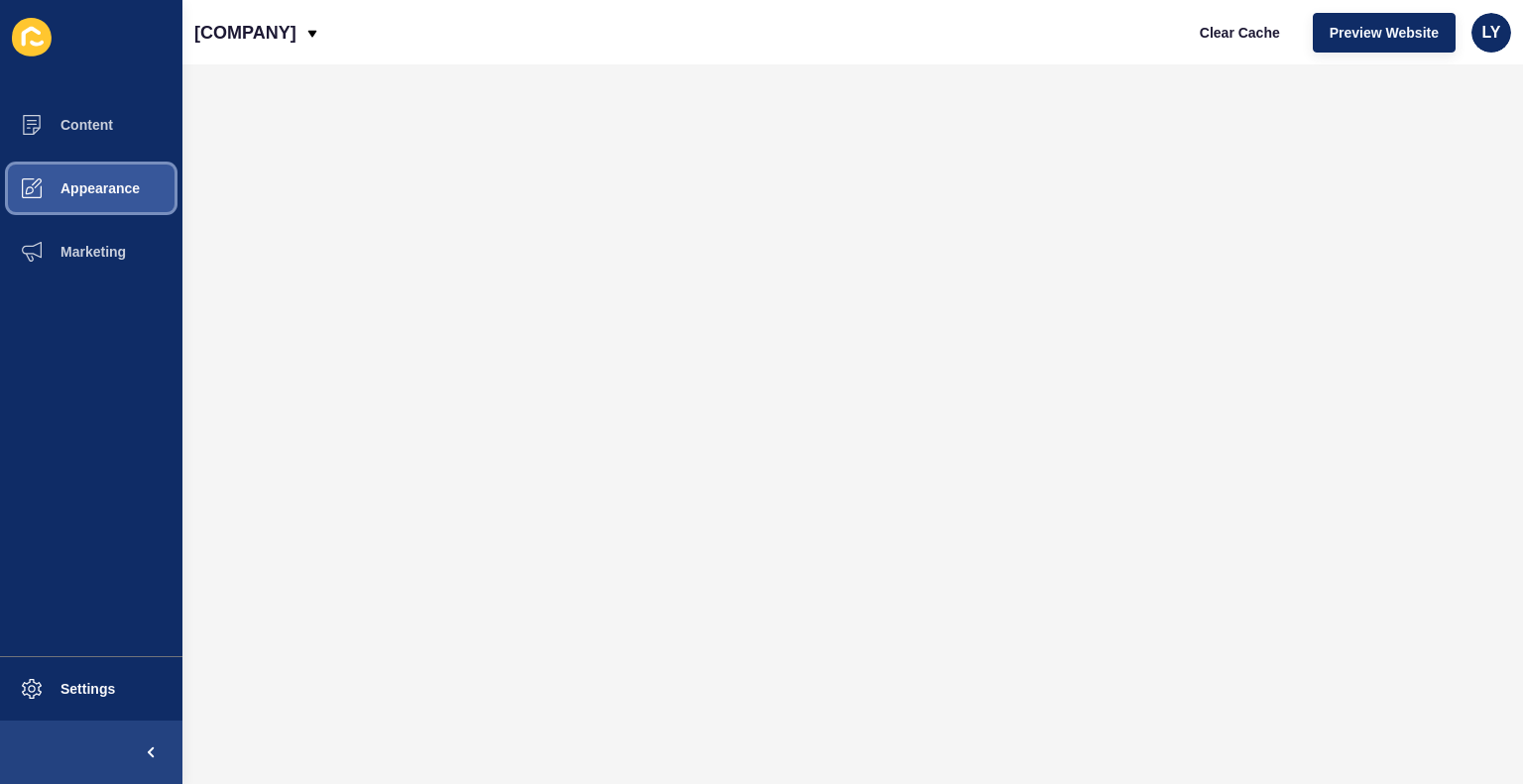 click on "Appearance" at bounding box center [68, 188] 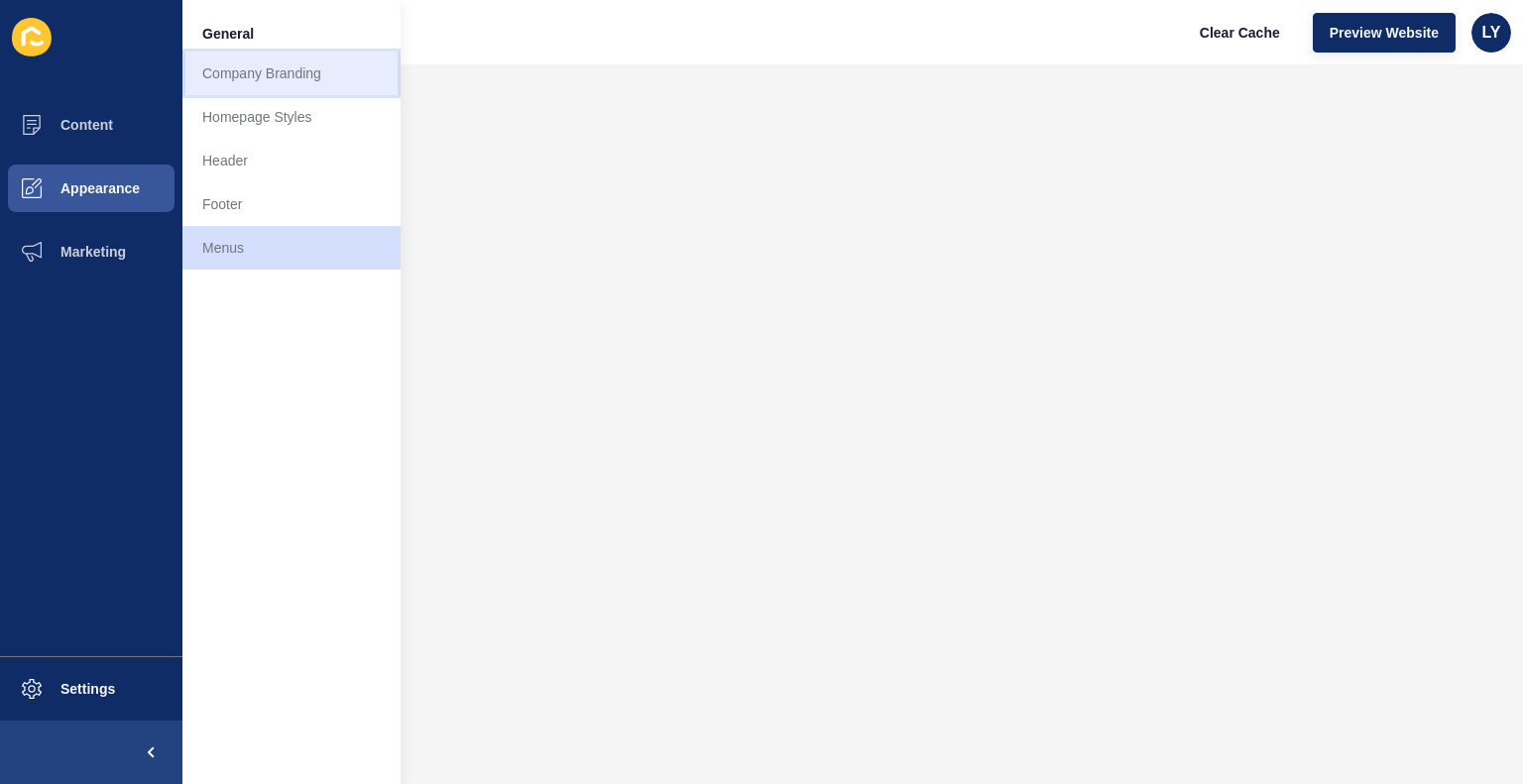 click on "Company Branding" at bounding box center [292, 73] 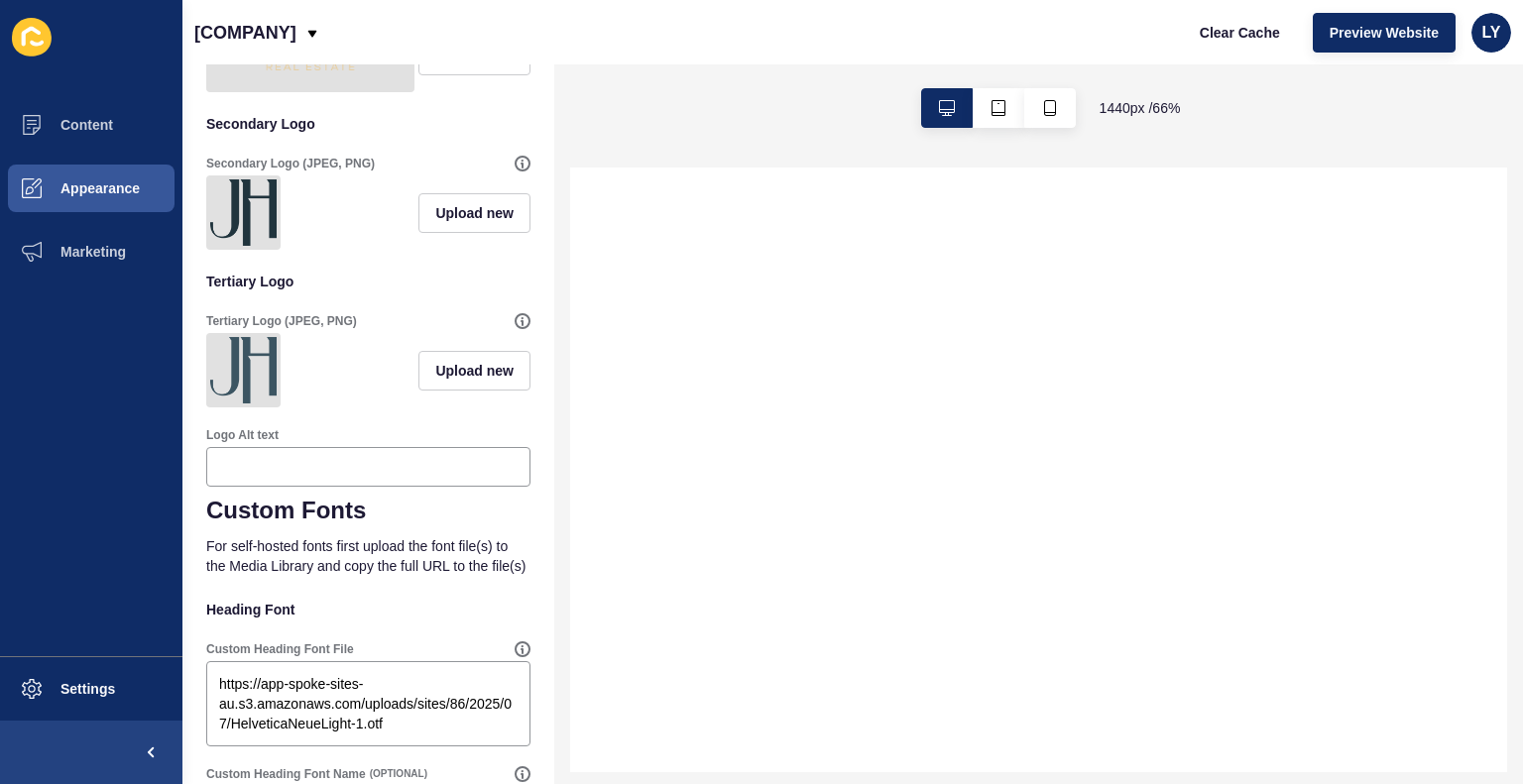 scroll, scrollTop: 585, scrollLeft: 0, axis: vertical 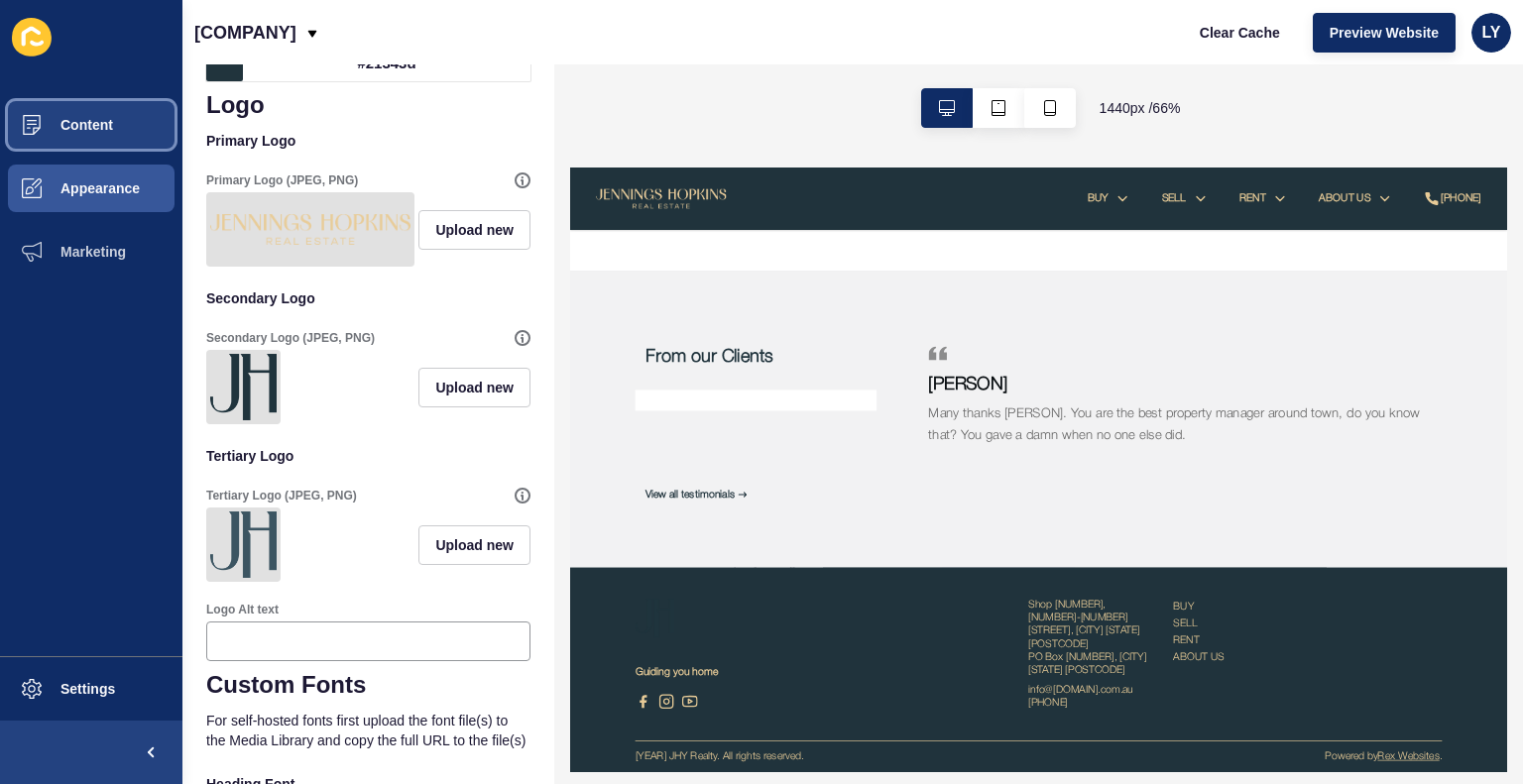 click on "Content" at bounding box center [91, 125] 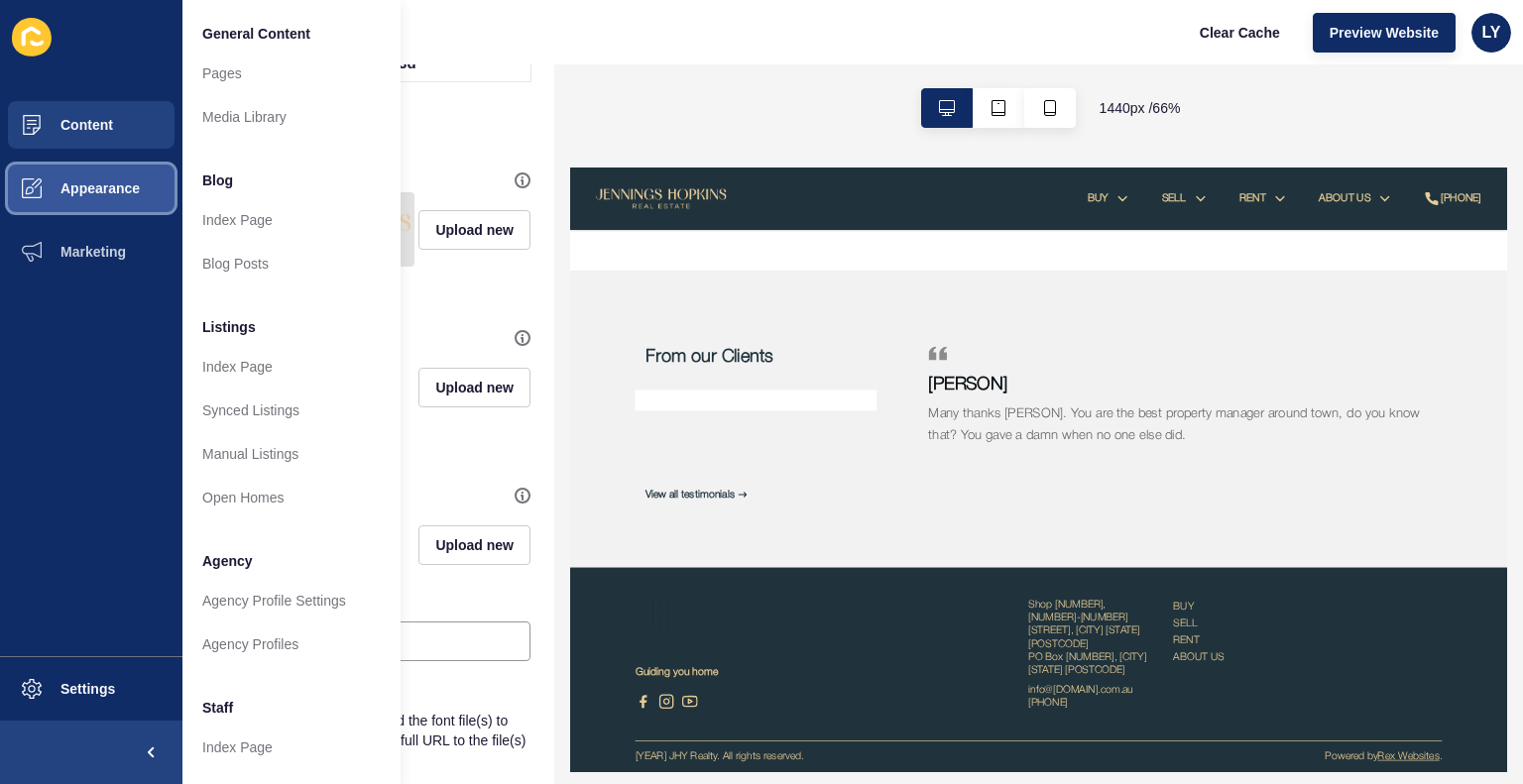 click on "Appearance" at bounding box center [68, 188] 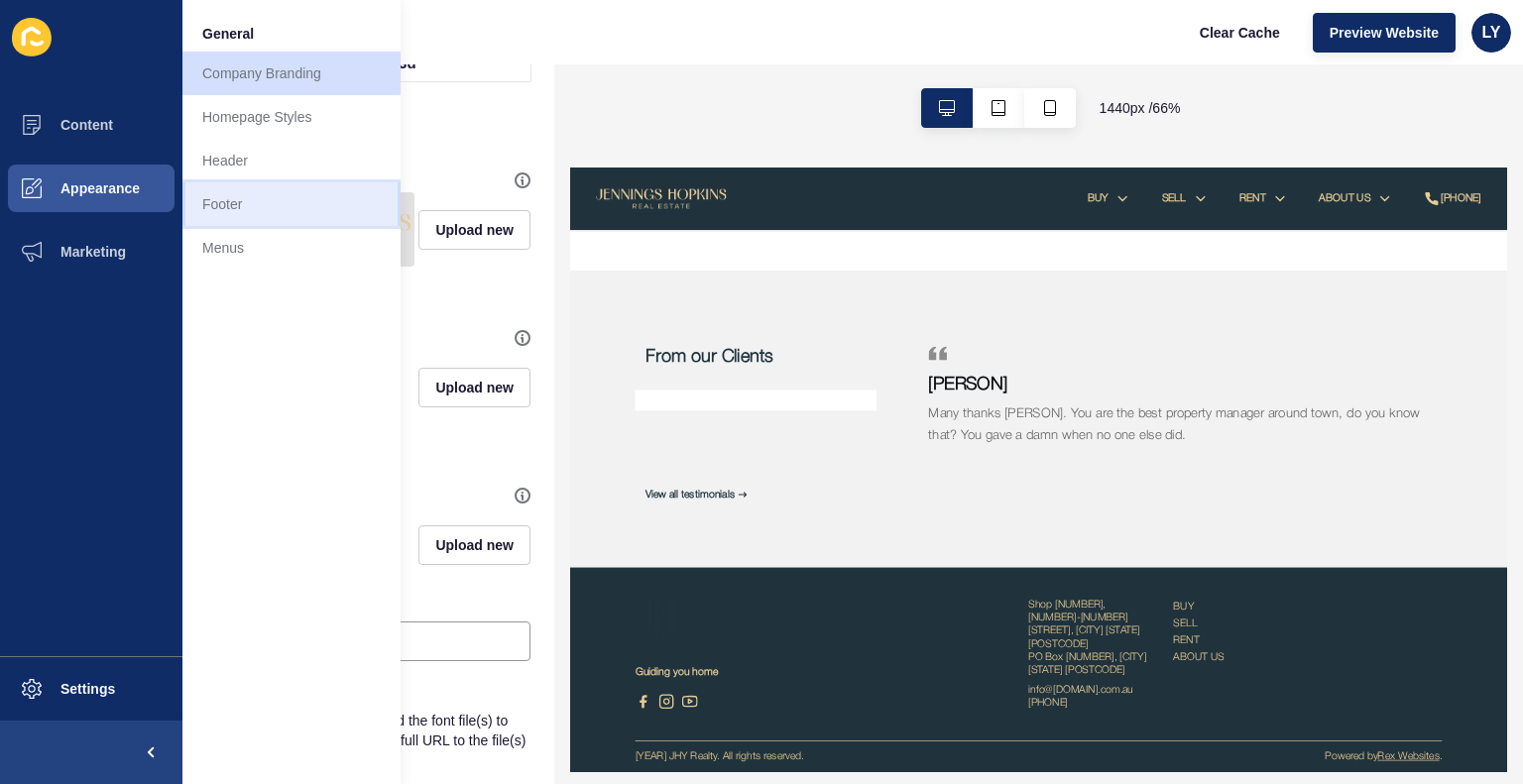 click on "Footer" at bounding box center (292, 204) 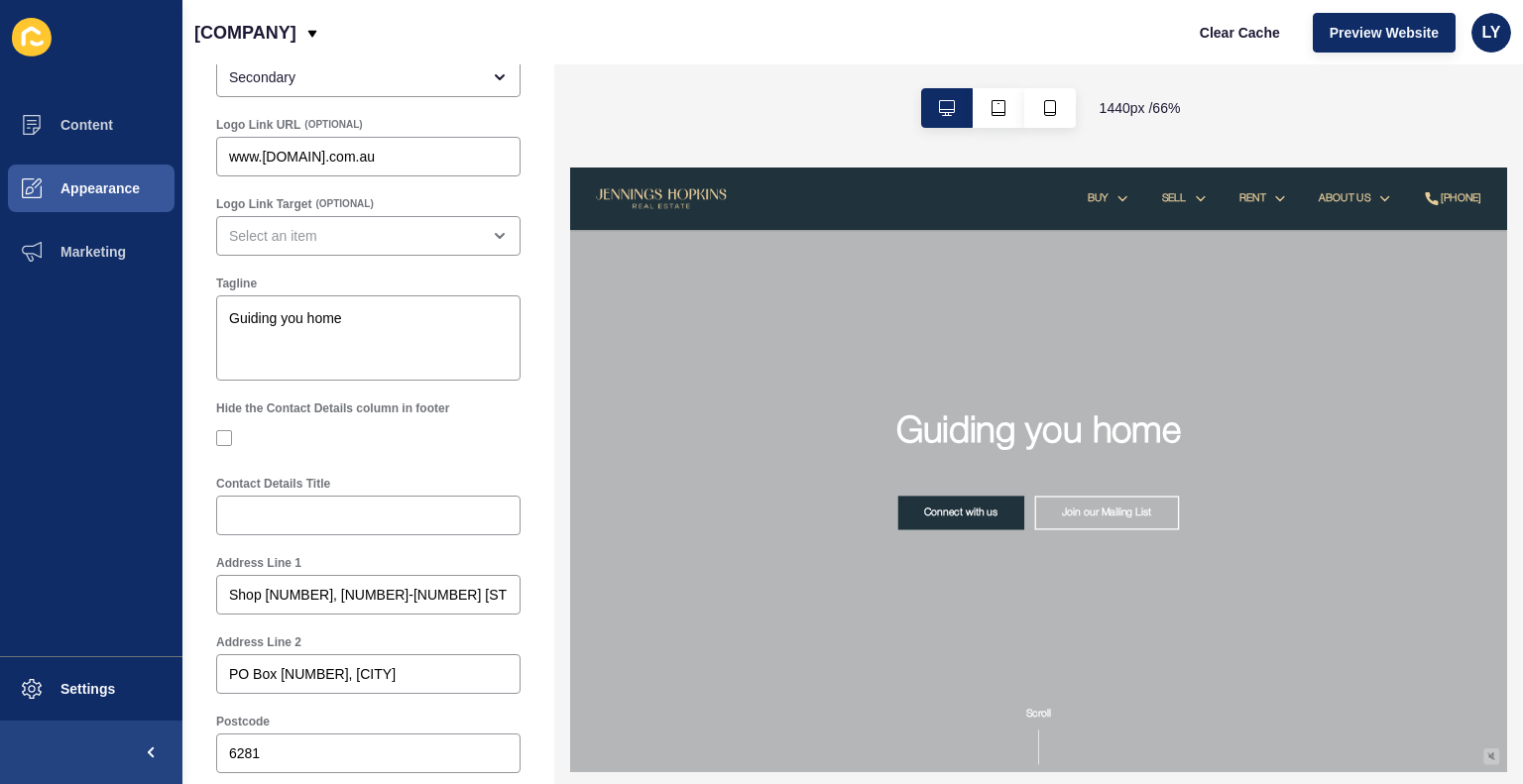 scroll, scrollTop: 0, scrollLeft: 0, axis: both 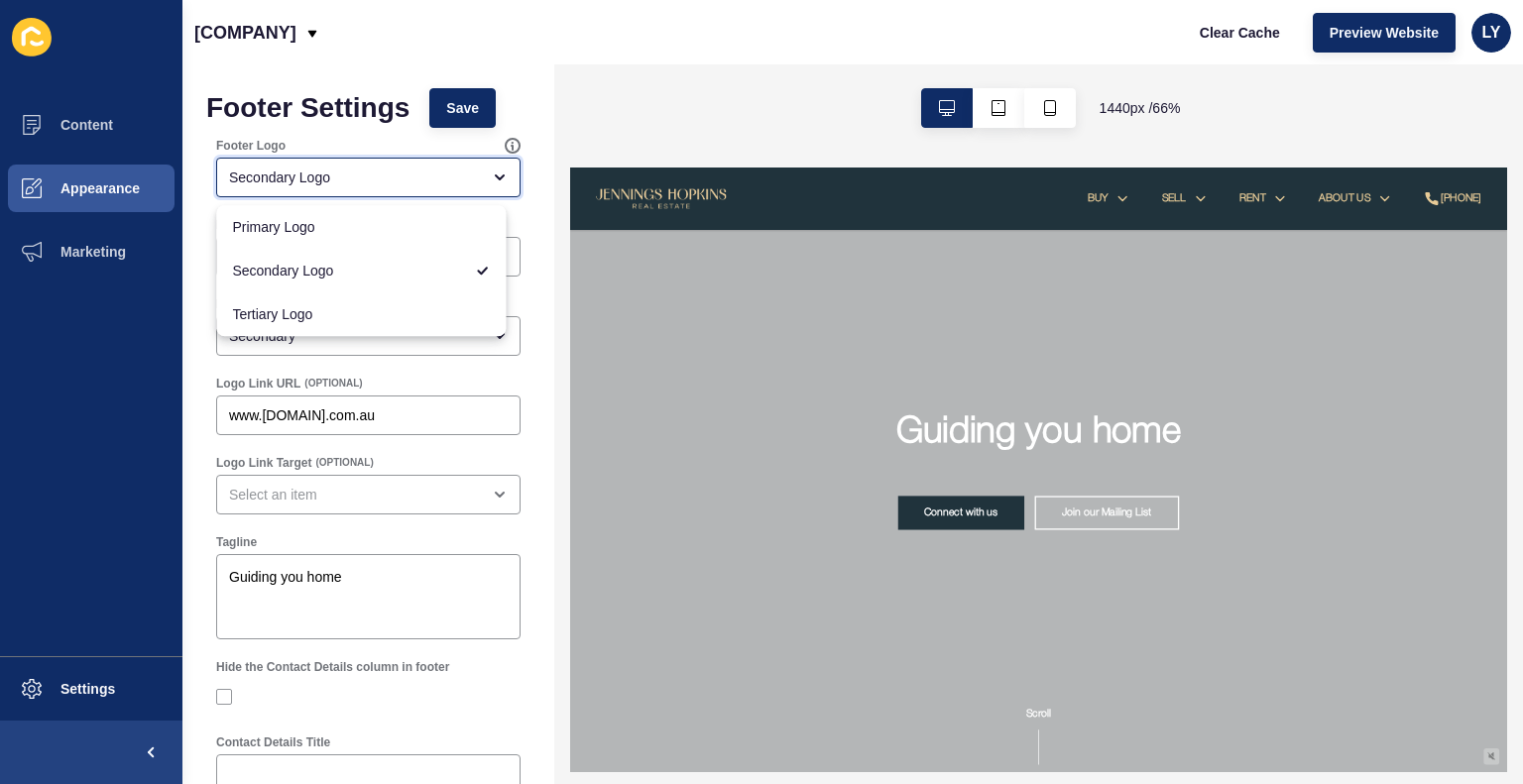 click on "Secondary Logo" at bounding box center [368, 177] 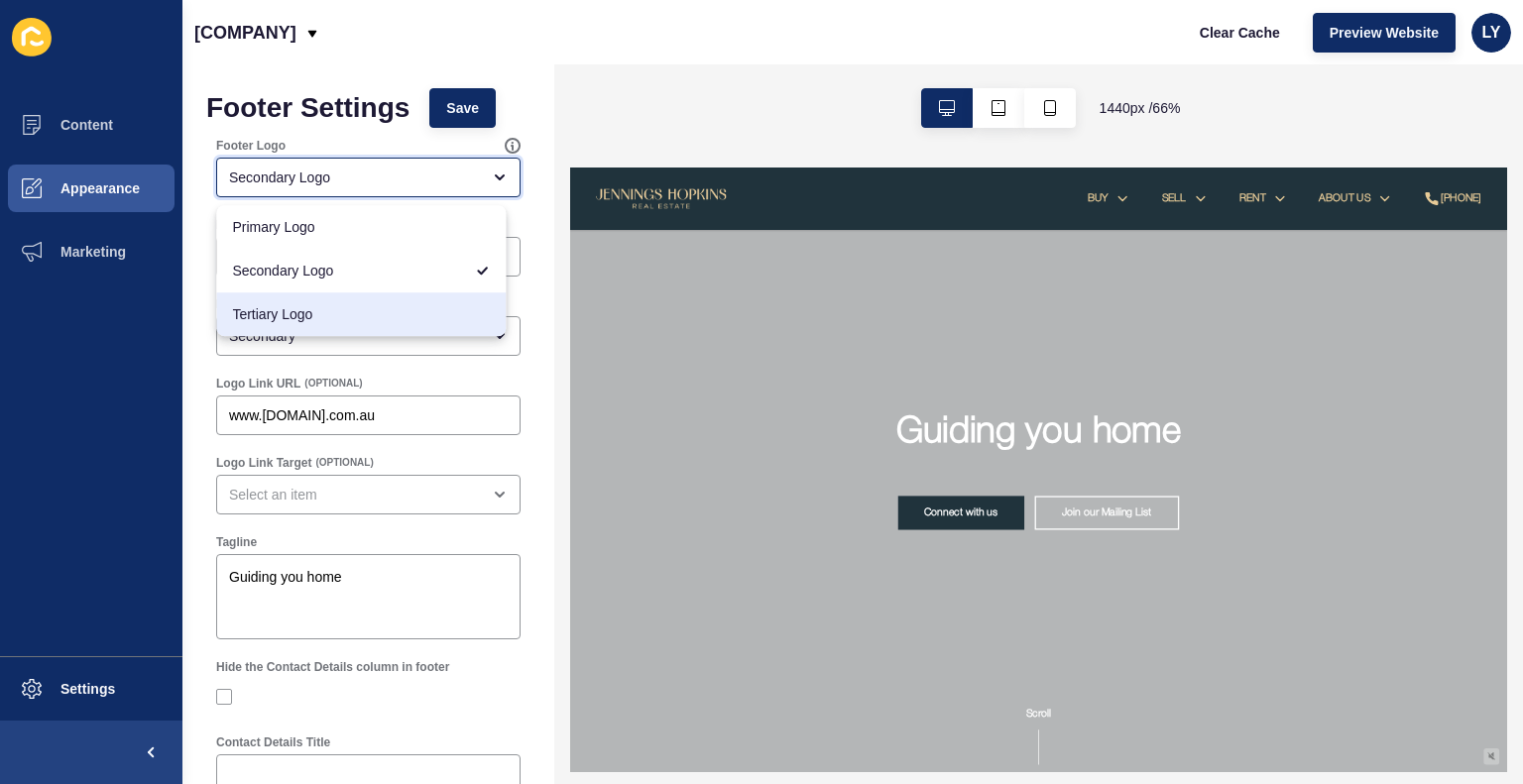 click on "Tertiary Logo" at bounding box center [361, 314] 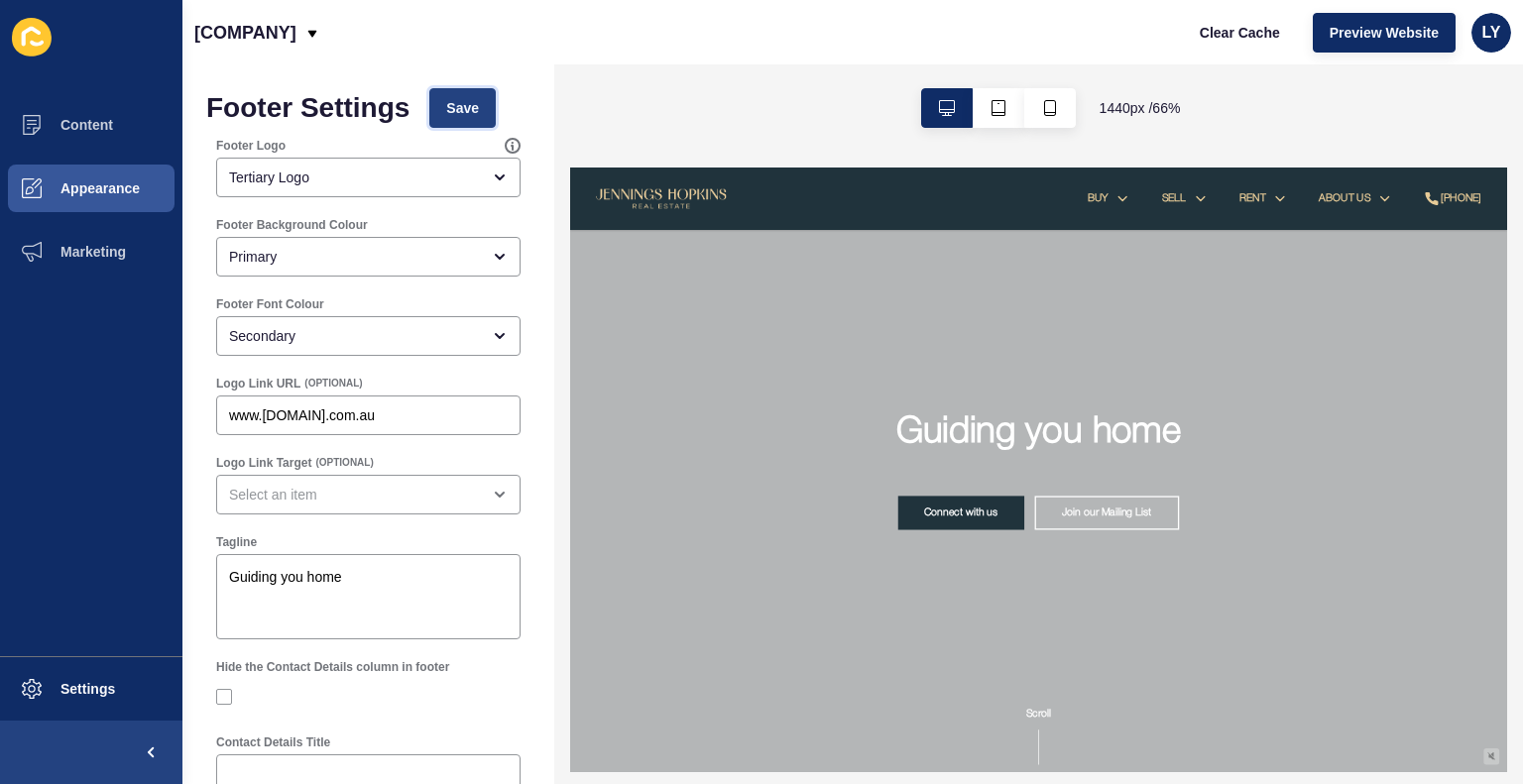 click on "Save" at bounding box center (462, 108) 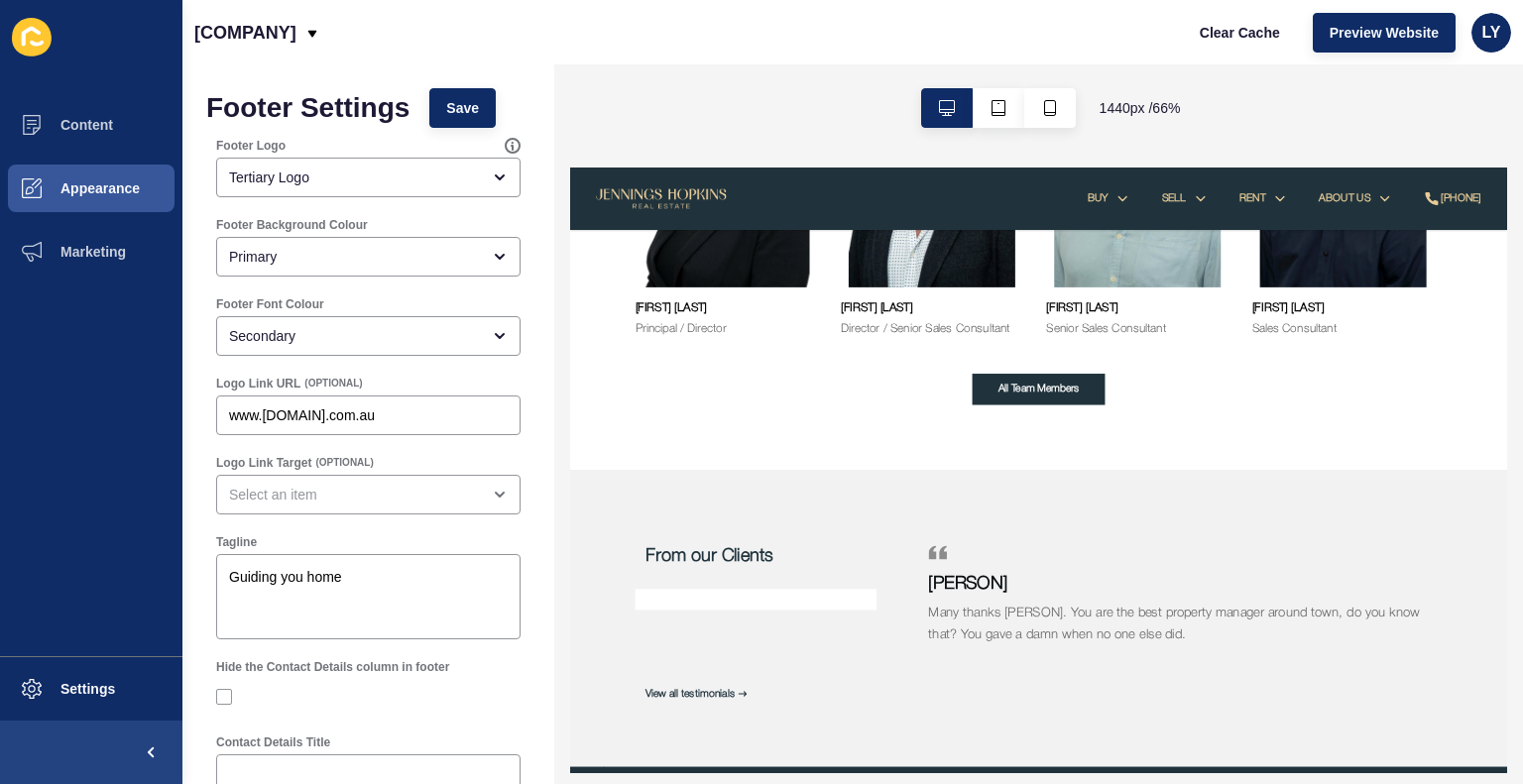scroll, scrollTop: 2928, scrollLeft: 0, axis: vertical 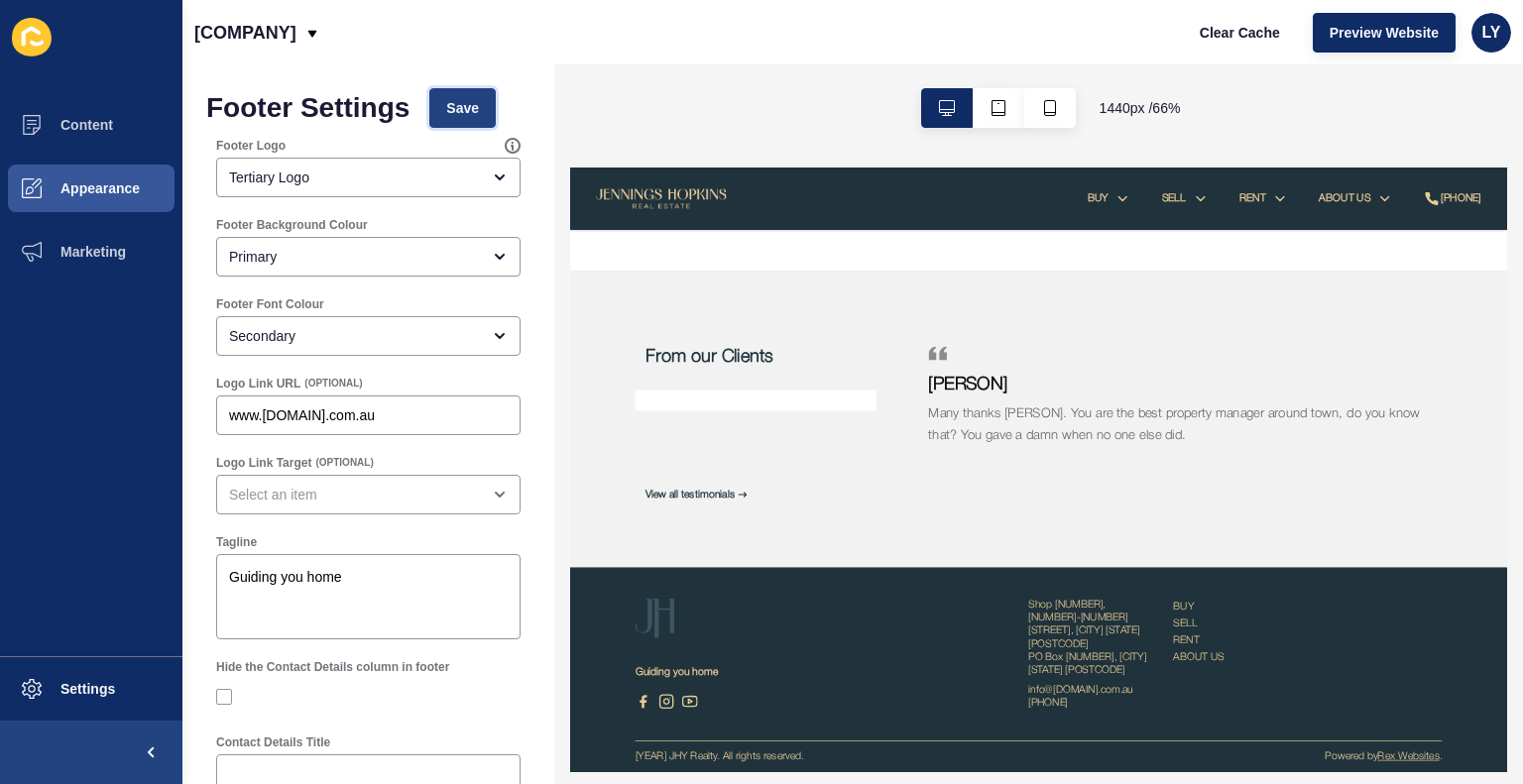 click on "Save" at bounding box center [462, 108] 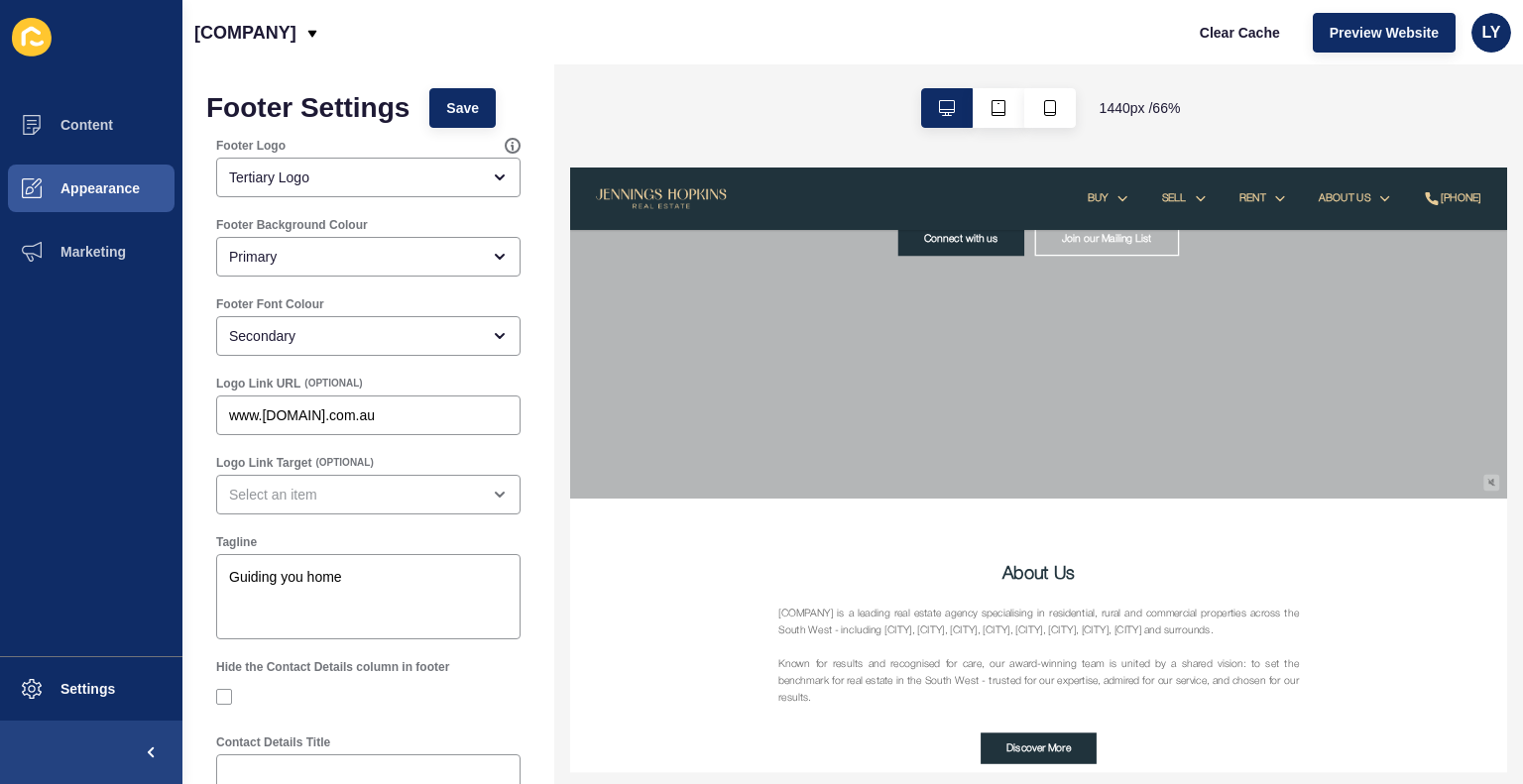 scroll, scrollTop: 0, scrollLeft: 0, axis: both 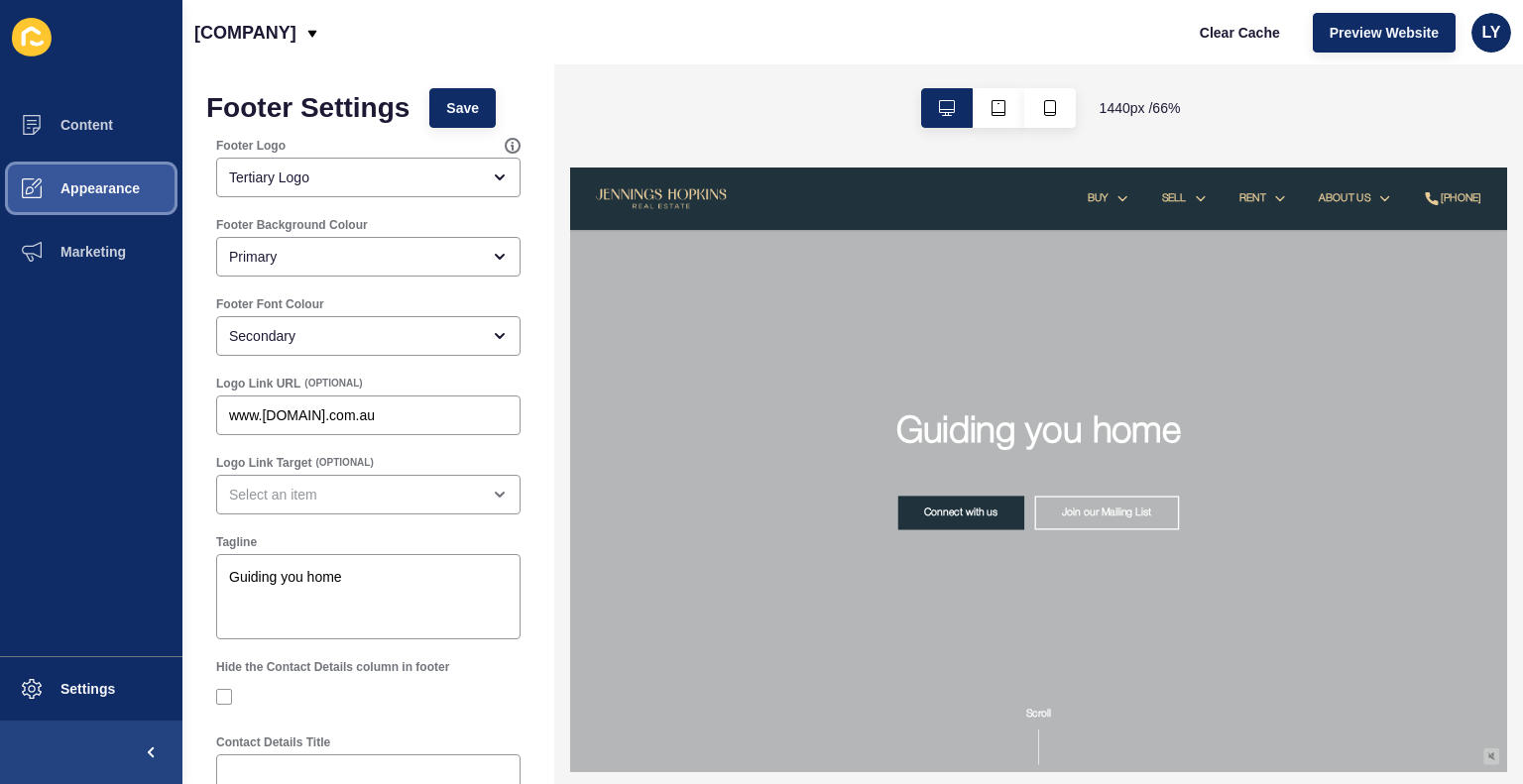 click on "Appearance" at bounding box center [68, 188] 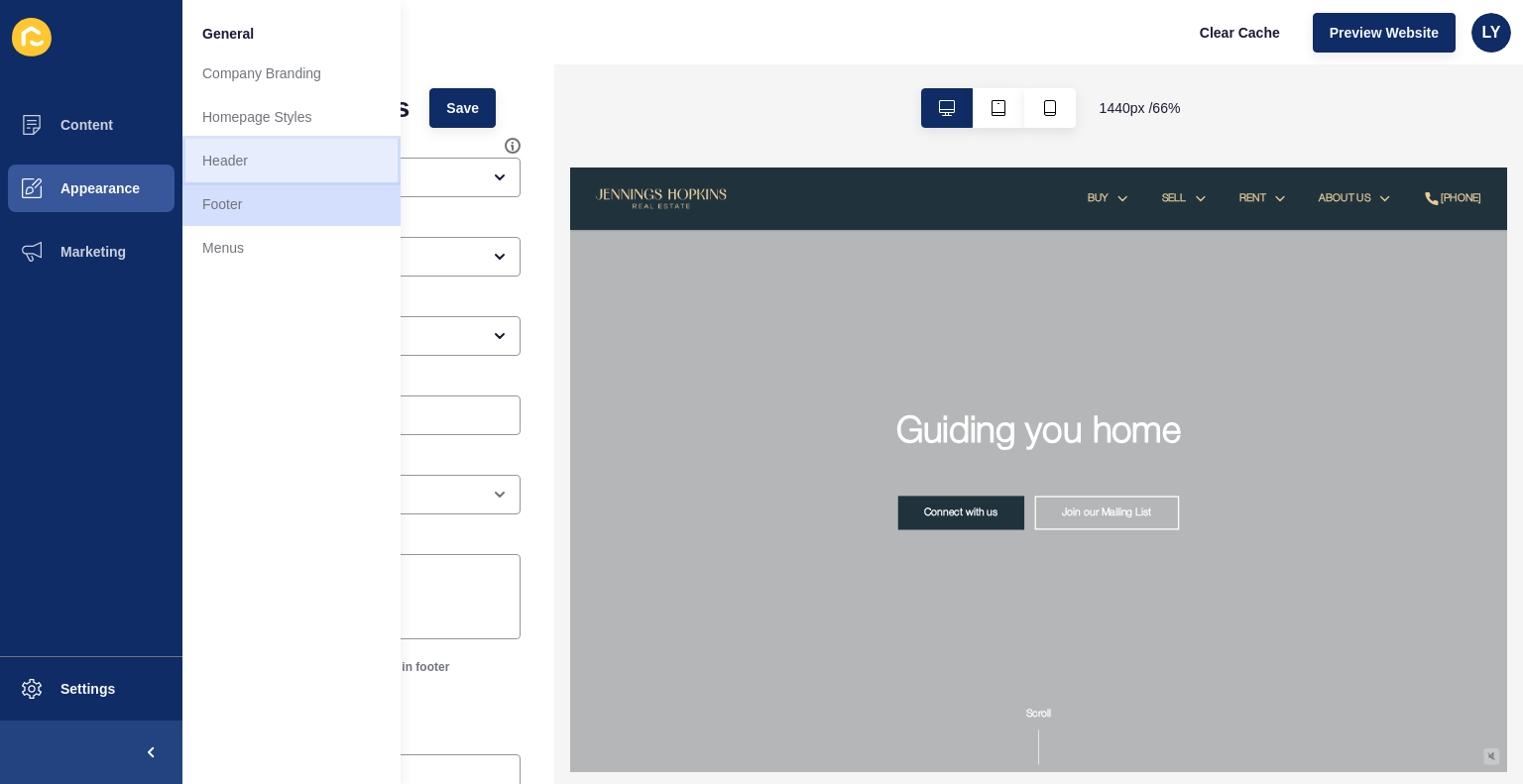 click on "Header" at bounding box center (292, 161) 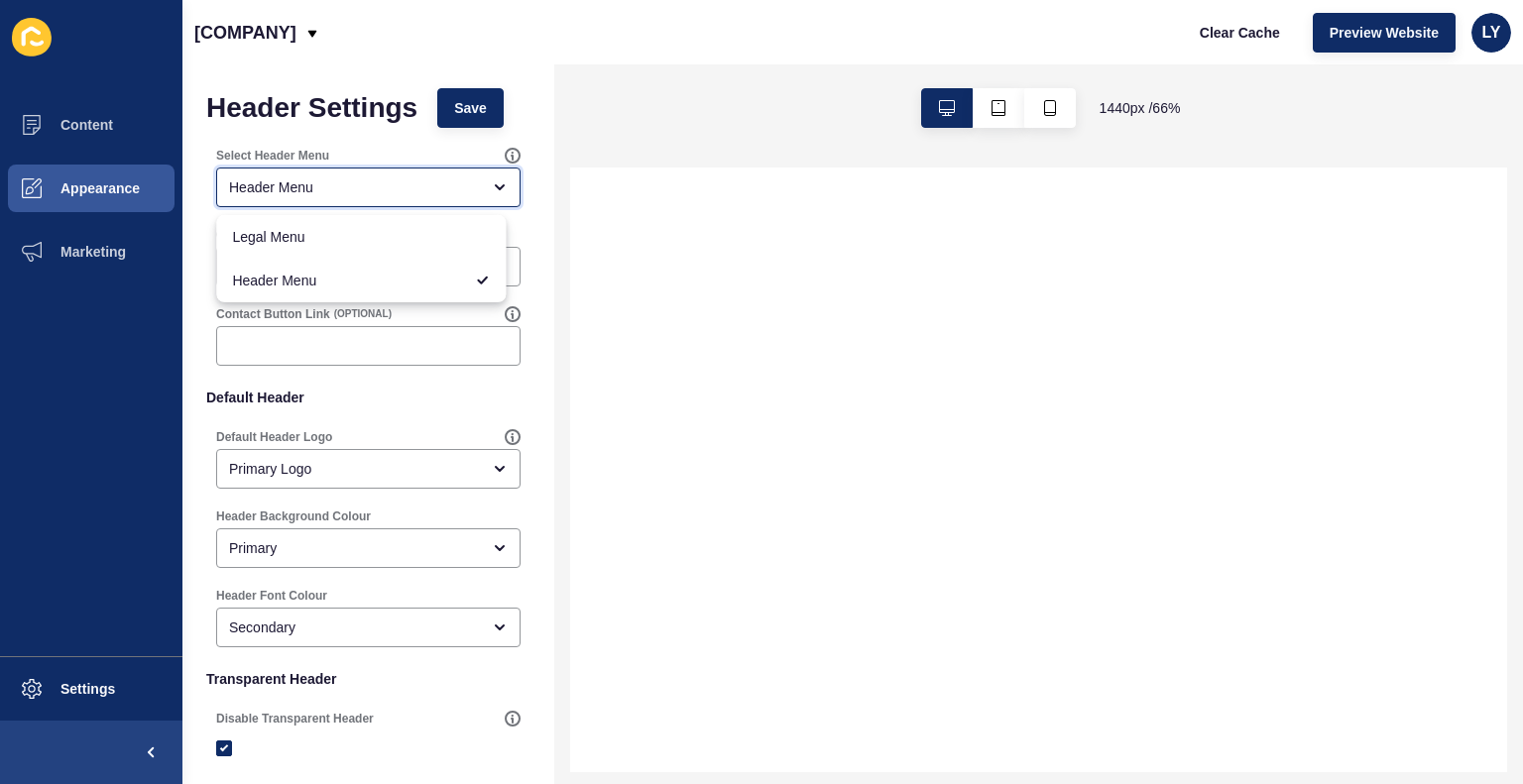 click on "Header Menu" at bounding box center (354, 187) 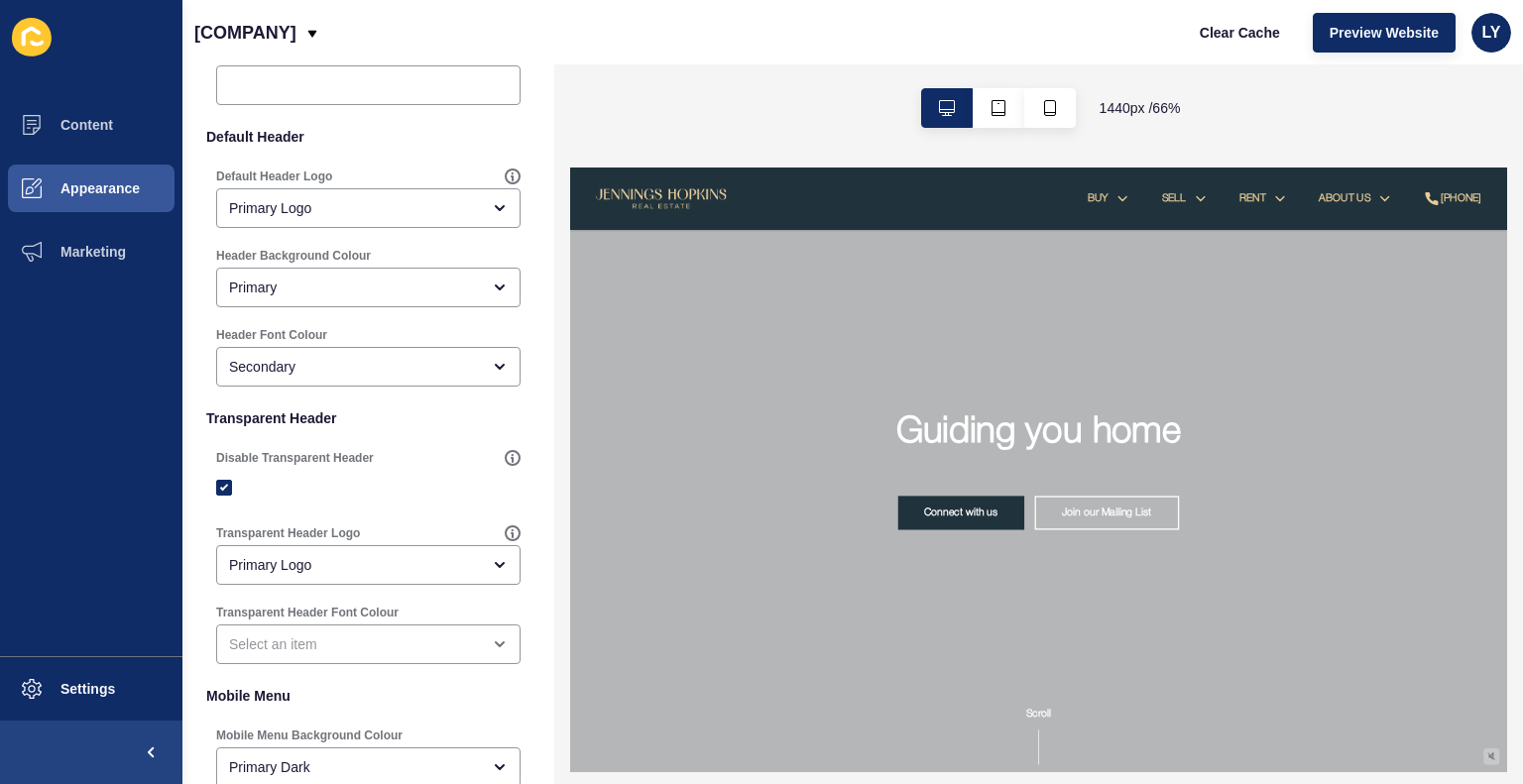 scroll, scrollTop: 262, scrollLeft: 0, axis: vertical 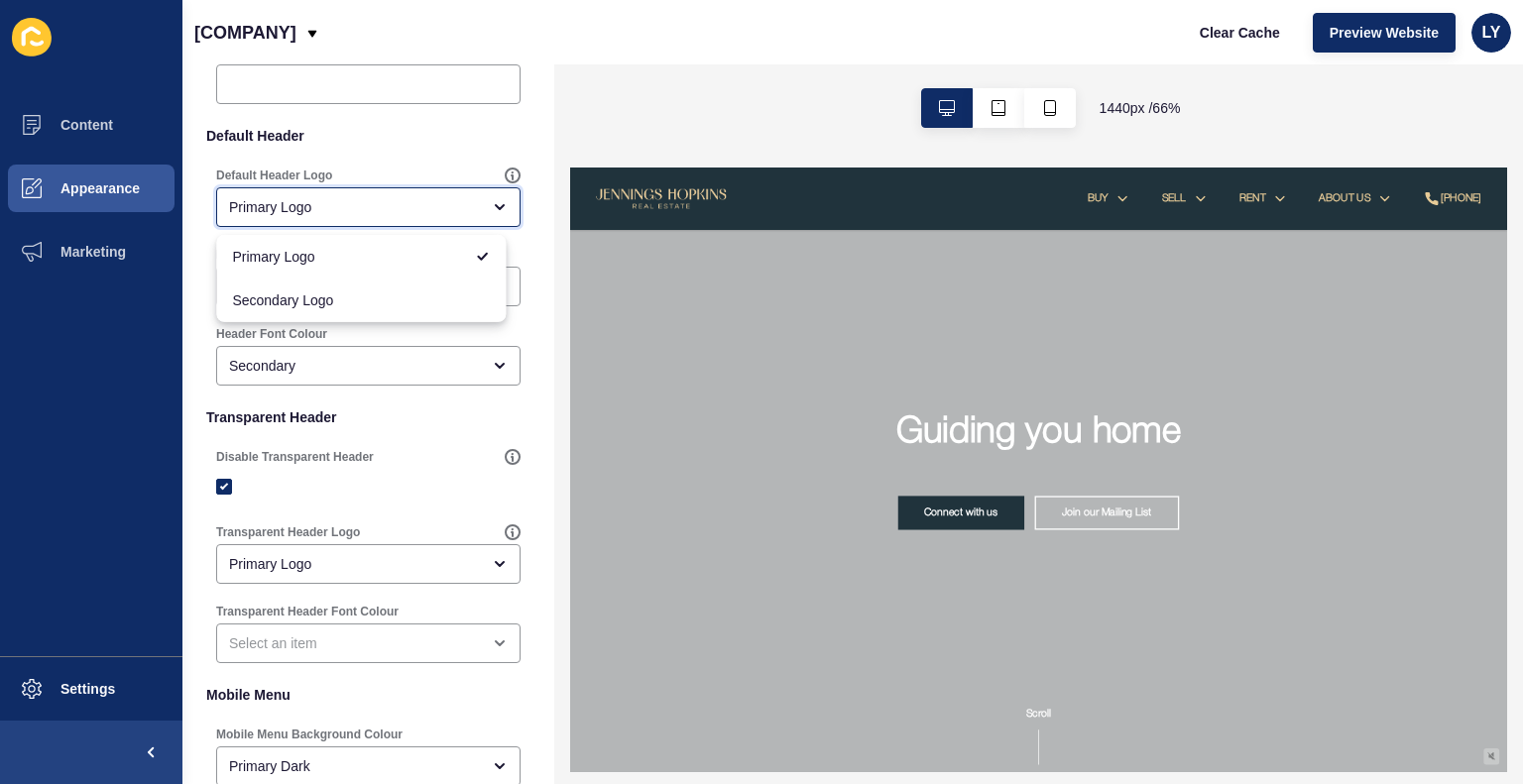 click on "Primary Logo" at bounding box center [354, 207] 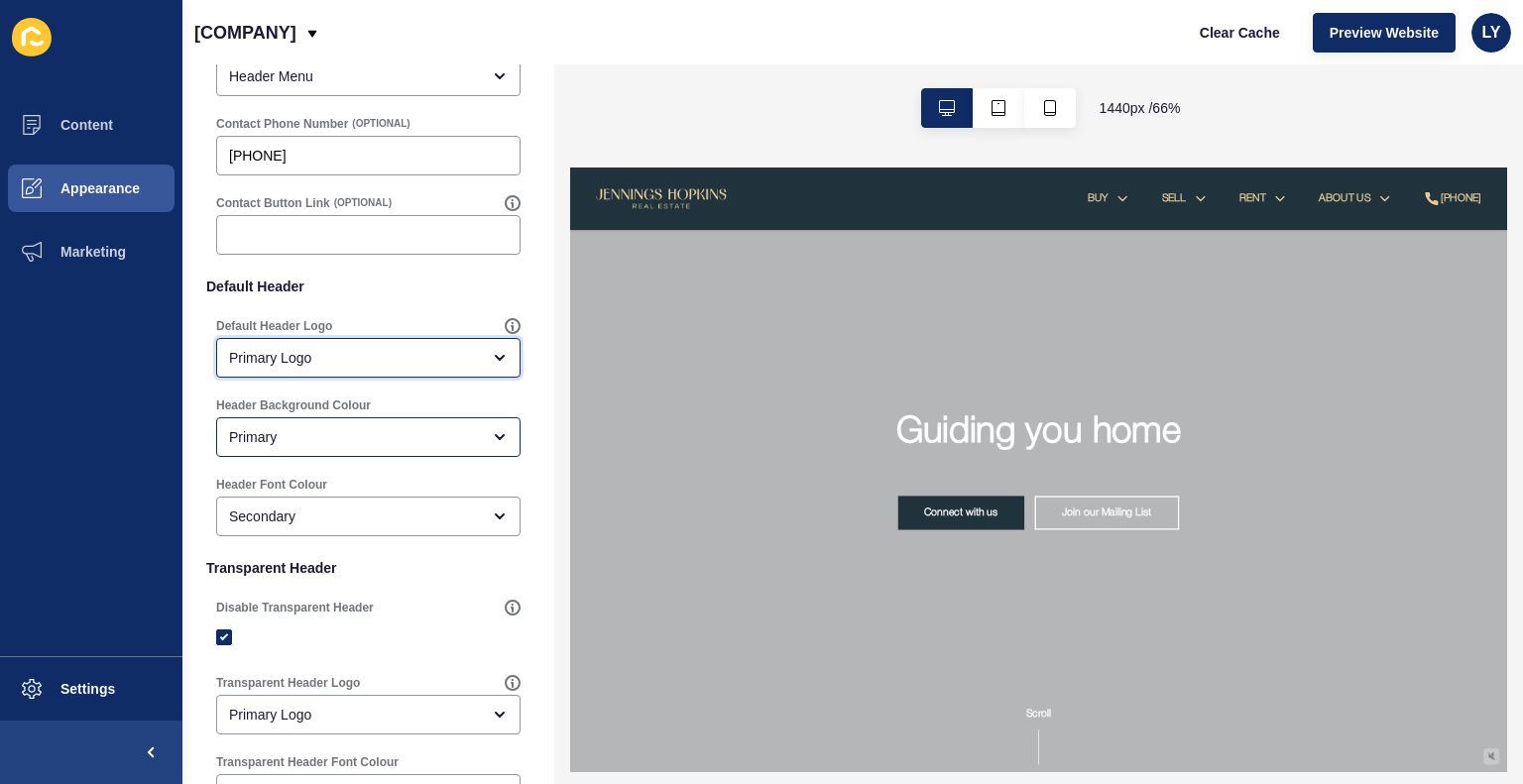 scroll, scrollTop: 0, scrollLeft: 0, axis: both 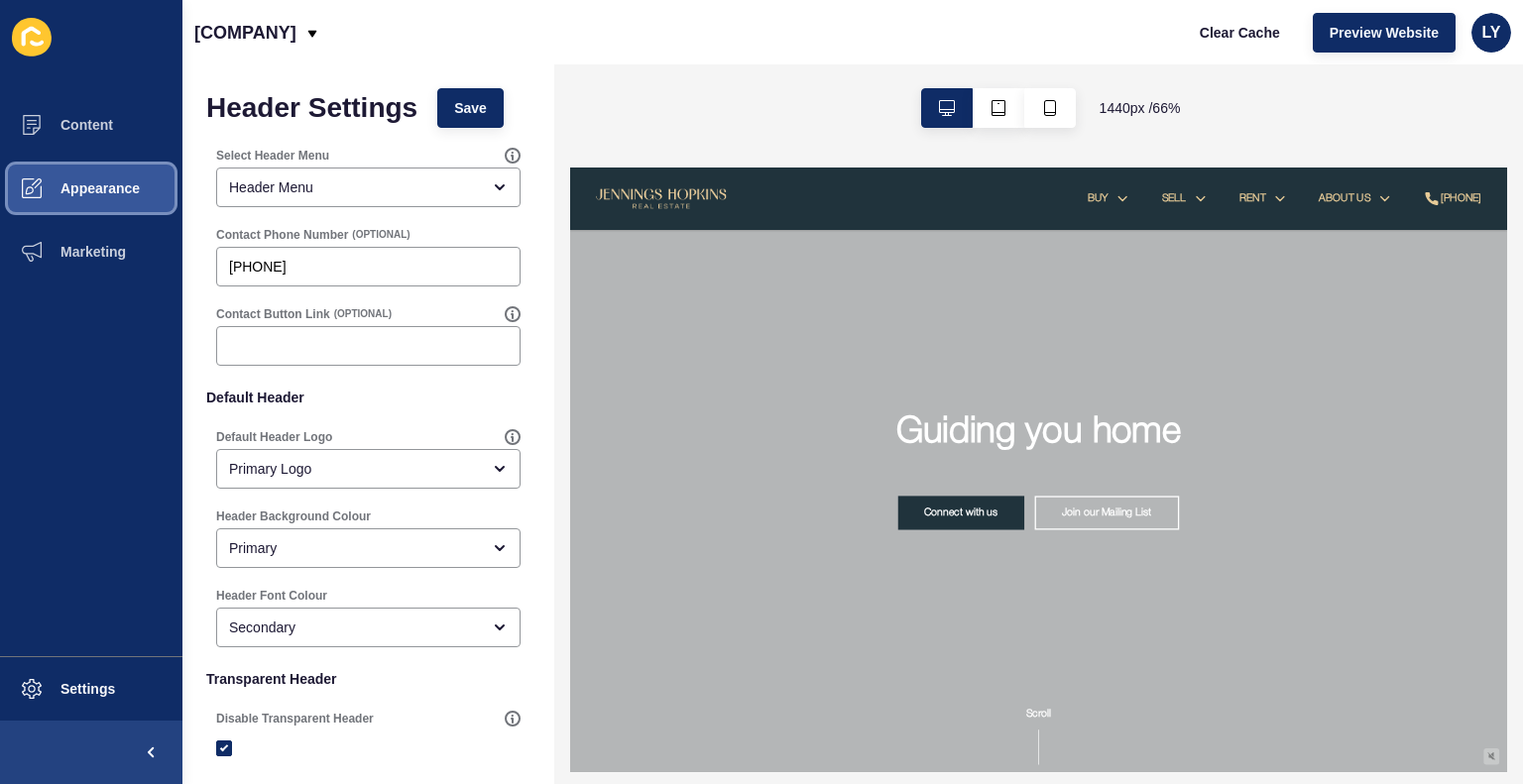click on "Appearance" at bounding box center (91, 188) 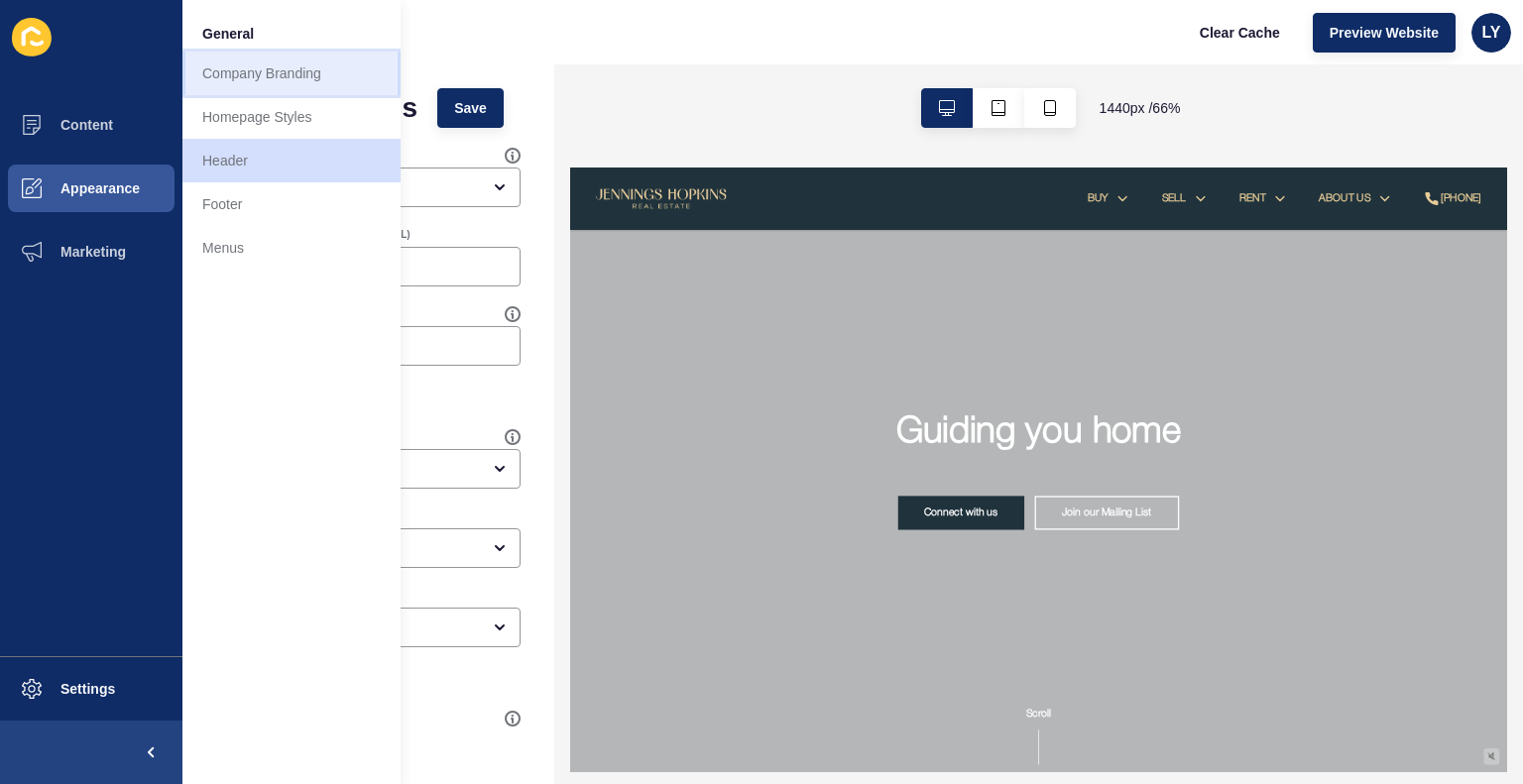 click on "Company Branding" at bounding box center (292, 73) 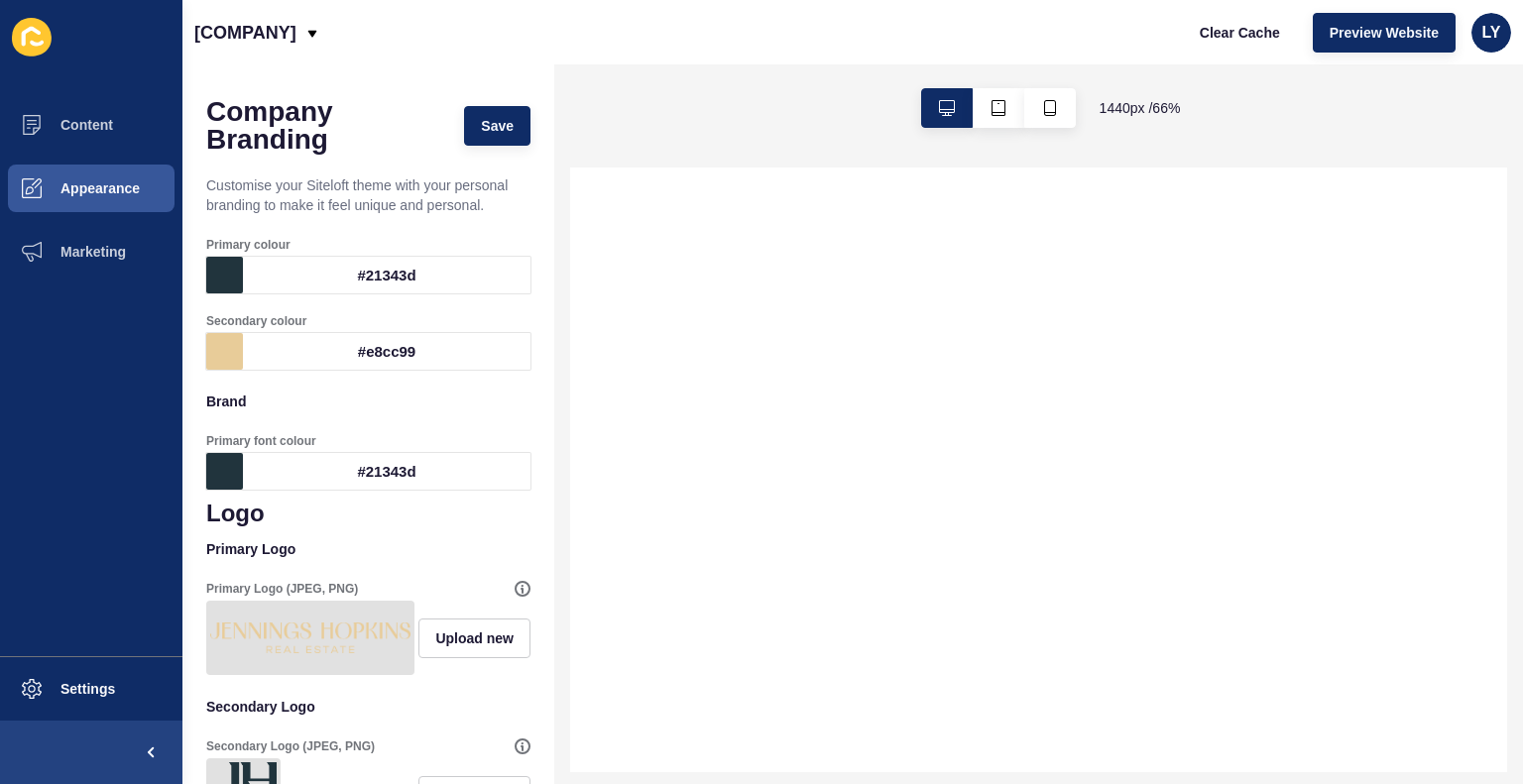 click at bounding box center [310, 637] 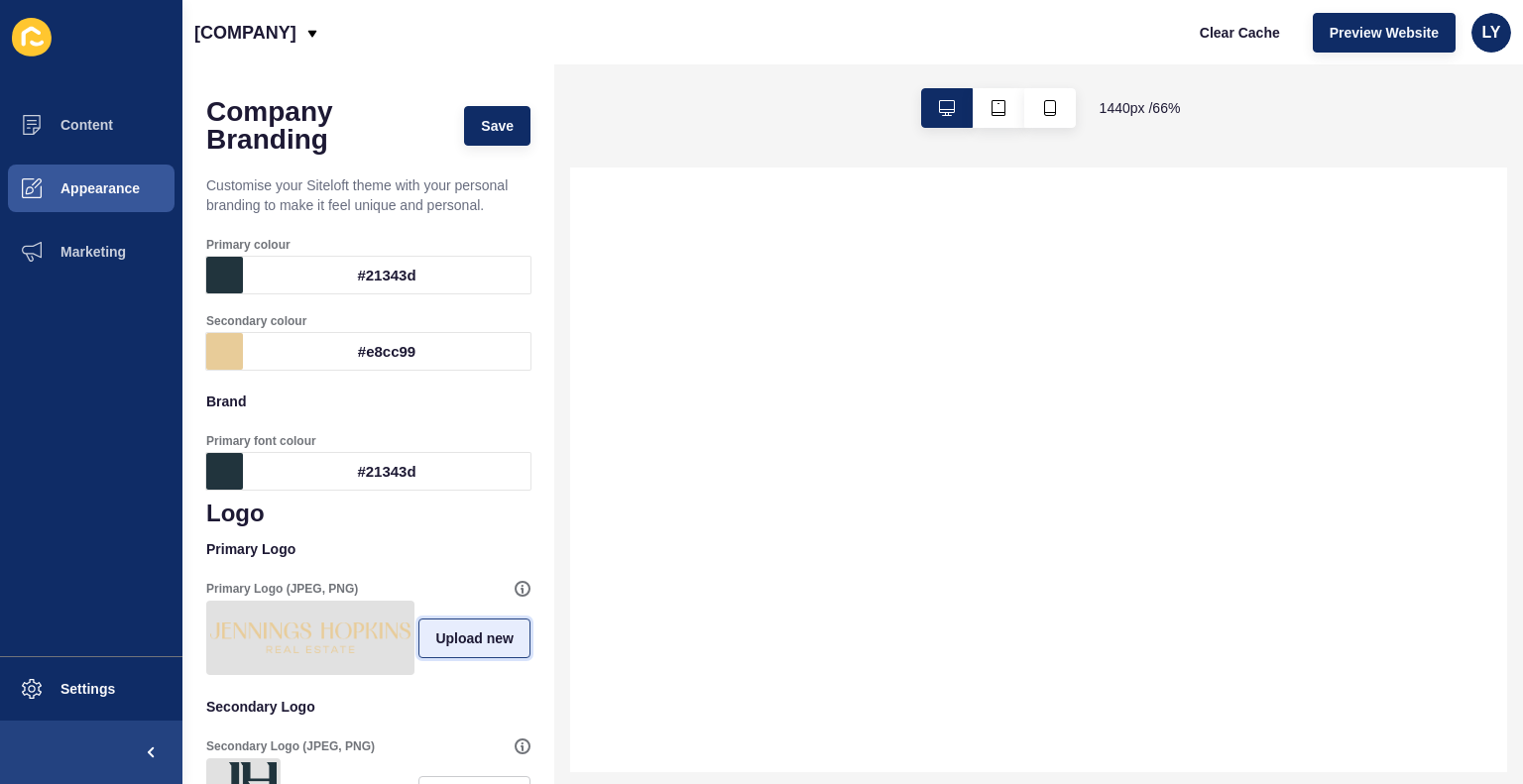 click on "Upload new" at bounding box center [474, 638] 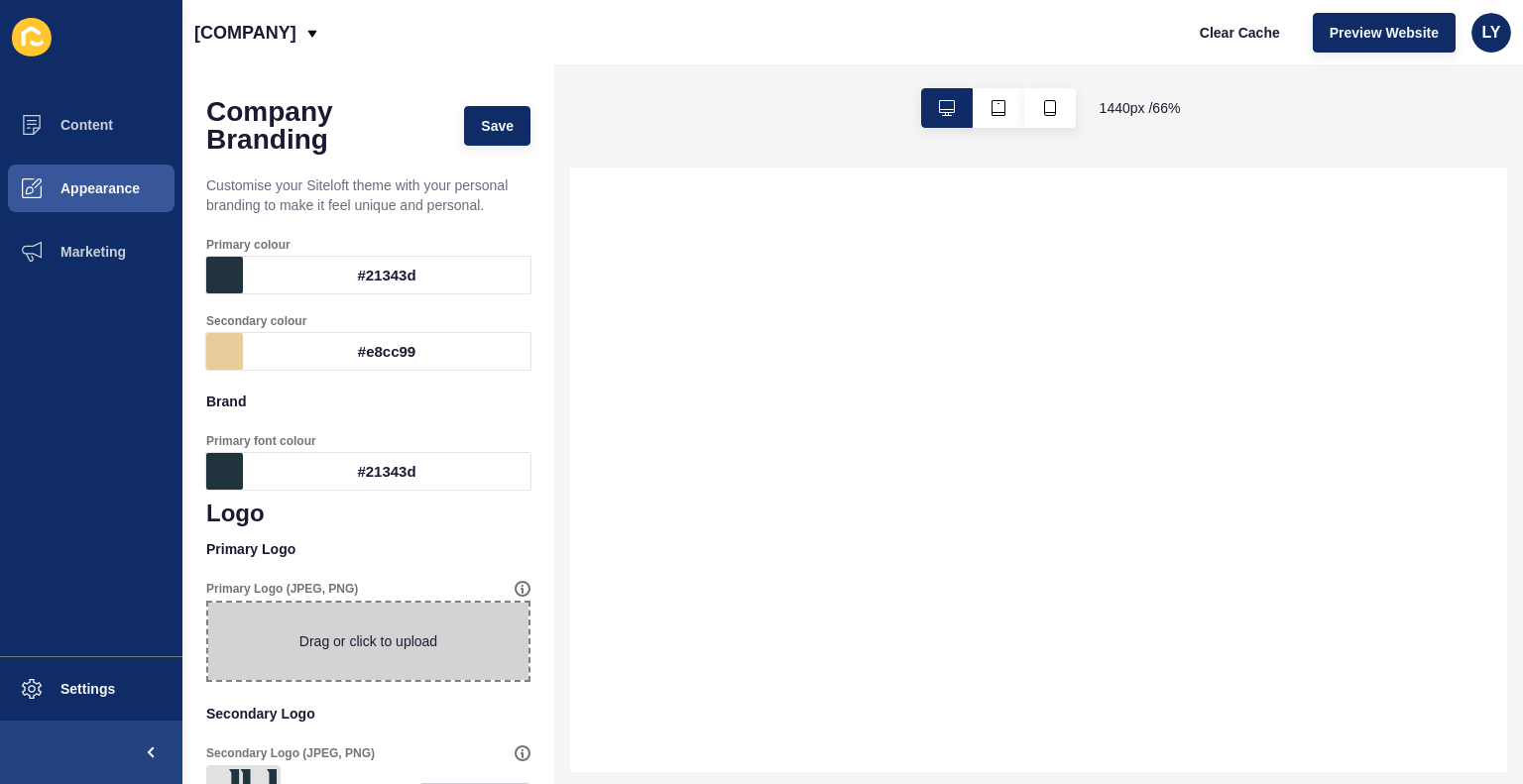 click at bounding box center (368, 641) 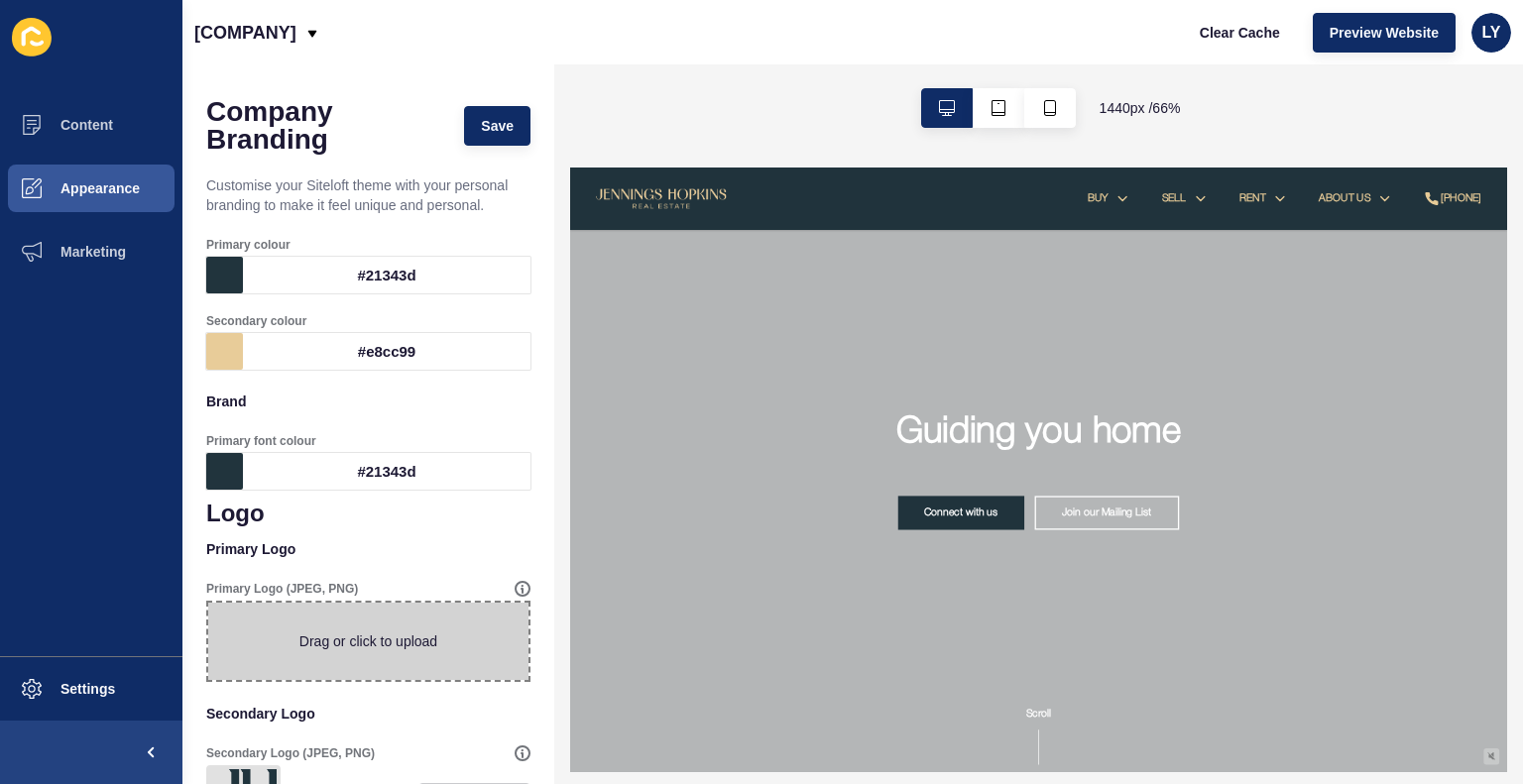 type on "C:\fakepath\JH_Primary_Grain.png" 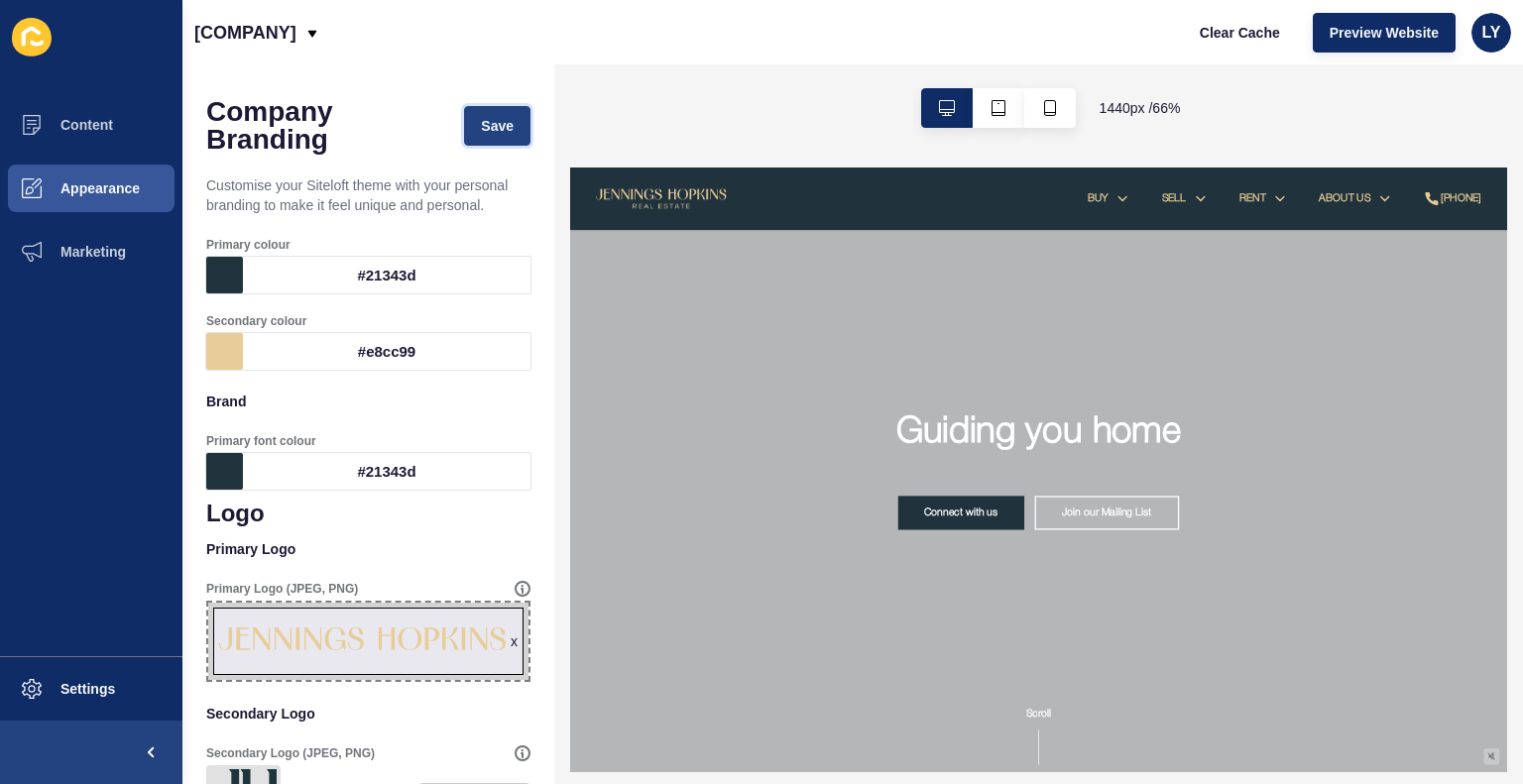 click on "Save" at bounding box center (497, 126) 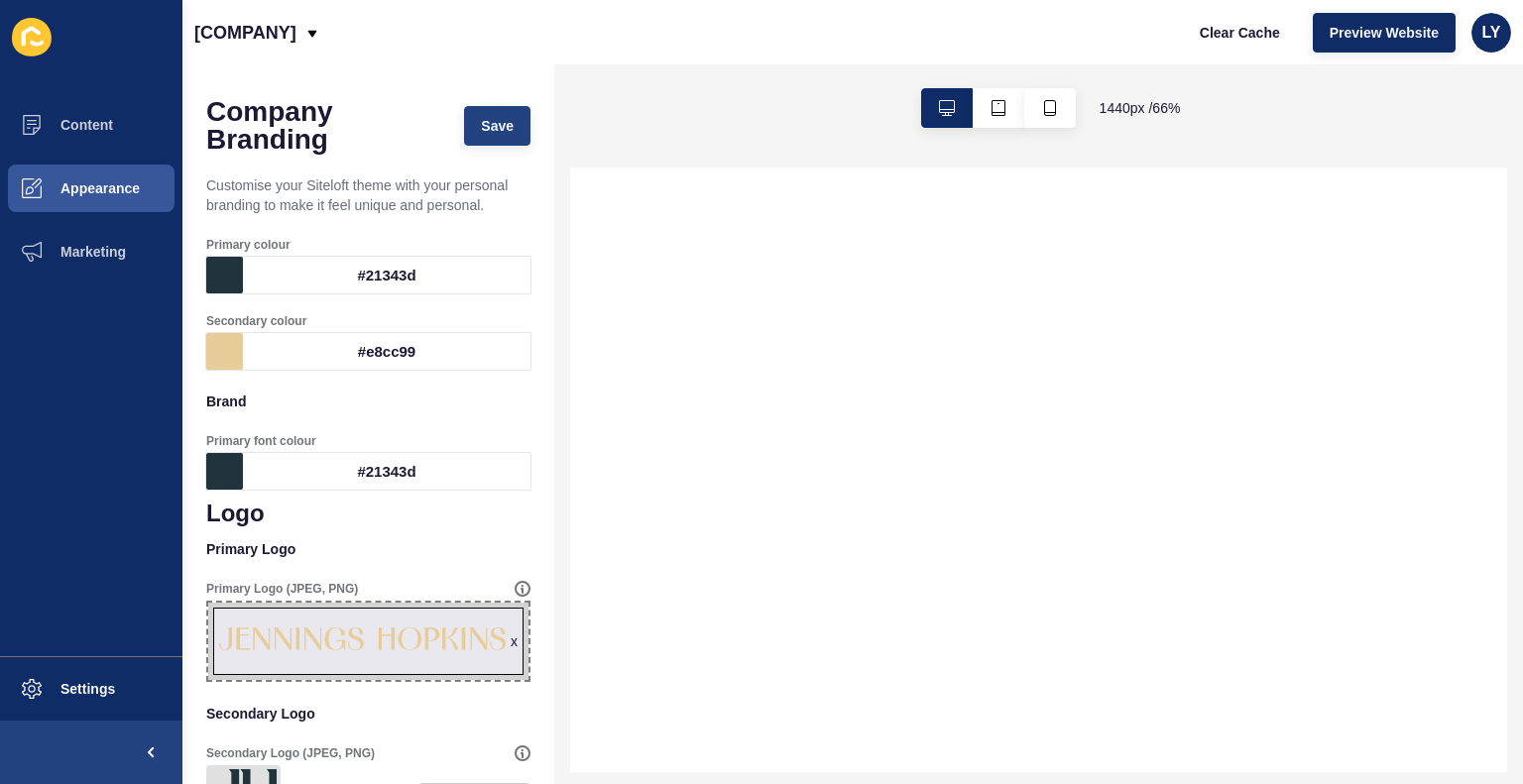 scroll, scrollTop: 0, scrollLeft: 0, axis: both 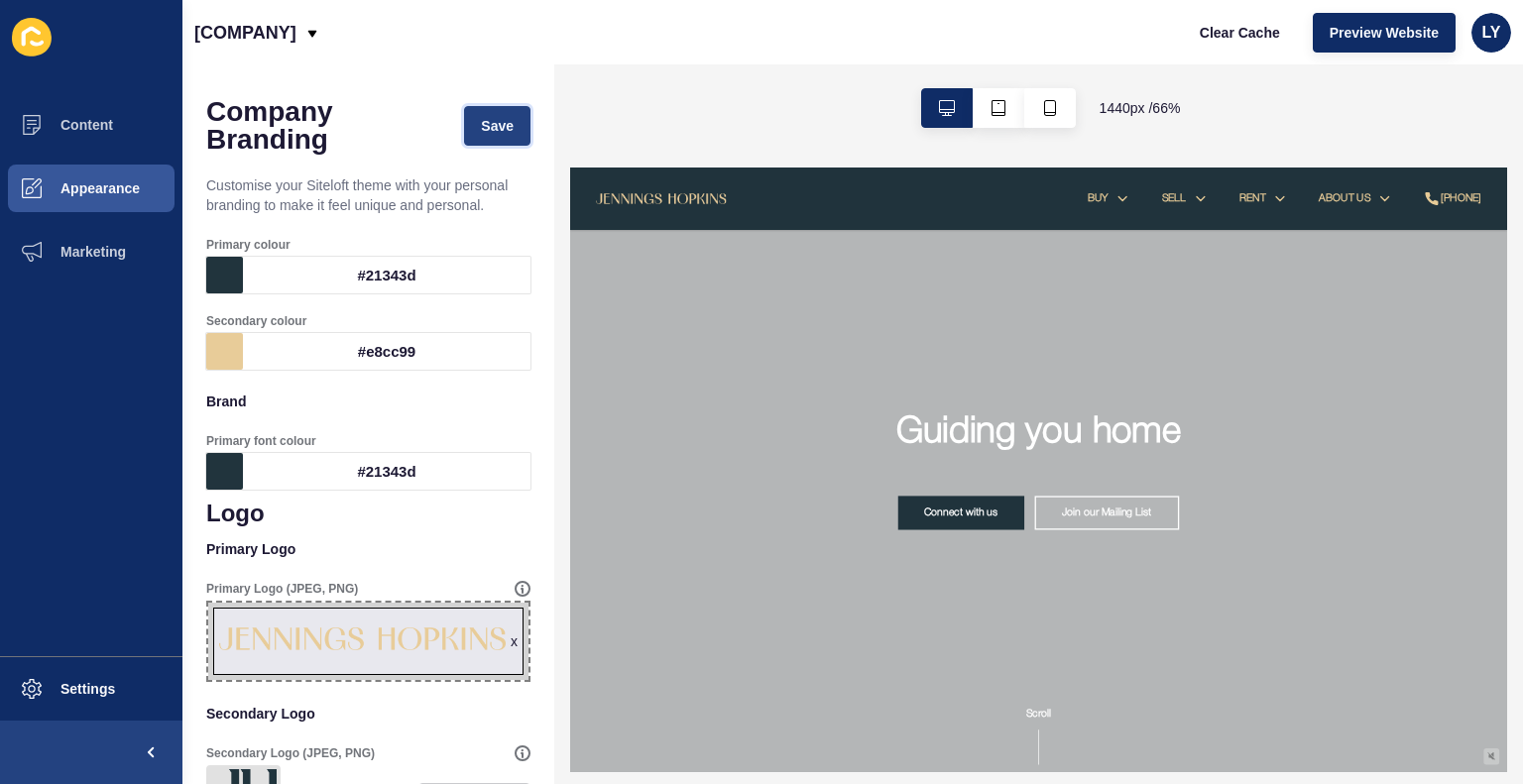 click on "Save" at bounding box center (497, 126) 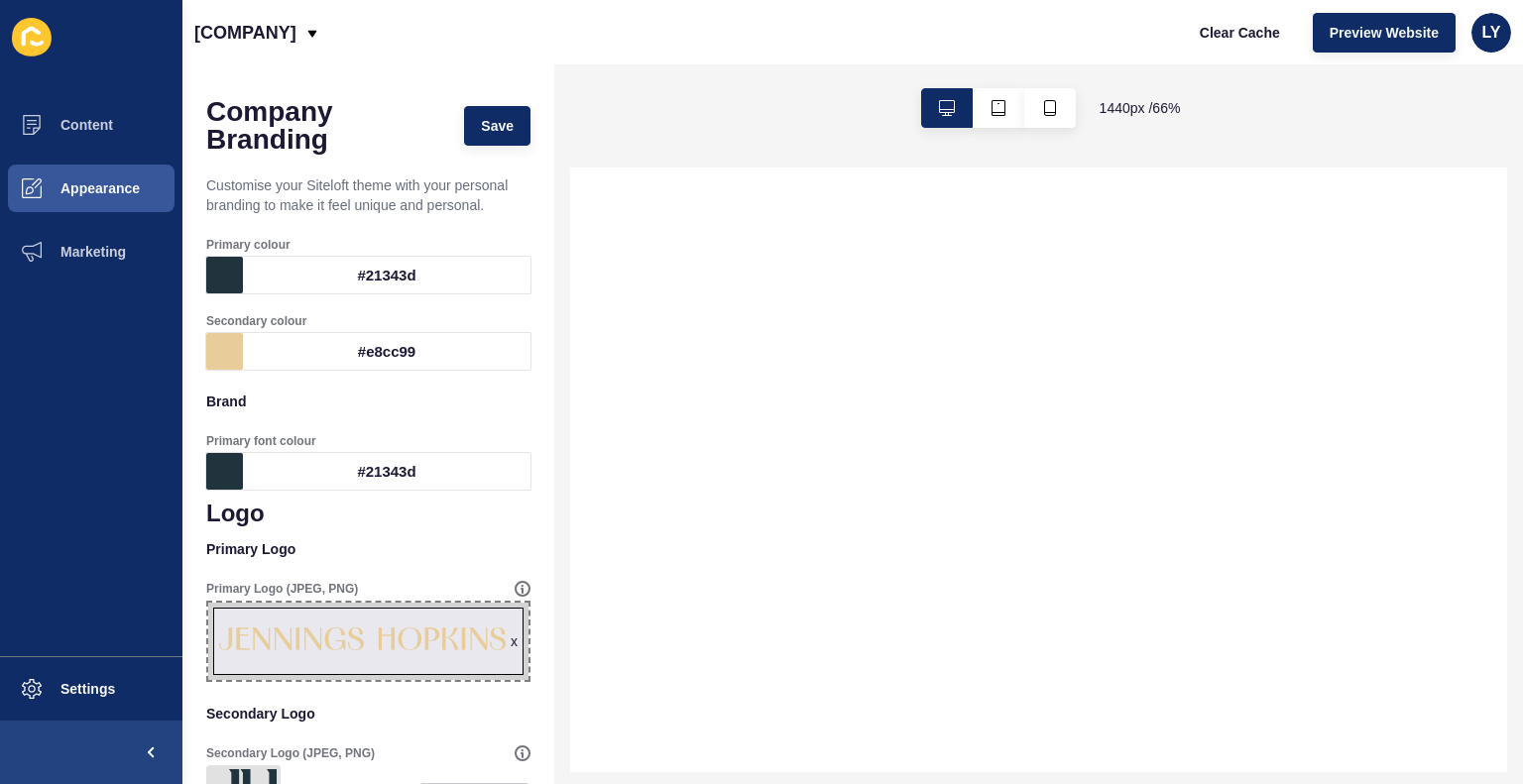 scroll, scrollTop: 0, scrollLeft: 0, axis: both 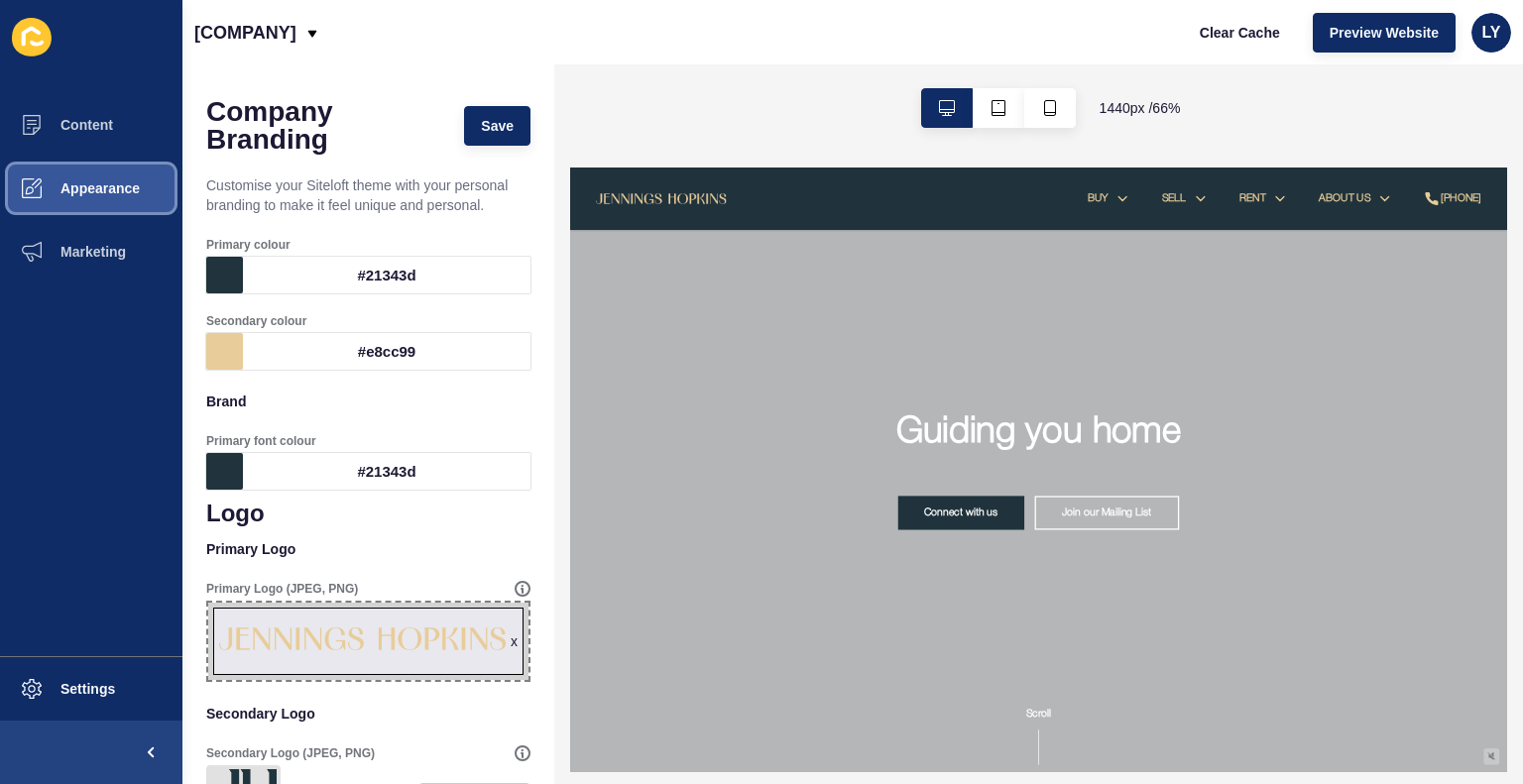 click on "Appearance" at bounding box center [91, 188] 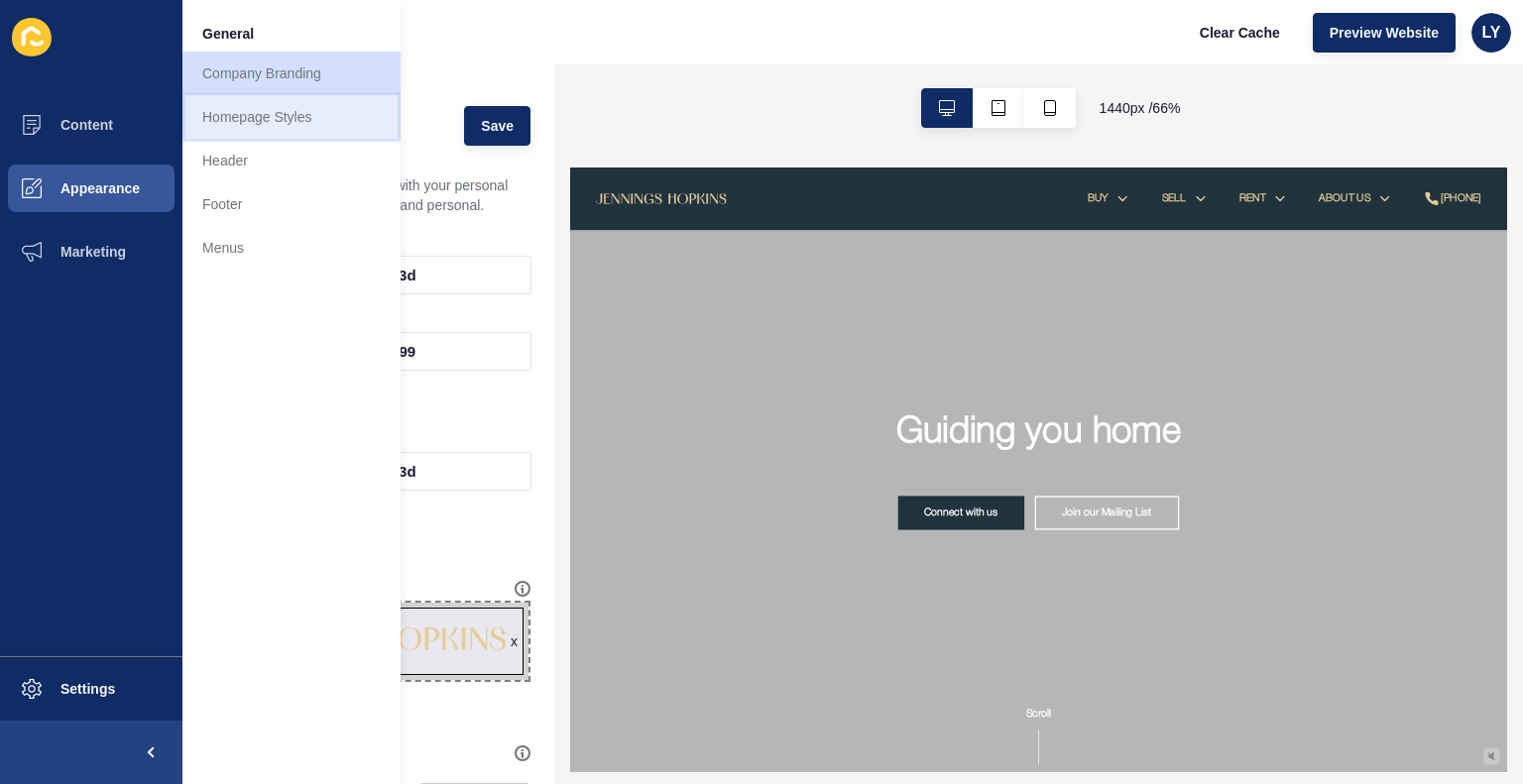 click on "Homepage Styles" at bounding box center (292, 117) 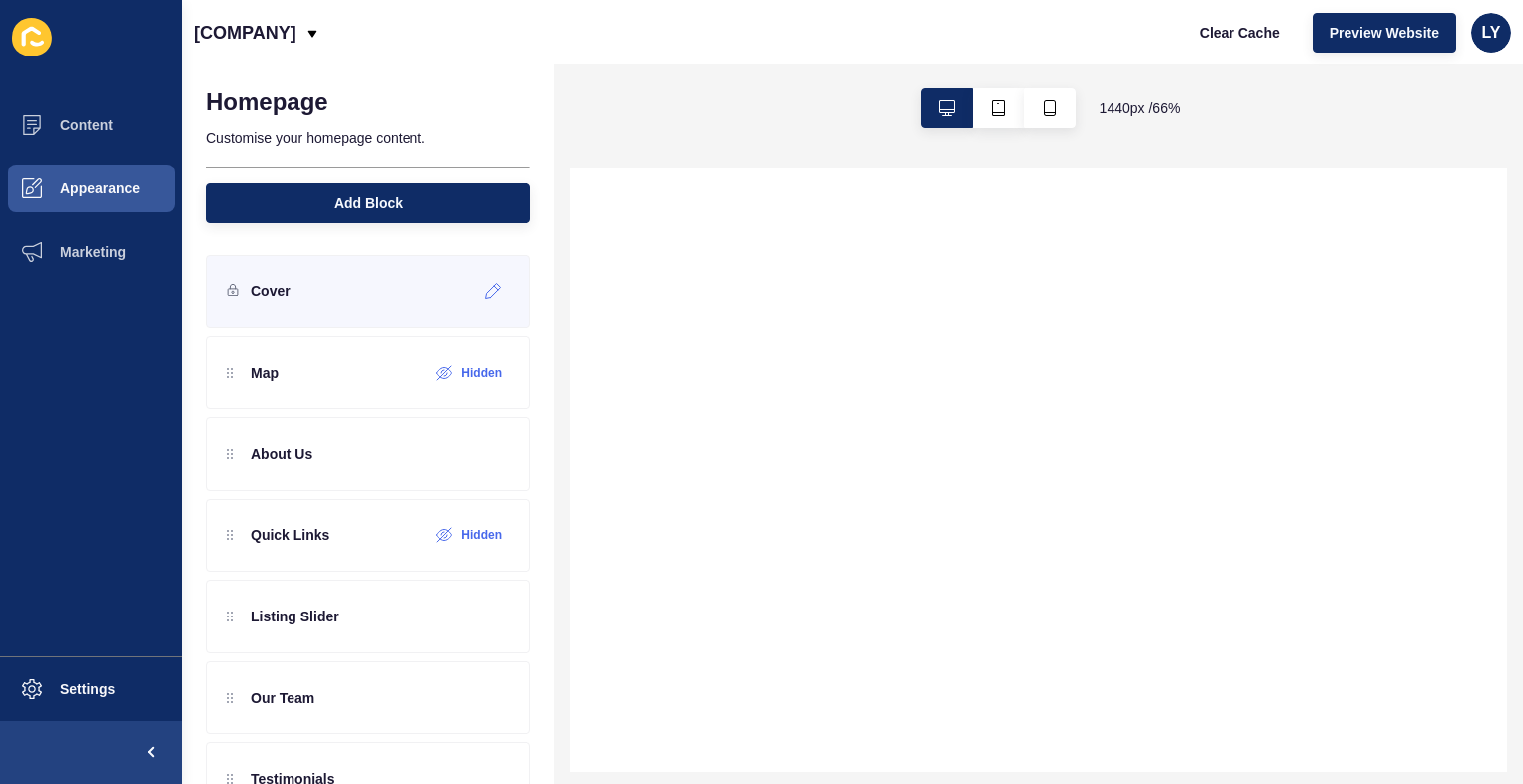 click on "Cover" at bounding box center (368, 291) 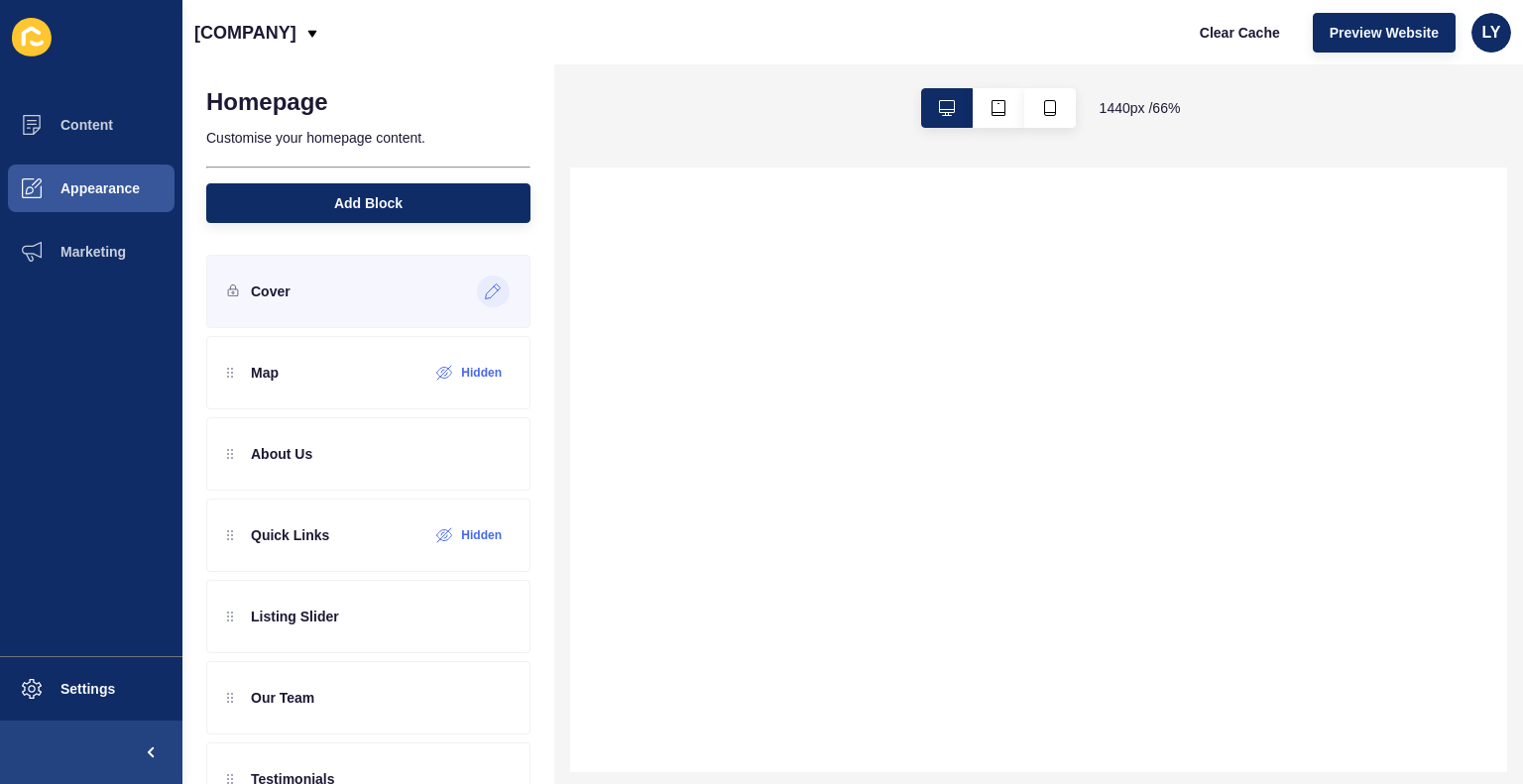 click at bounding box center [493, 291] 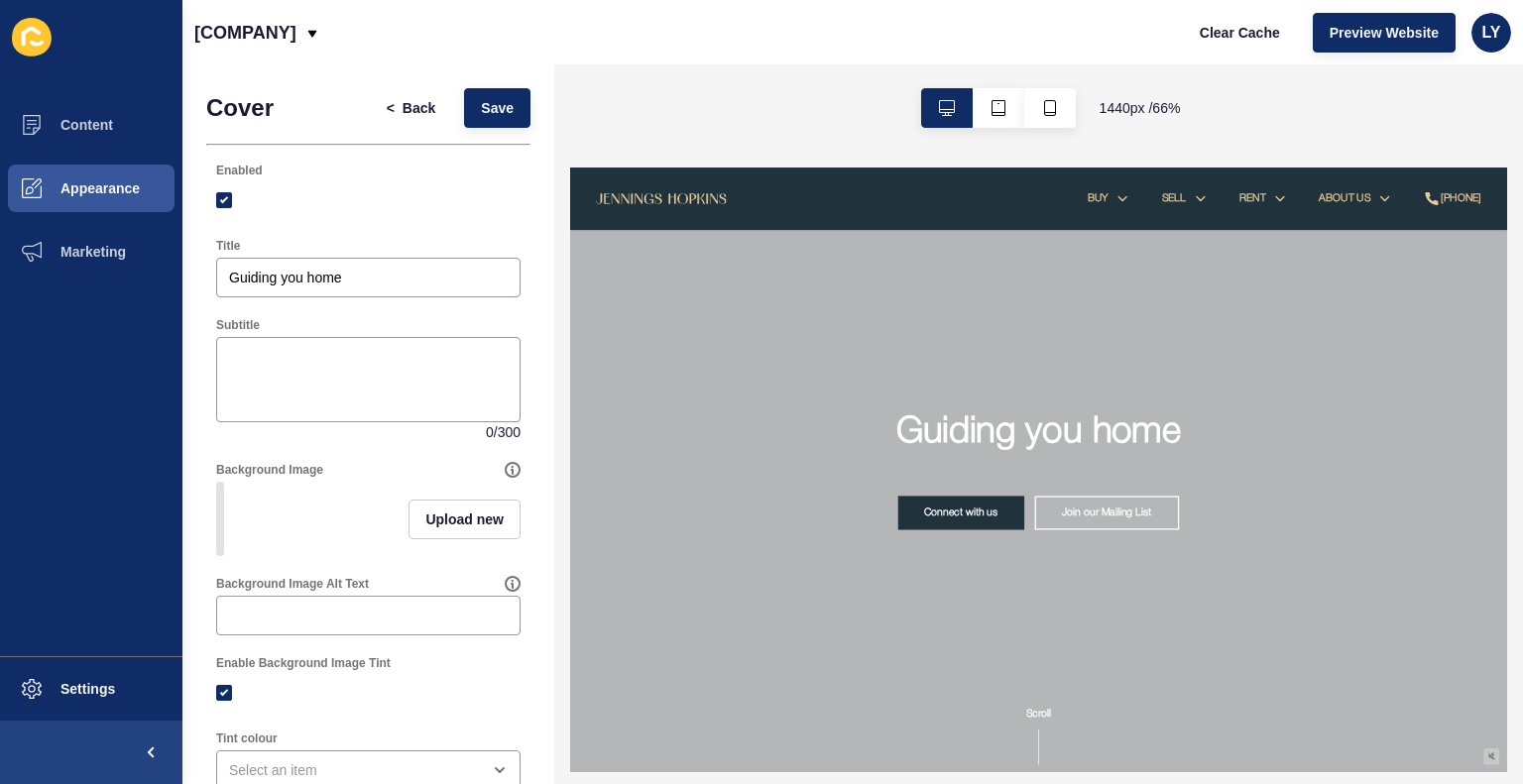 scroll, scrollTop: 0, scrollLeft: 0, axis: both 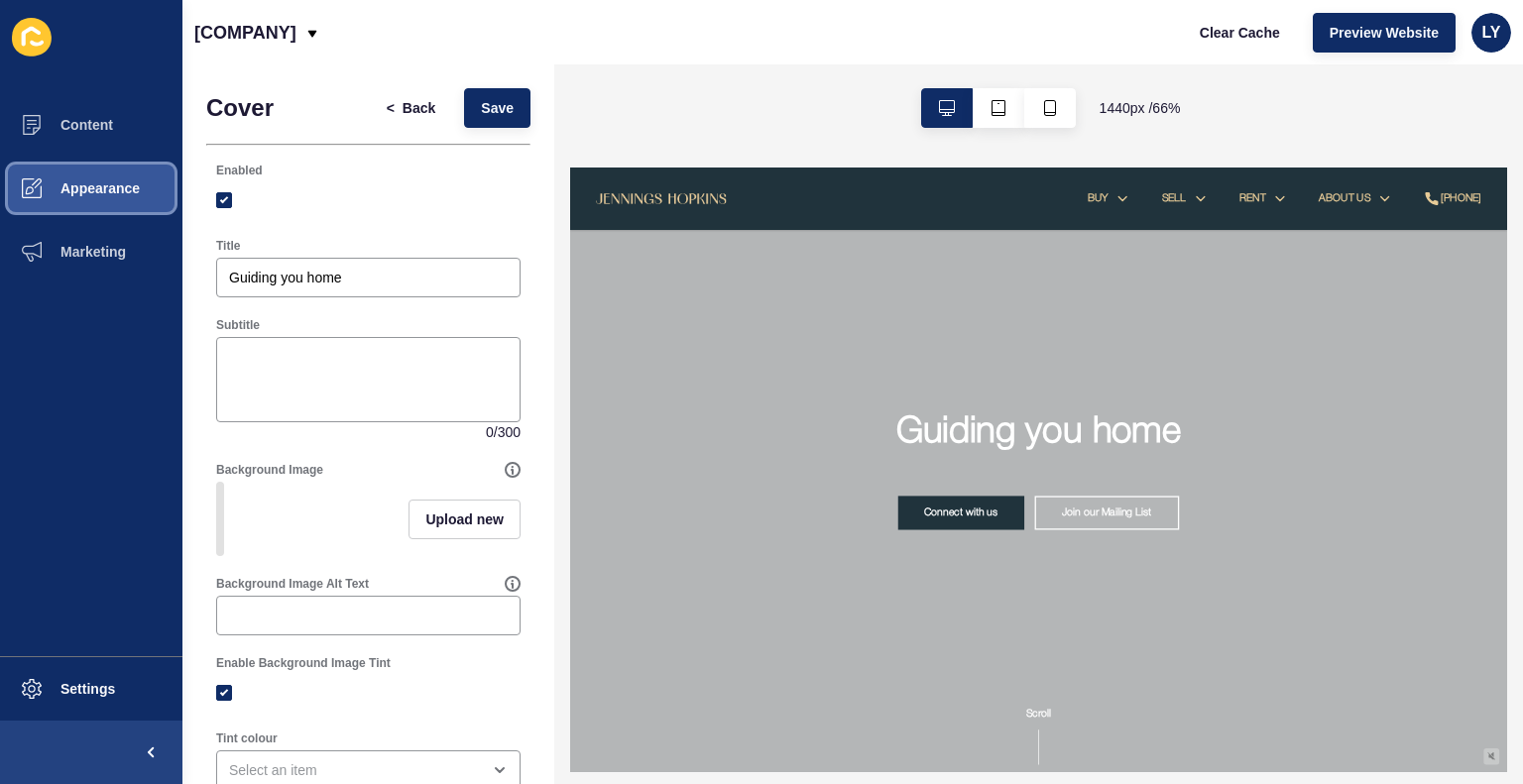 click on "Appearance" at bounding box center (68, 188) 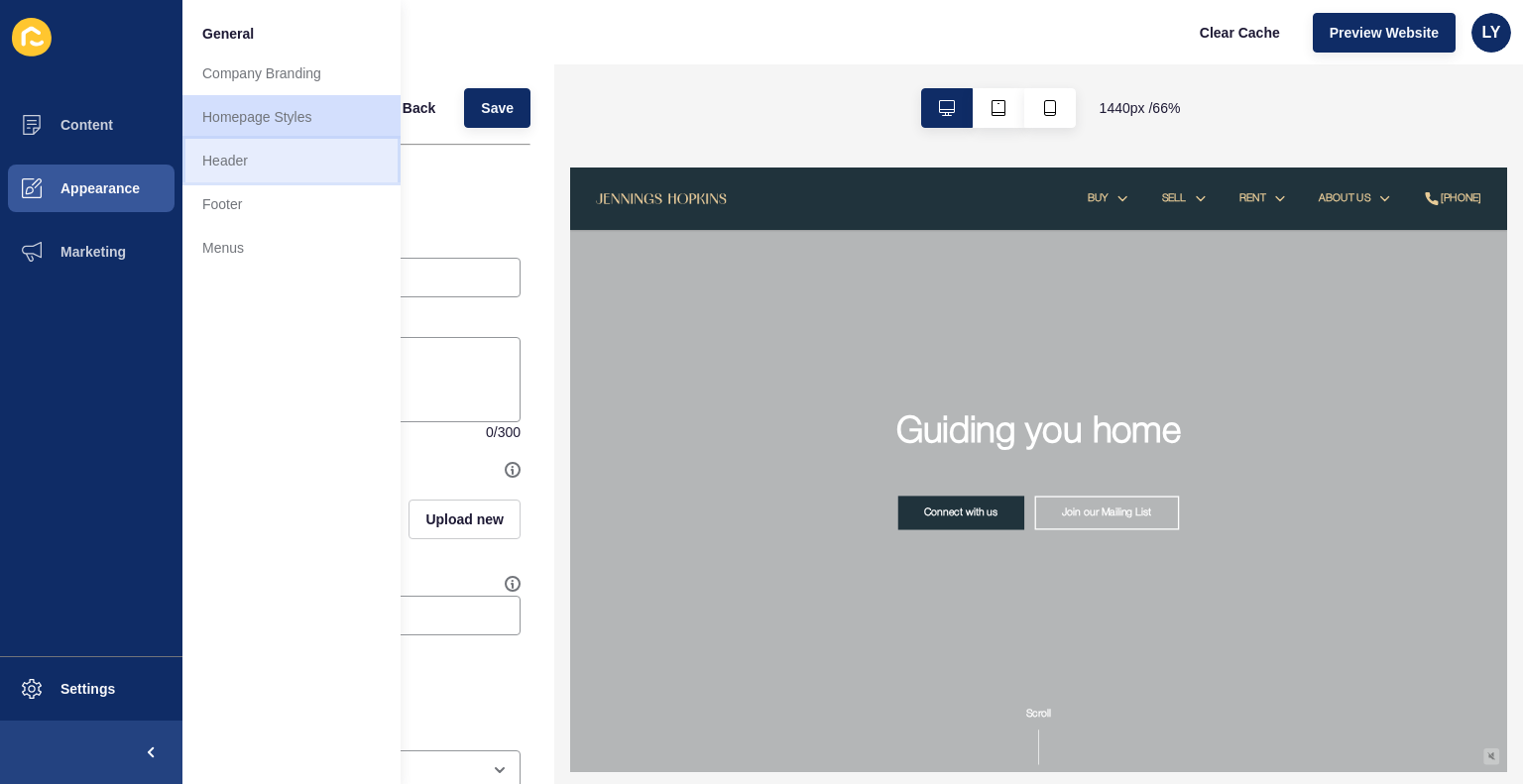 click on "Header" at bounding box center [292, 161] 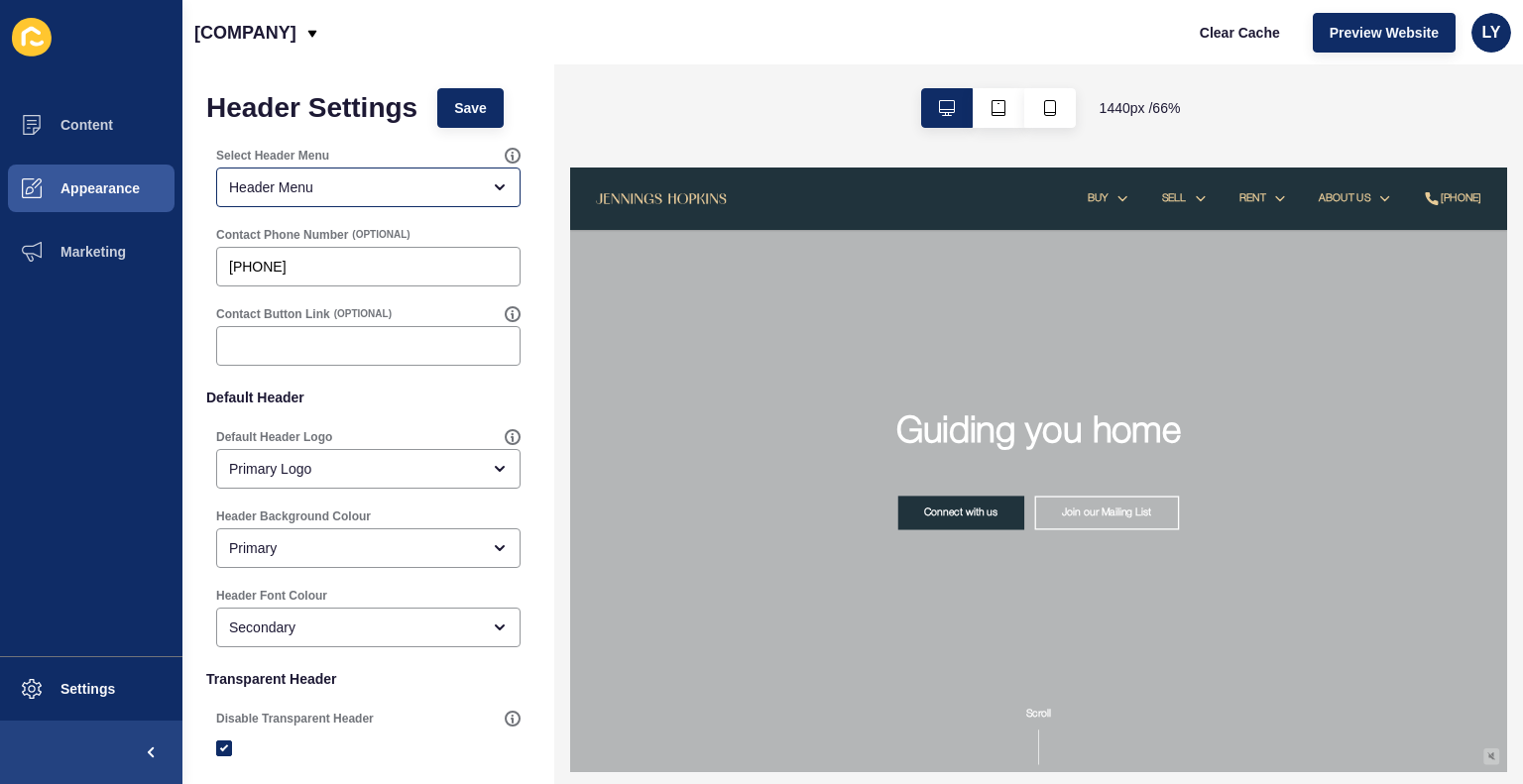 scroll, scrollTop: 0, scrollLeft: 0, axis: both 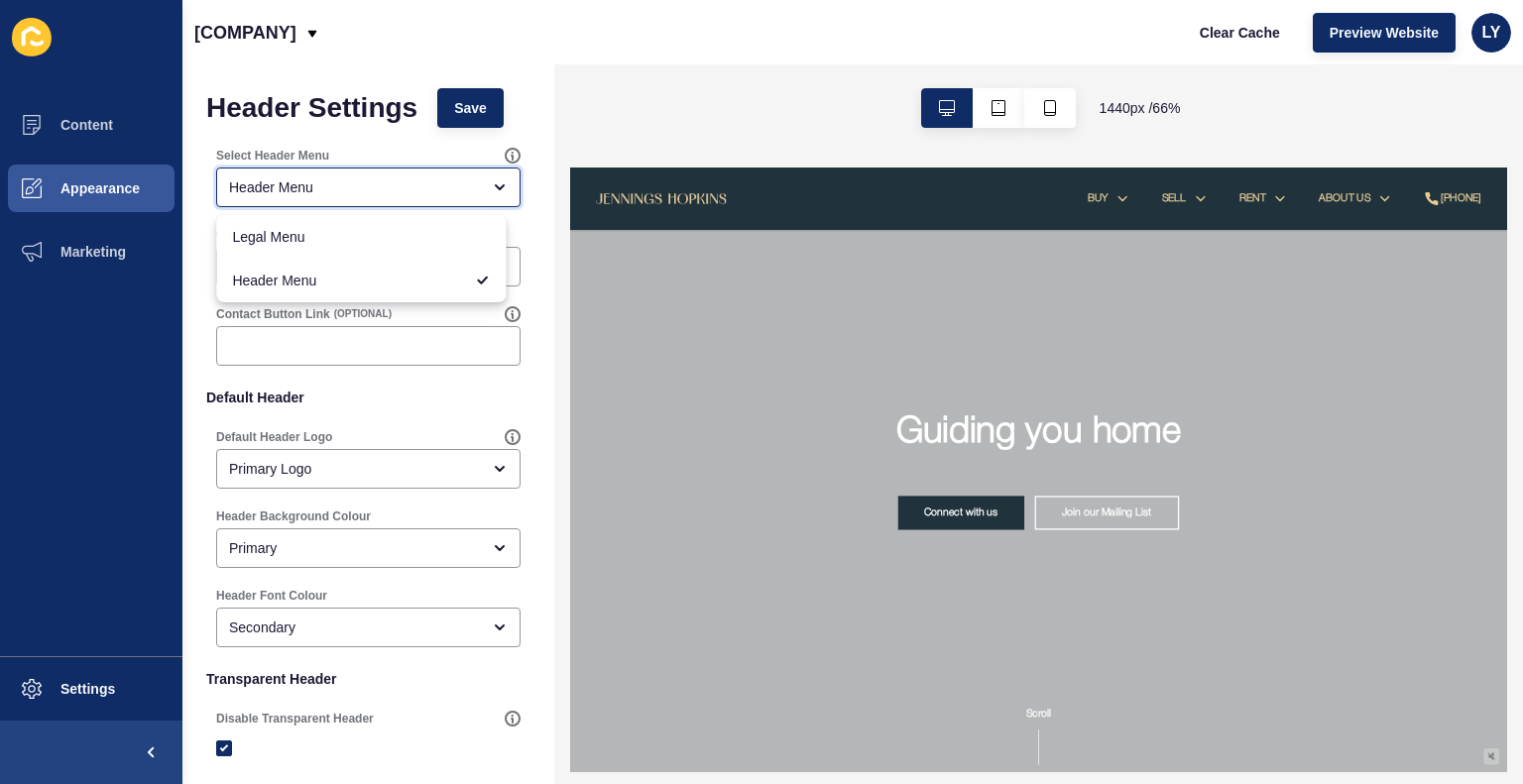 click on "Header Menu" at bounding box center (368, 187) 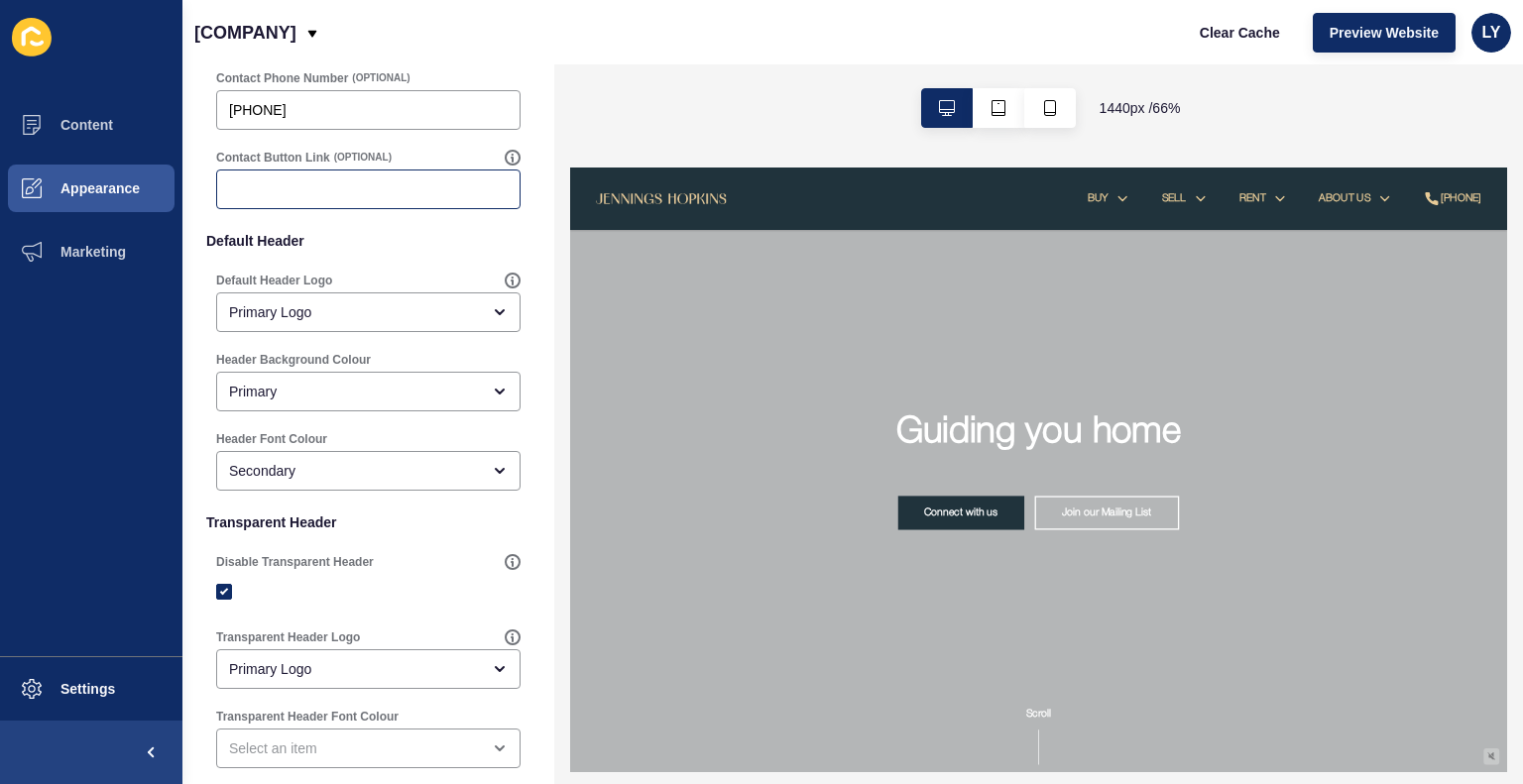 scroll, scrollTop: 161, scrollLeft: 0, axis: vertical 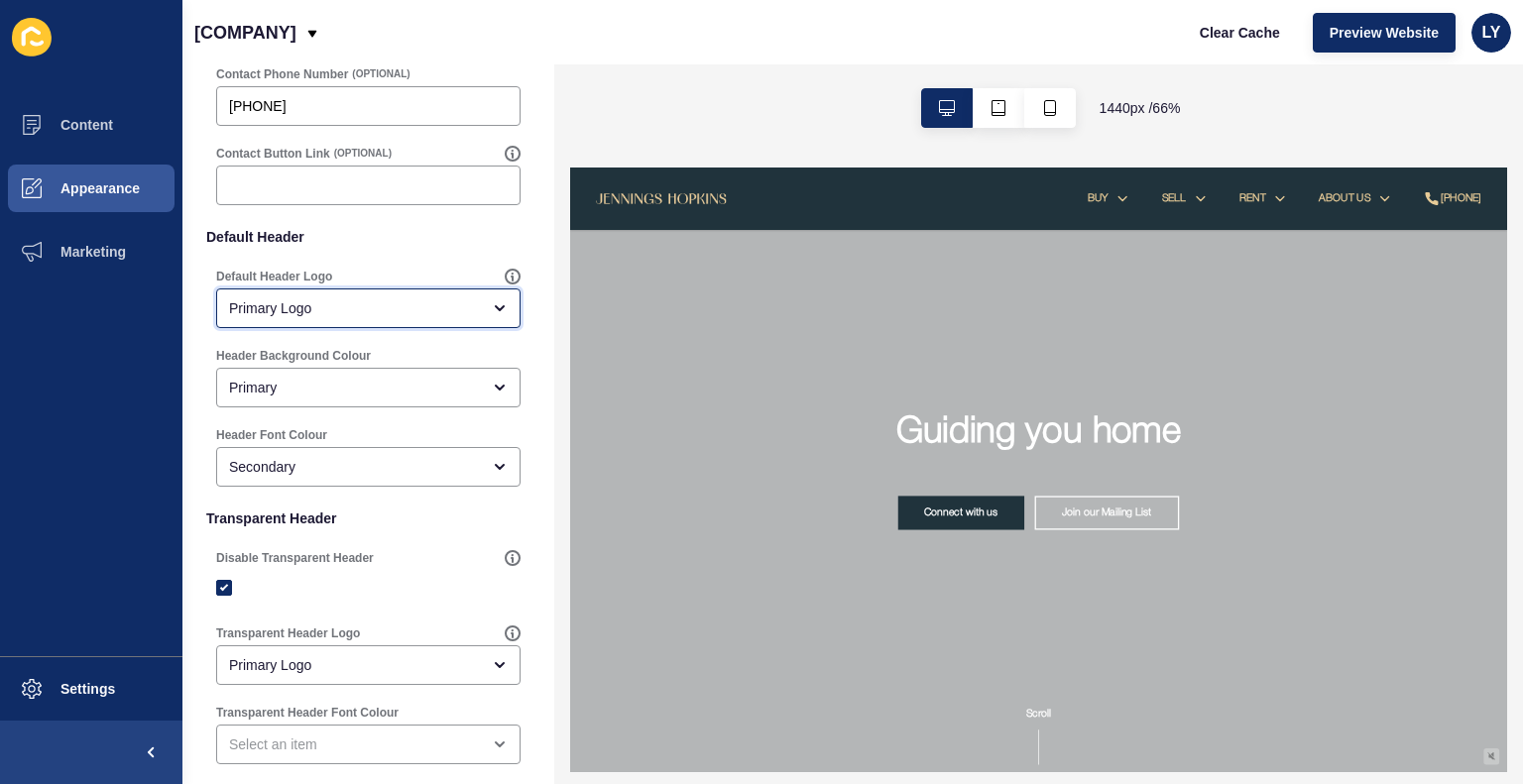 click on "Primary Logo" at bounding box center (368, 308) 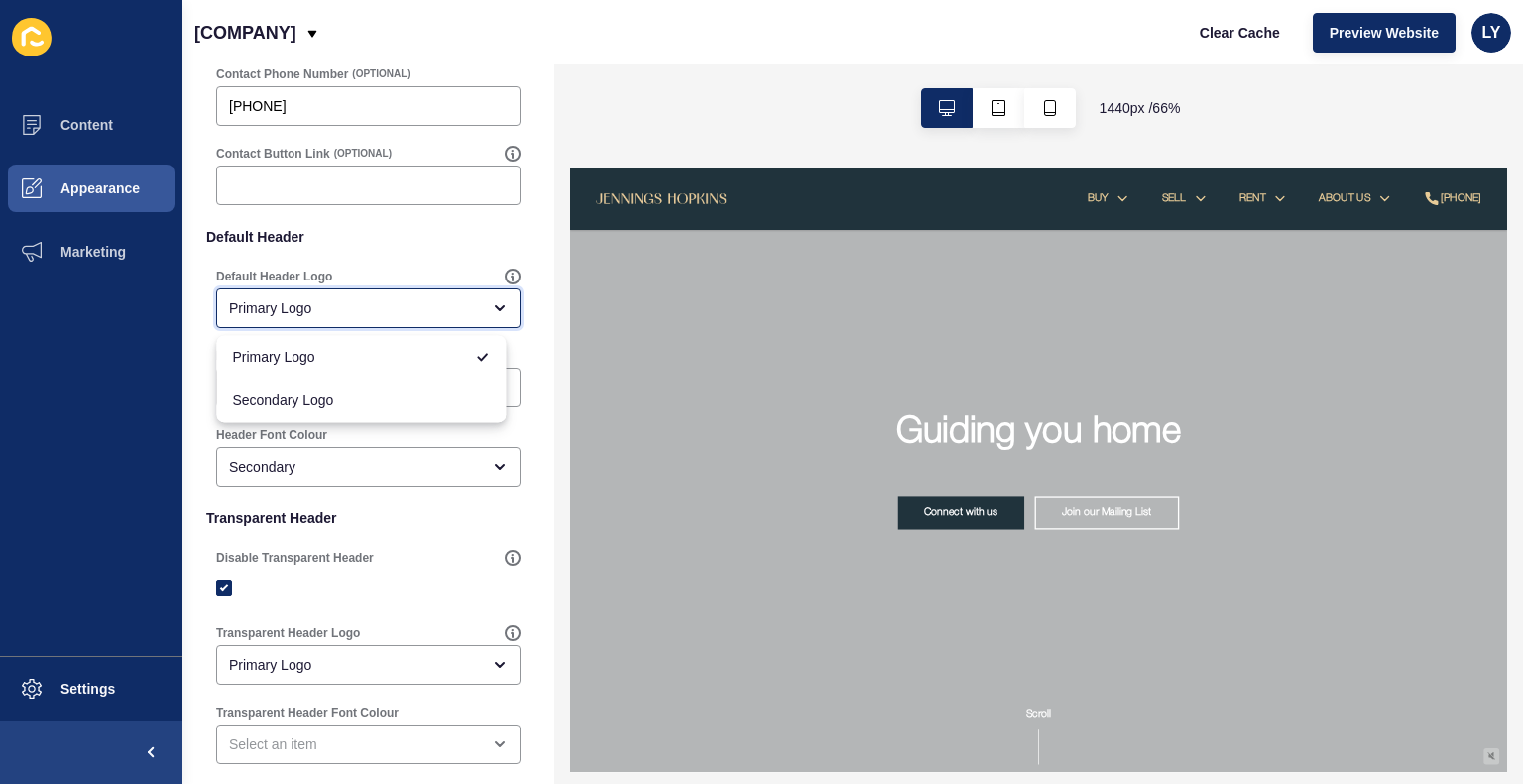 click on "Primary Logo" at bounding box center [368, 308] 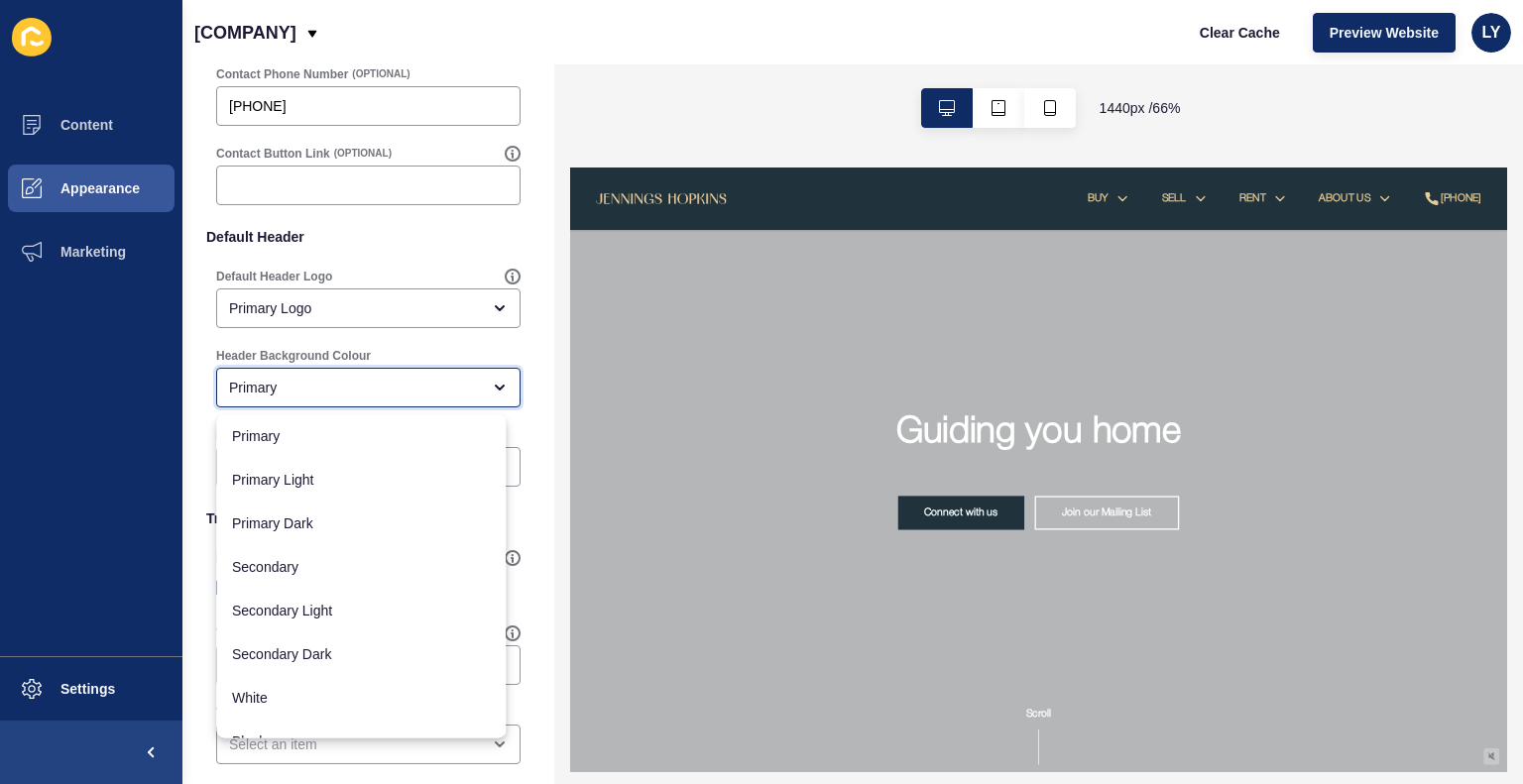 click on "Primary" at bounding box center [354, 388] 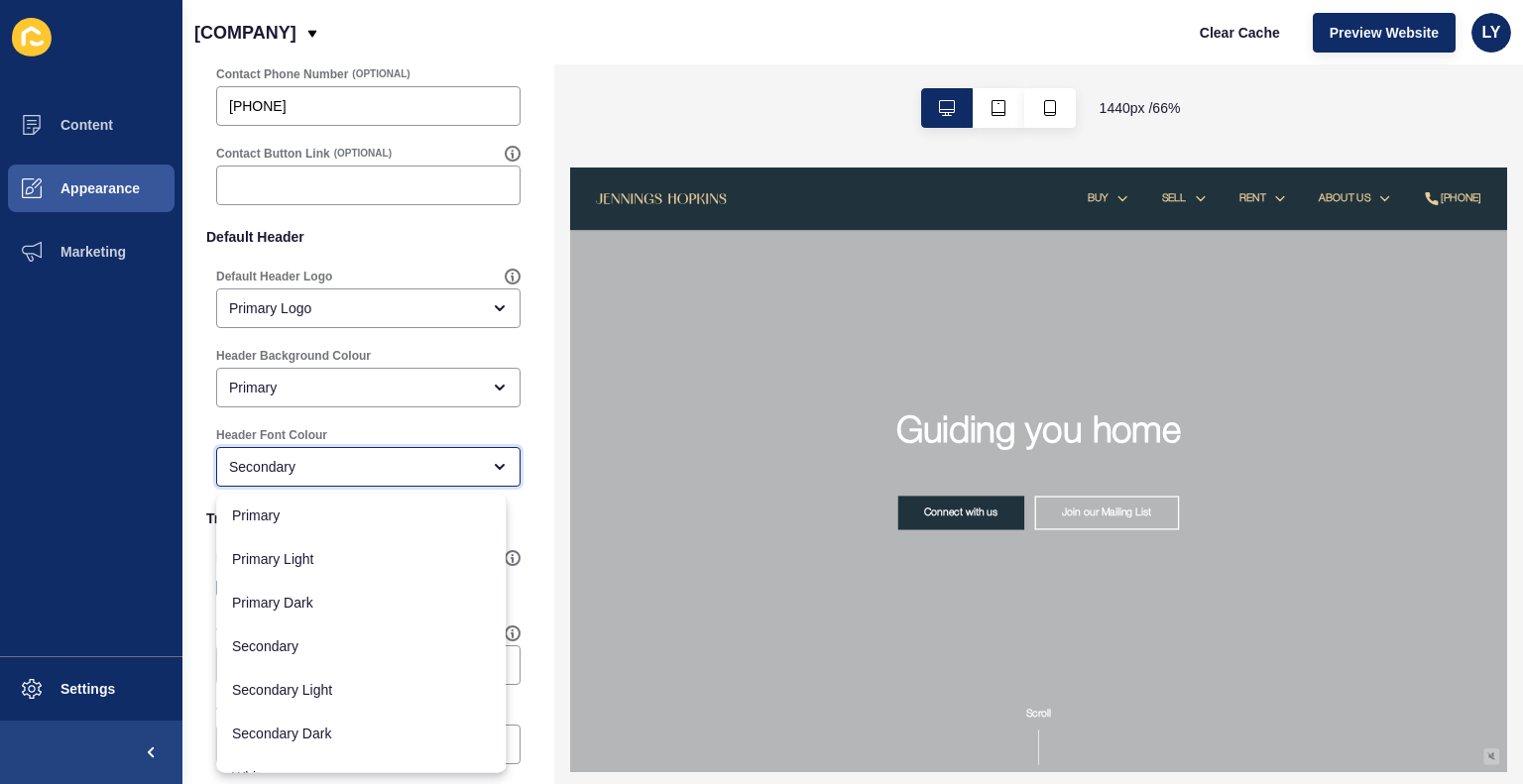 click on "Secondary" at bounding box center [354, 467] 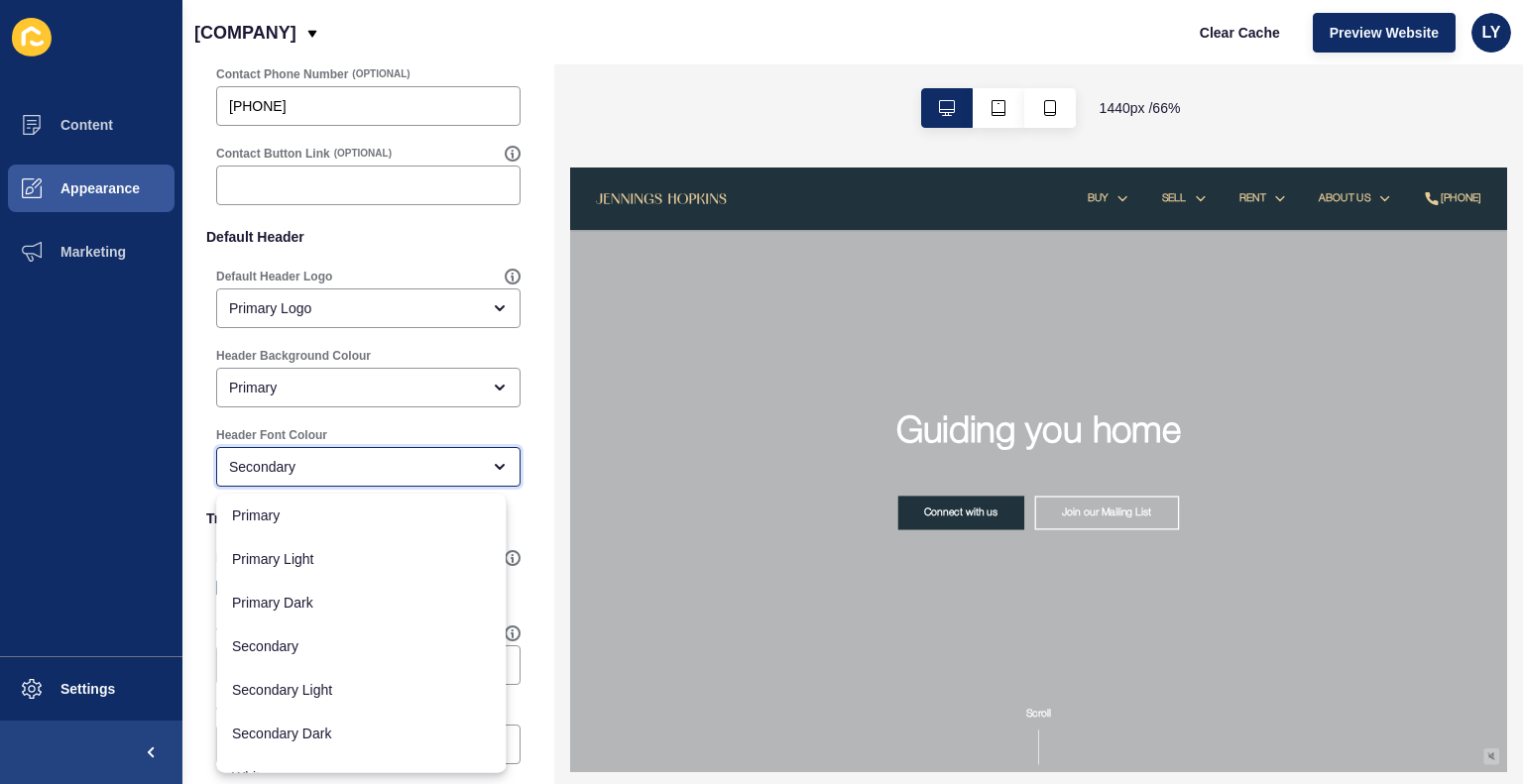 click on "Secondary" at bounding box center (354, 467) 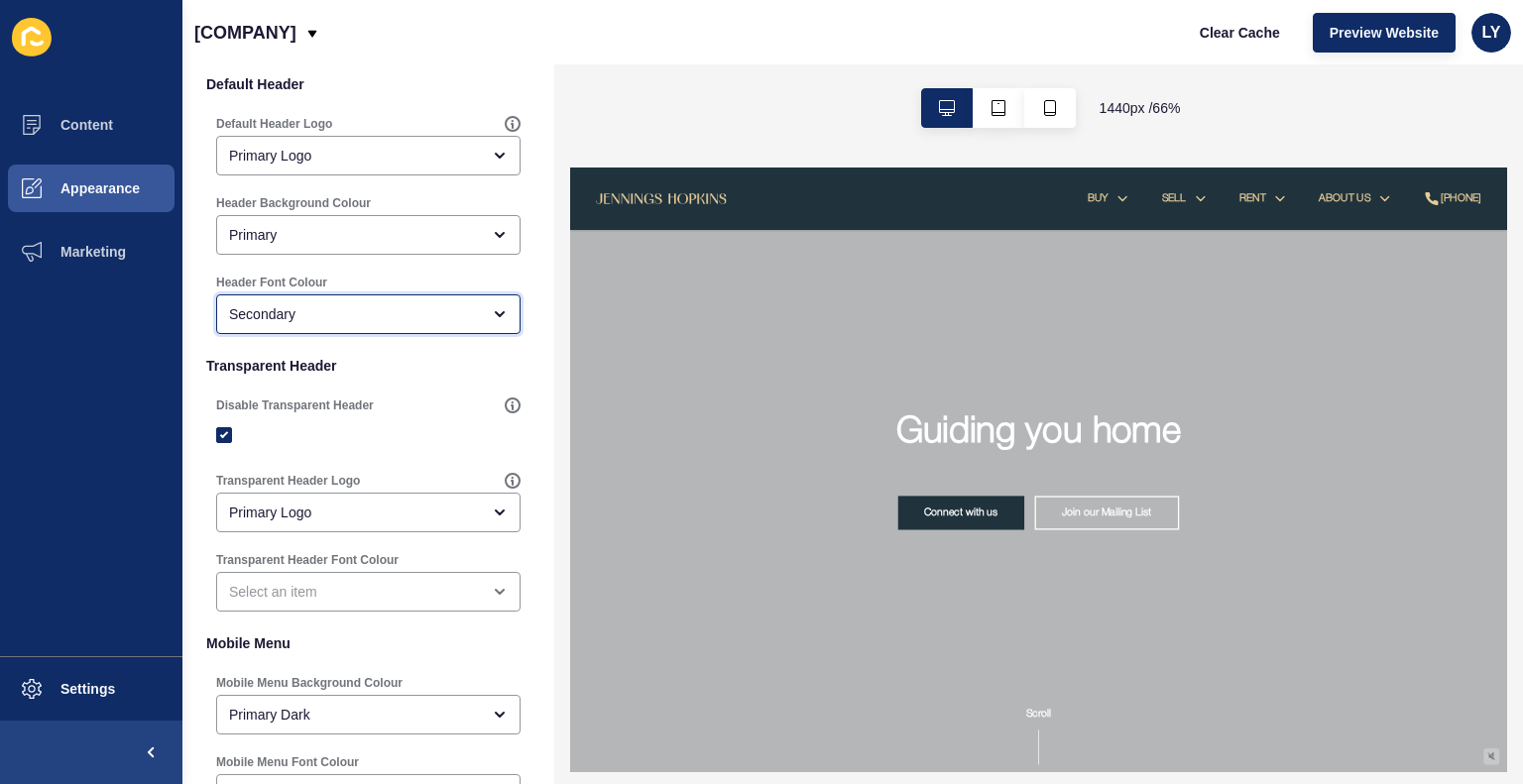 scroll, scrollTop: 316, scrollLeft: 0, axis: vertical 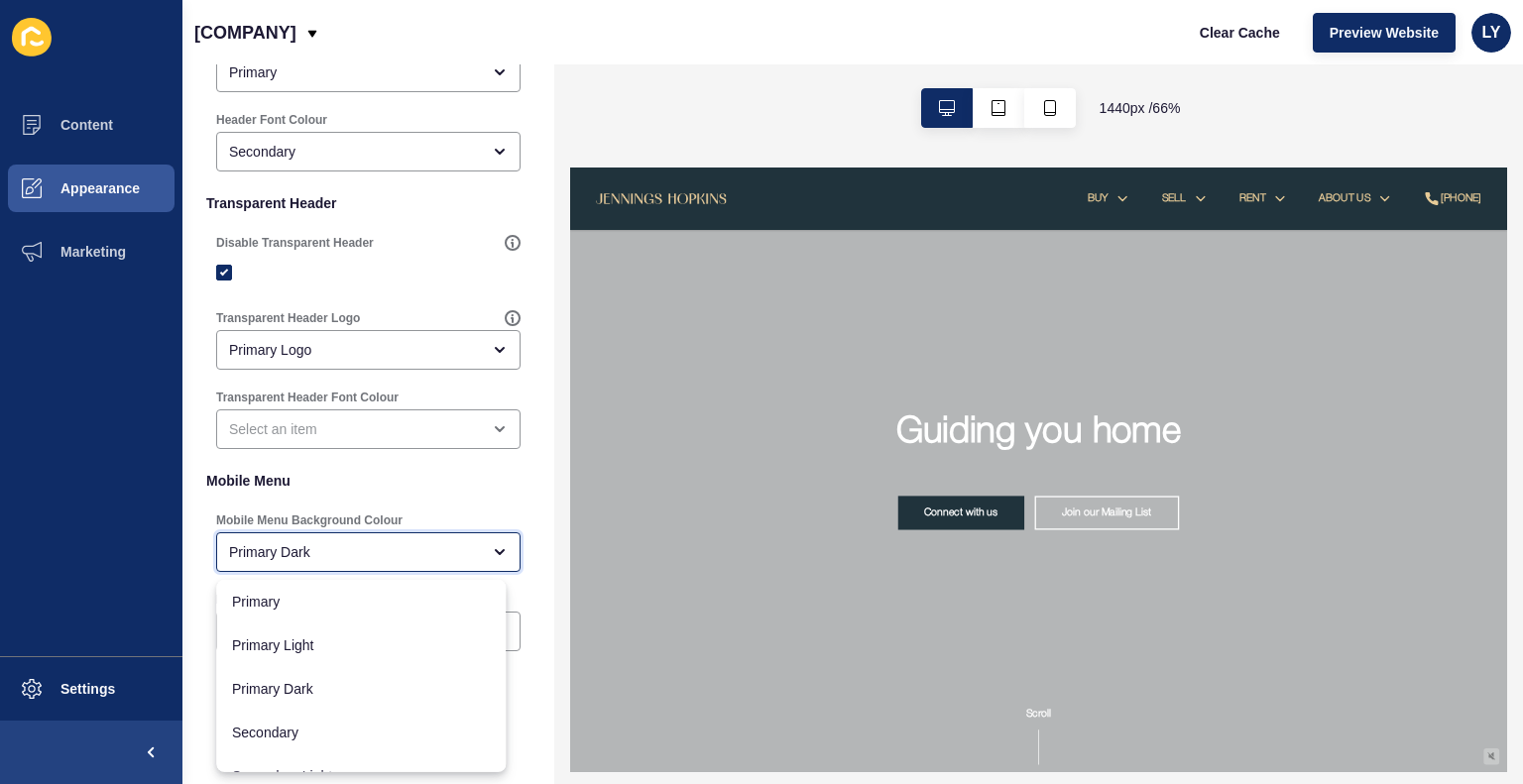 click on "Primary Dark" at bounding box center (354, 552) 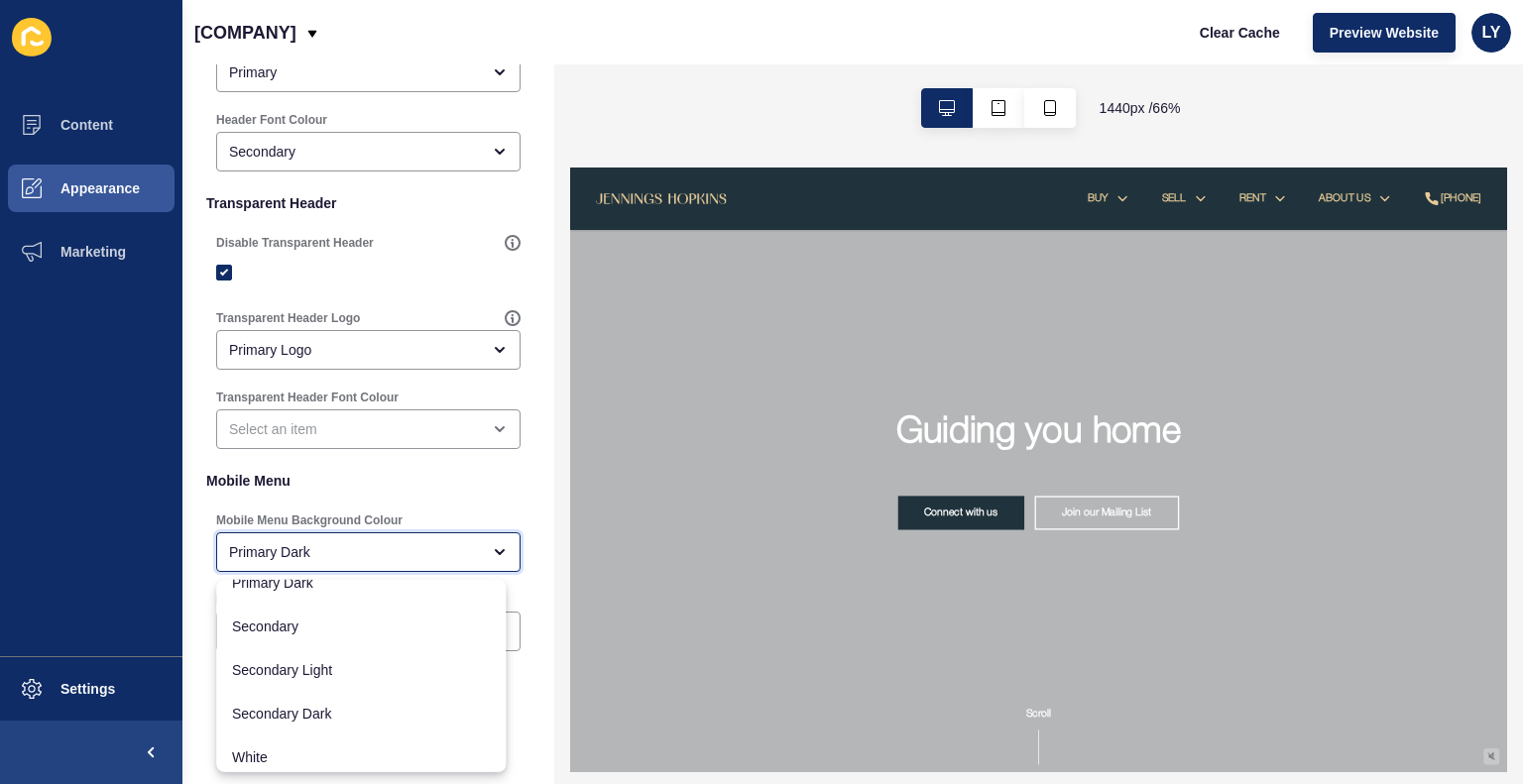 scroll, scrollTop: 107, scrollLeft: 0, axis: vertical 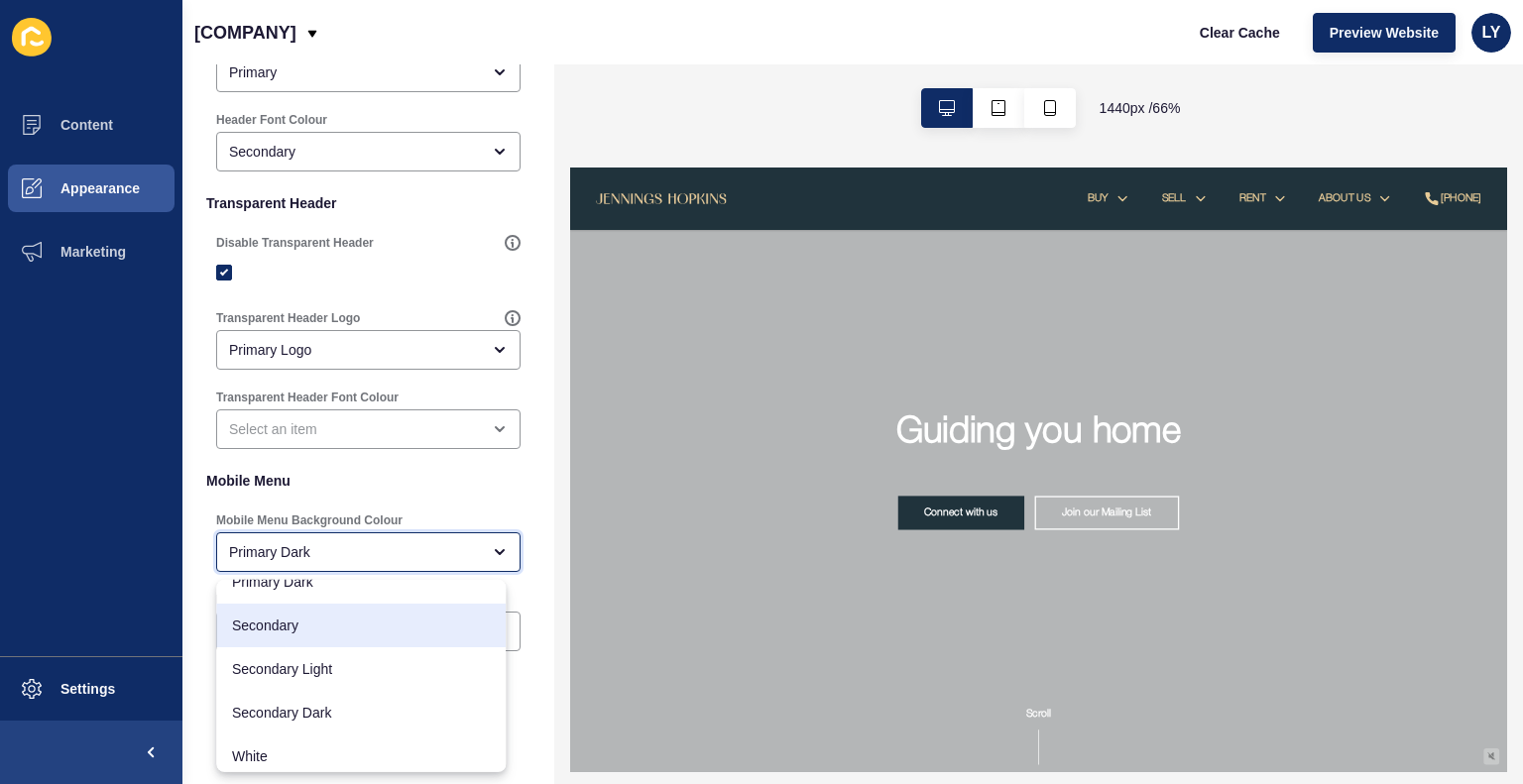 click on "Secondary" at bounding box center [361, 625] 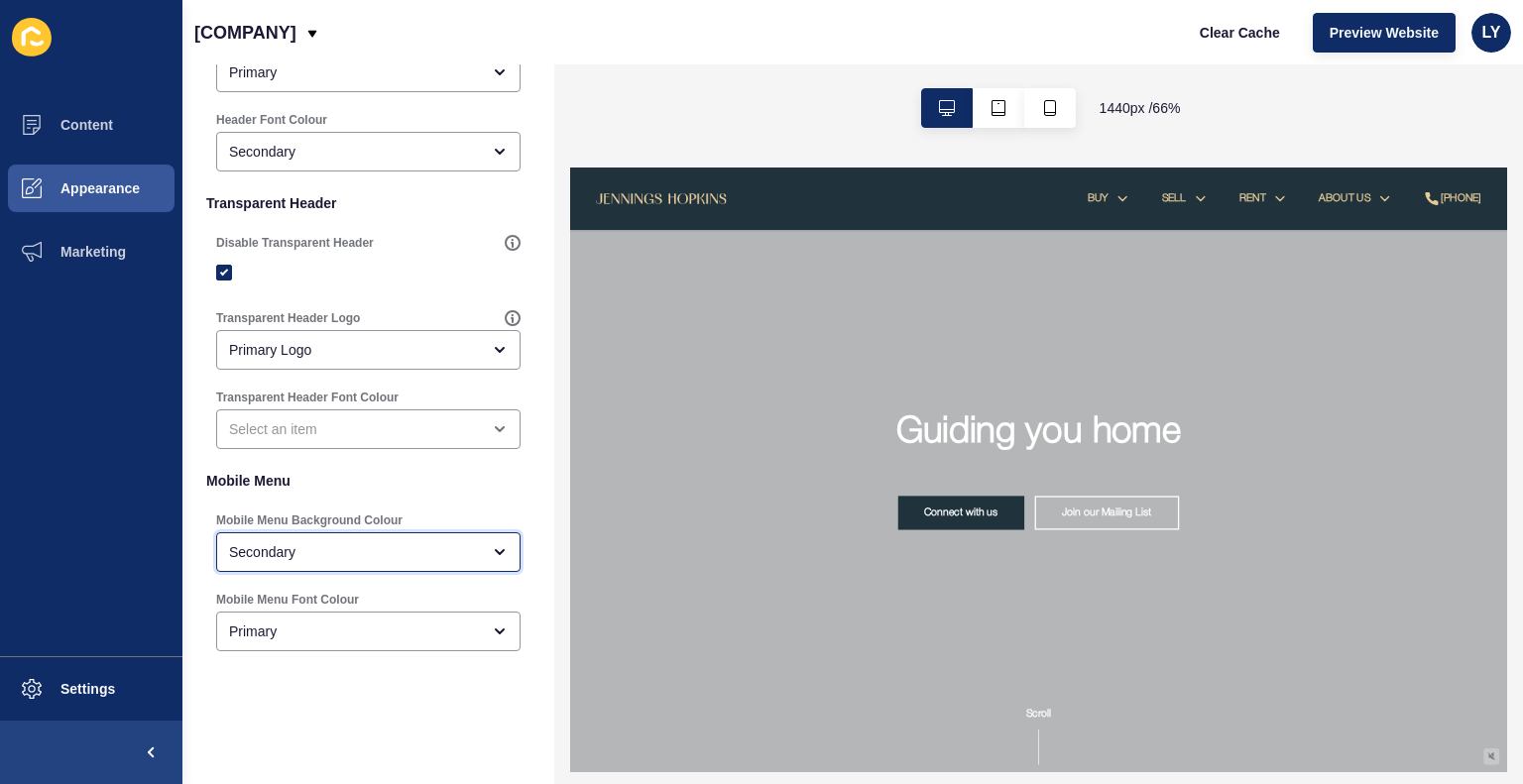 click on "Secondary" at bounding box center [354, 552] 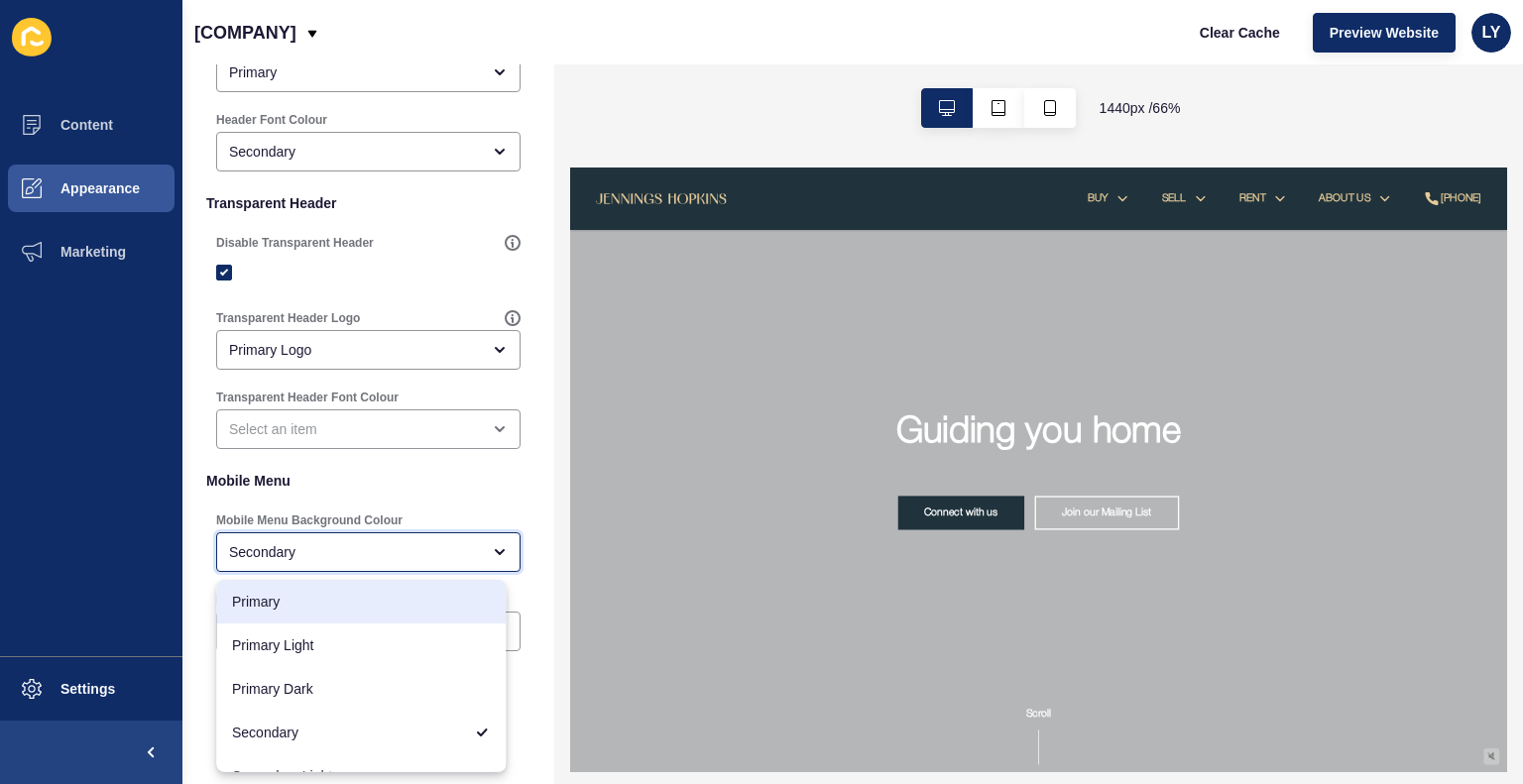 click on "Primary" at bounding box center [361, 602] 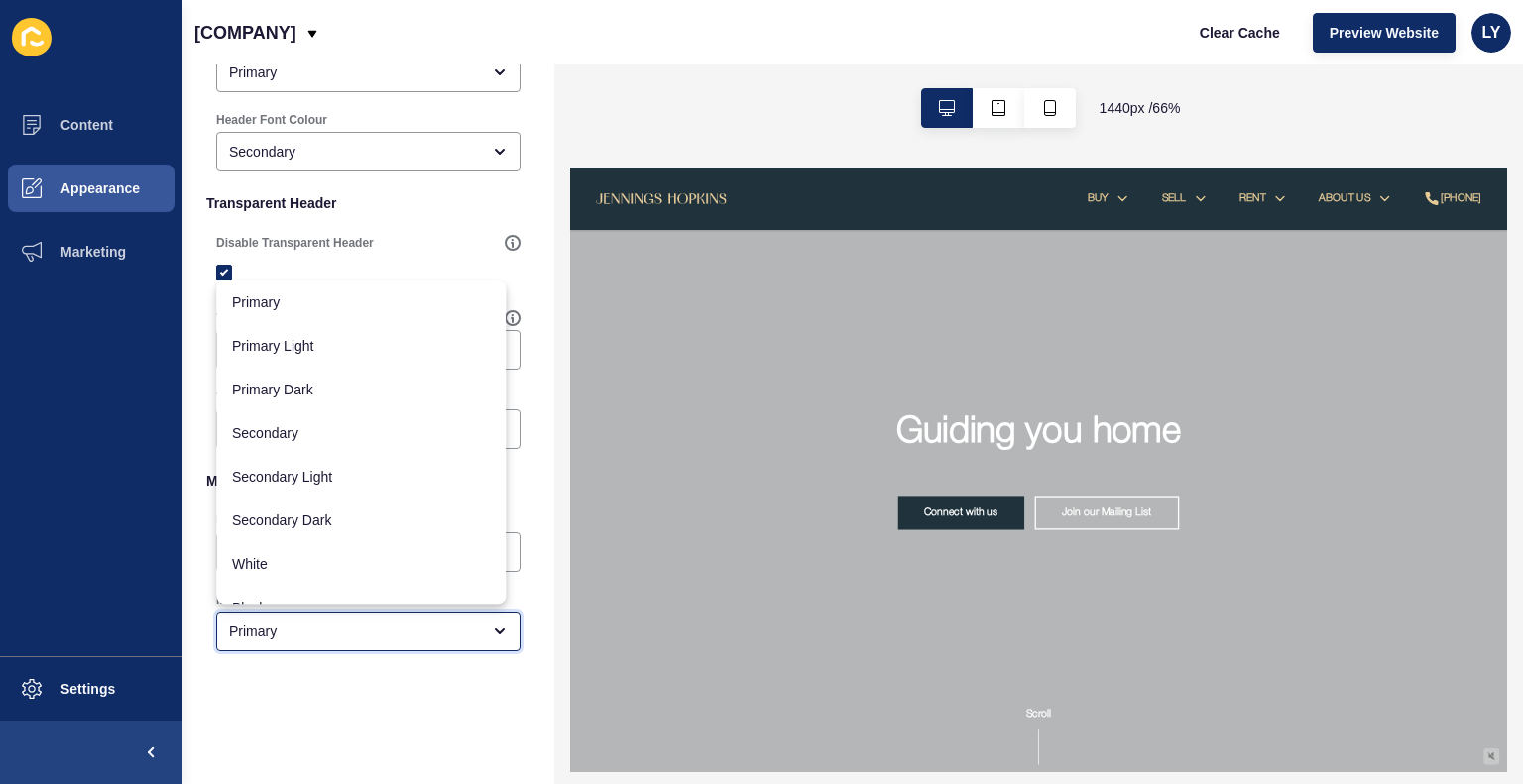 click on "Primary" at bounding box center [354, 631] 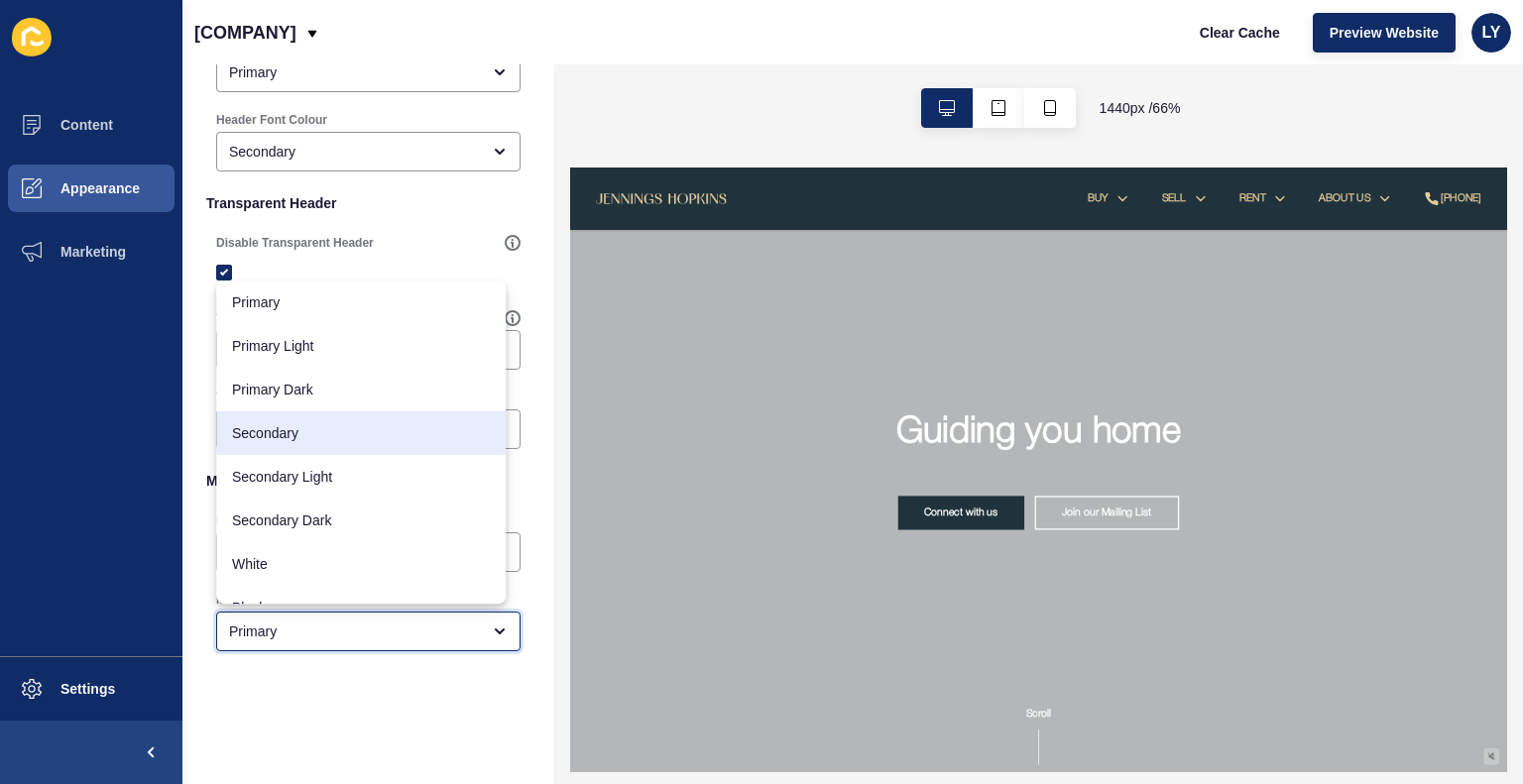 click on "Secondary" at bounding box center (361, 433) 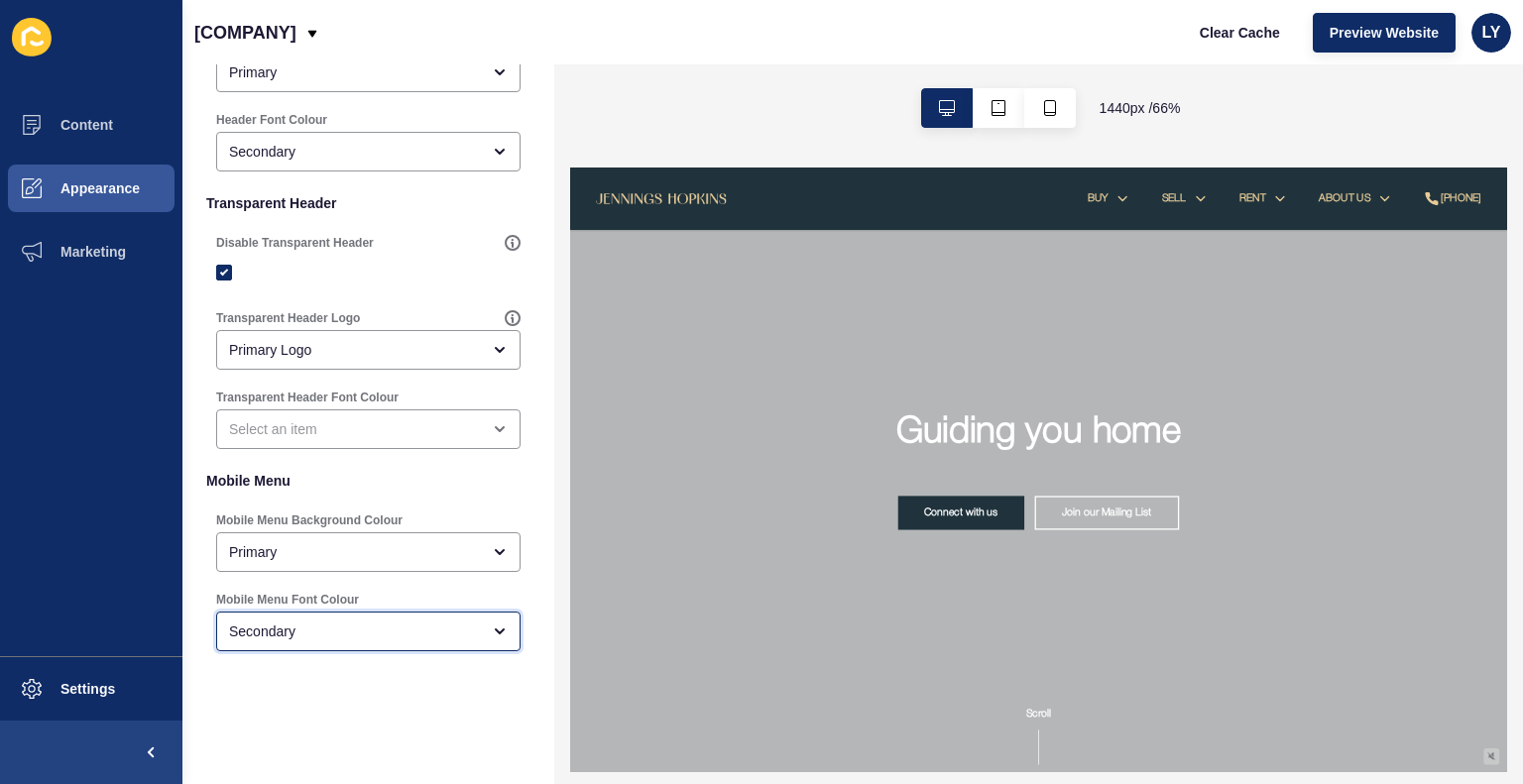 scroll, scrollTop: 0, scrollLeft: 0, axis: both 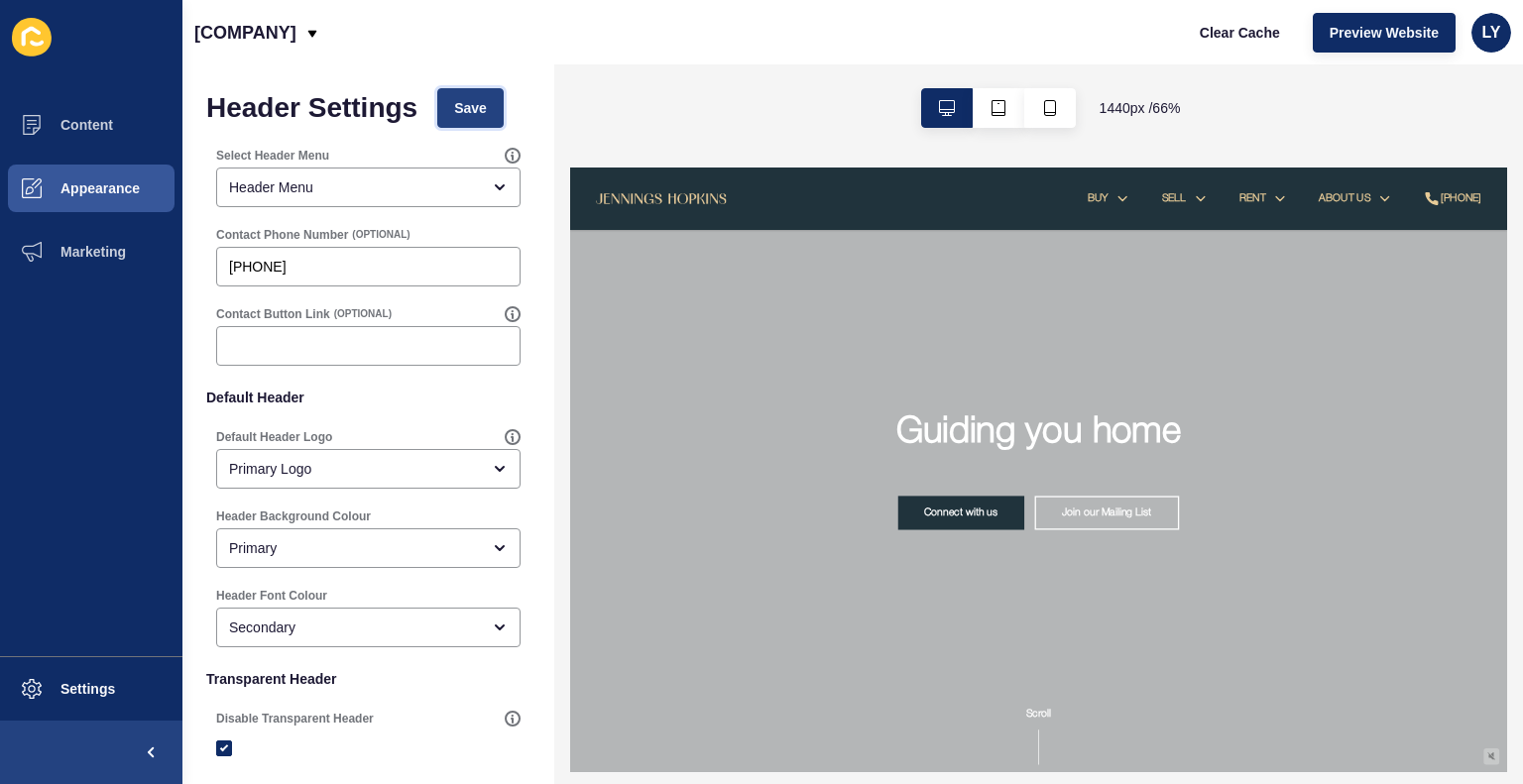 click on "Save" at bounding box center [470, 108] 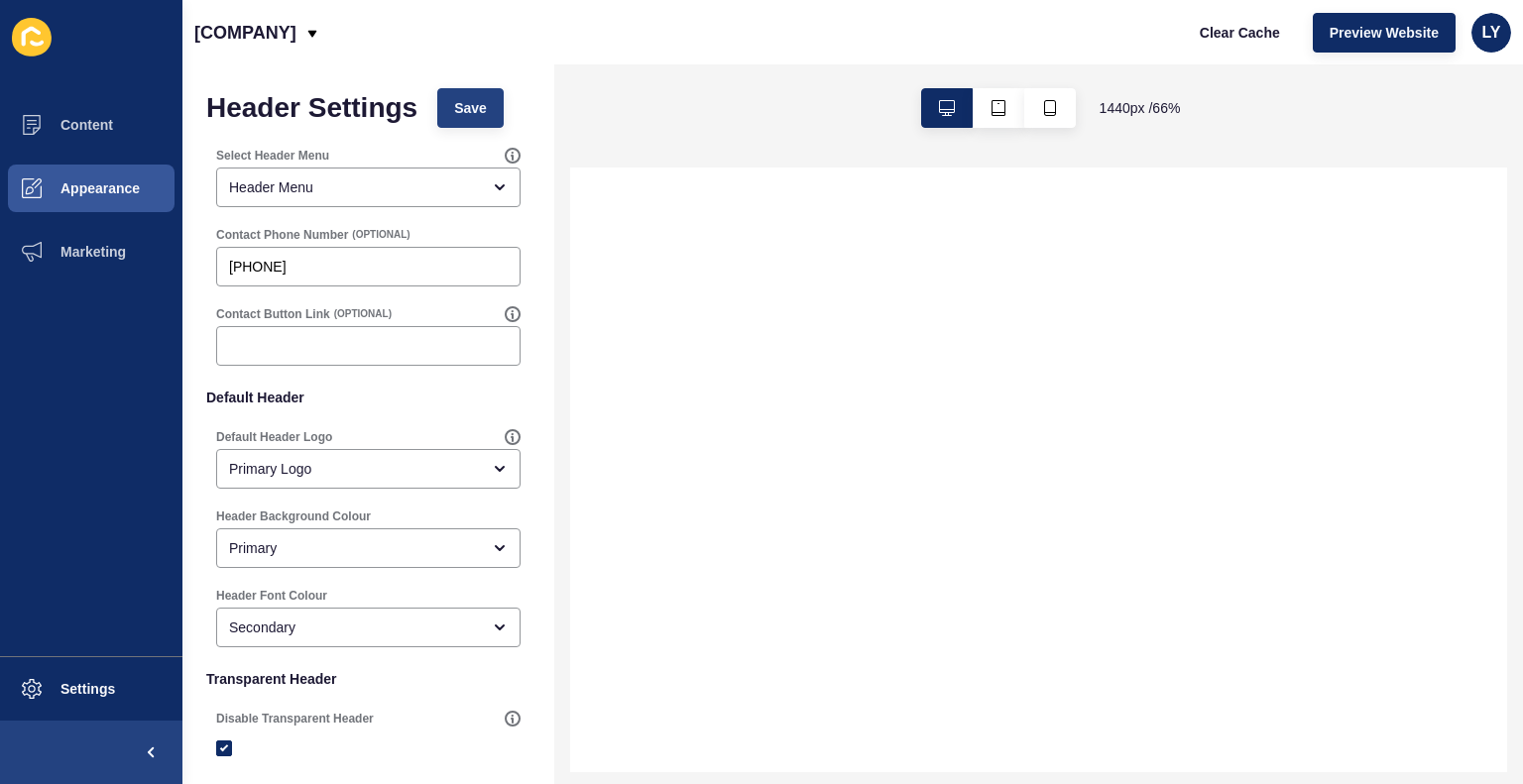 scroll, scrollTop: 0, scrollLeft: 0, axis: both 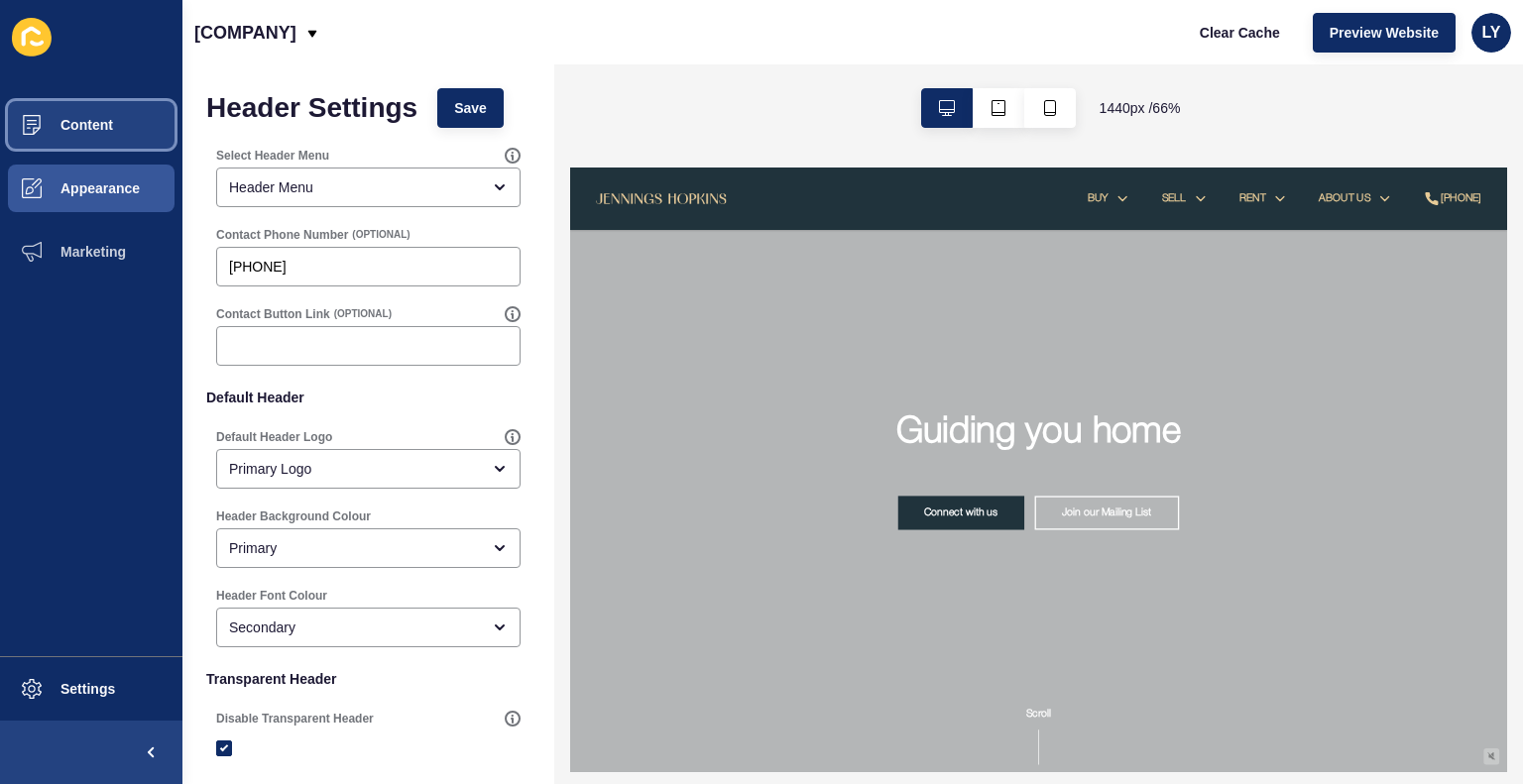 click on "Content" at bounding box center [55, 125] 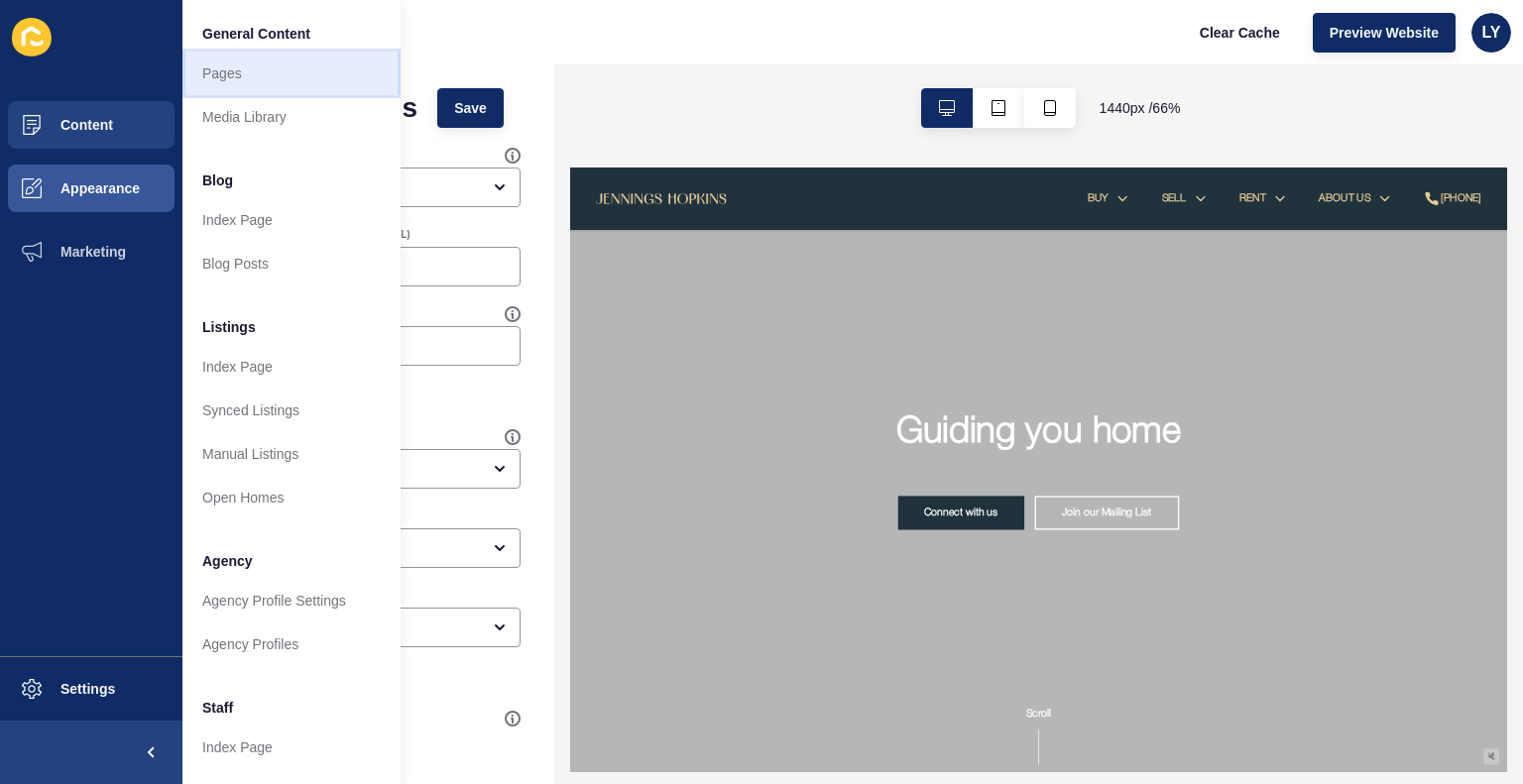 click on "Pages" at bounding box center [292, 73] 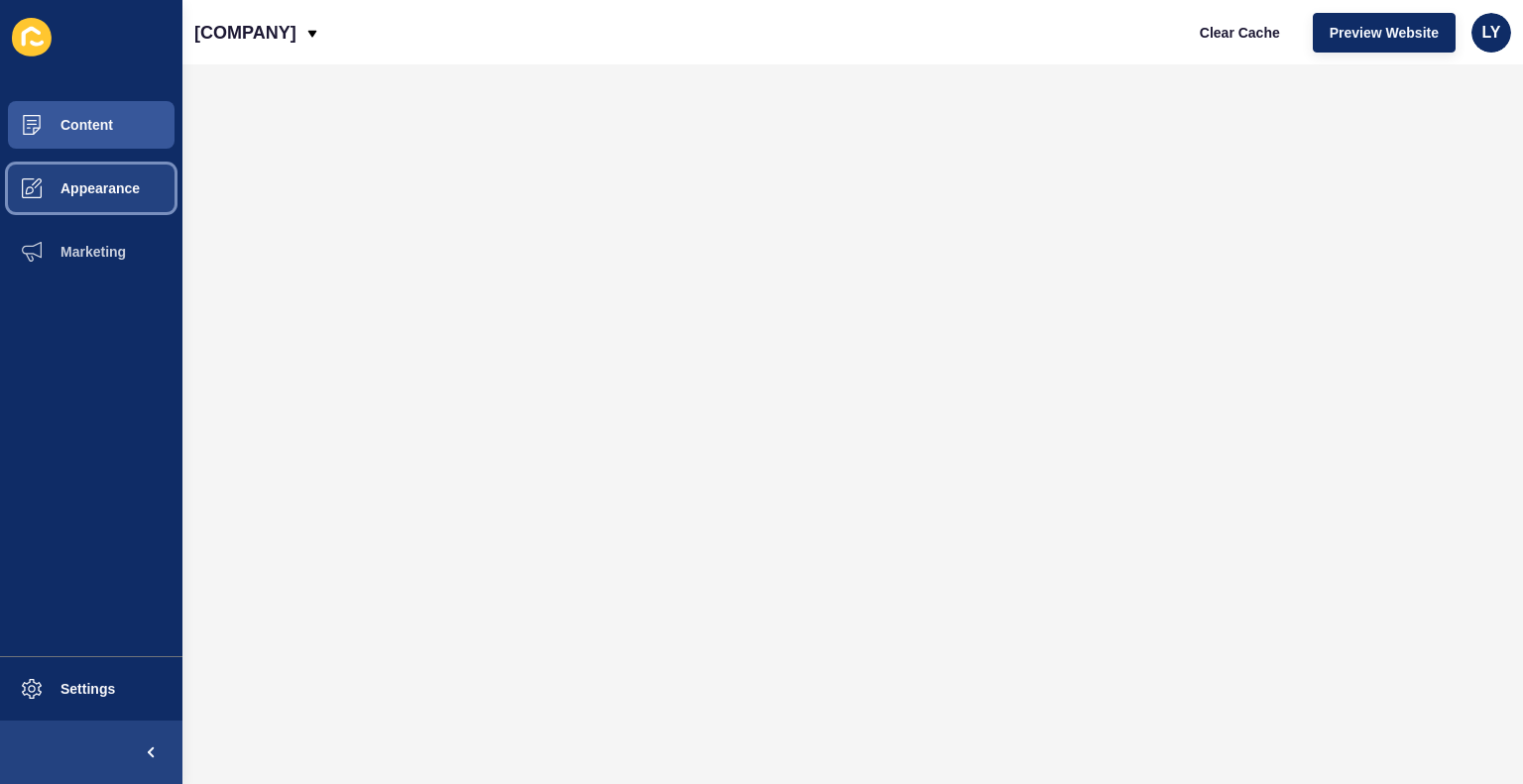 click on "Appearance" at bounding box center [91, 188] 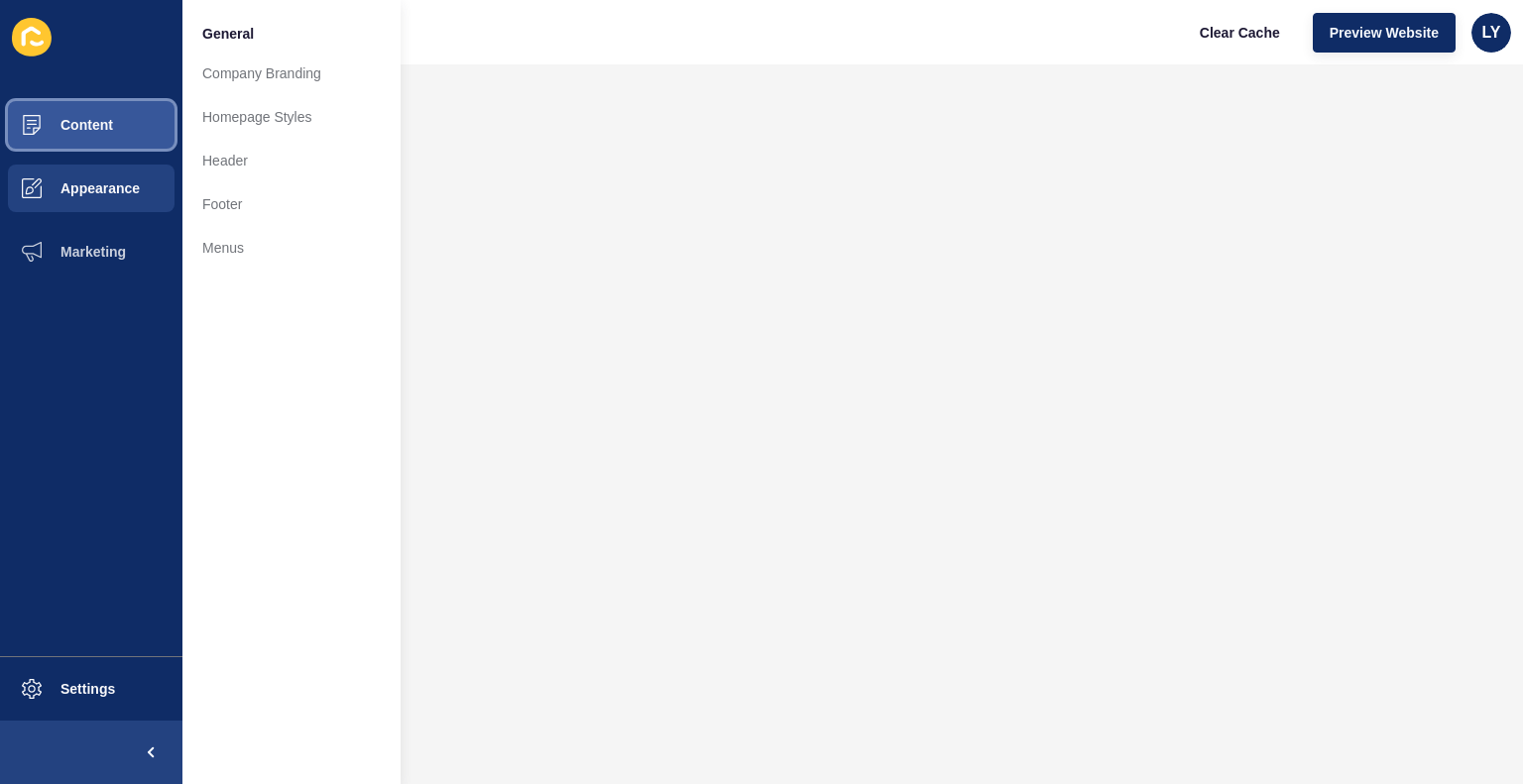 click on "Content" at bounding box center [55, 125] 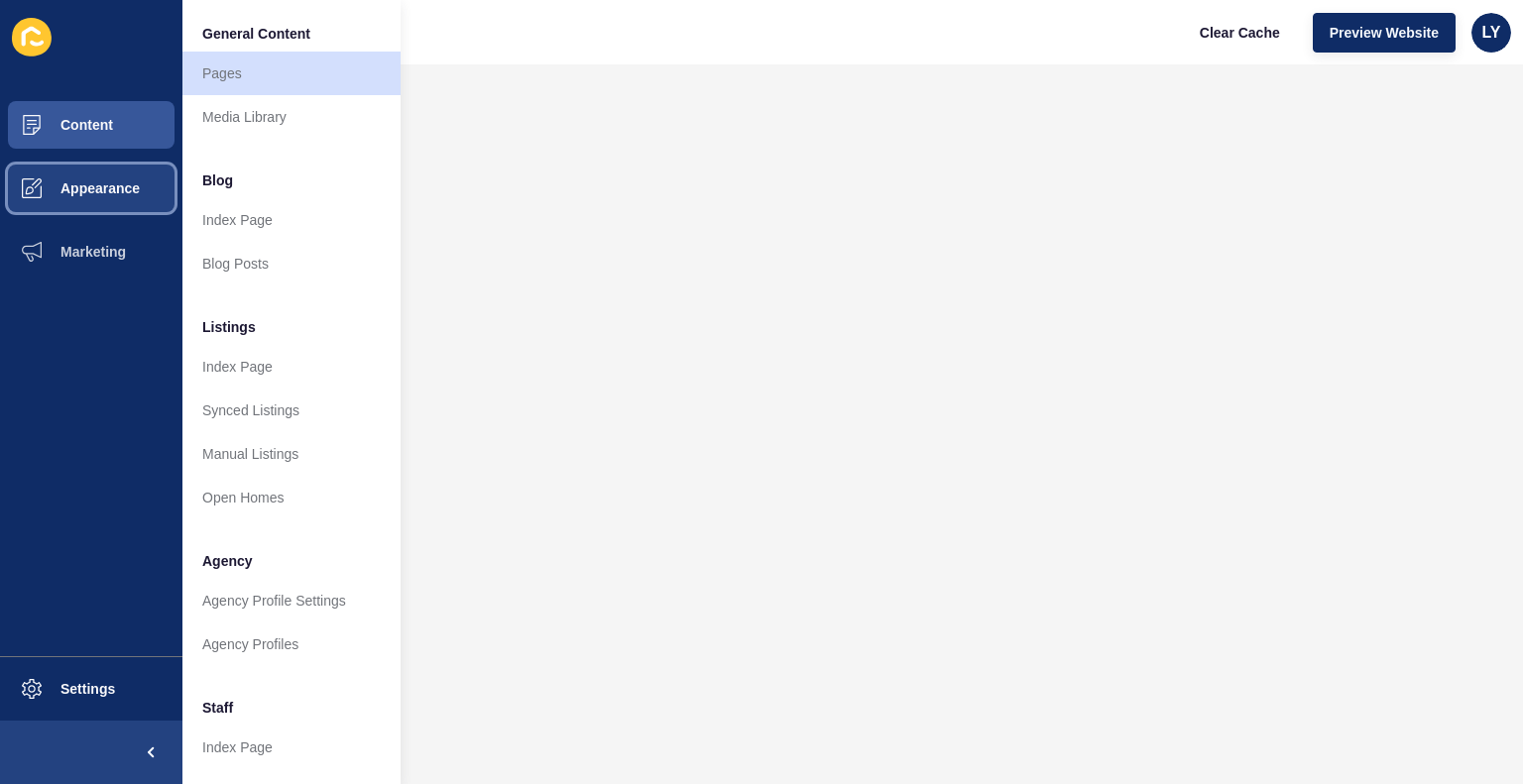 click on "Appearance" at bounding box center [91, 188] 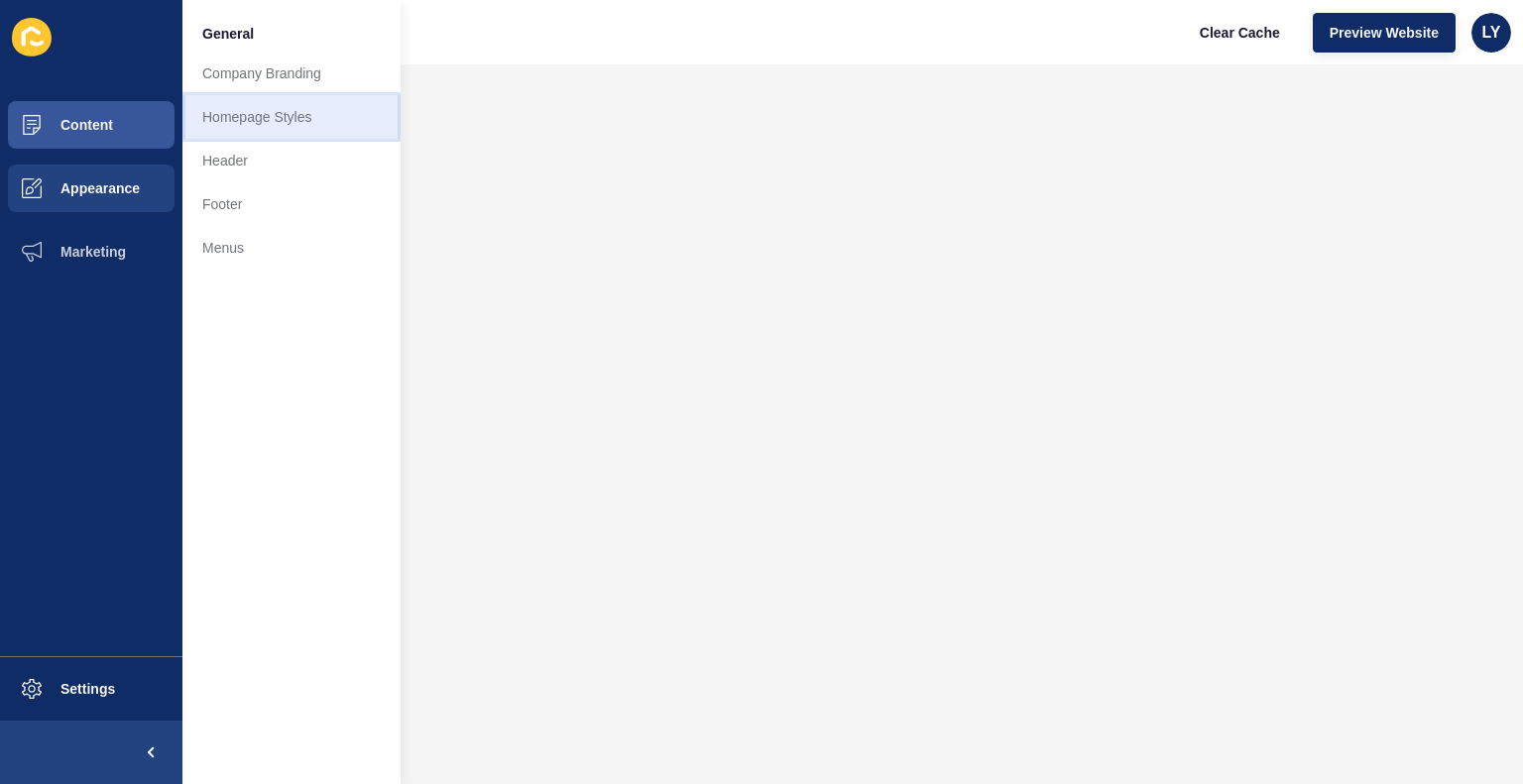 click on "Homepage Styles" at bounding box center (292, 117) 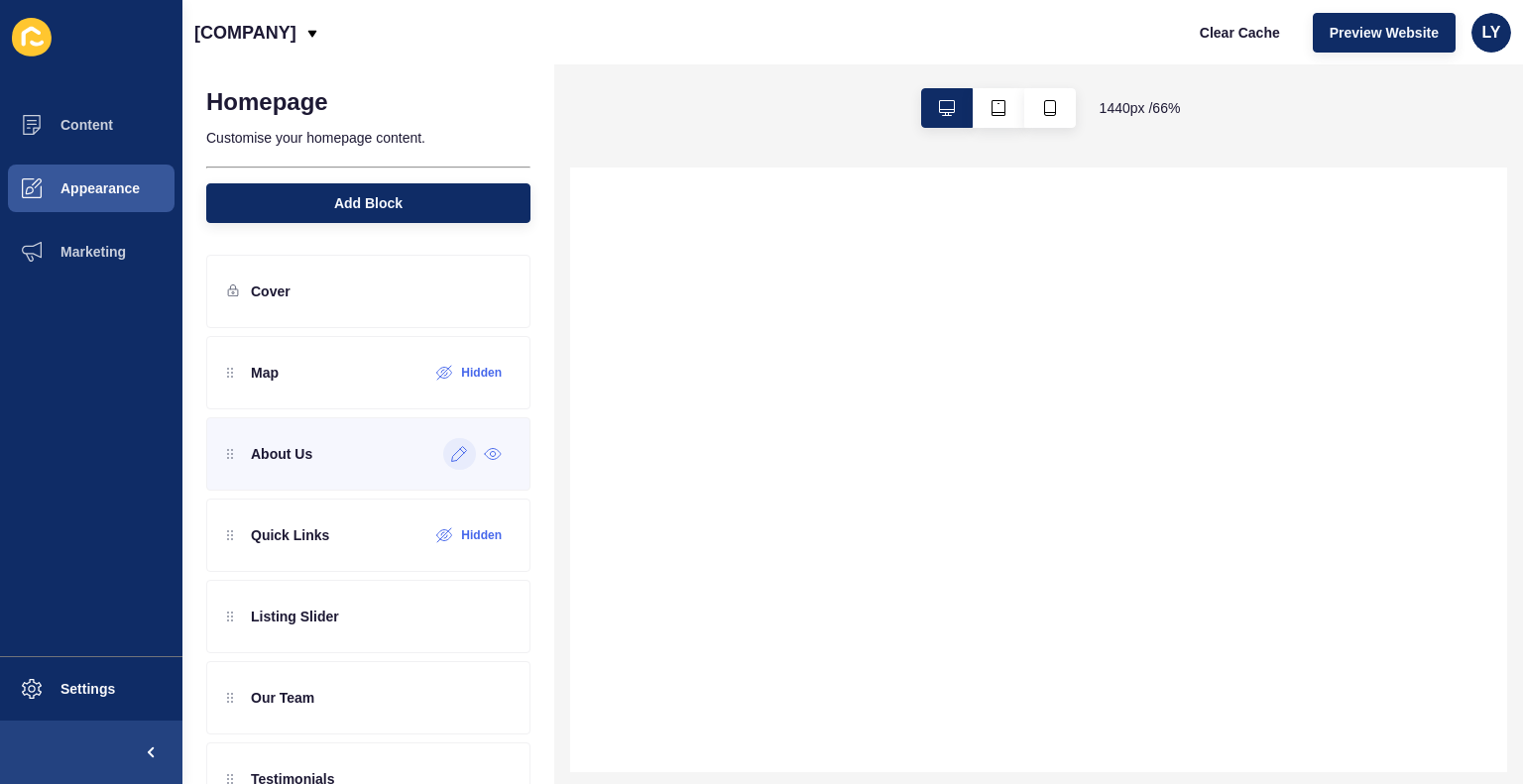 click at bounding box center (459, 454) 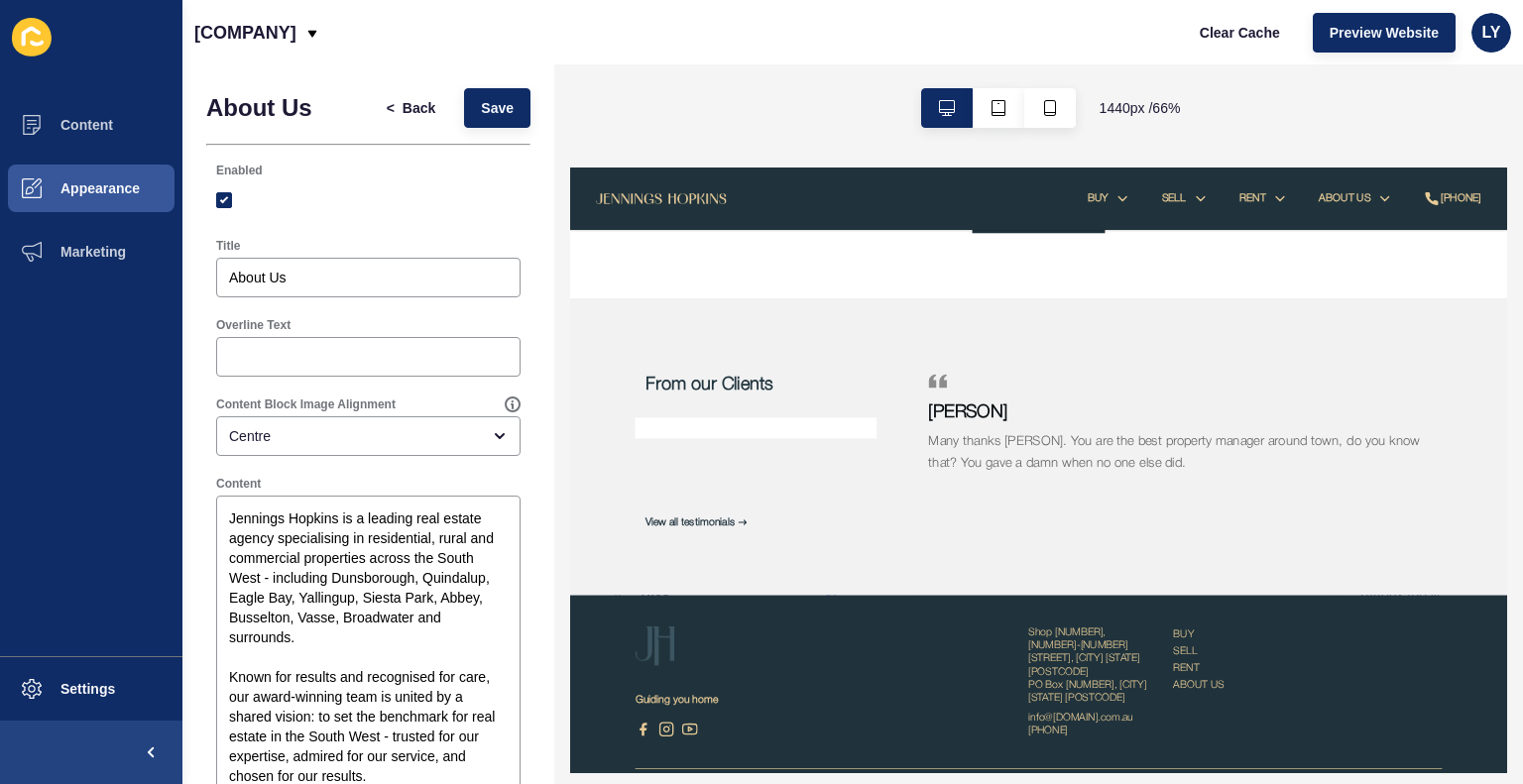 scroll, scrollTop: 2928, scrollLeft: 0, axis: vertical 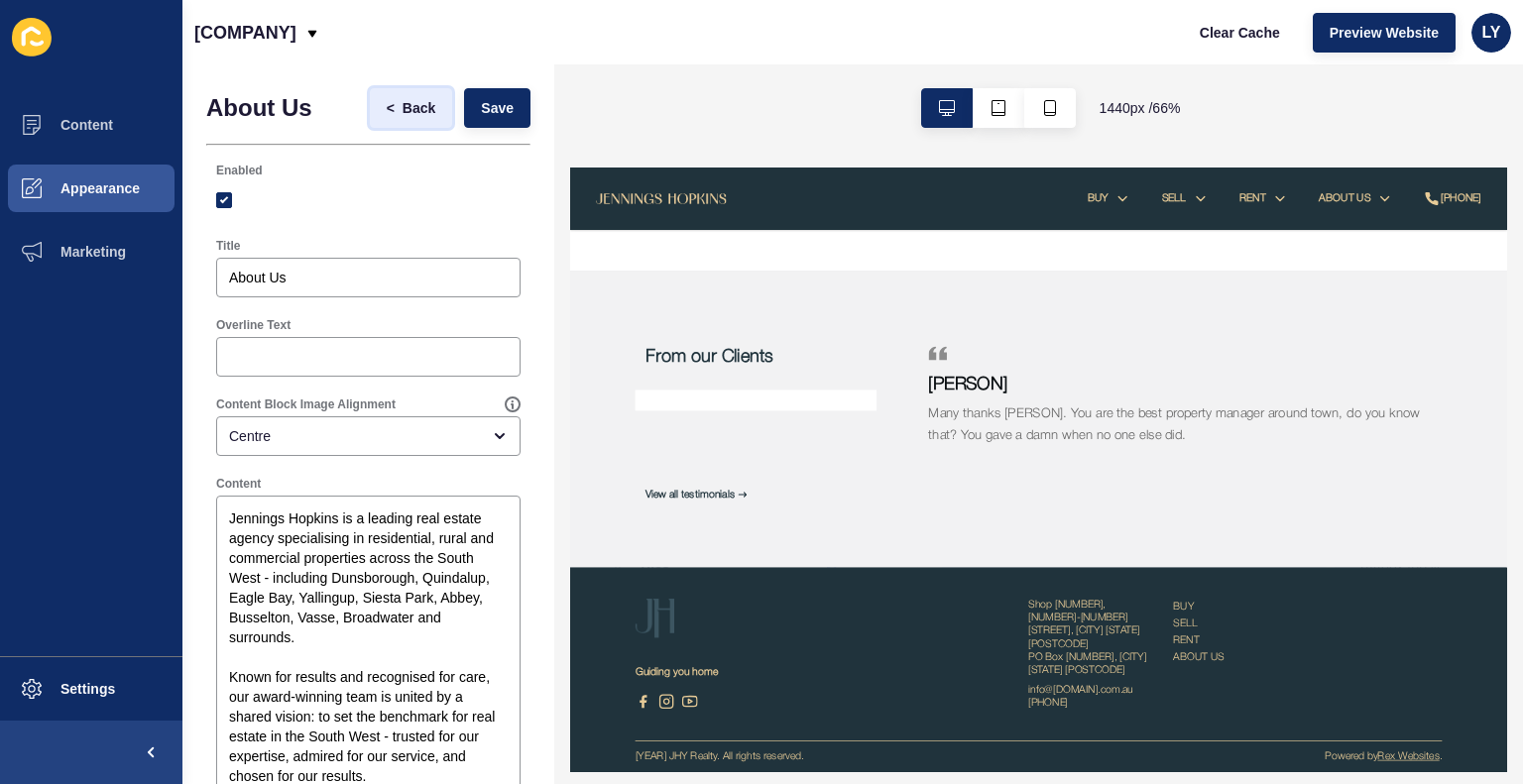 click on "< Back" at bounding box center (411, 108) 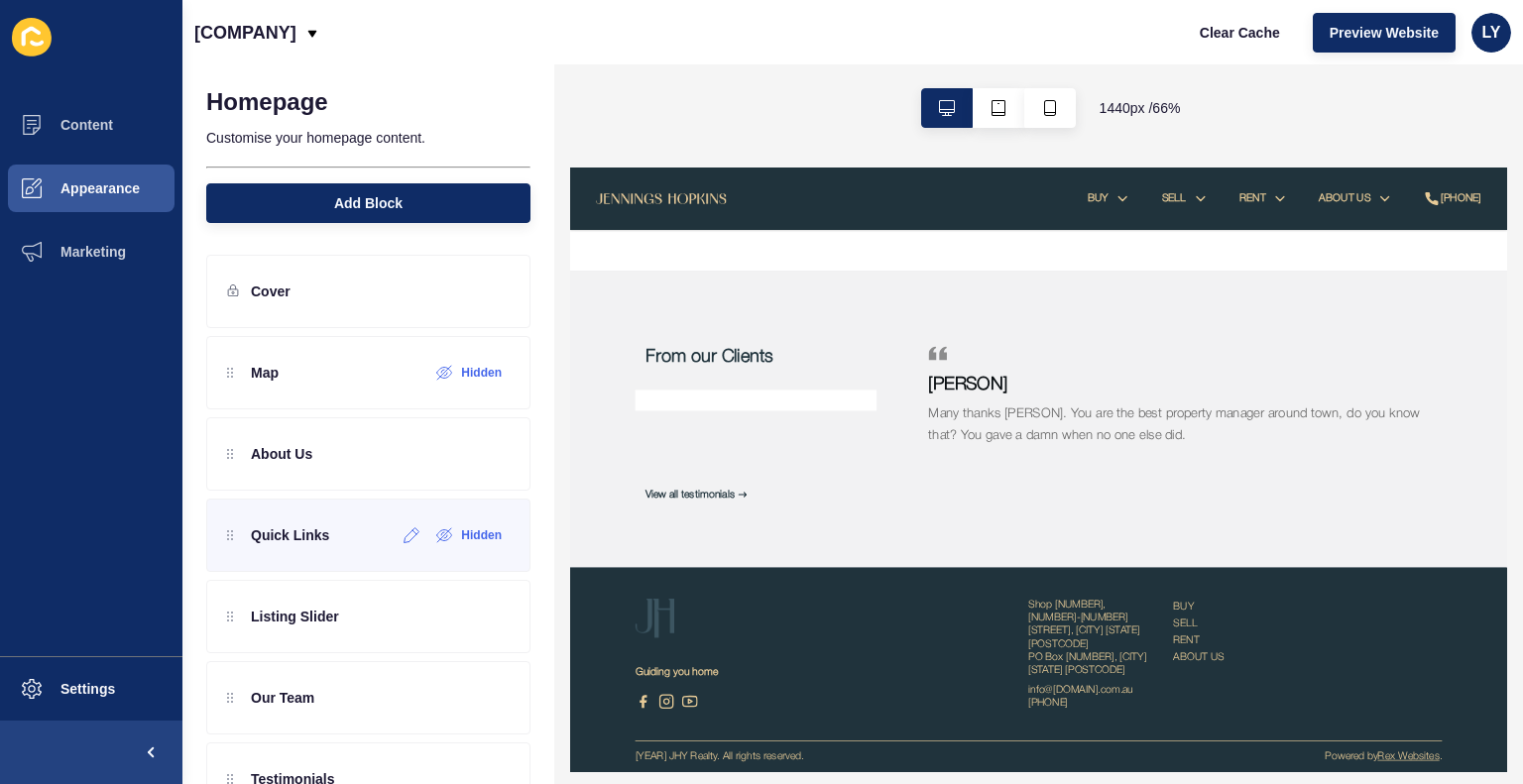 click on "Quick Links Hidden" at bounding box center [368, 373] 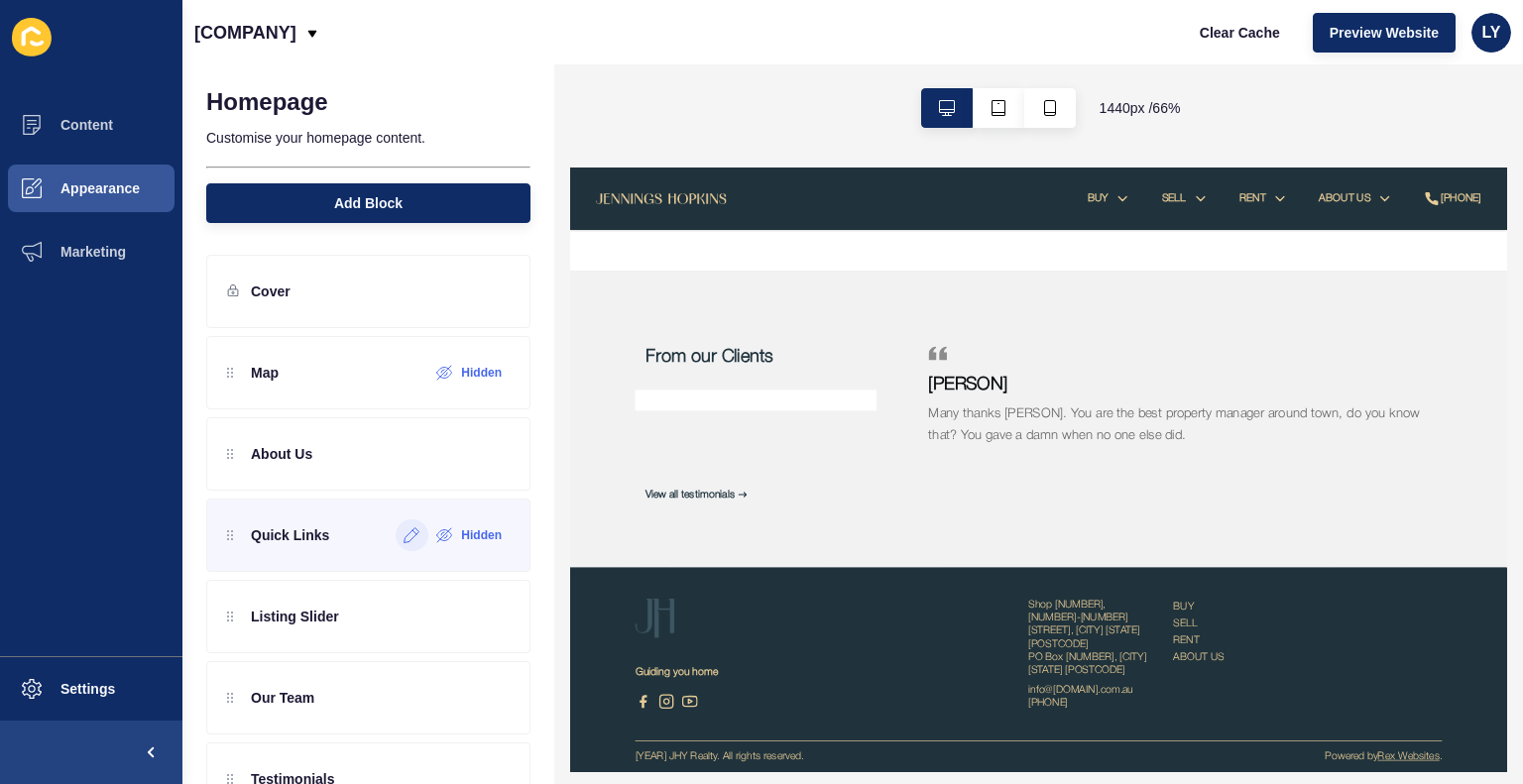 click at bounding box center (411, 535) 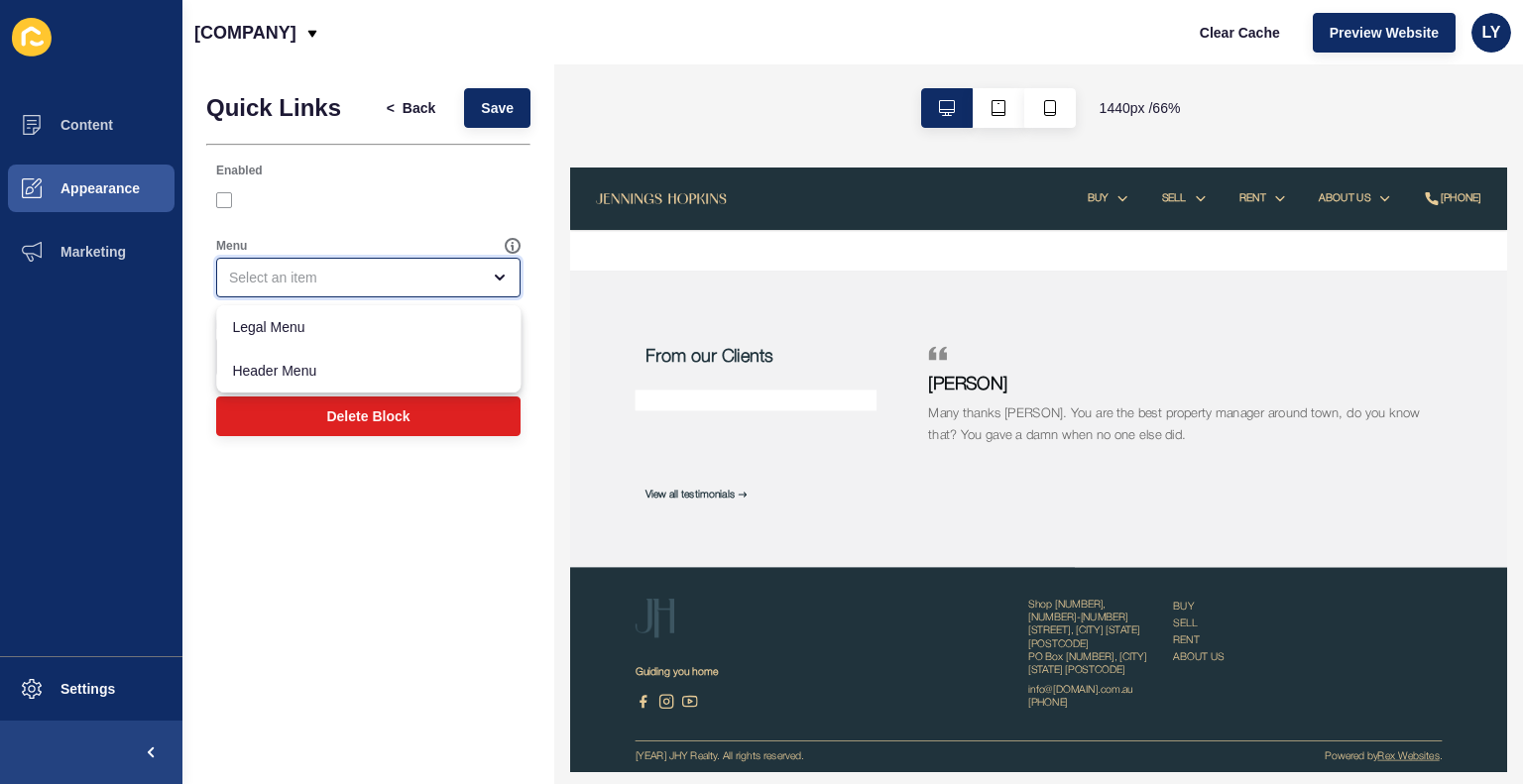 click at bounding box center (368, 278) 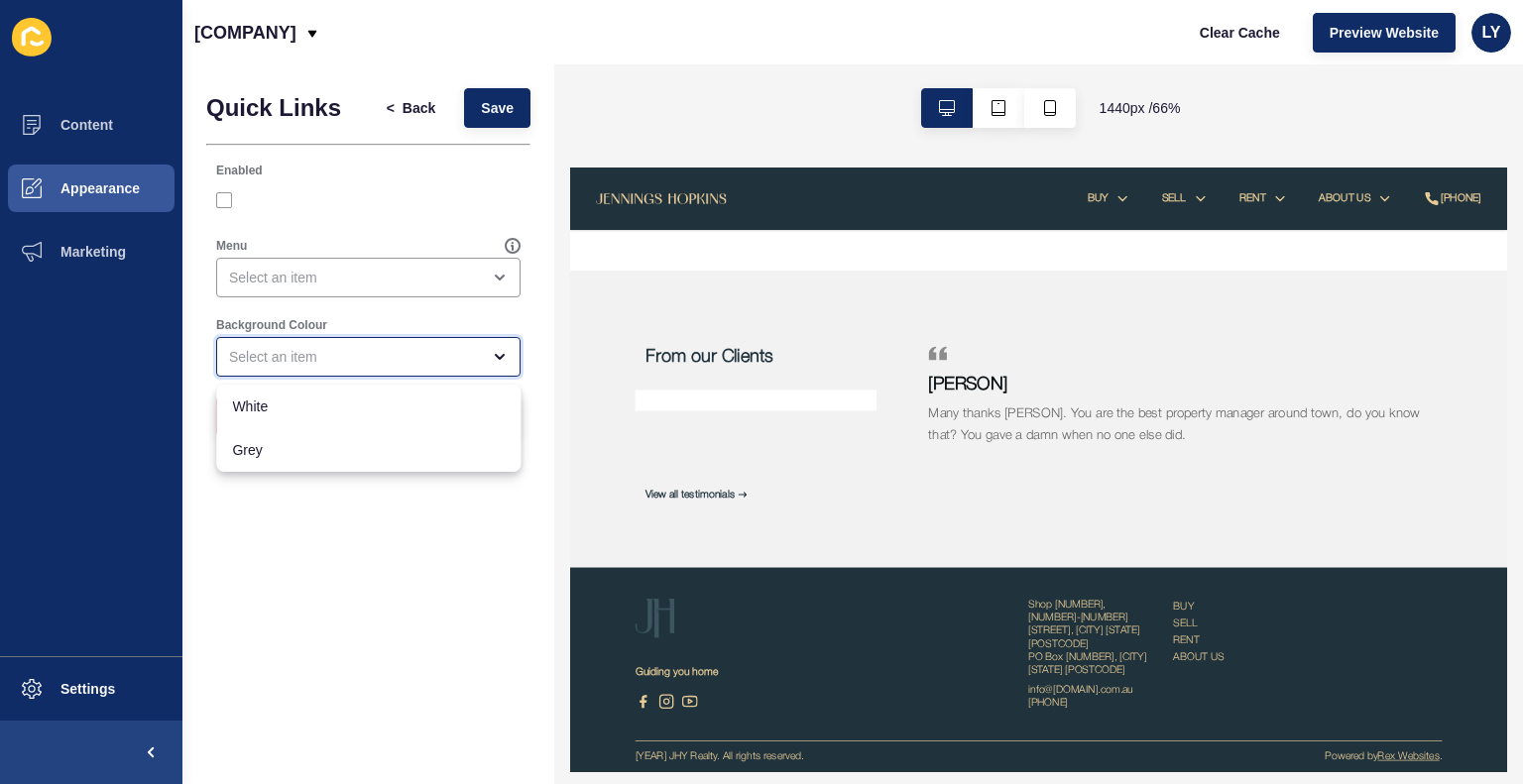 click at bounding box center [354, 357] 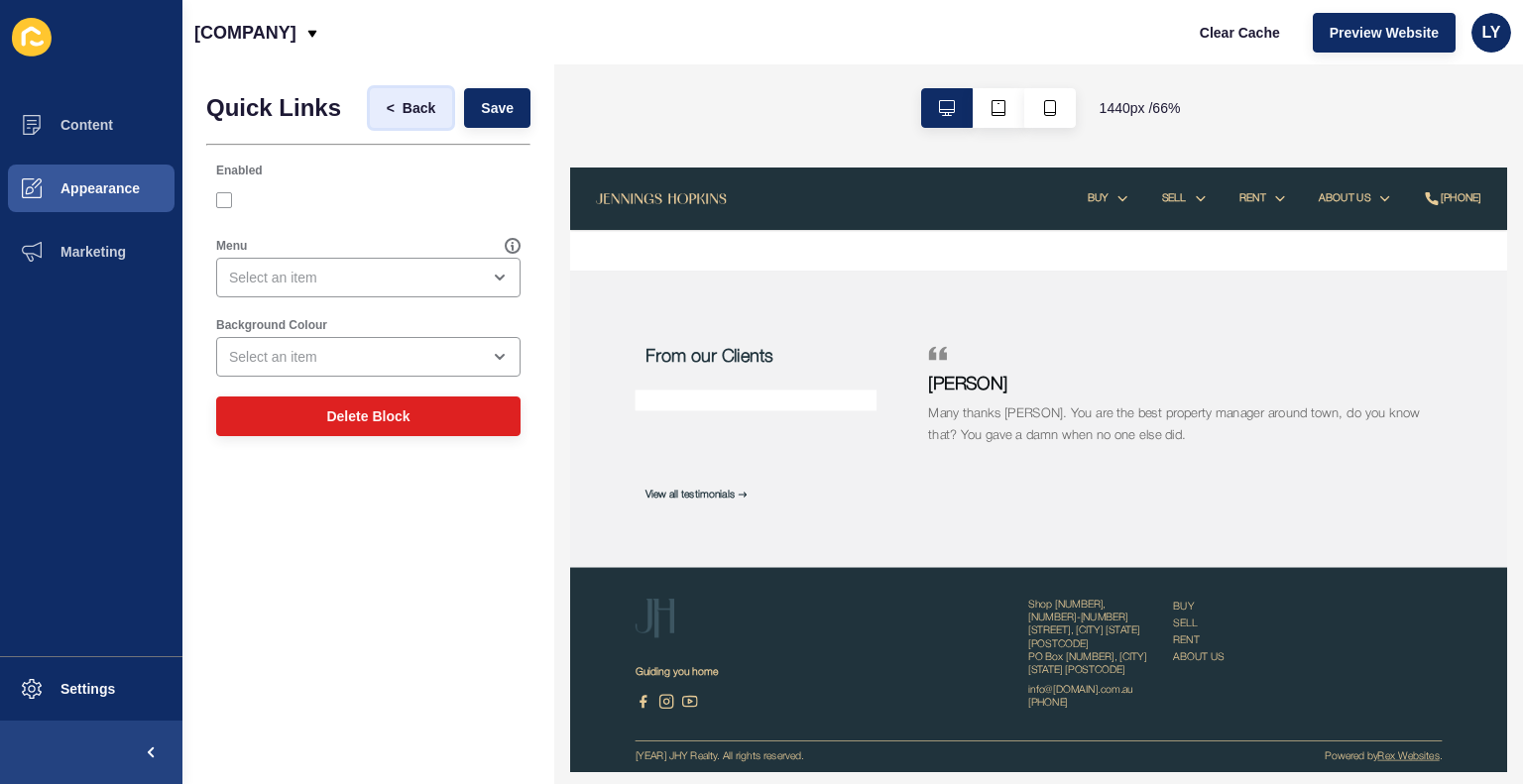 click on "Back" at bounding box center (418, 108) 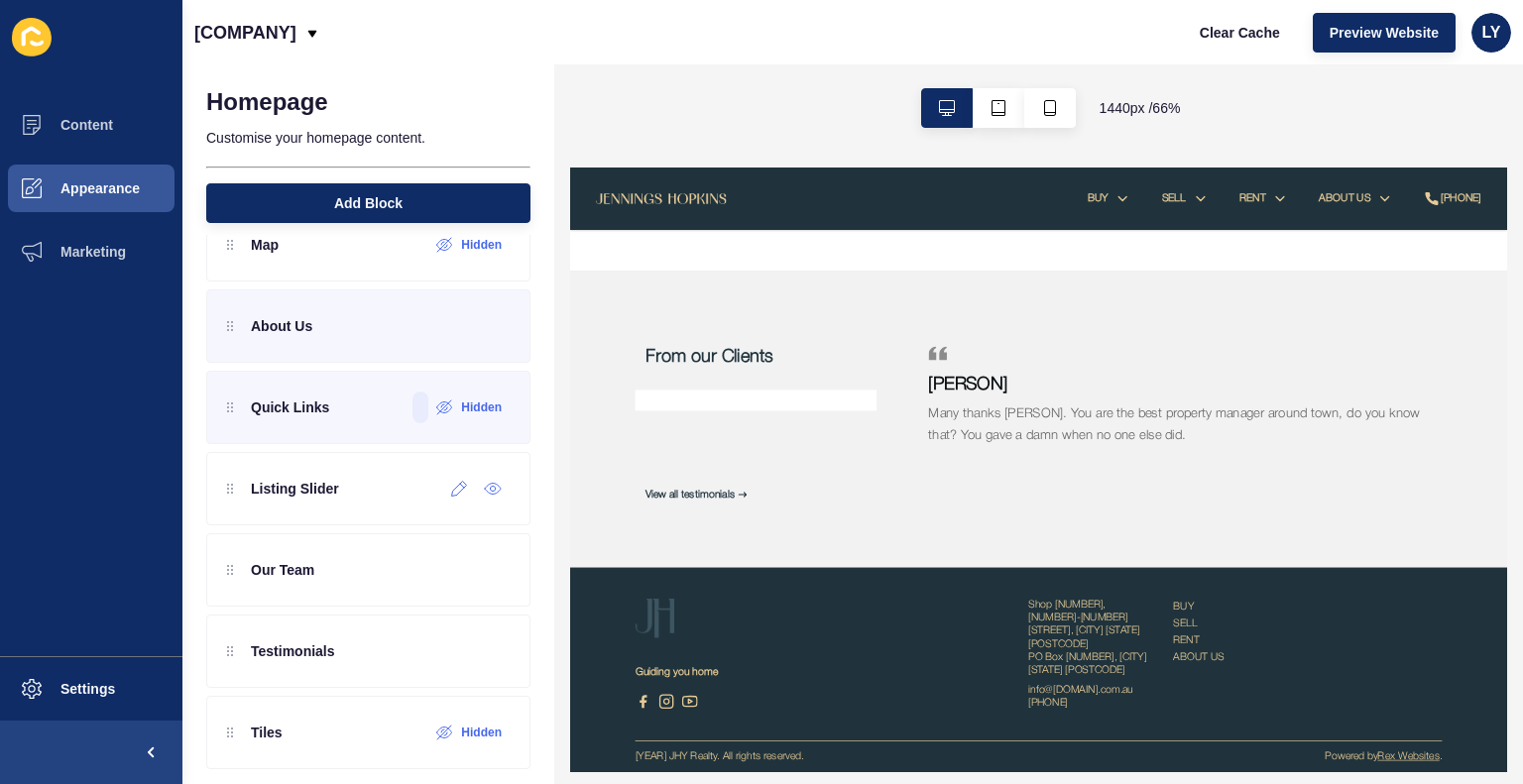 scroll, scrollTop: 131, scrollLeft: 0, axis: vertical 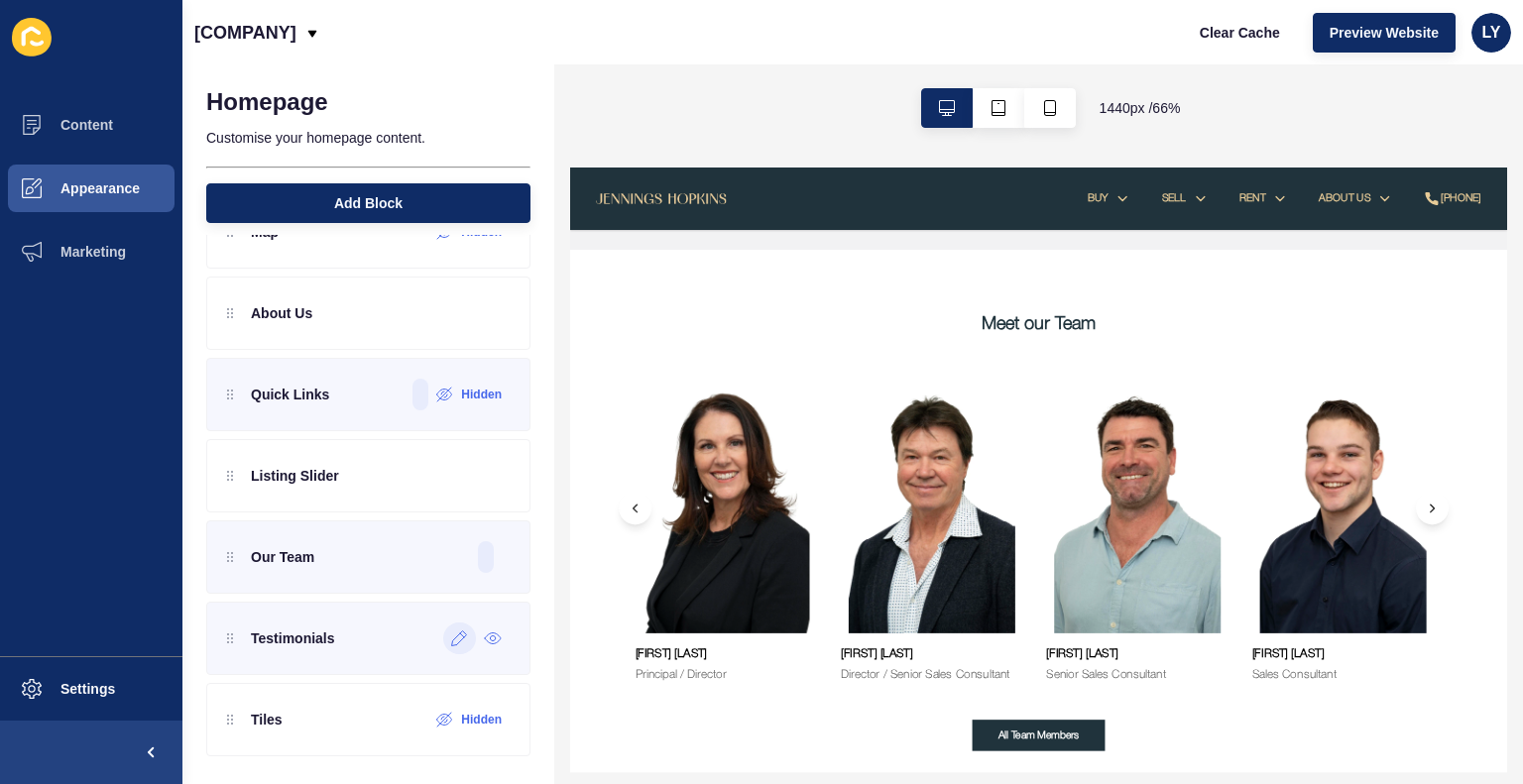 click at bounding box center [459, 638] 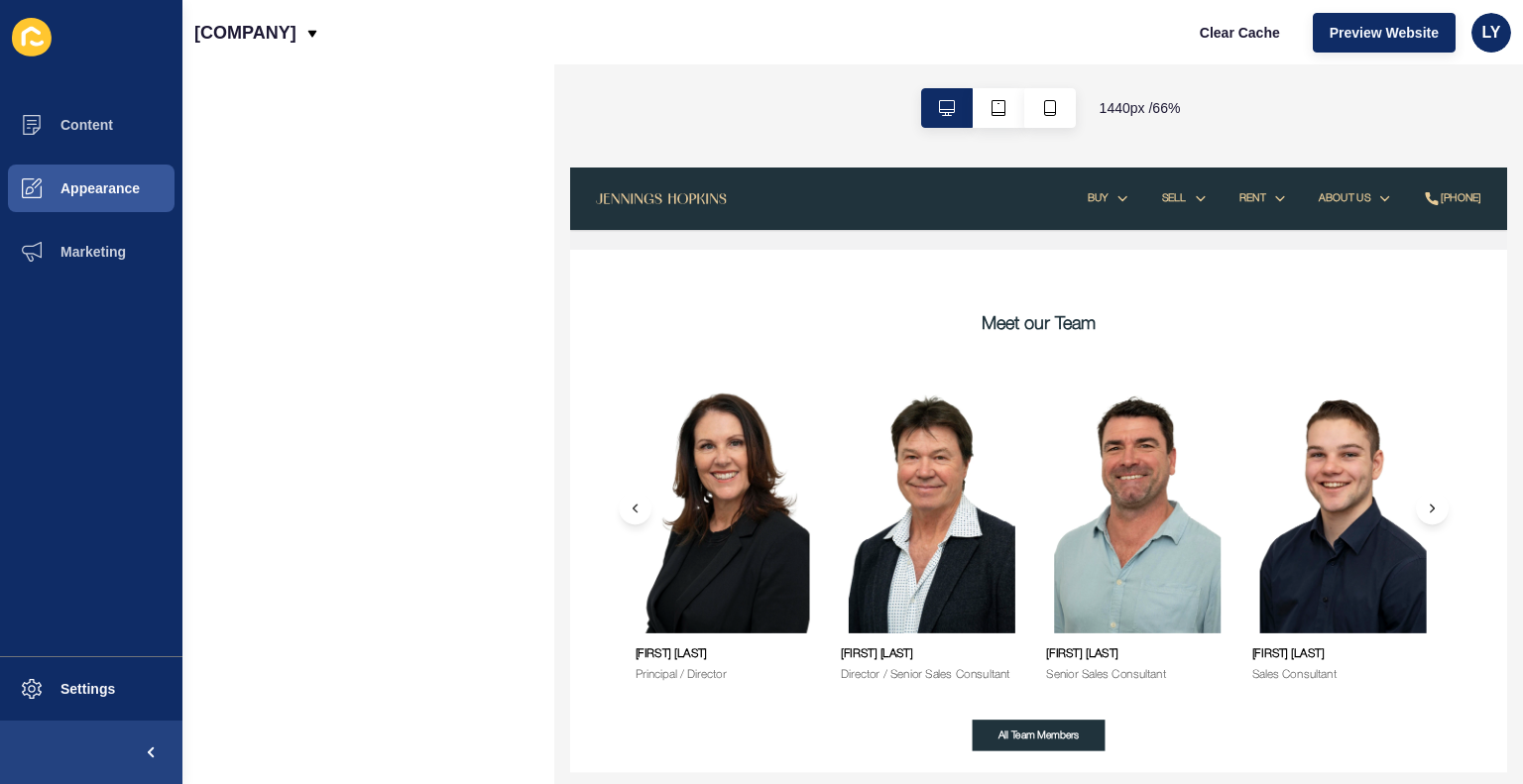 scroll, scrollTop: 0, scrollLeft: 0, axis: both 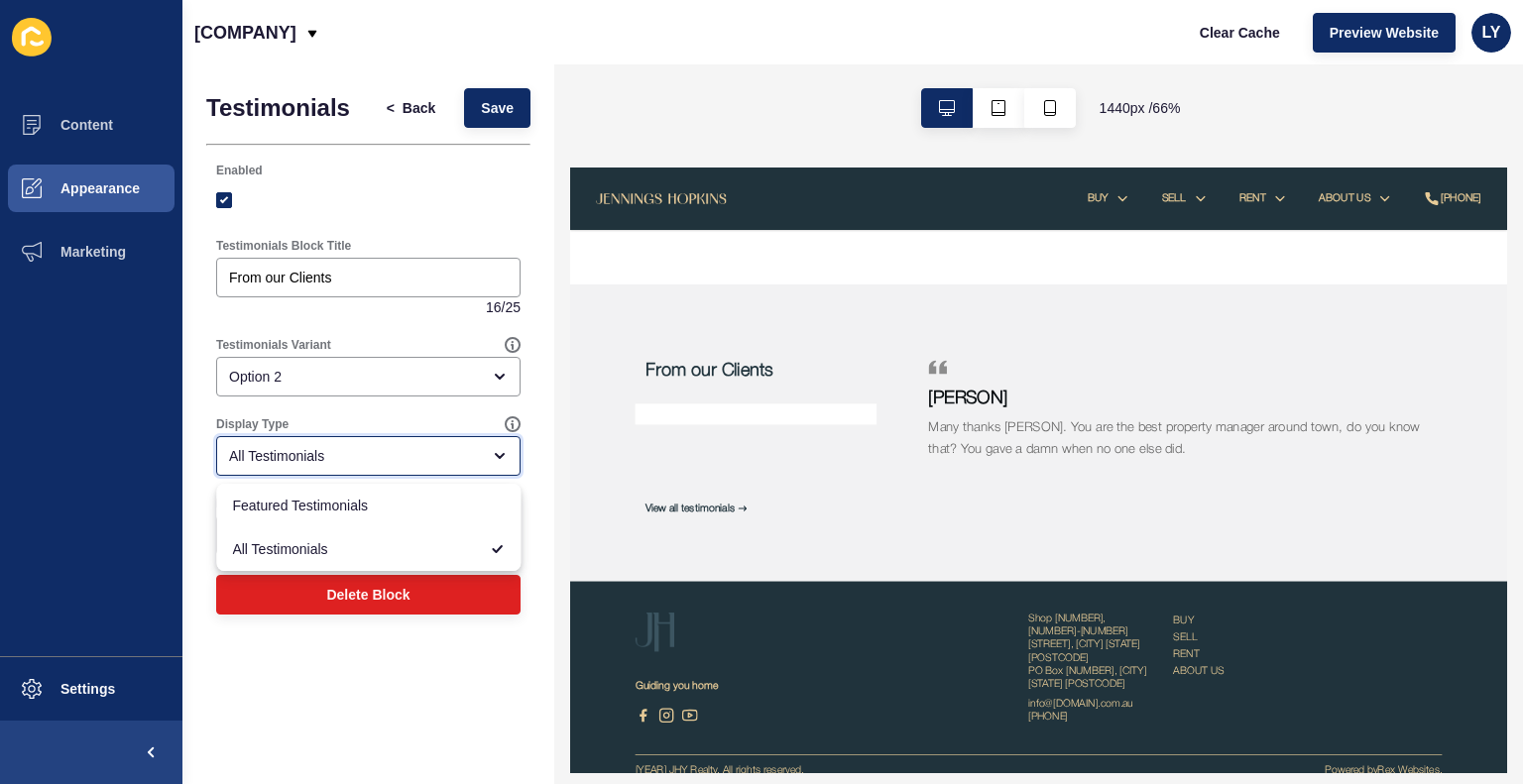 click on "All Testimonials" at bounding box center [354, 456] 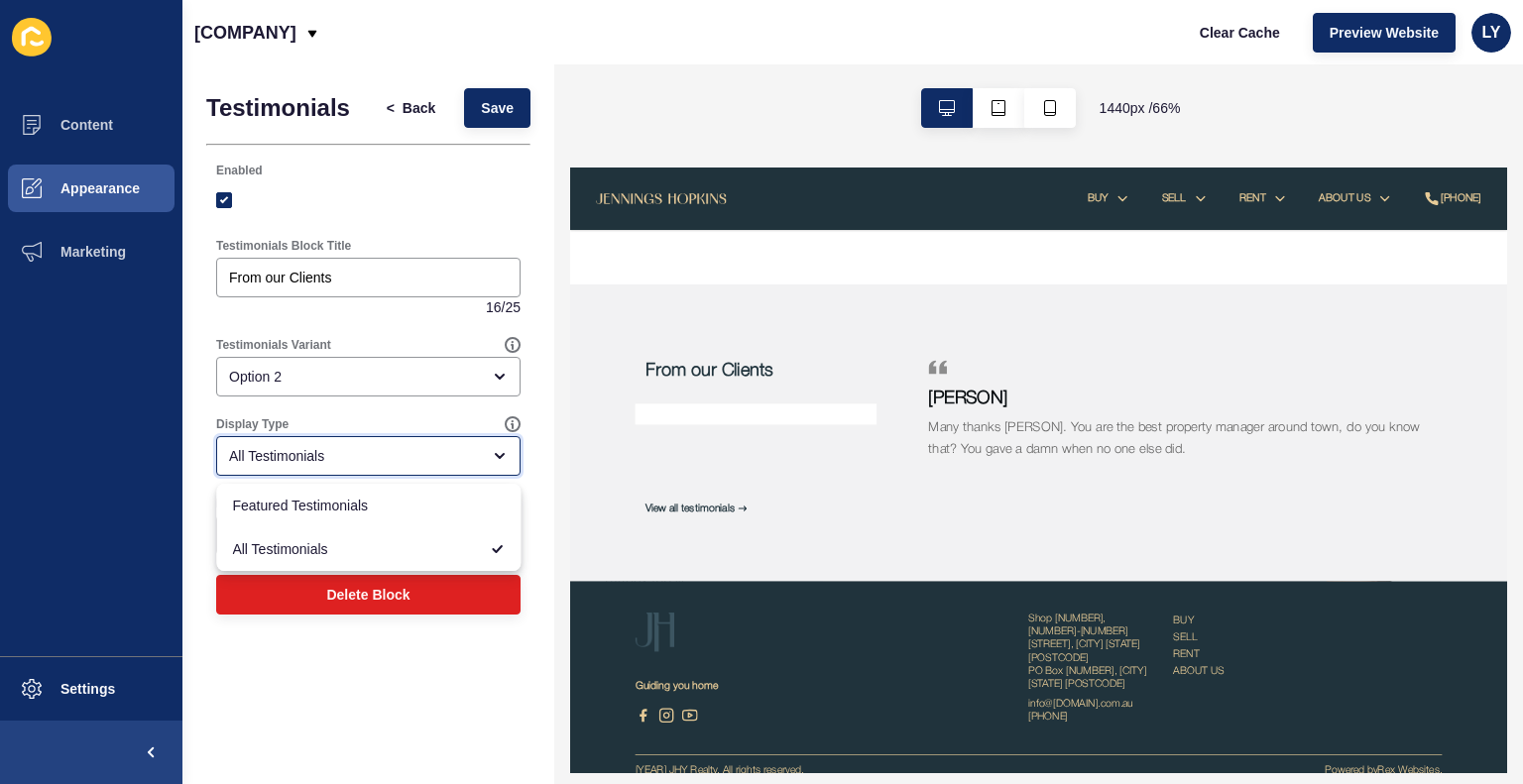 click on "All Testimonials" at bounding box center (354, 456) 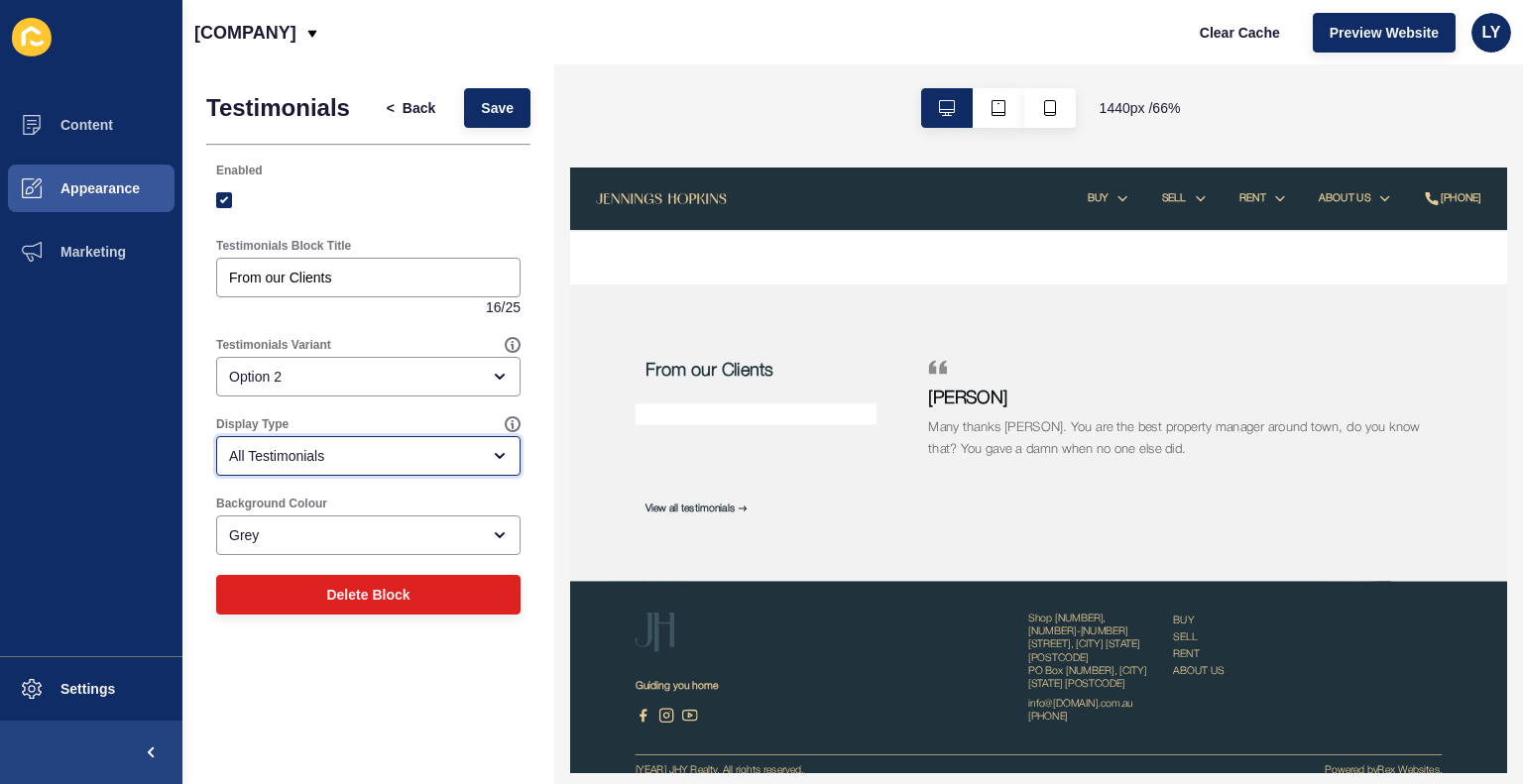 click on "All Testimonials" at bounding box center (354, 456) 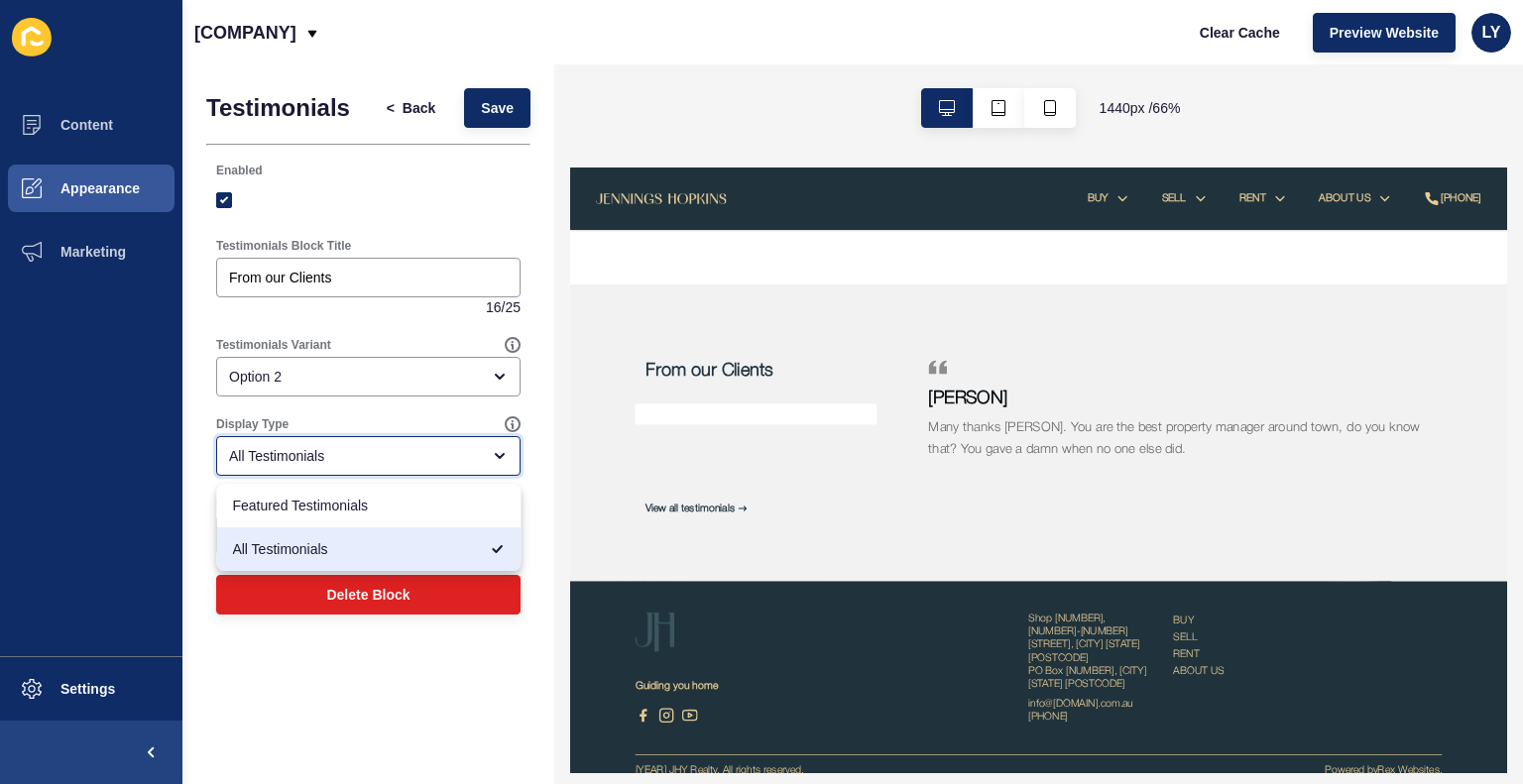 click on "All Testimonials" at bounding box center [354, 456] 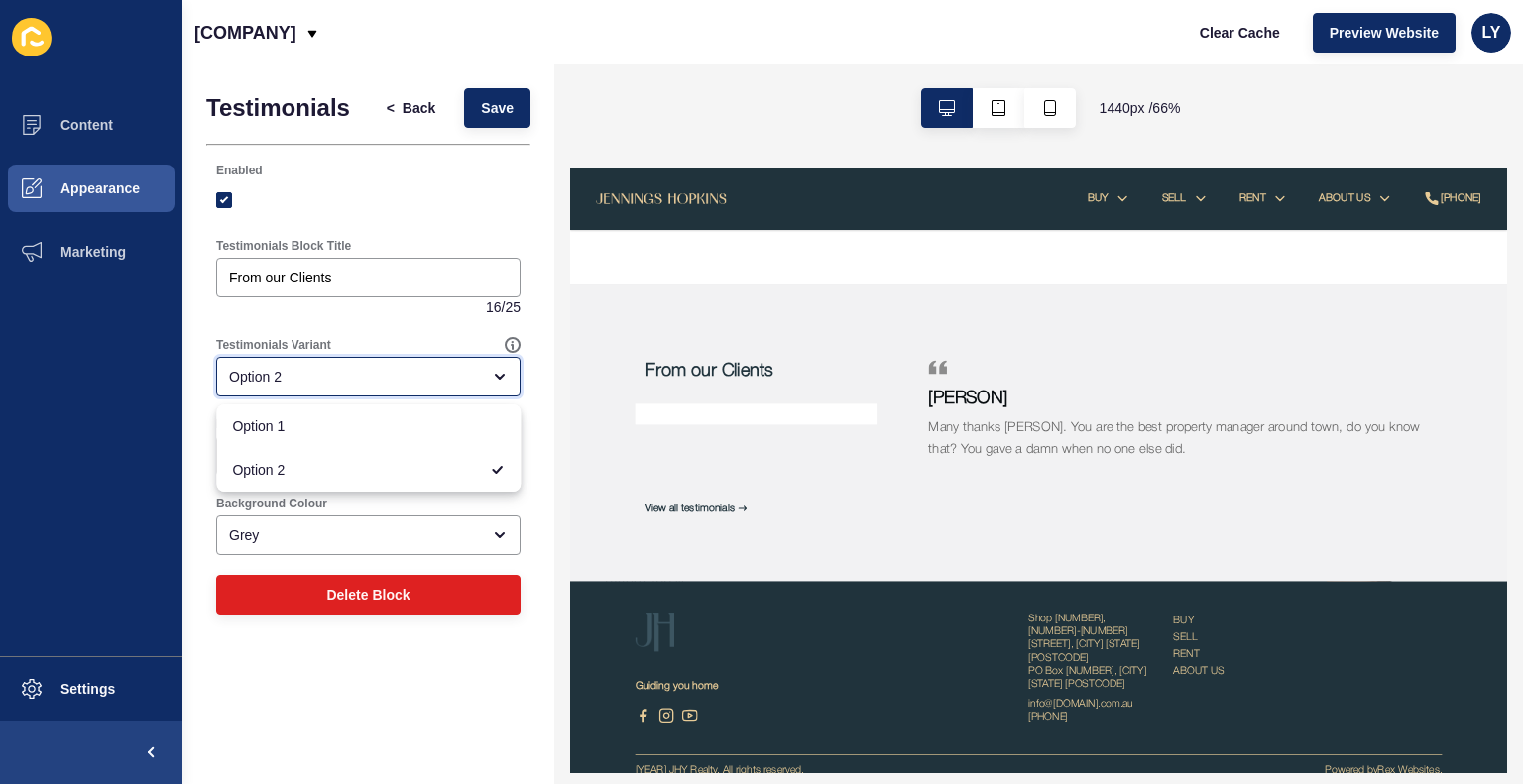 click on "Option 2" at bounding box center [354, 377] 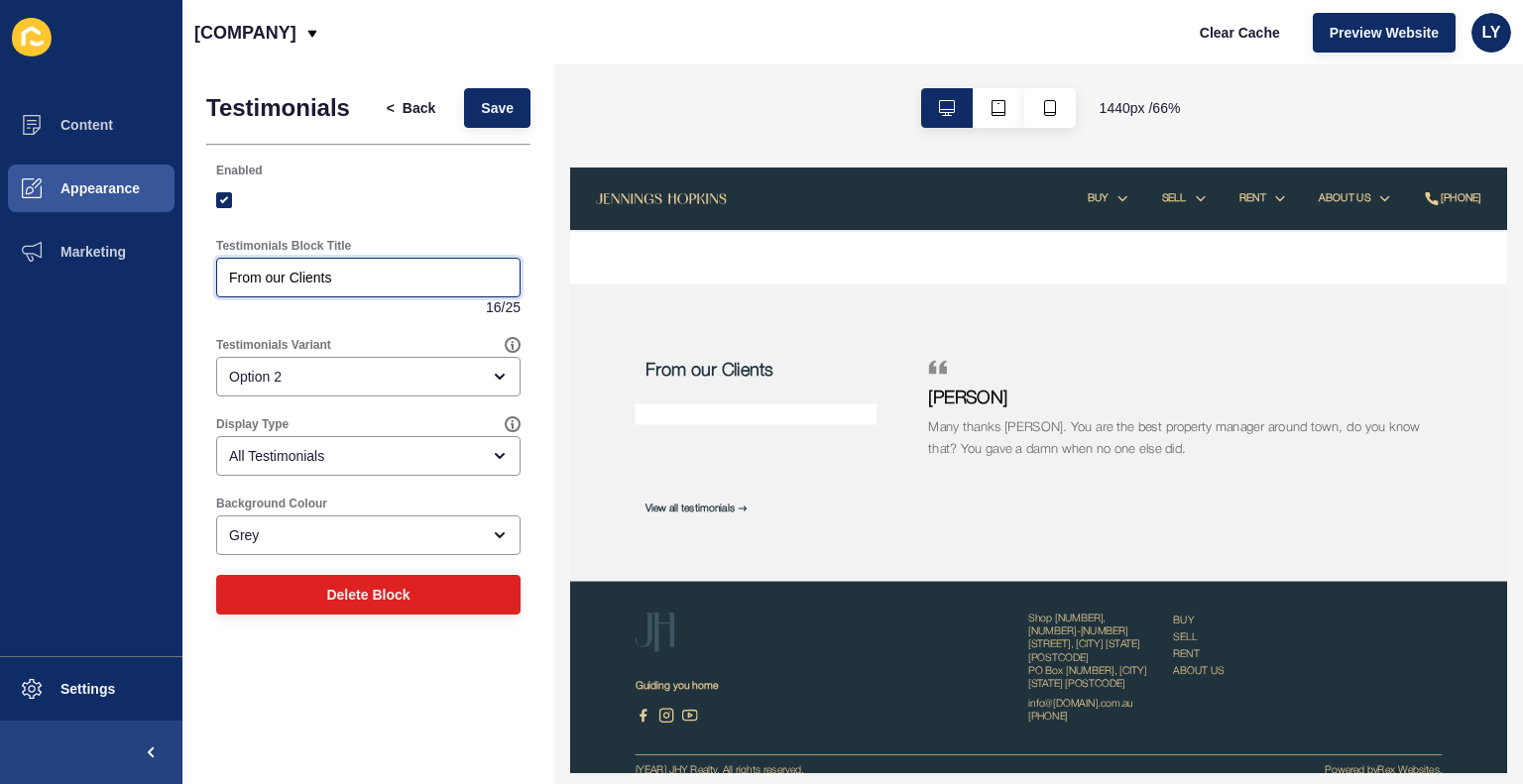 click on "From our Clients" at bounding box center [368, 278] 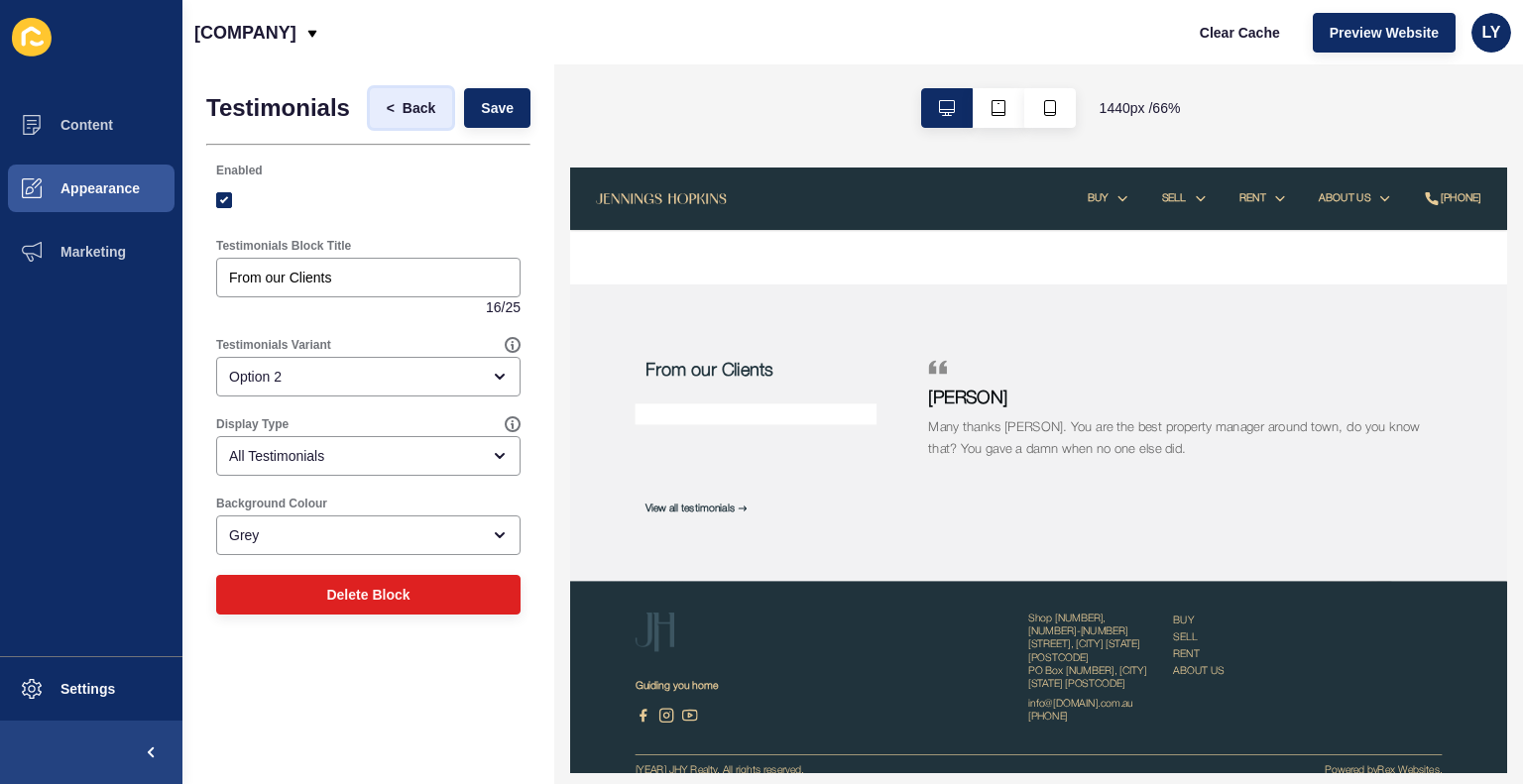 click on "Back" at bounding box center [418, 108] 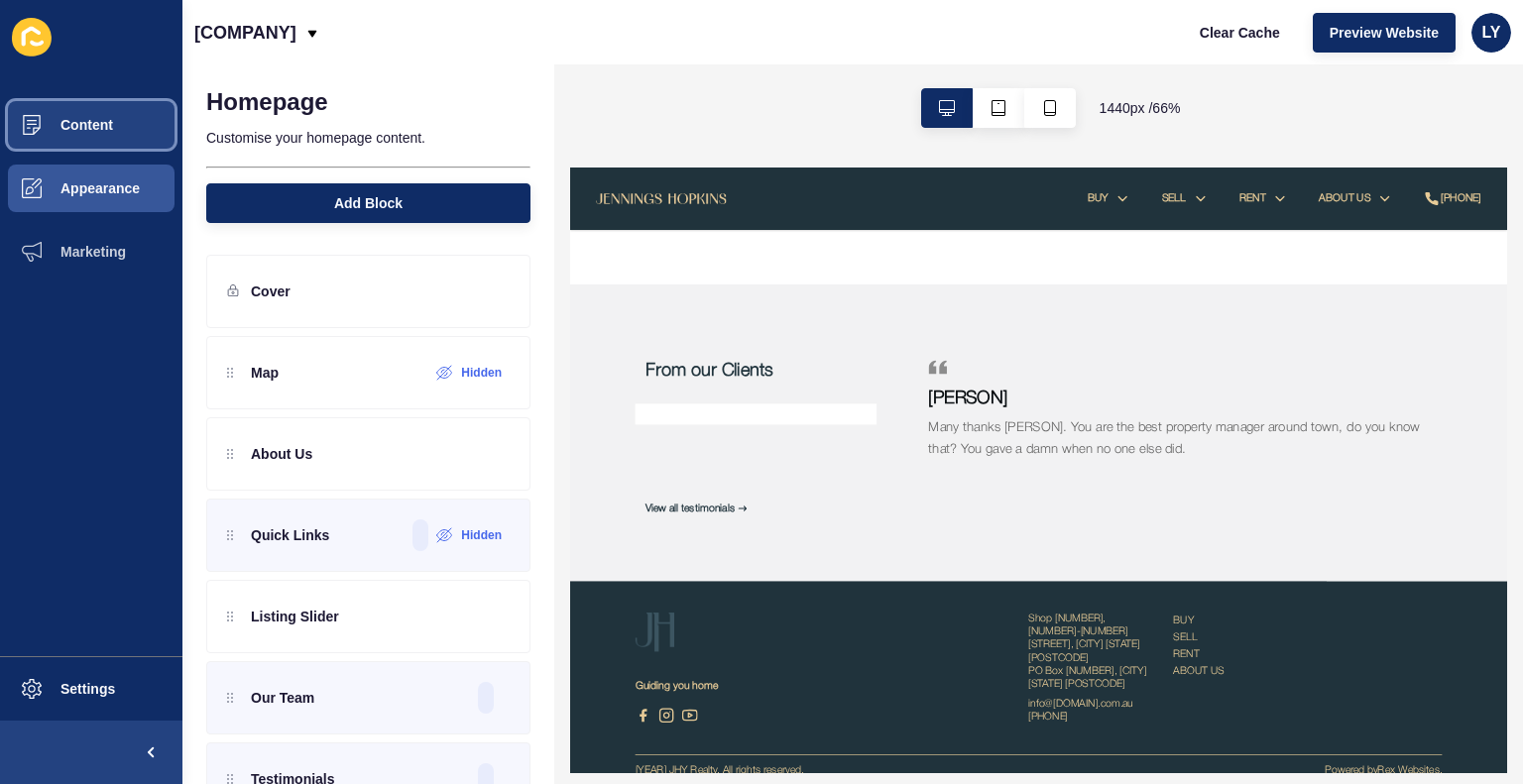 click on "Content" at bounding box center (55, 125) 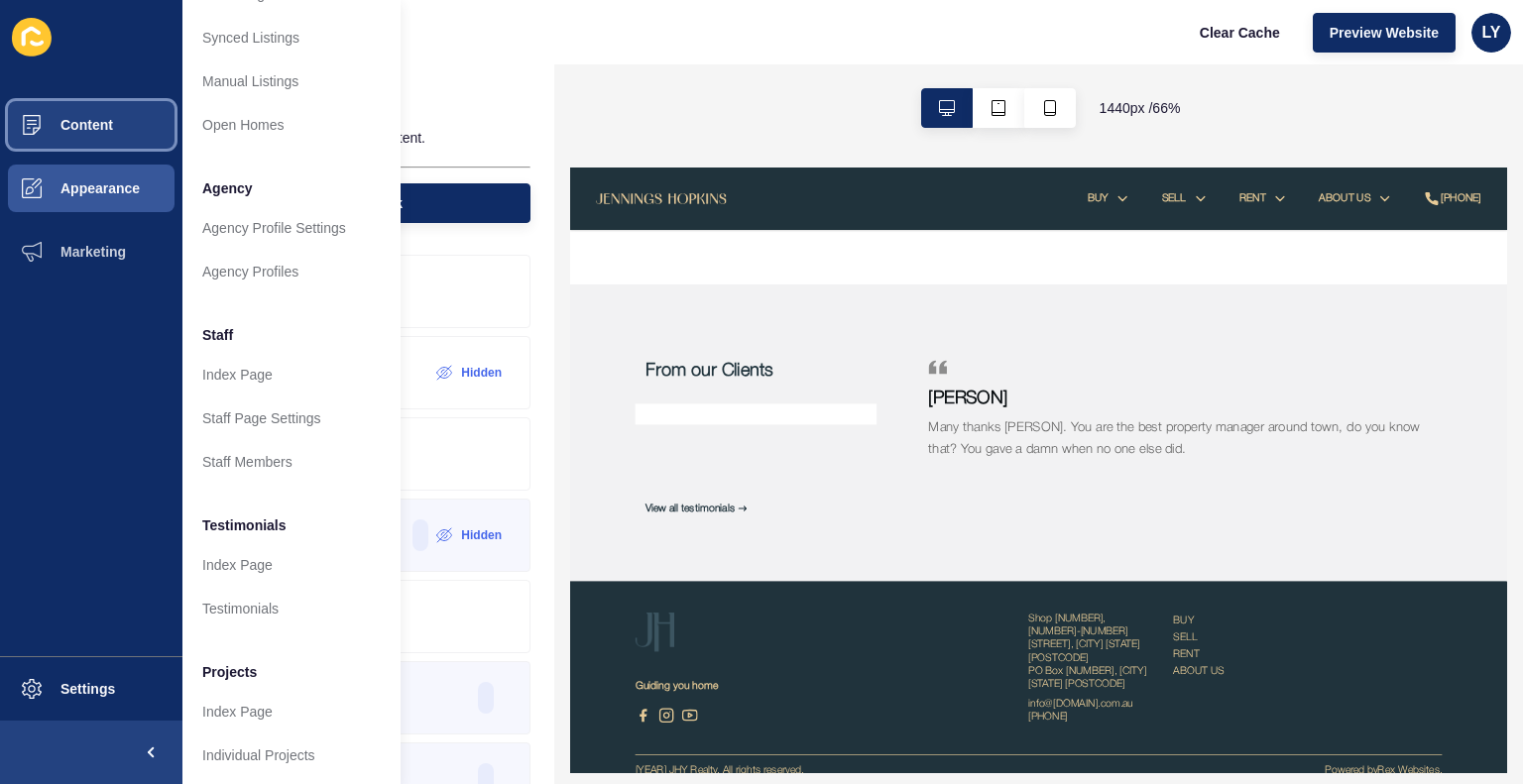scroll, scrollTop: 392, scrollLeft: 0, axis: vertical 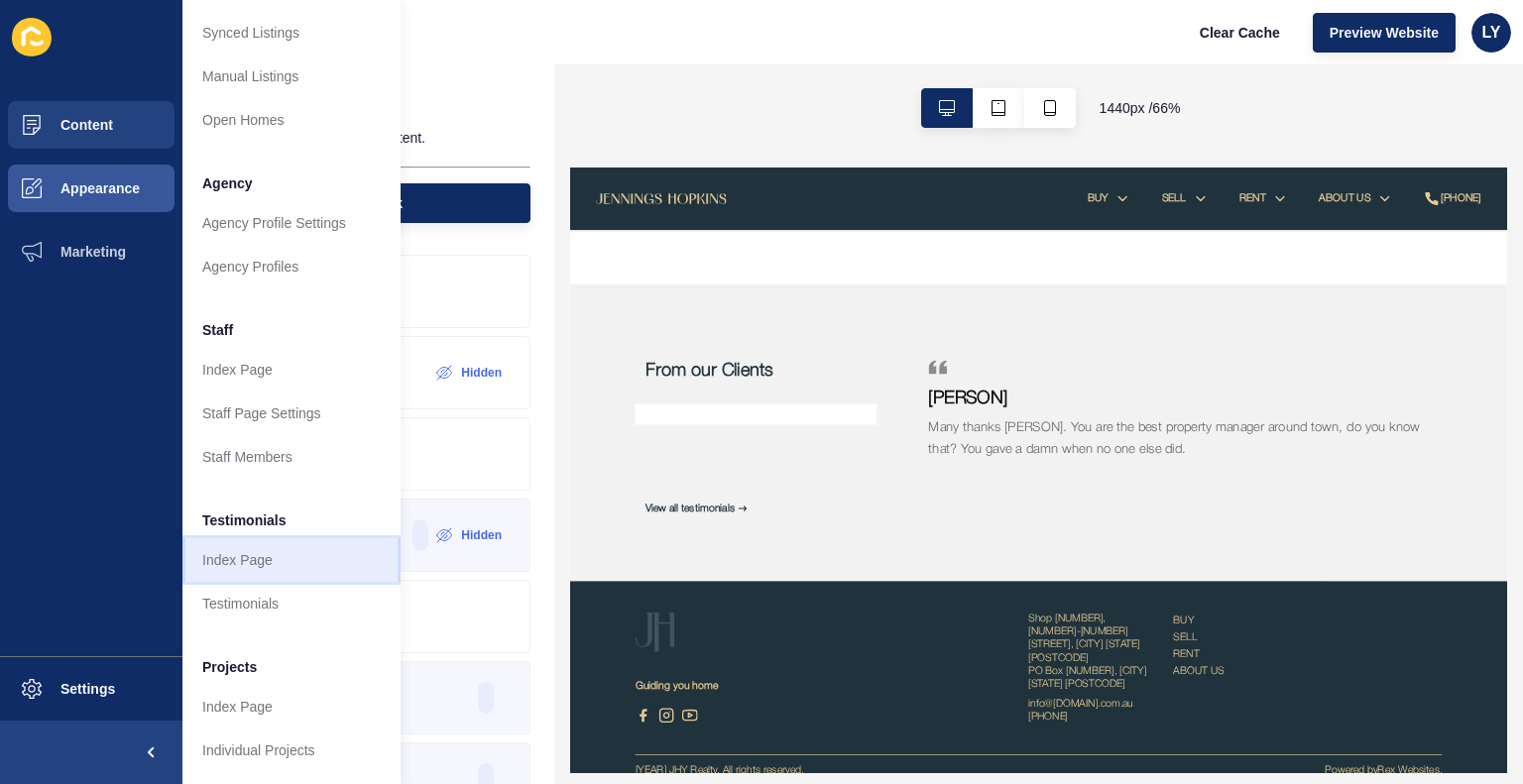 click on "Index Page" at bounding box center (292, 560) 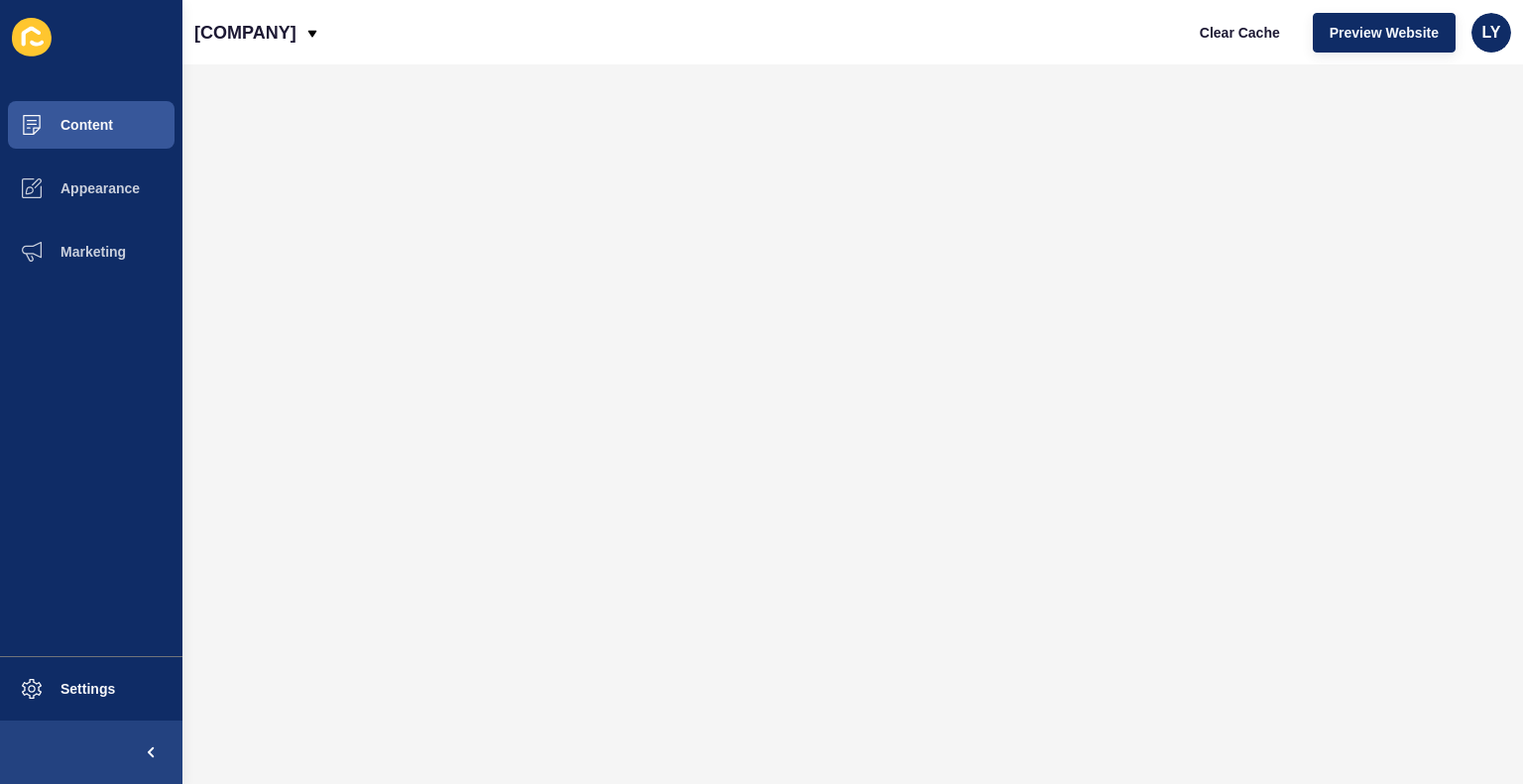 scroll, scrollTop: 0, scrollLeft: 0, axis: both 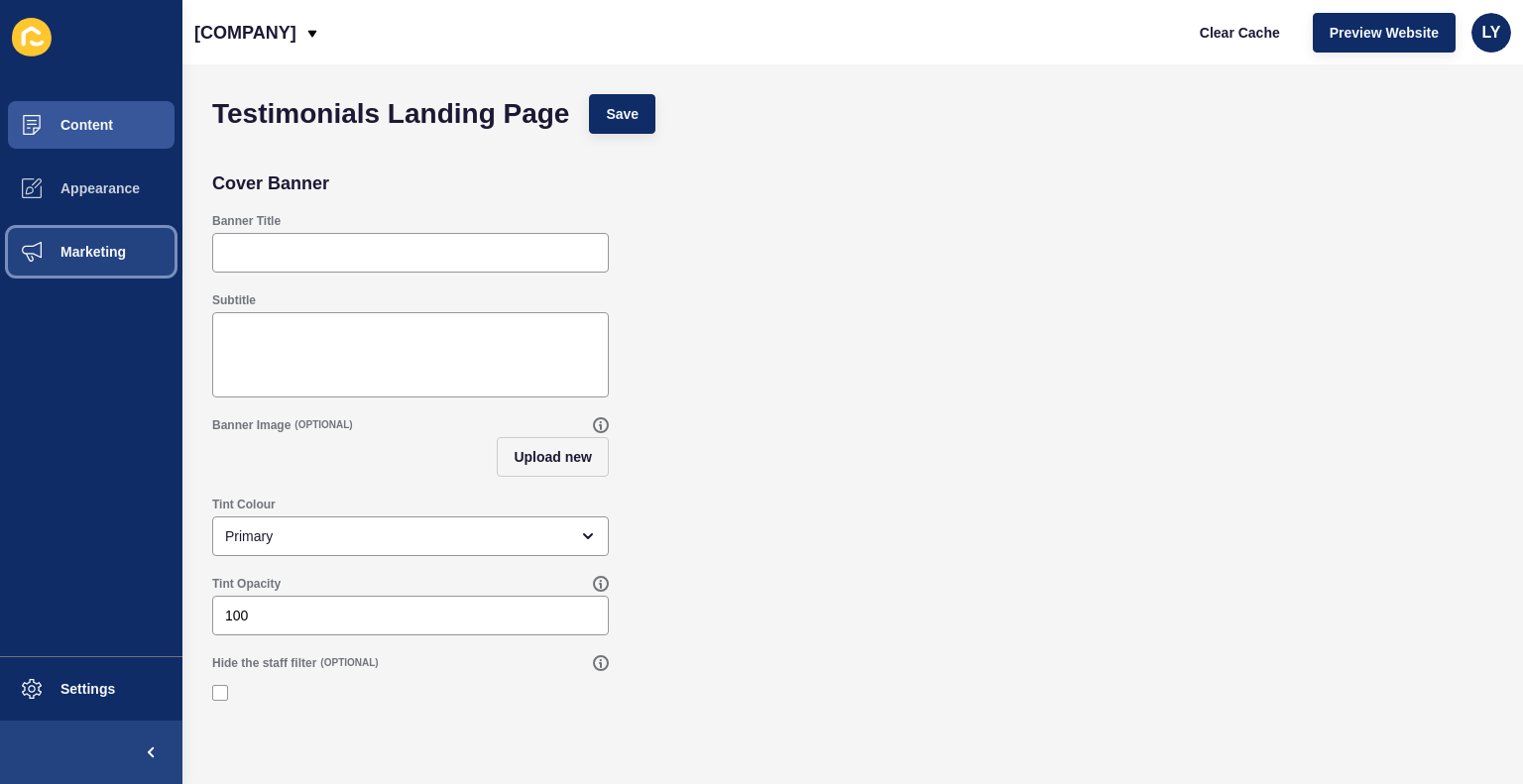 click on "Marketing" at bounding box center (91, 252) 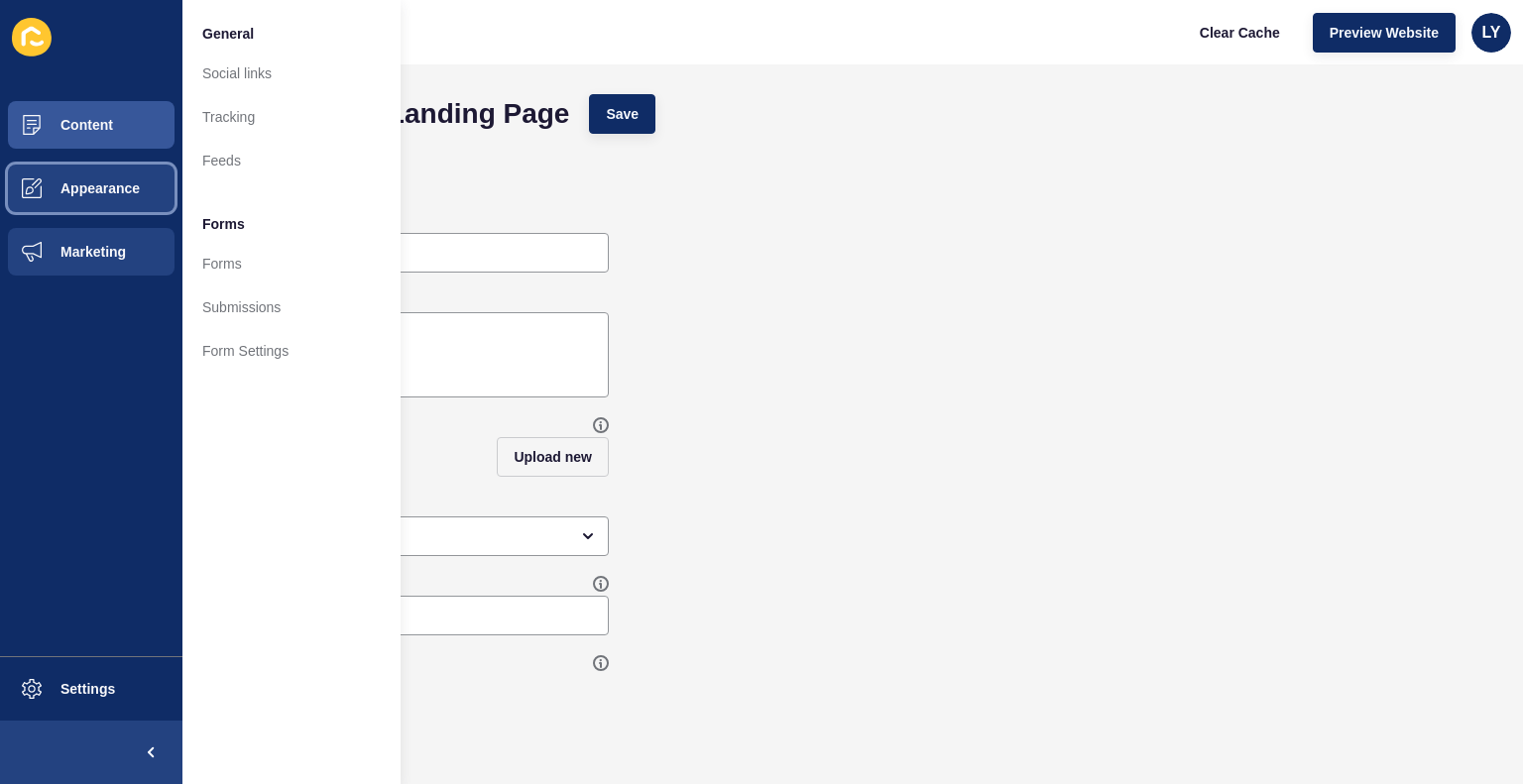 click on "Appearance" at bounding box center [91, 188] 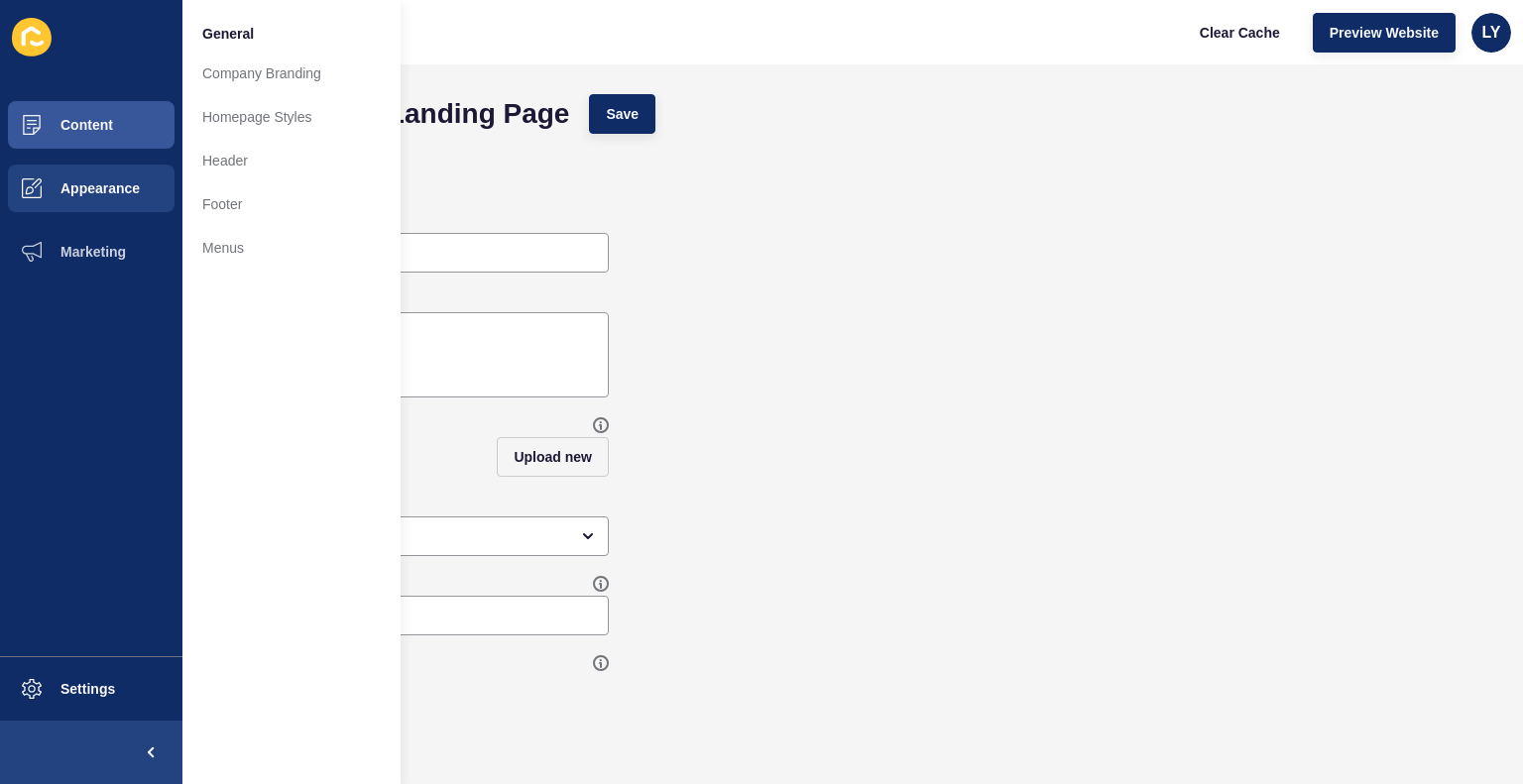 click on "Banner Title" at bounding box center [853, 243] 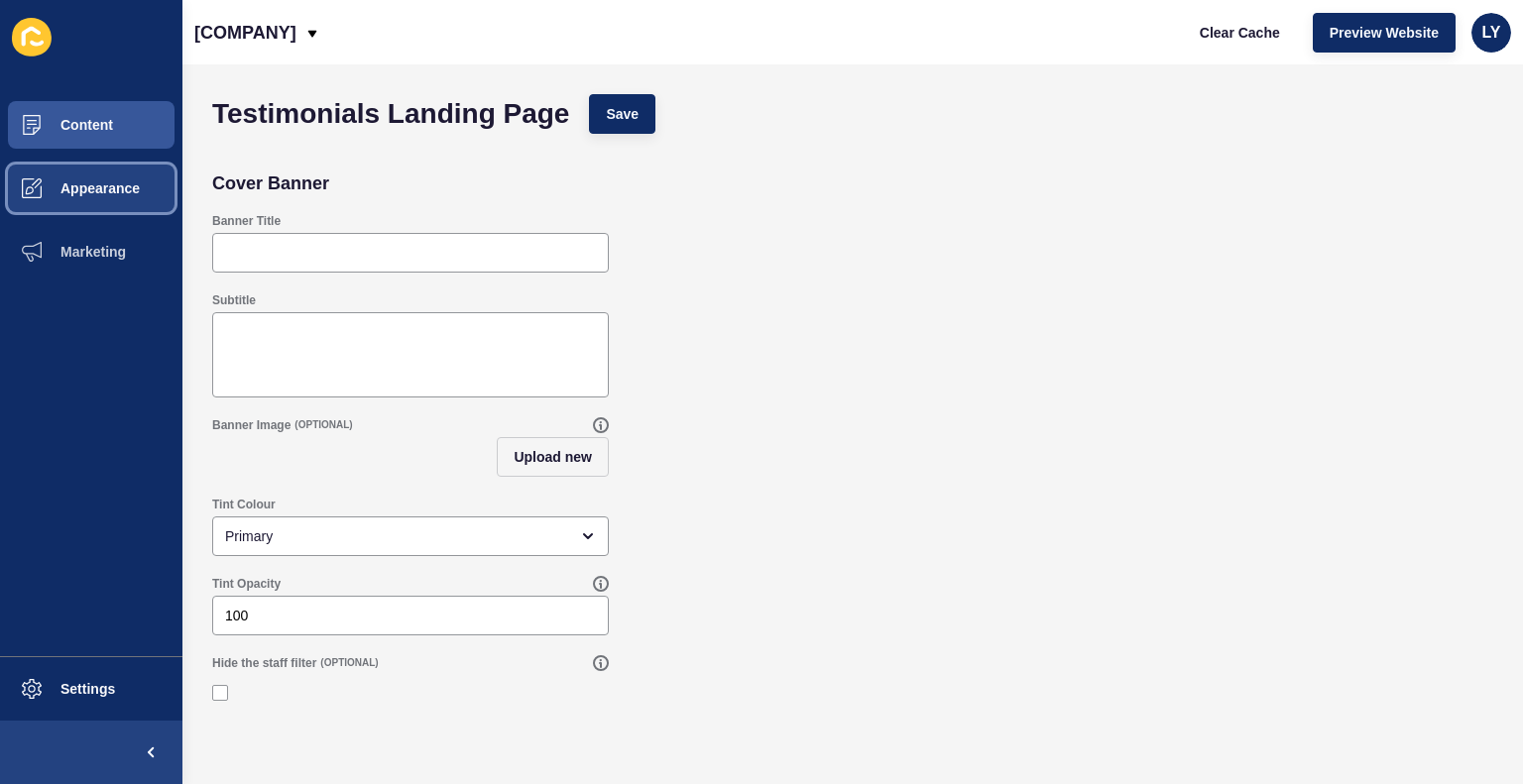 click on "Appearance" at bounding box center (91, 188) 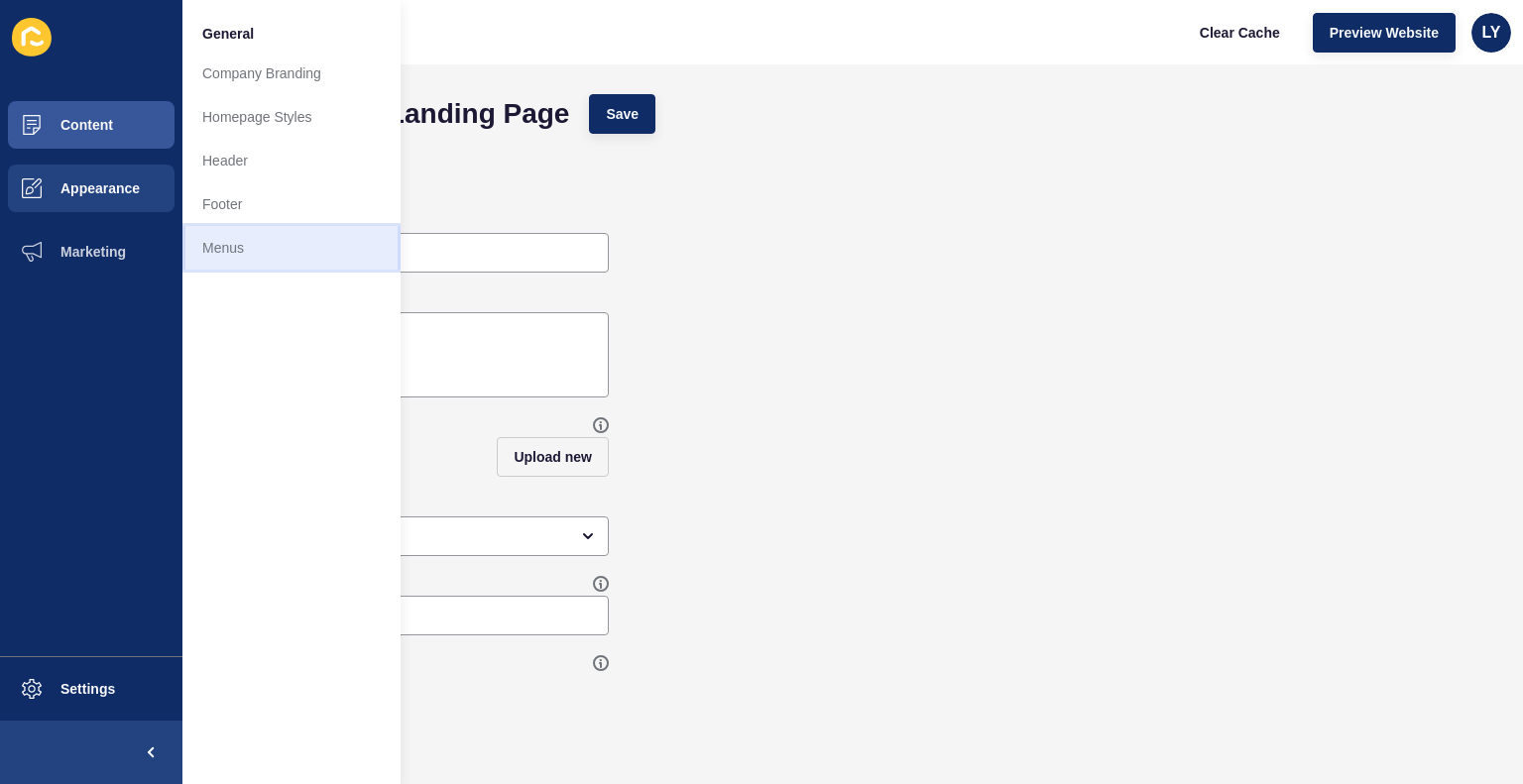 click on "Menus" at bounding box center [292, 248] 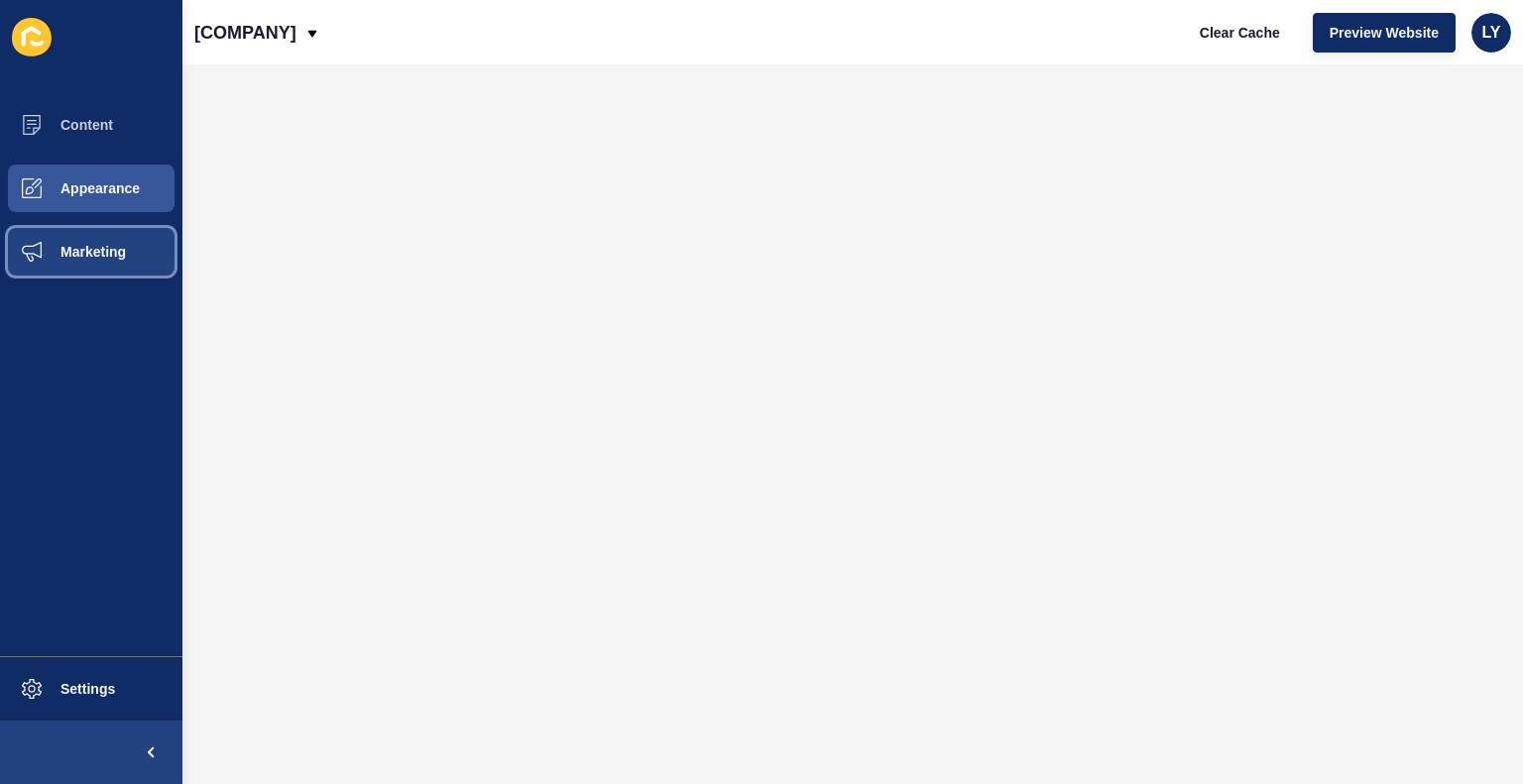 click on "Marketing" at bounding box center (91, 252) 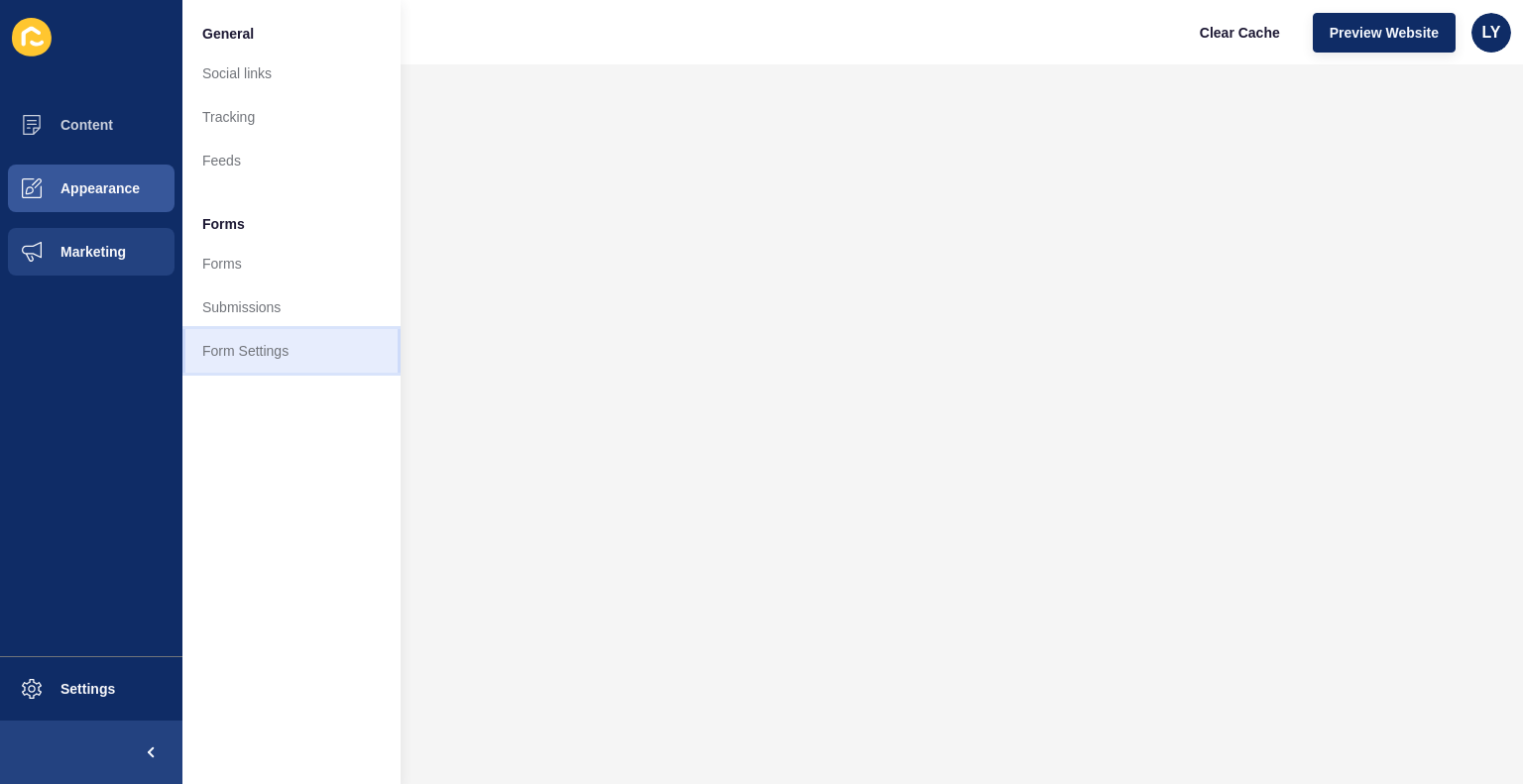 click on "Form Settings" at bounding box center [292, 351] 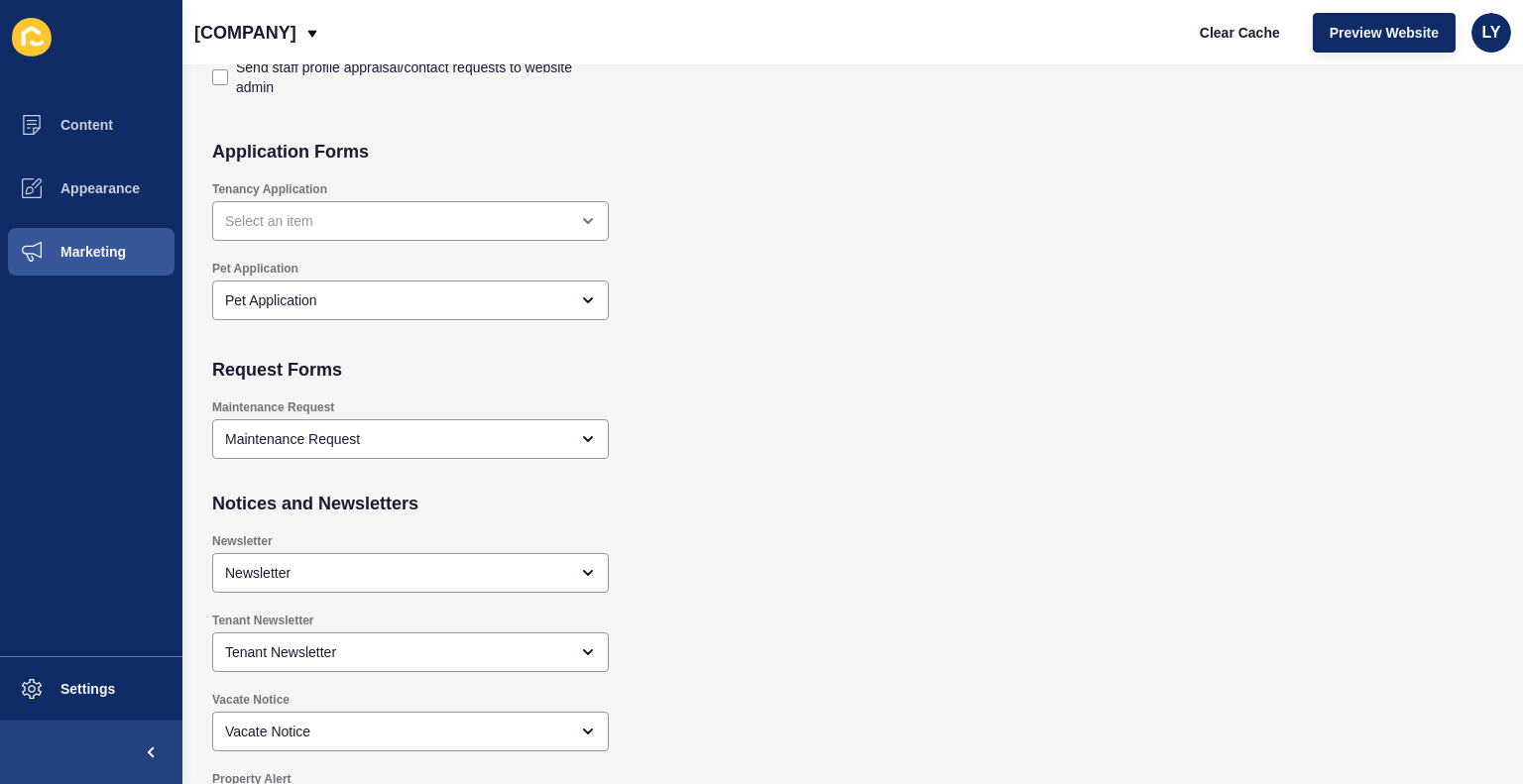 scroll, scrollTop: 1834, scrollLeft: 0, axis: vertical 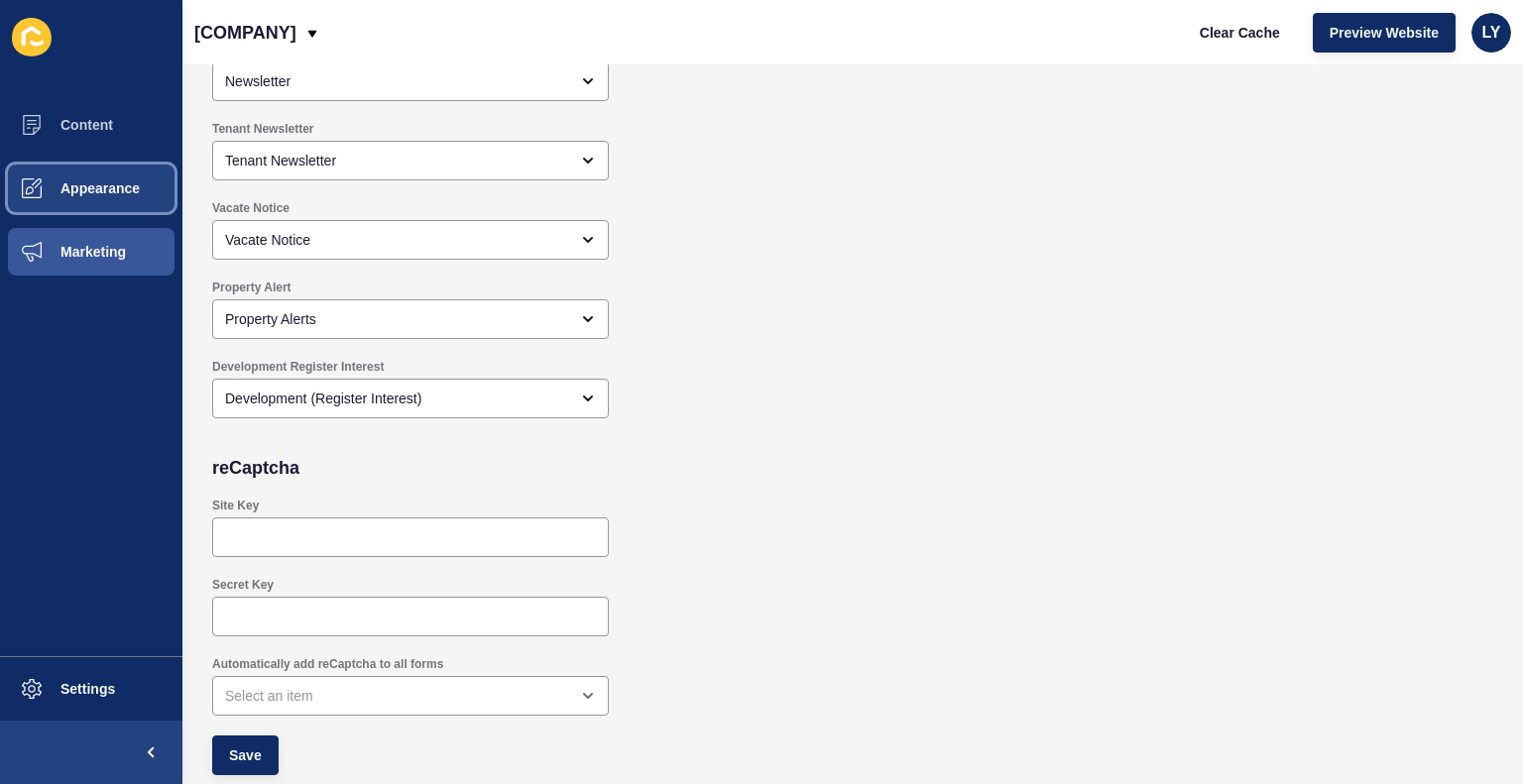 click on "Appearance" at bounding box center (91, 188) 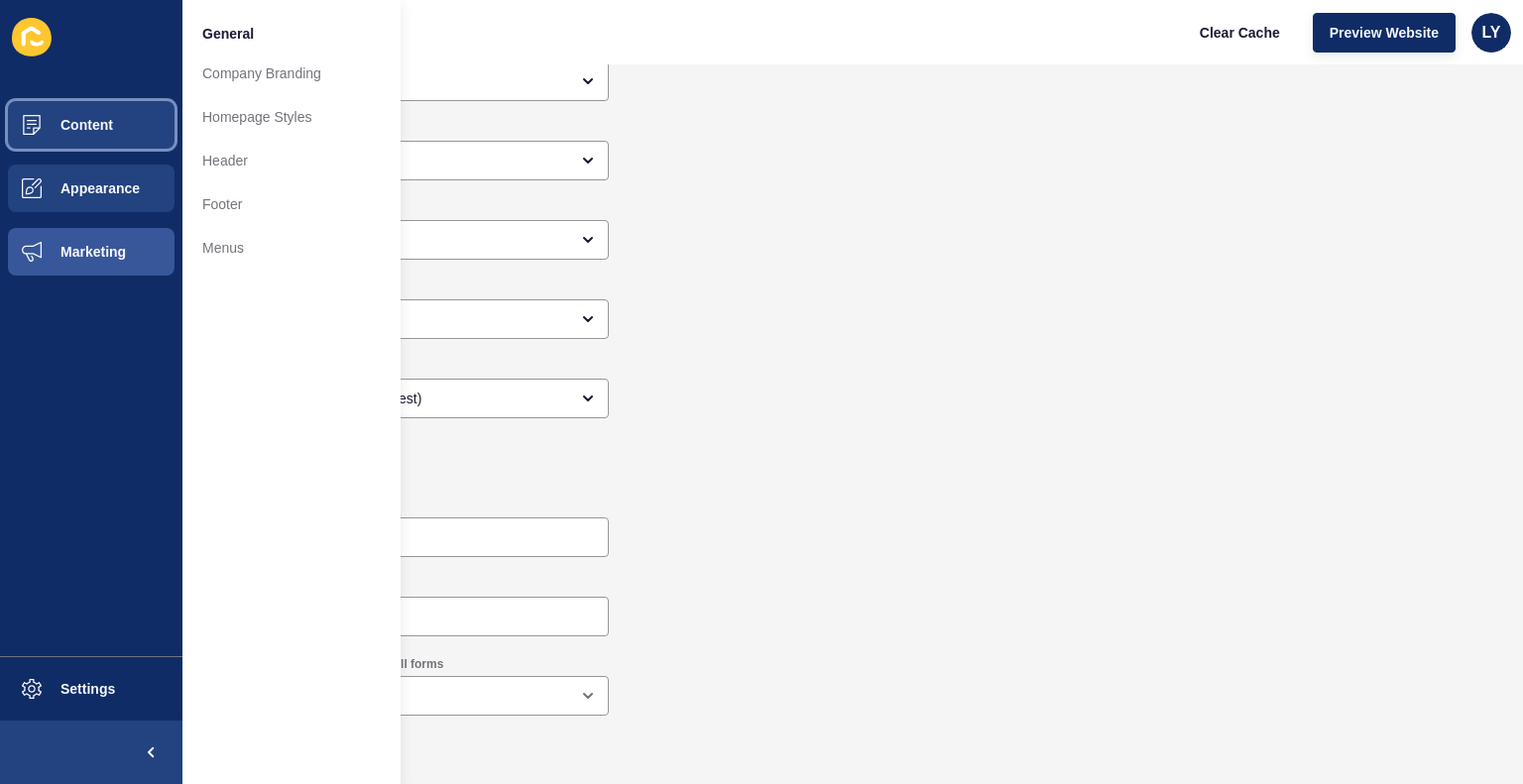 click on "Content" at bounding box center (91, 125) 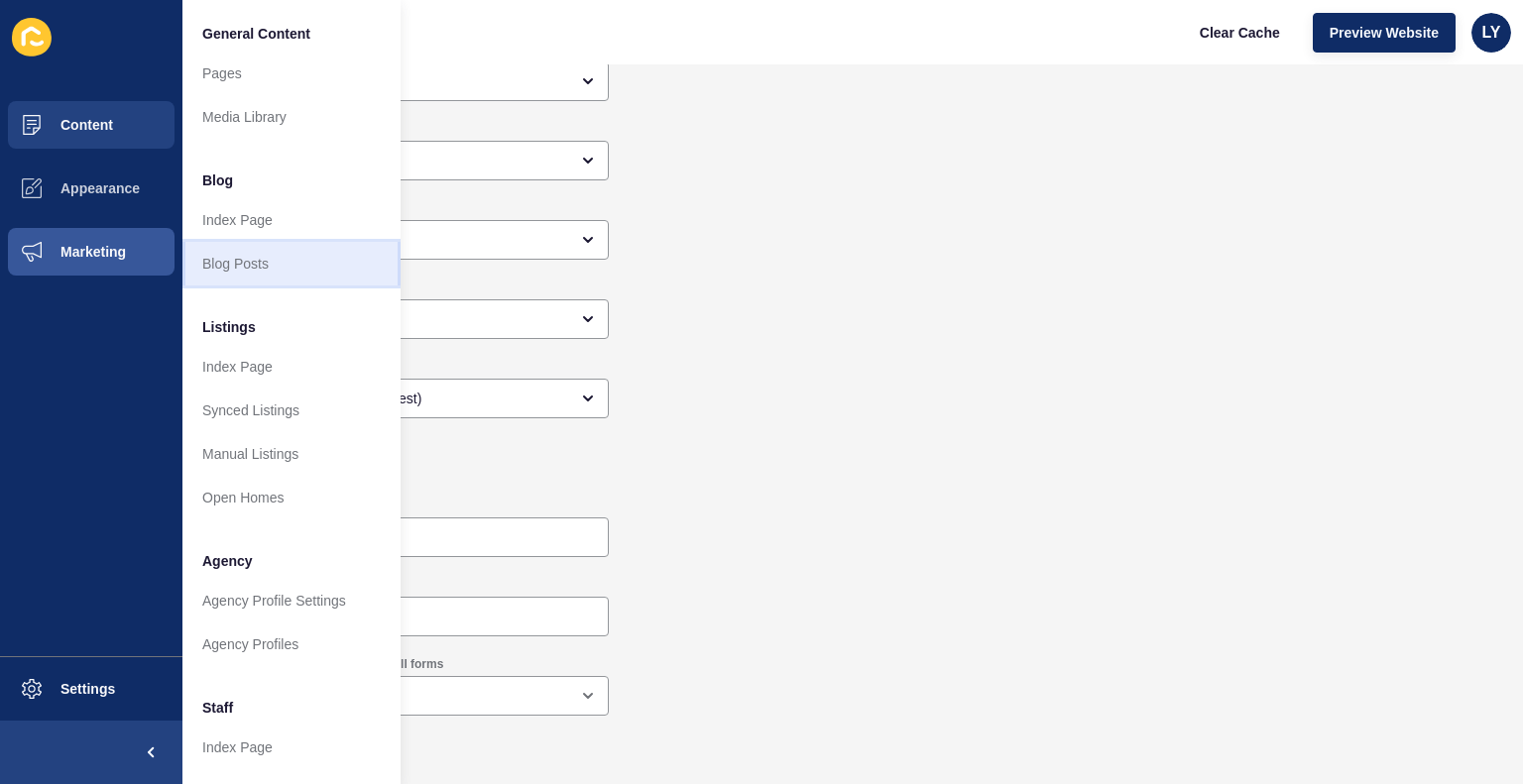 click on "Blog Posts" at bounding box center [292, 264] 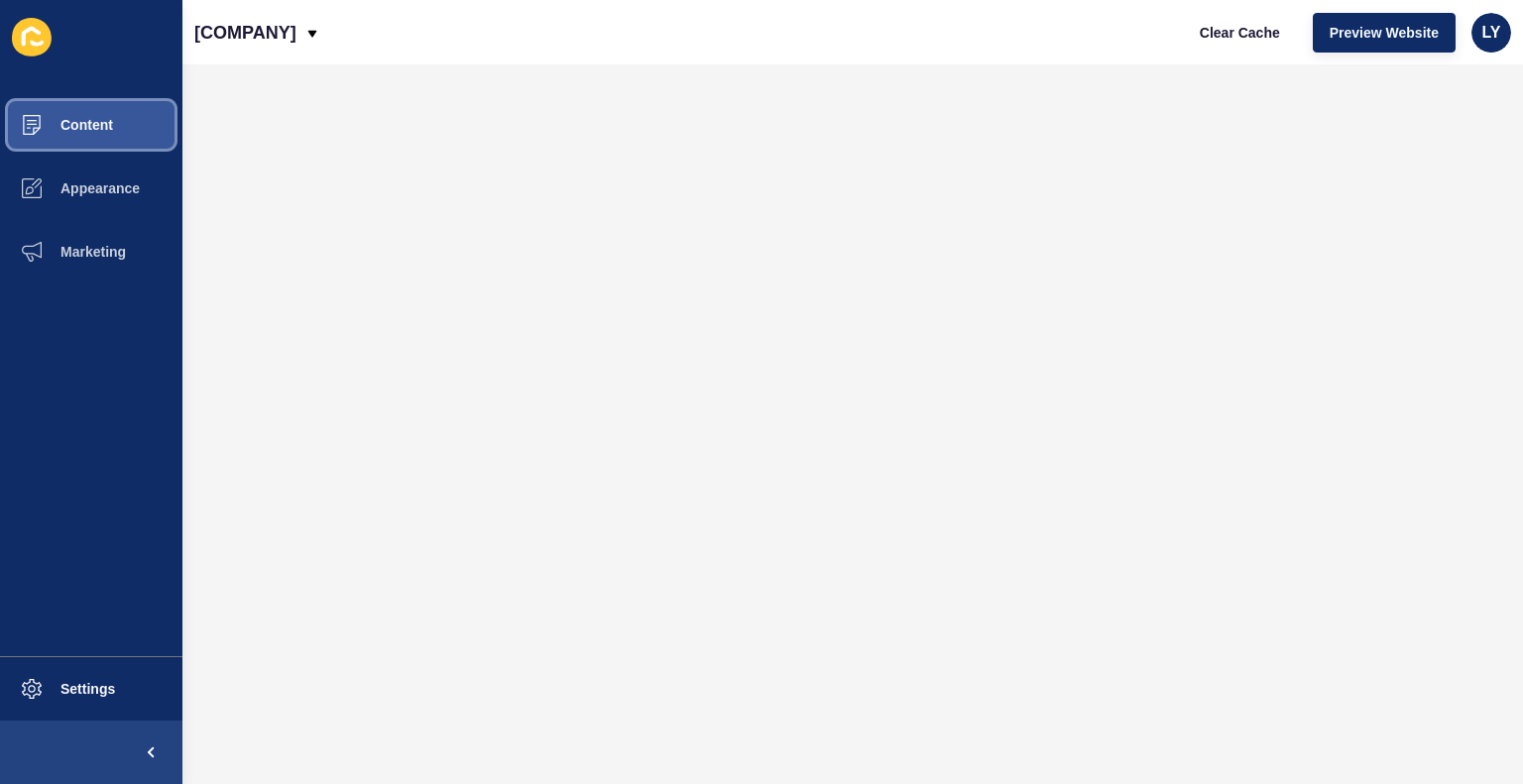 click on "Content" at bounding box center [55, 125] 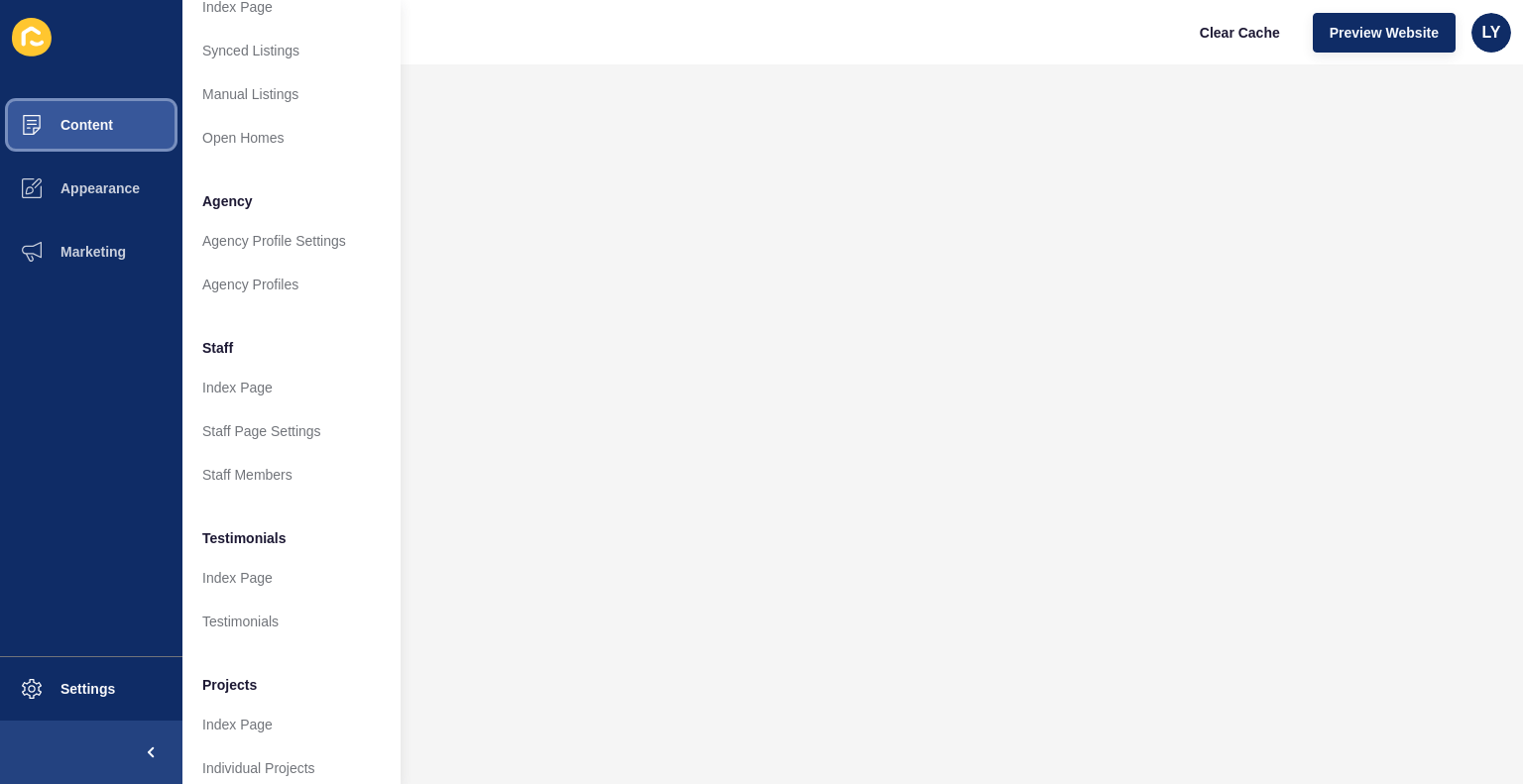 scroll, scrollTop: 377, scrollLeft: 0, axis: vertical 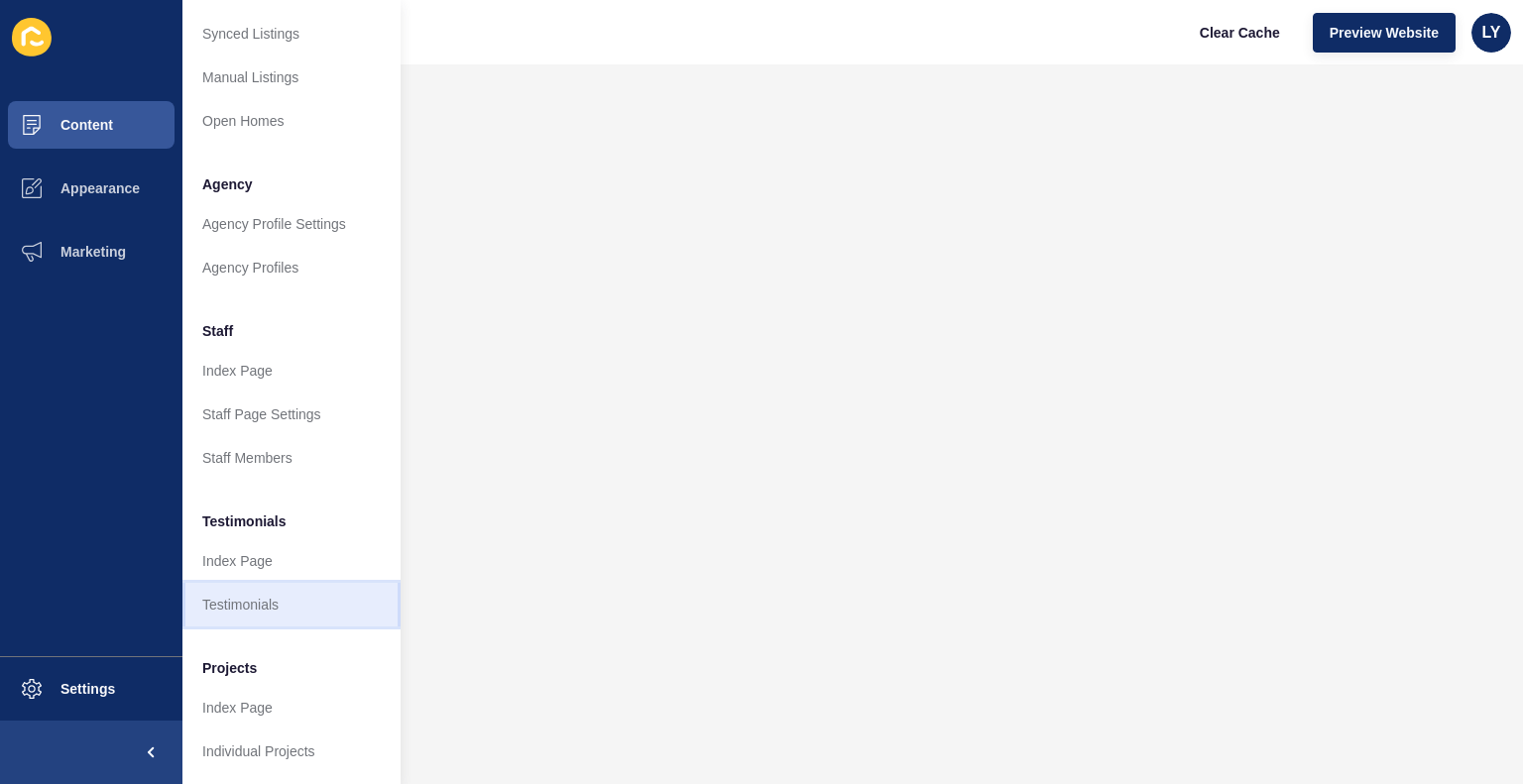 click on "Testimonials" at bounding box center [292, 605] 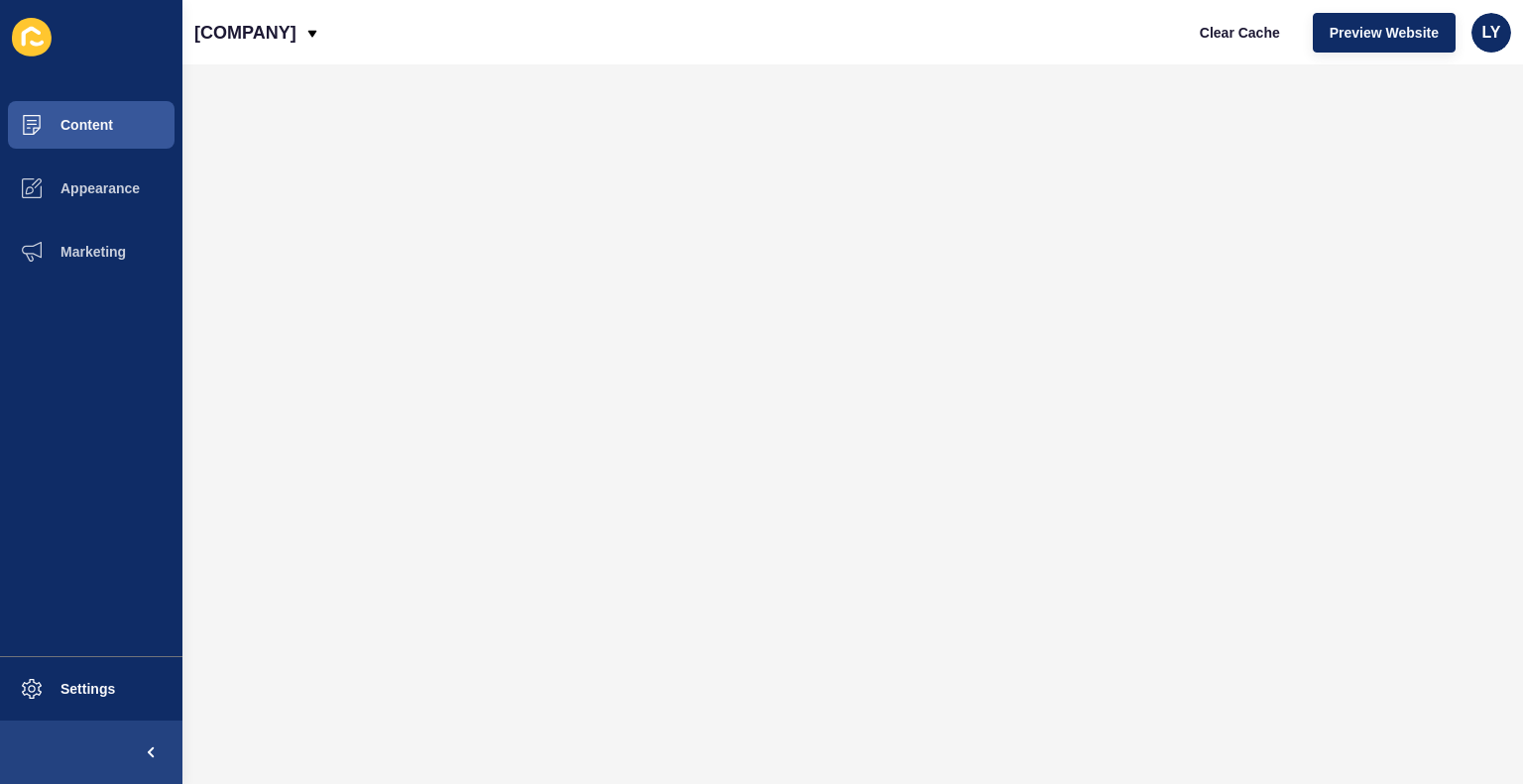 scroll, scrollTop: 0, scrollLeft: 0, axis: both 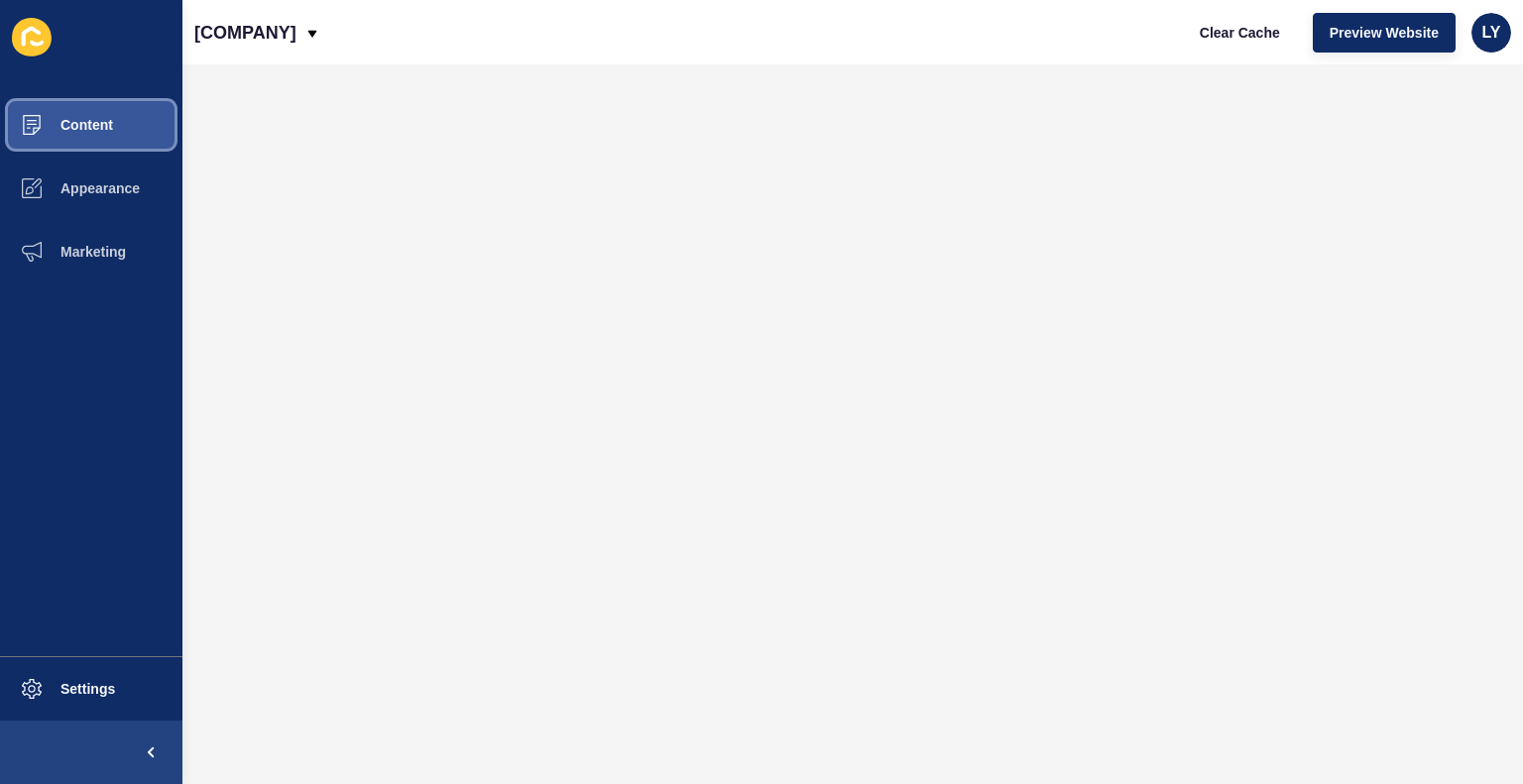 click on "Content" at bounding box center (55, 125) 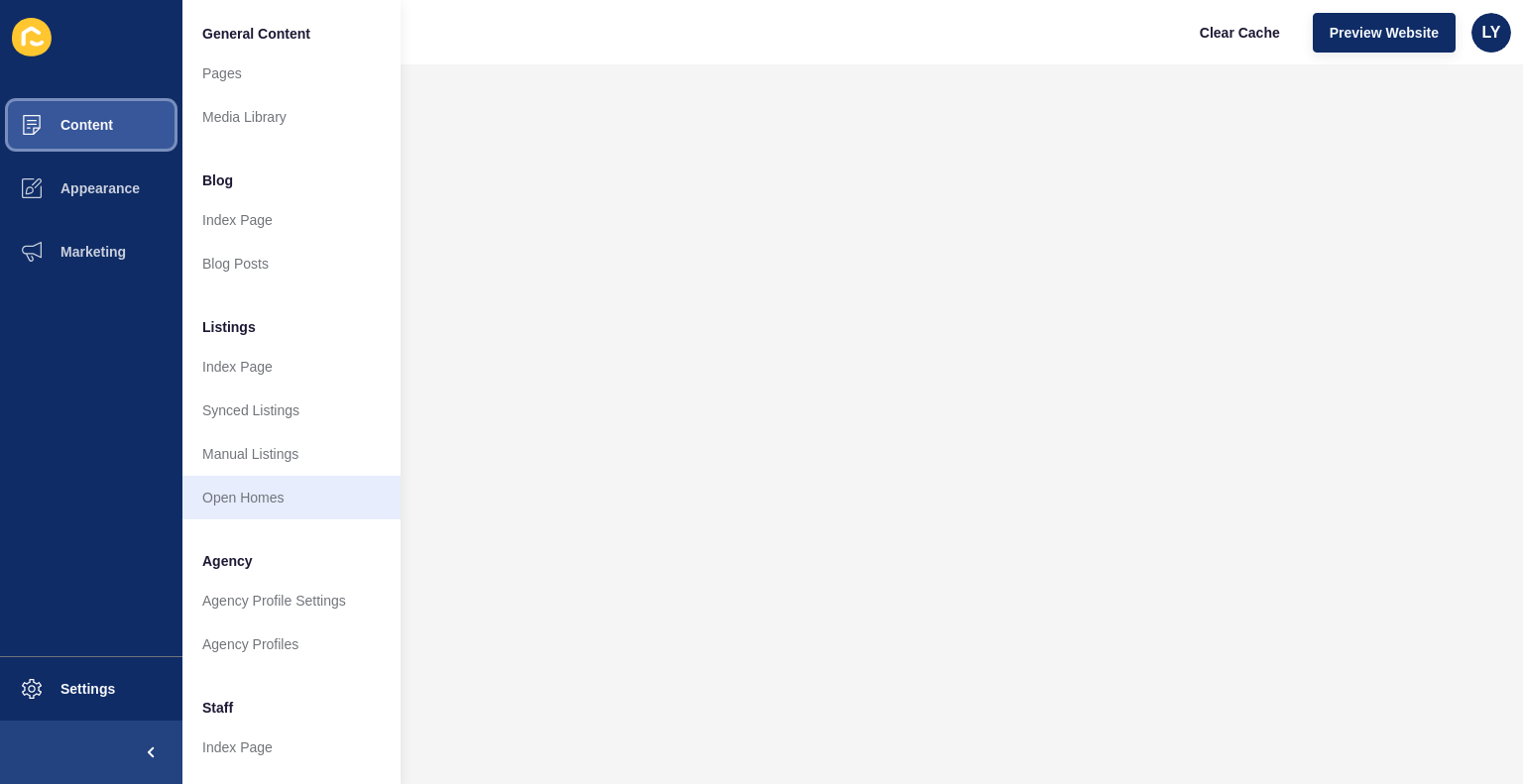 scroll, scrollTop: 392, scrollLeft: 0, axis: vertical 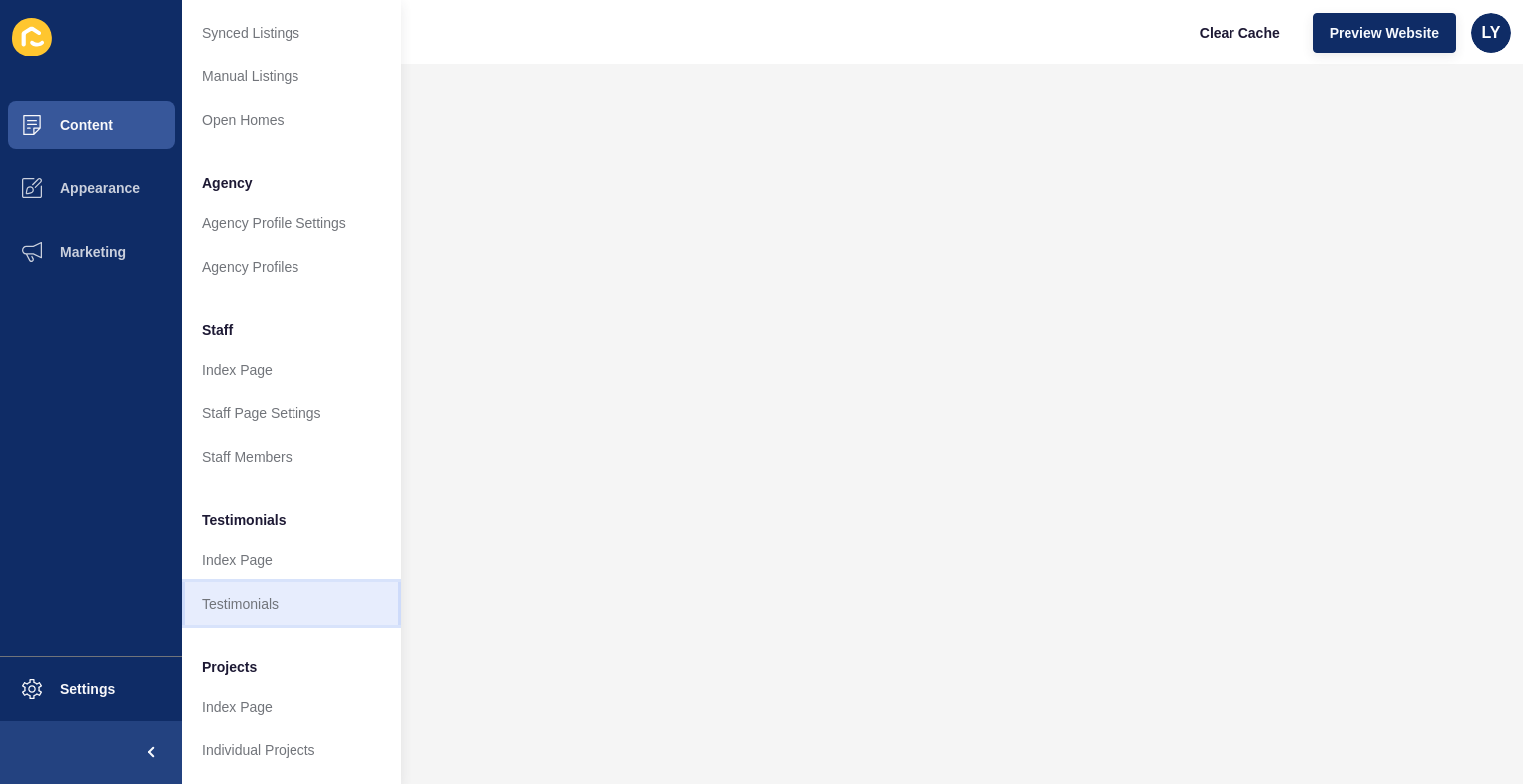 click on "Testimonials" at bounding box center (292, 604) 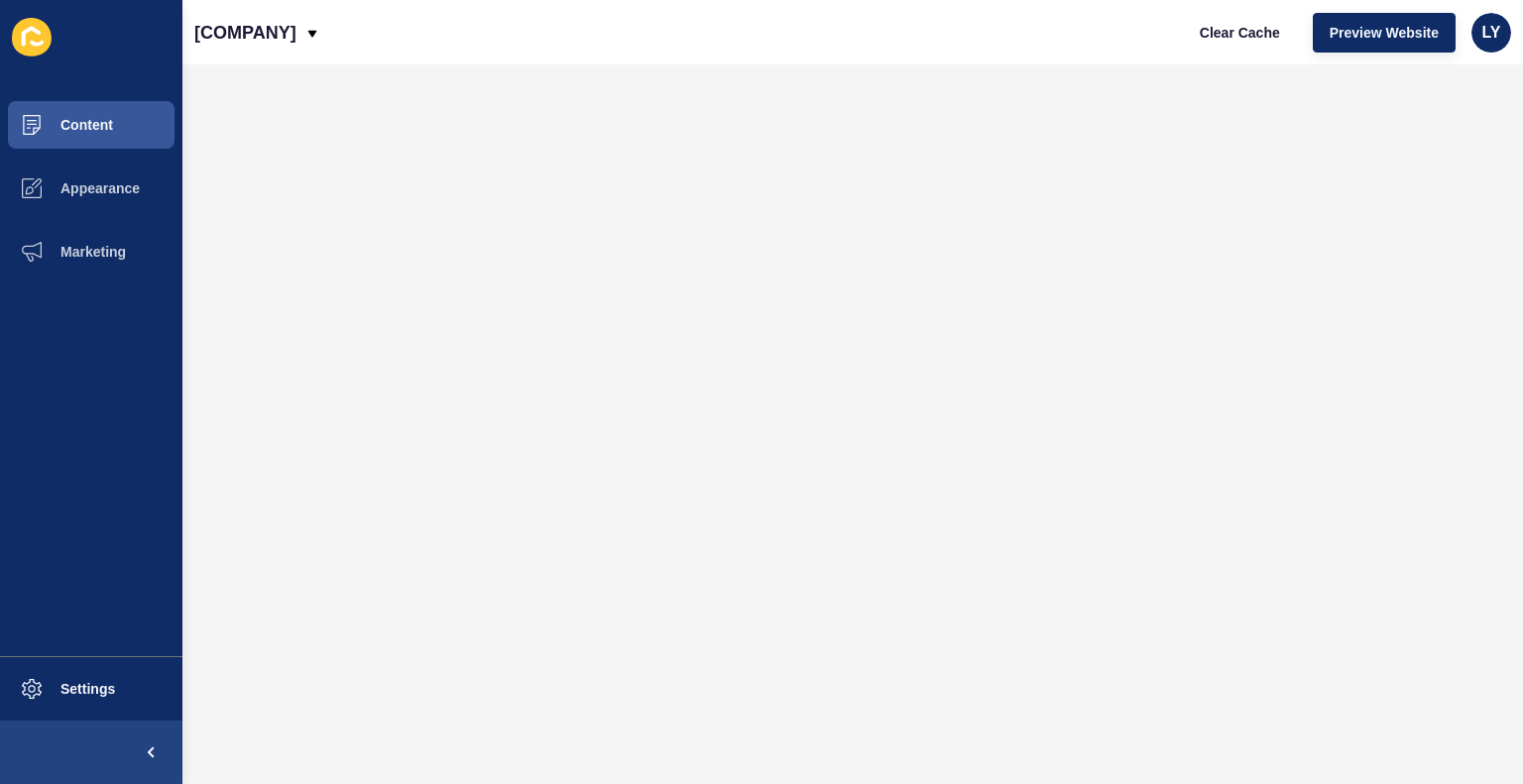 scroll, scrollTop: 0, scrollLeft: 0, axis: both 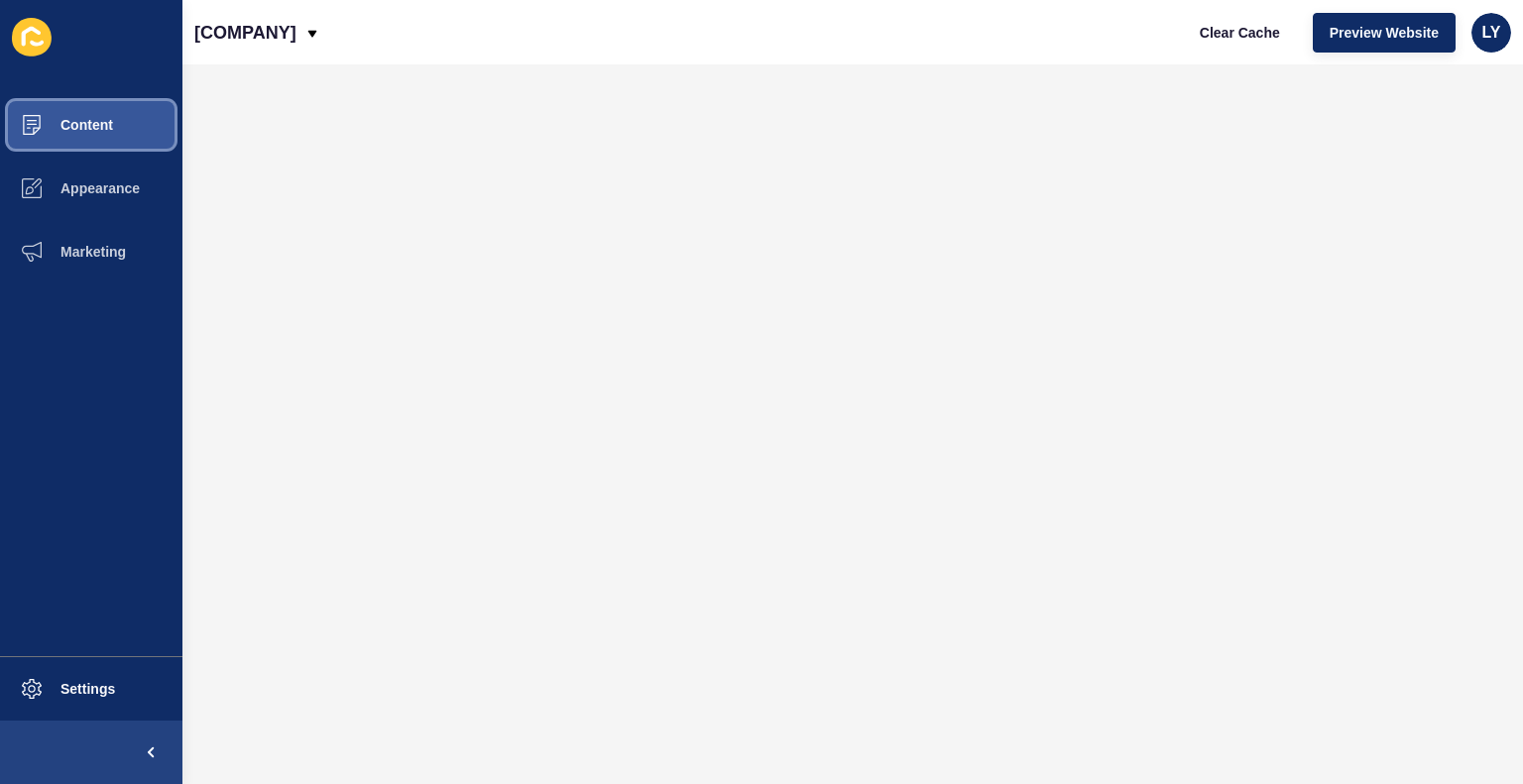 click on "Content" at bounding box center (55, 125) 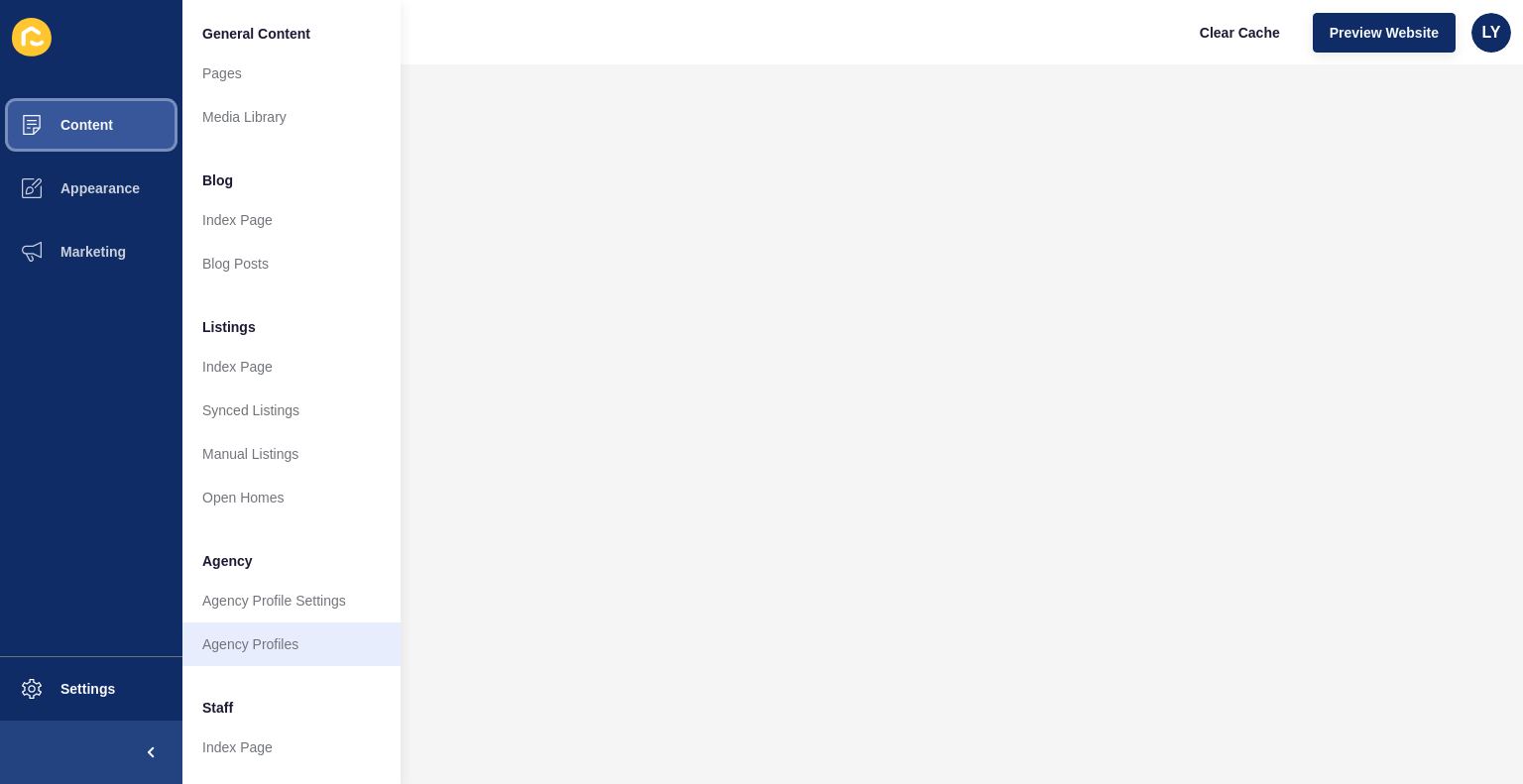 scroll, scrollTop: 392, scrollLeft: 0, axis: vertical 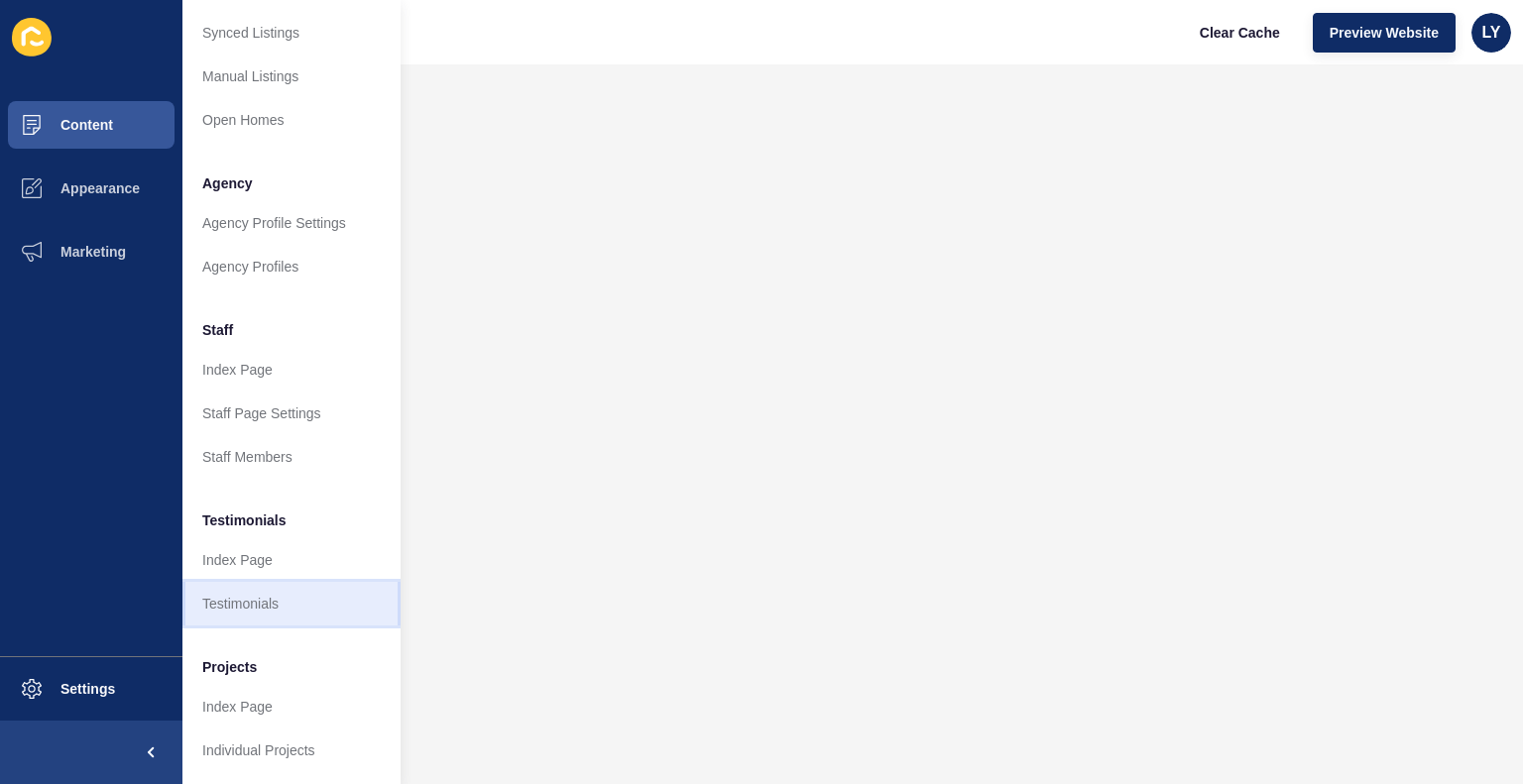 click on "Testimonials" at bounding box center [292, 604] 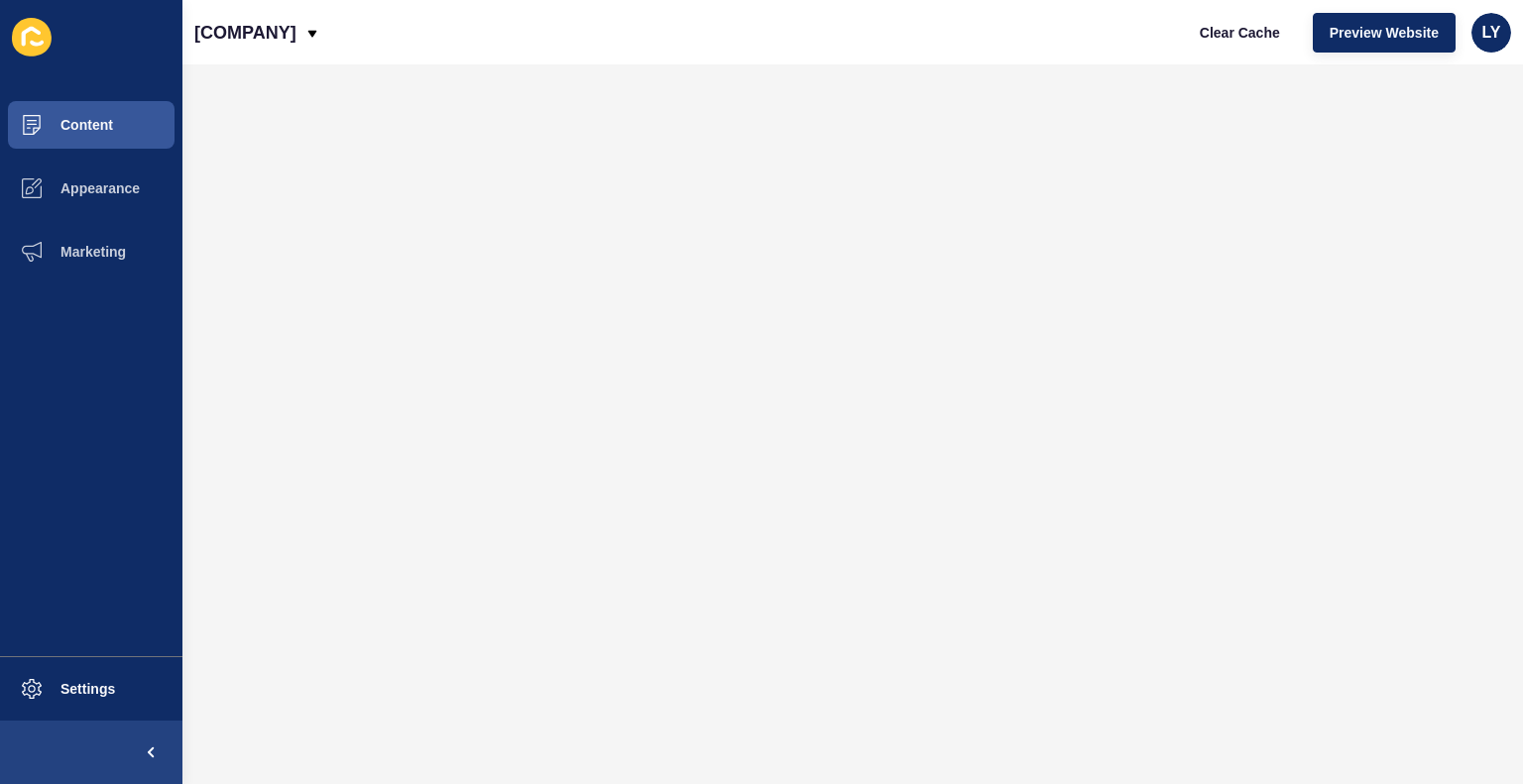 scroll, scrollTop: 0, scrollLeft: 0, axis: both 